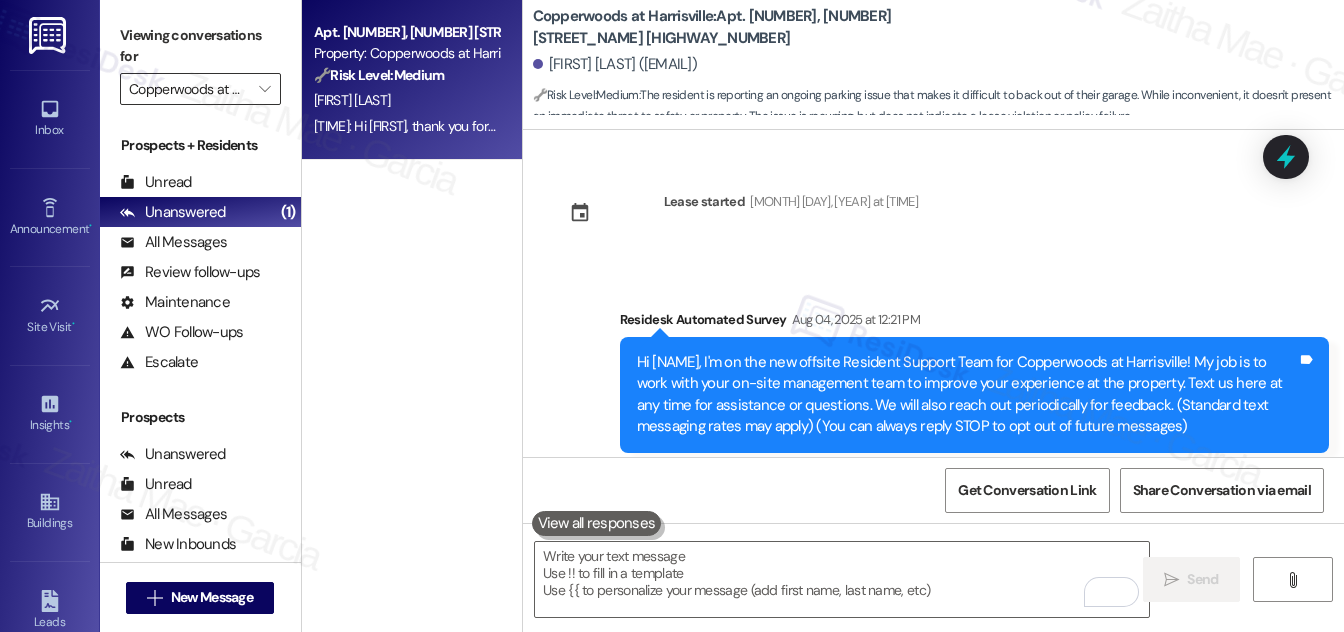 scroll, scrollTop: 0, scrollLeft: 0, axis: both 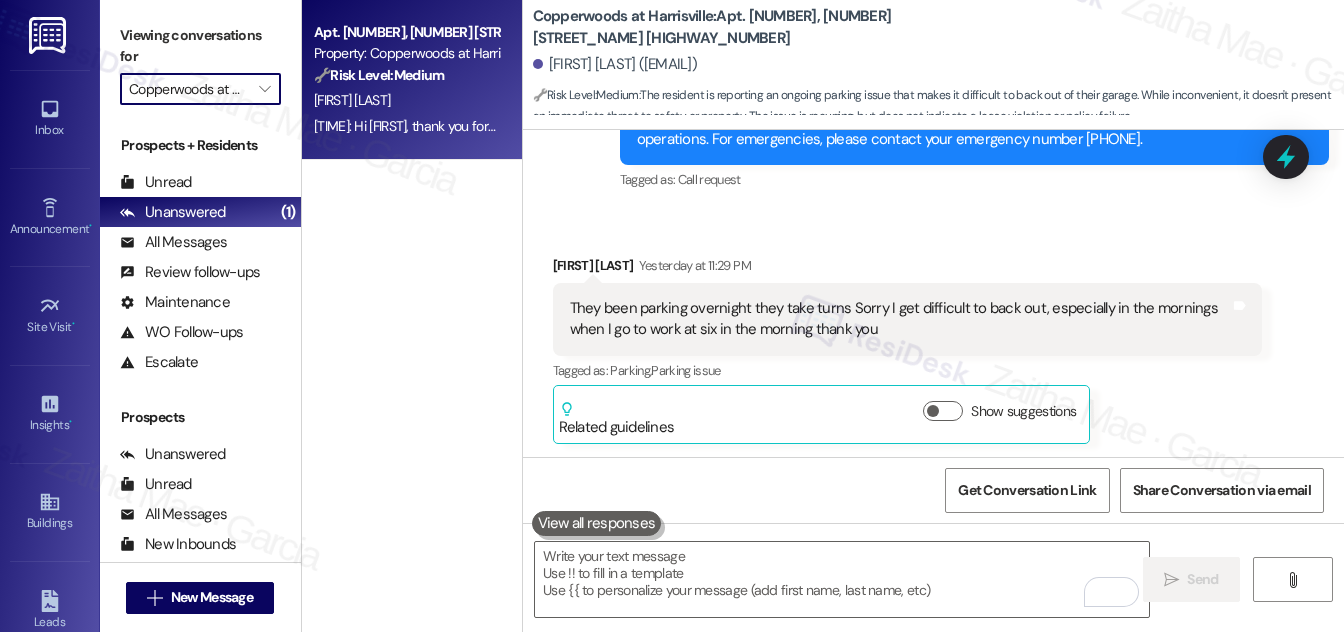 click on "Copperwoods at Harrisville" at bounding box center (189, 89) 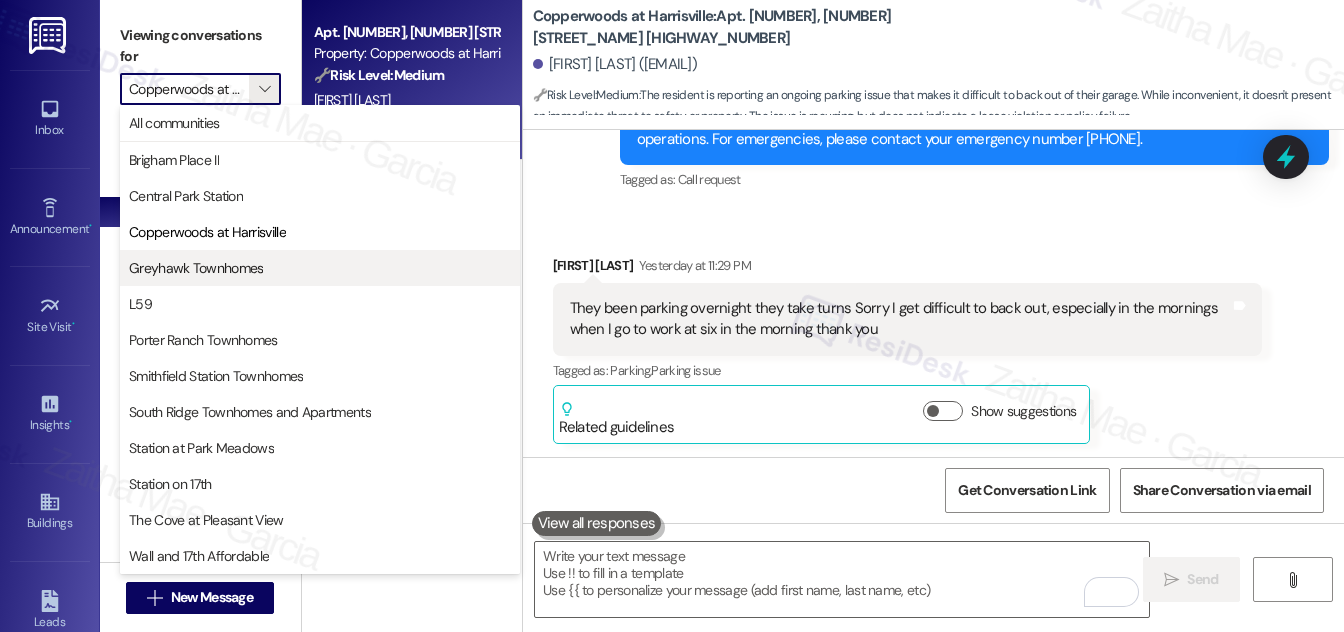 click on "Greyhawk Townhomes" at bounding box center [196, 268] 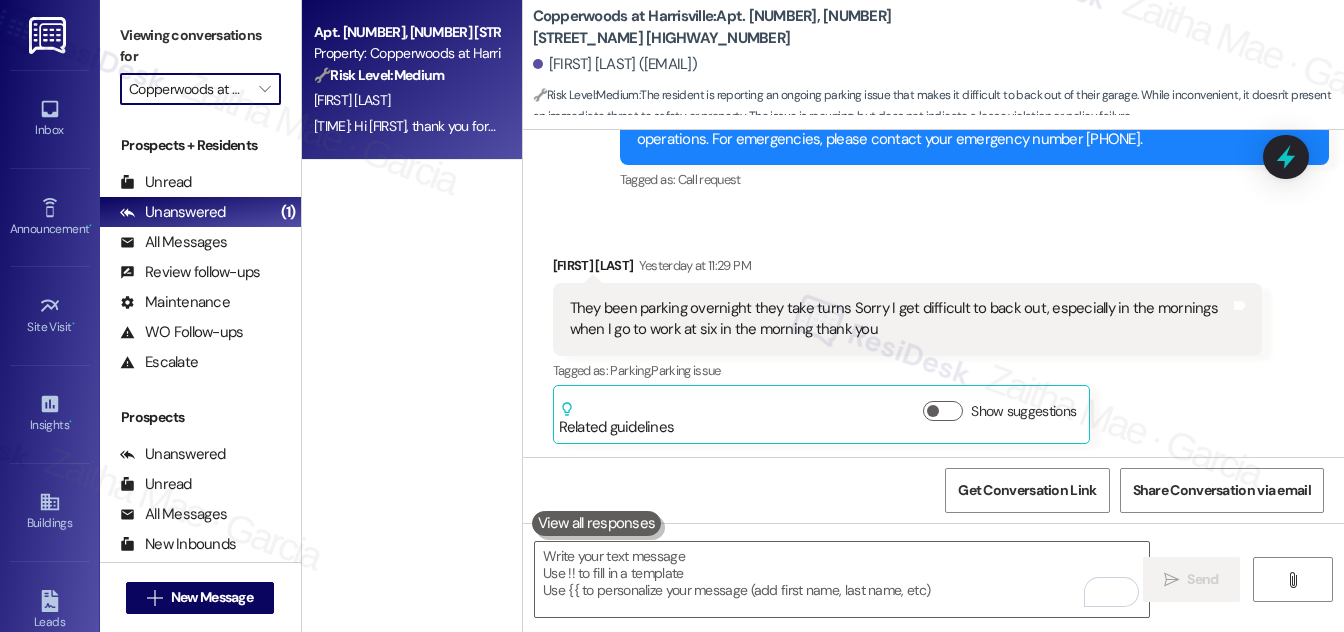 type on "Greyhawk Townhomes" 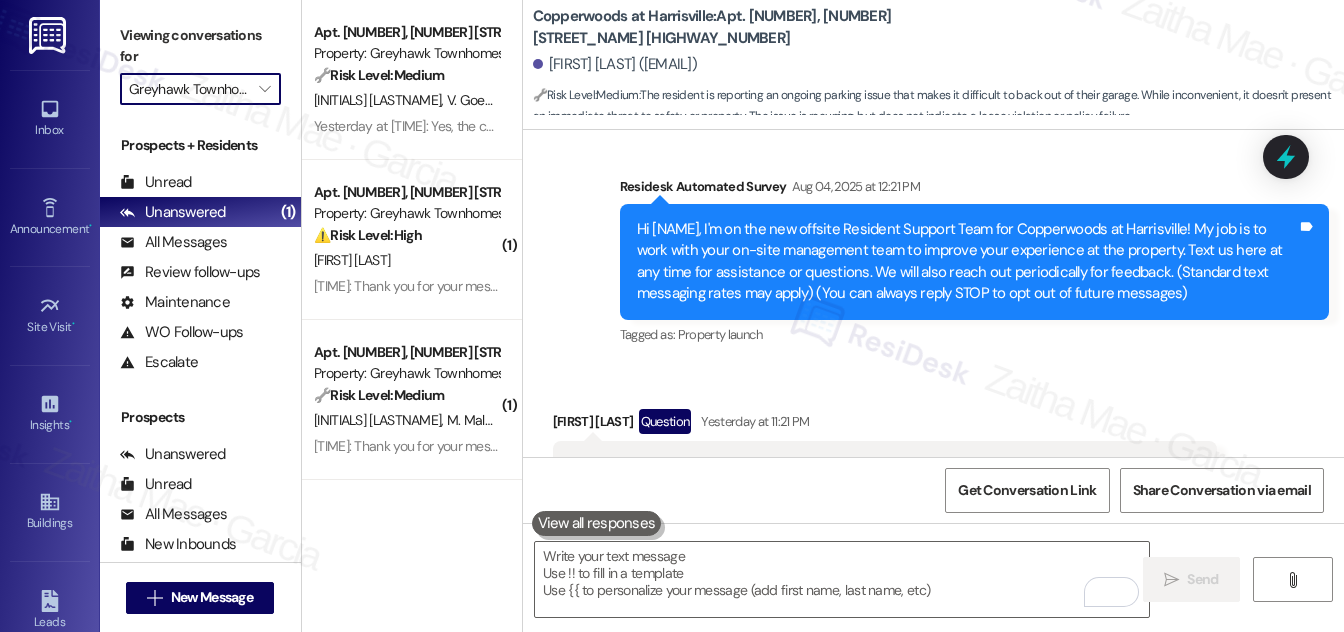 scroll, scrollTop: 113, scrollLeft: 0, axis: vertical 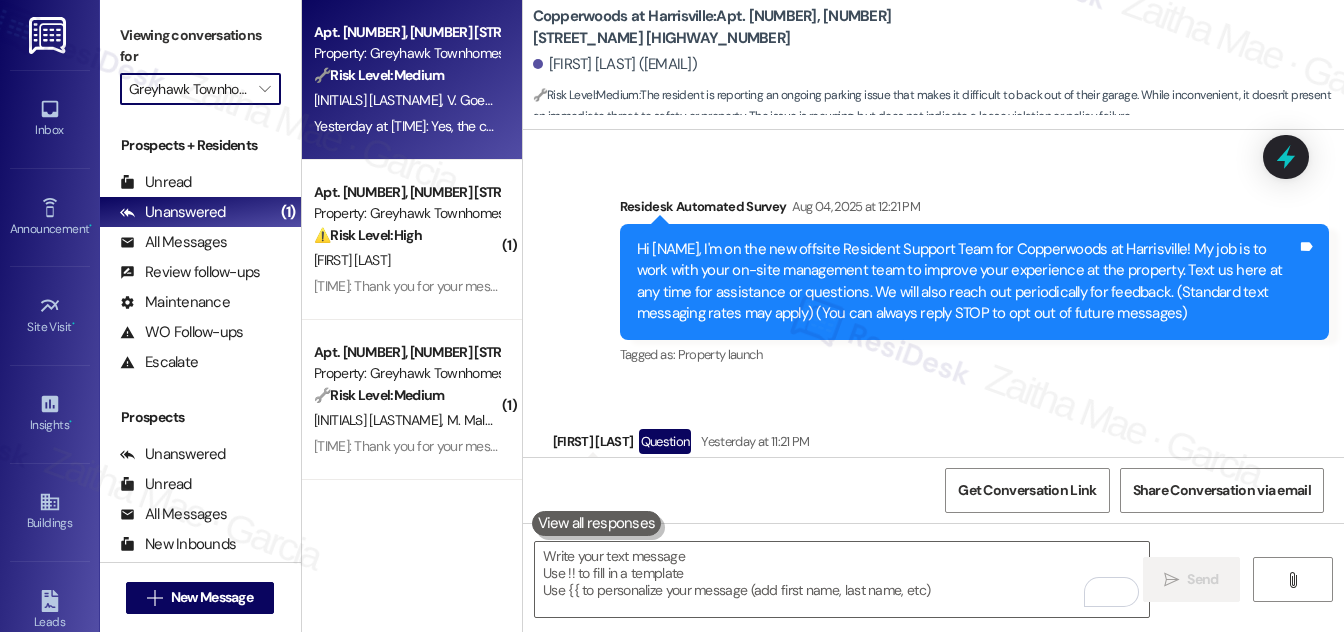 click on "Apt. 1799, 3310 North 1750 East Property: Greyhawk Townhomes 🔧  Risk Level:  Medium The resident is reporting missing window screens, a slow draining sink, and a foul odor. These are maintenance issues that affect quality of life but do not pose an immediate threat to safety or property. The resident is also asking about submitting the move-in checklist, which is a standard process." at bounding box center [406, 54] 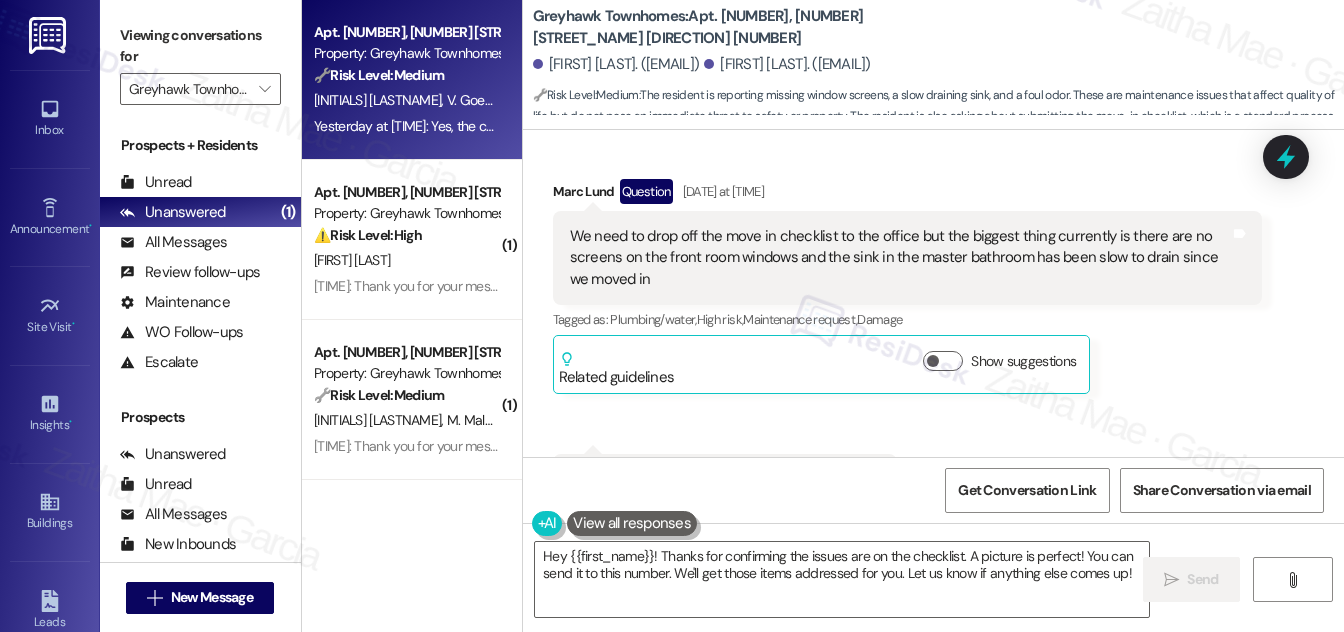 scroll, scrollTop: 454, scrollLeft: 0, axis: vertical 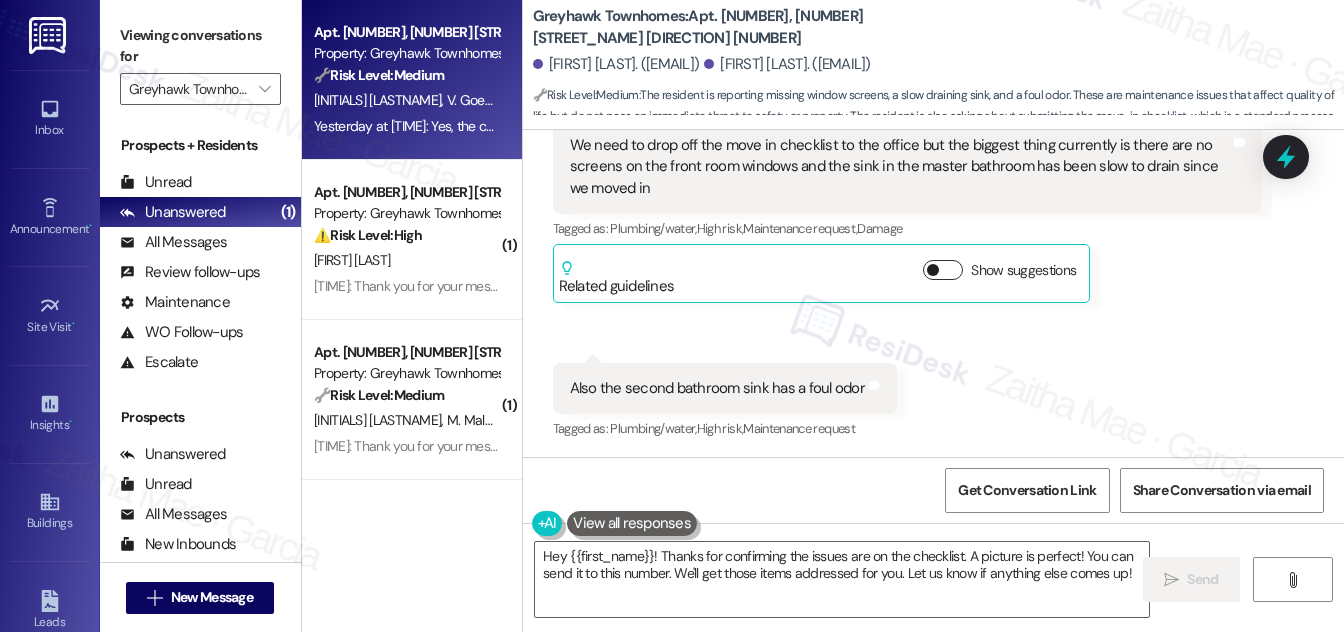 click on "Show suggestions" at bounding box center (943, 270) 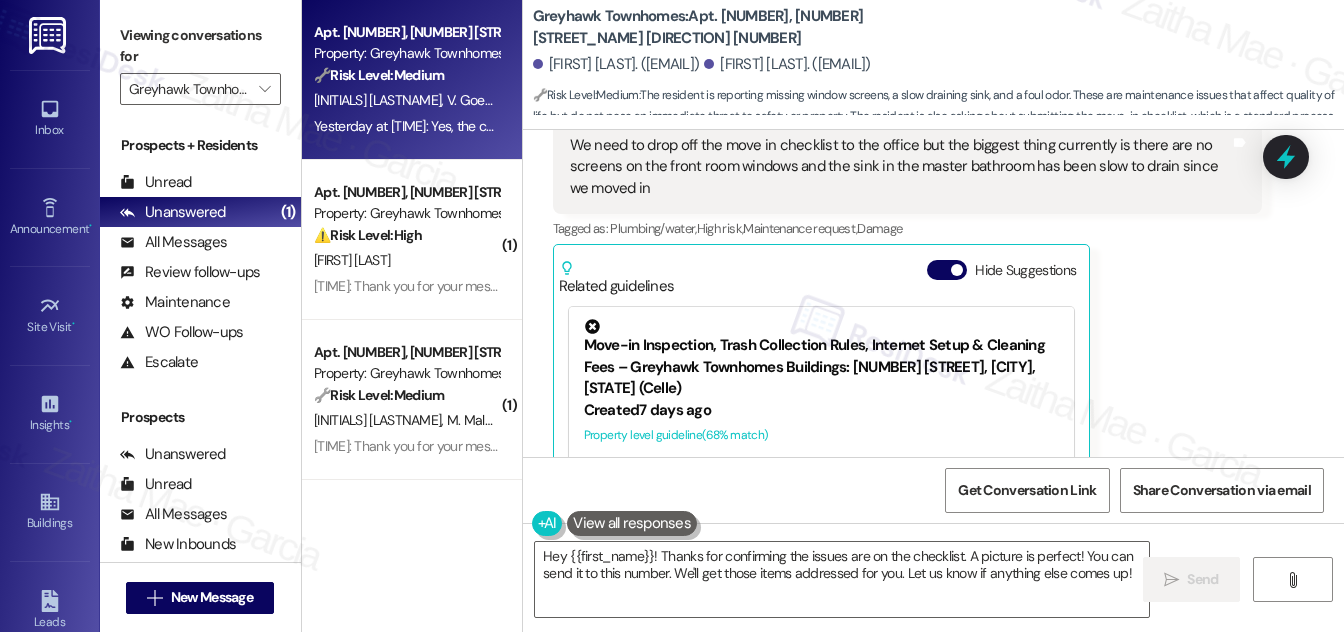 scroll, scrollTop: 74, scrollLeft: 0, axis: vertical 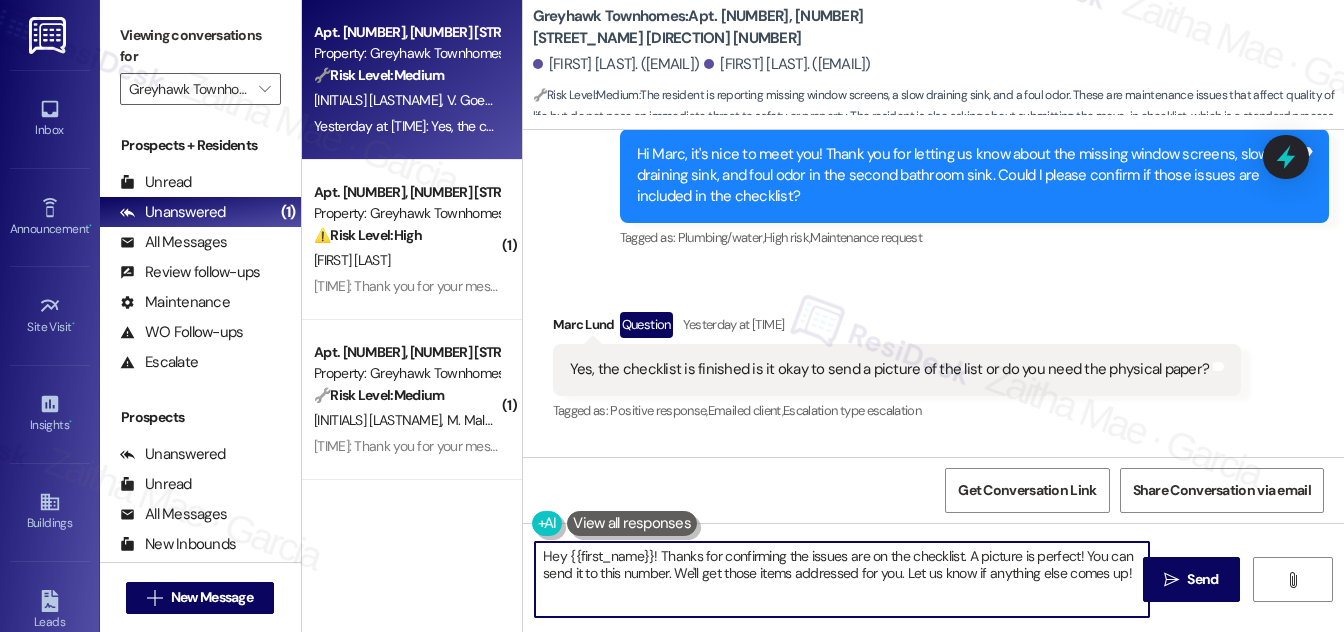 click on "Hey {{first_name}}! Thanks for confirming the issues are on the checklist. A picture is perfect! You can send it to this number. We'll get those items addressed for you. Let us know if anything else comes up!" at bounding box center (842, 579) 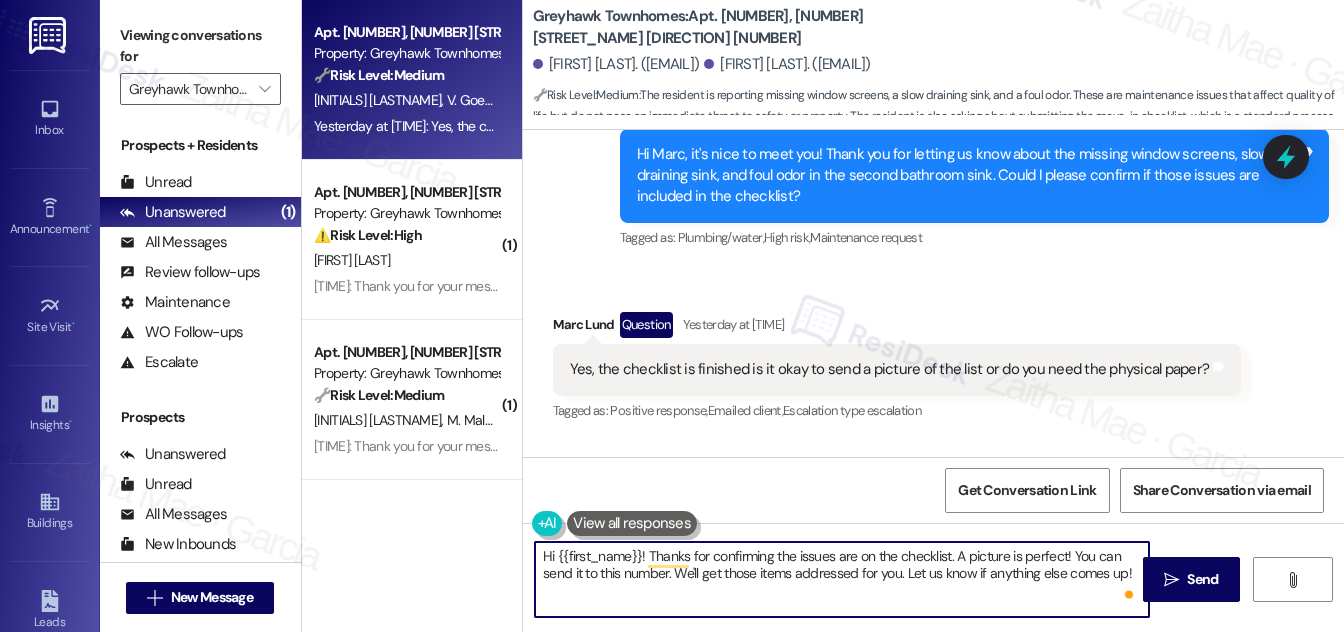 click on "Hi {{first_name}}! Thanks for confirming the issues are on the checklist. A picture is perfect! You can send it to this number. We'll get those items addressed for you. Let us know if anything else comes up!" at bounding box center [842, 579] 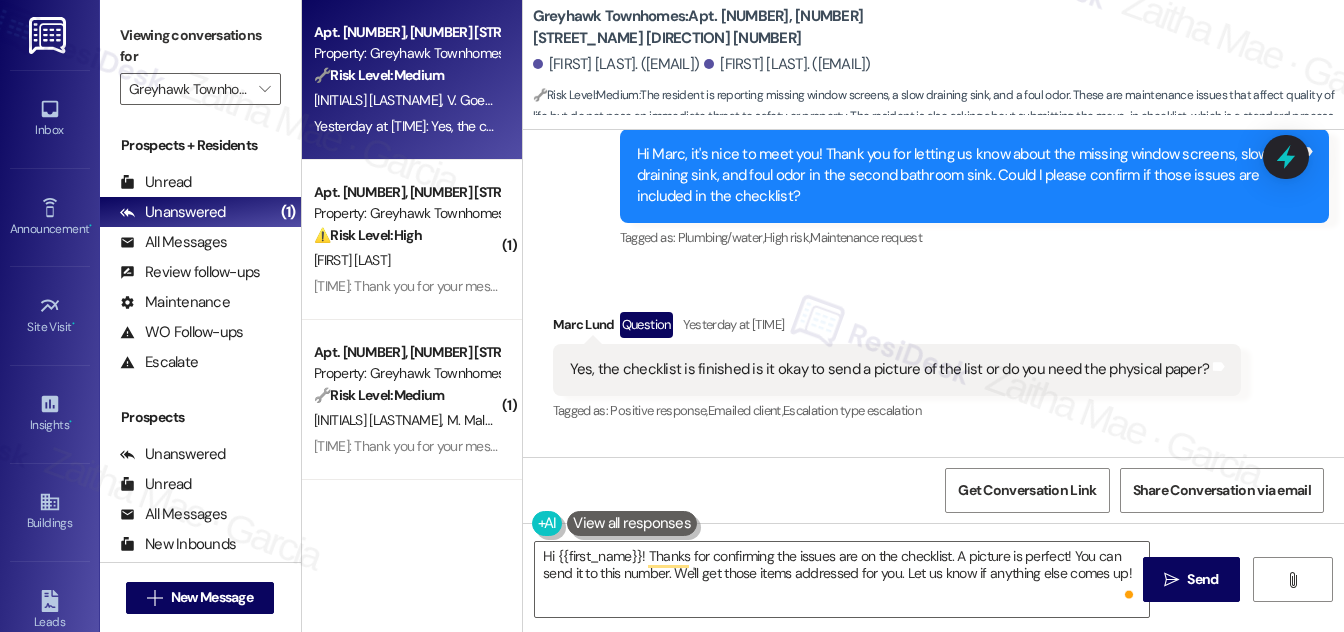 click on "Marc Lund Question Yesterday at 6:22 PM" at bounding box center (897, 328) 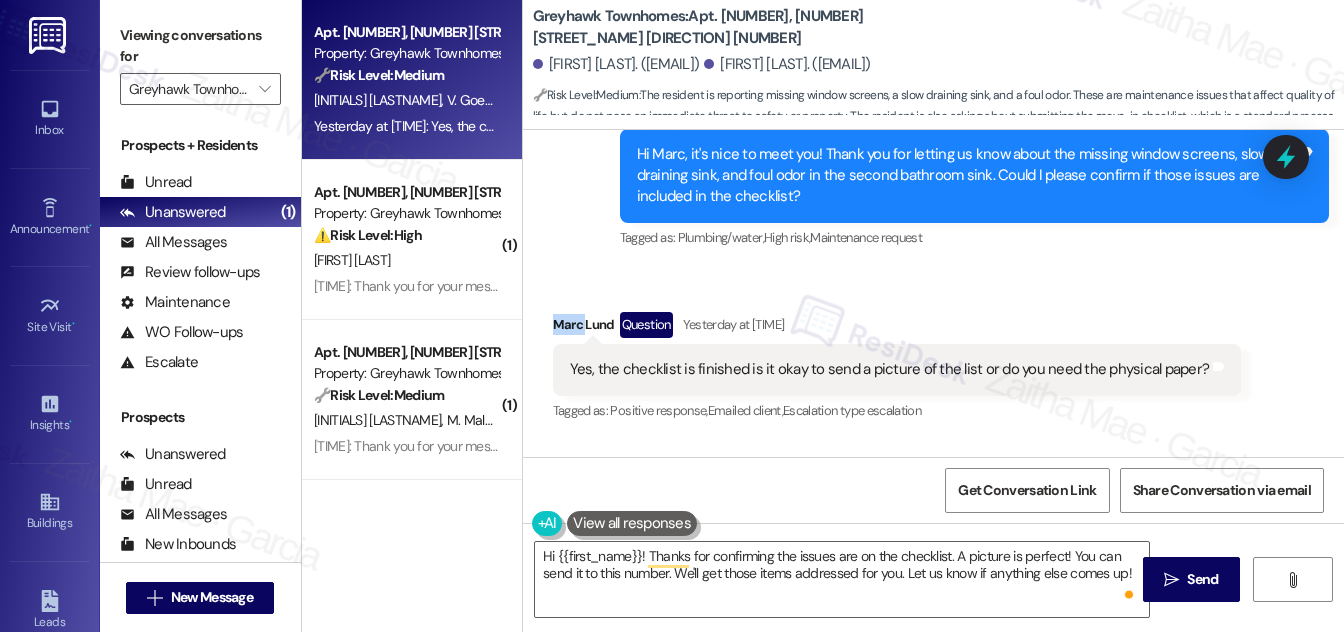 click on "Marc Lund Question Yesterday at 6:22 PM" at bounding box center [897, 328] 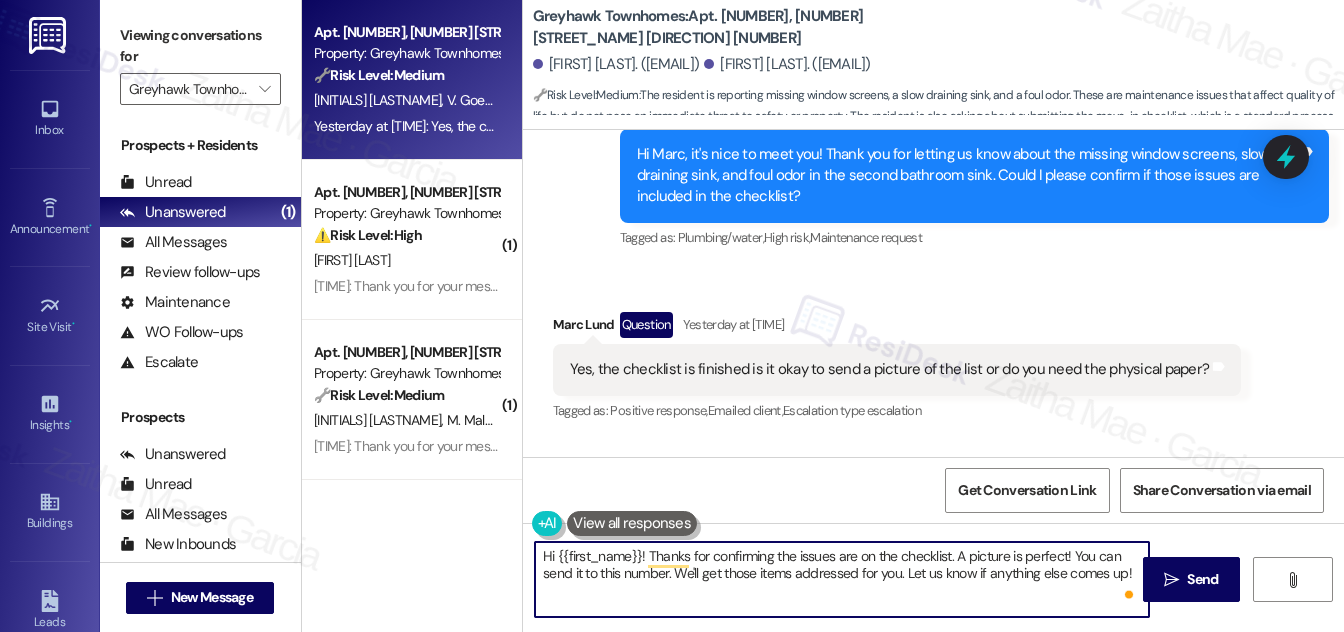 click on "Hi {{first_name}}! Thanks for confirming the issues are on the checklist. A picture is perfect! You can send it to this number. We'll get those items addressed for you. Let us know if anything else comes up!" at bounding box center [842, 579] 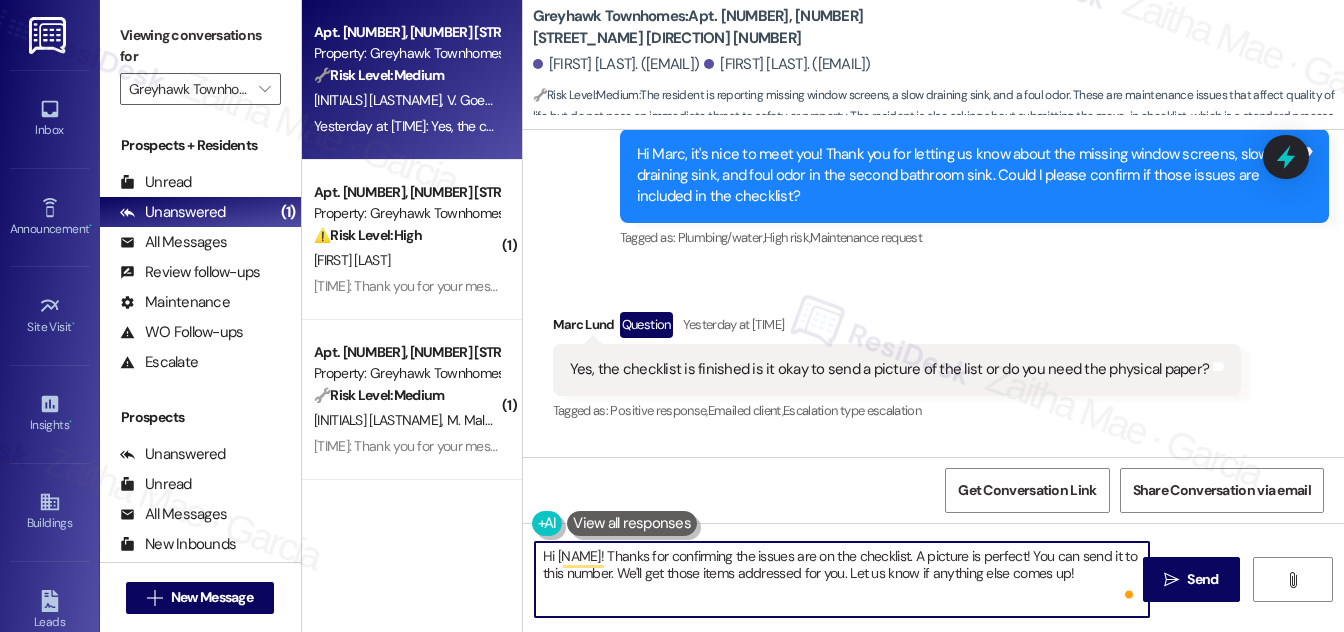paste on "Marc" 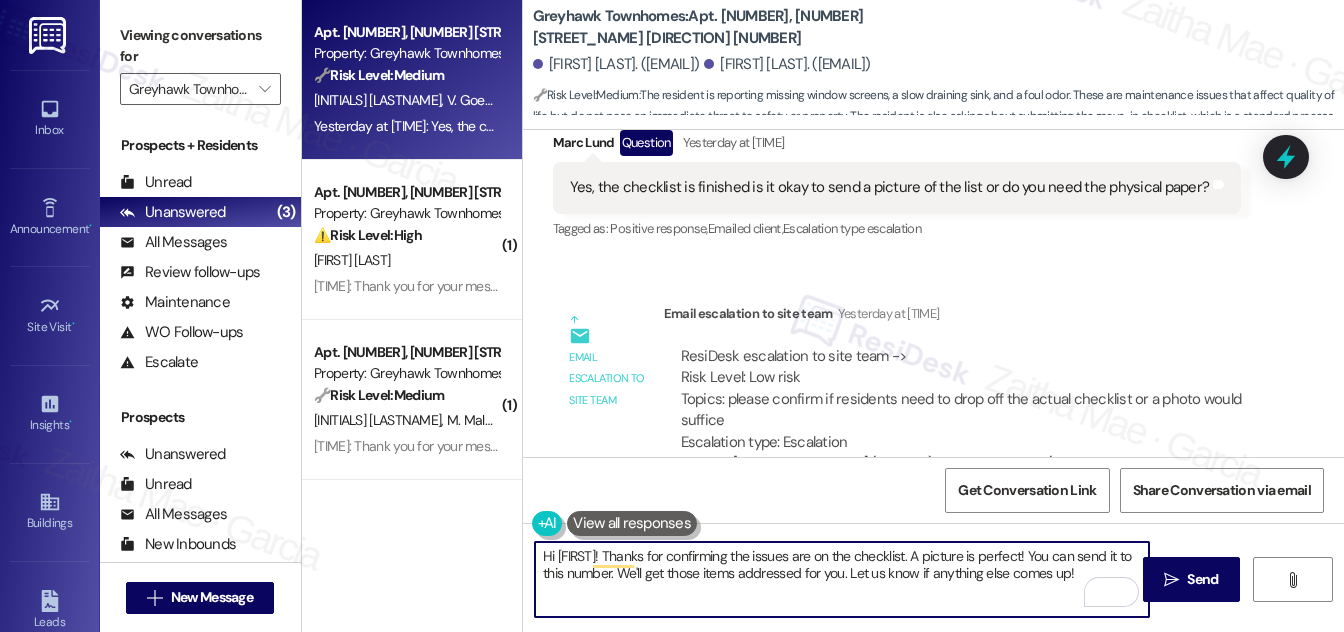 scroll, scrollTop: 1382, scrollLeft: 0, axis: vertical 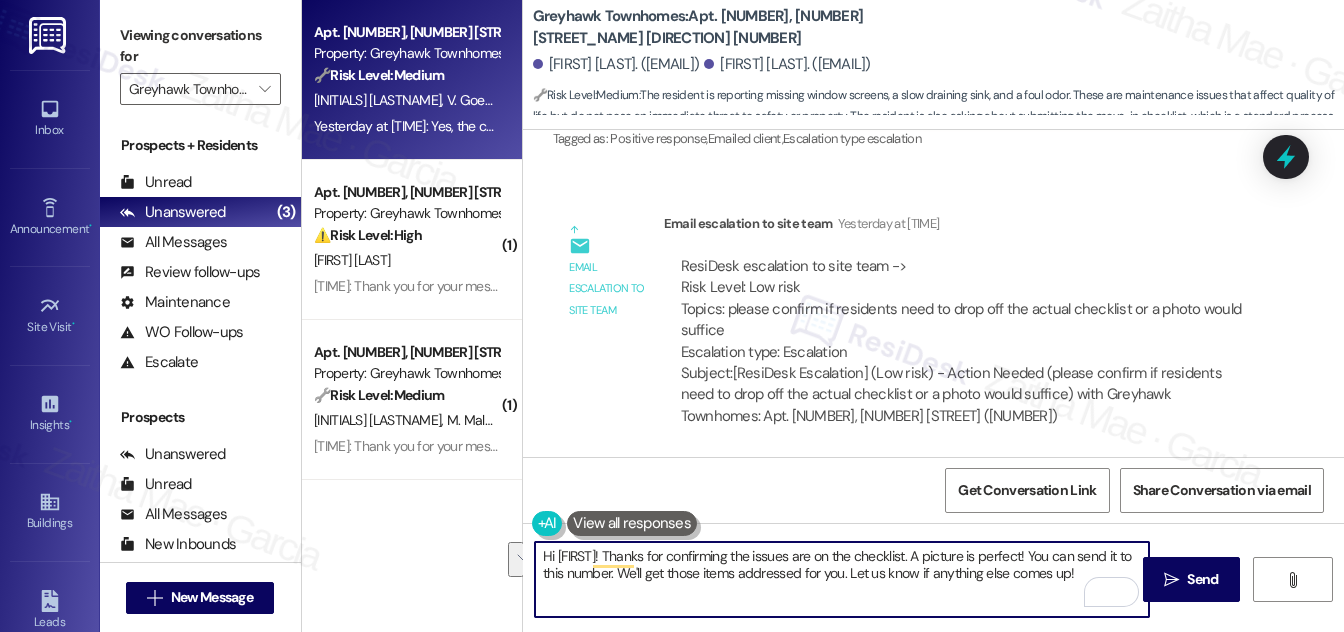drag, startPoint x: 898, startPoint y: 556, endPoint x: 1075, endPoint y: 568, distance: 177.40631 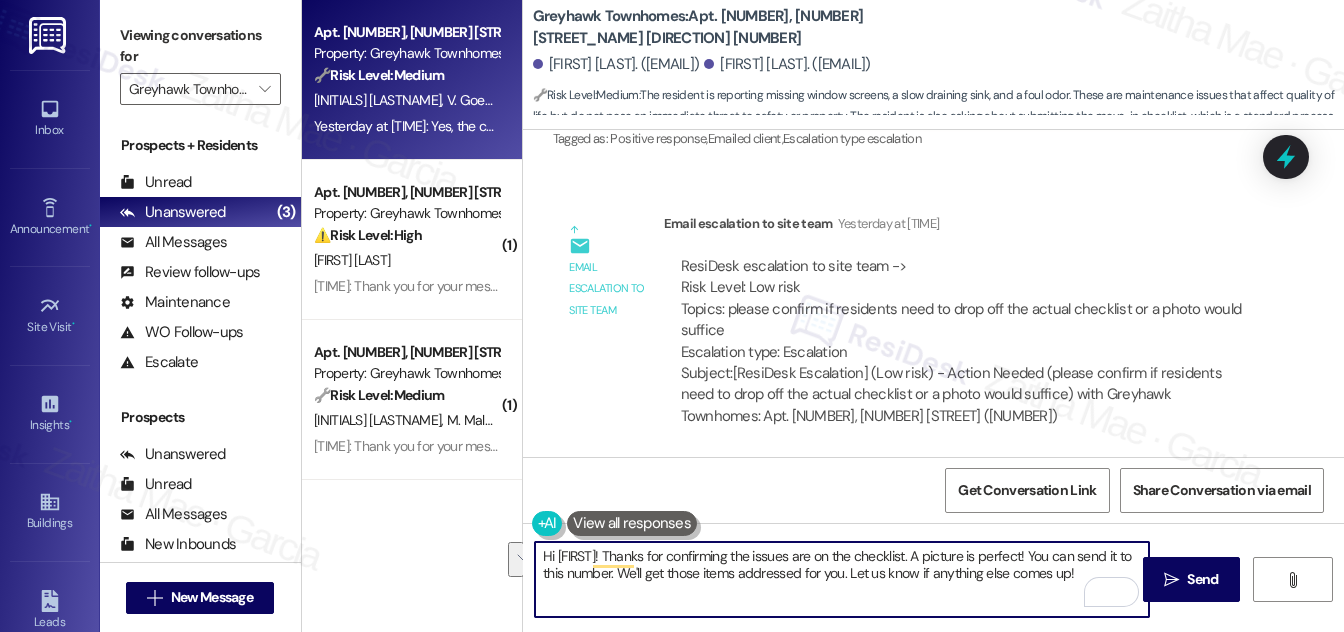 click on "Hi Marc! Thanks for confirming the issues are on the checklist. A picture is perfect! You can send it to this number. We'll get those items addressed for you. Let us know if anything else comes up!" at bounding box center [842, 579] 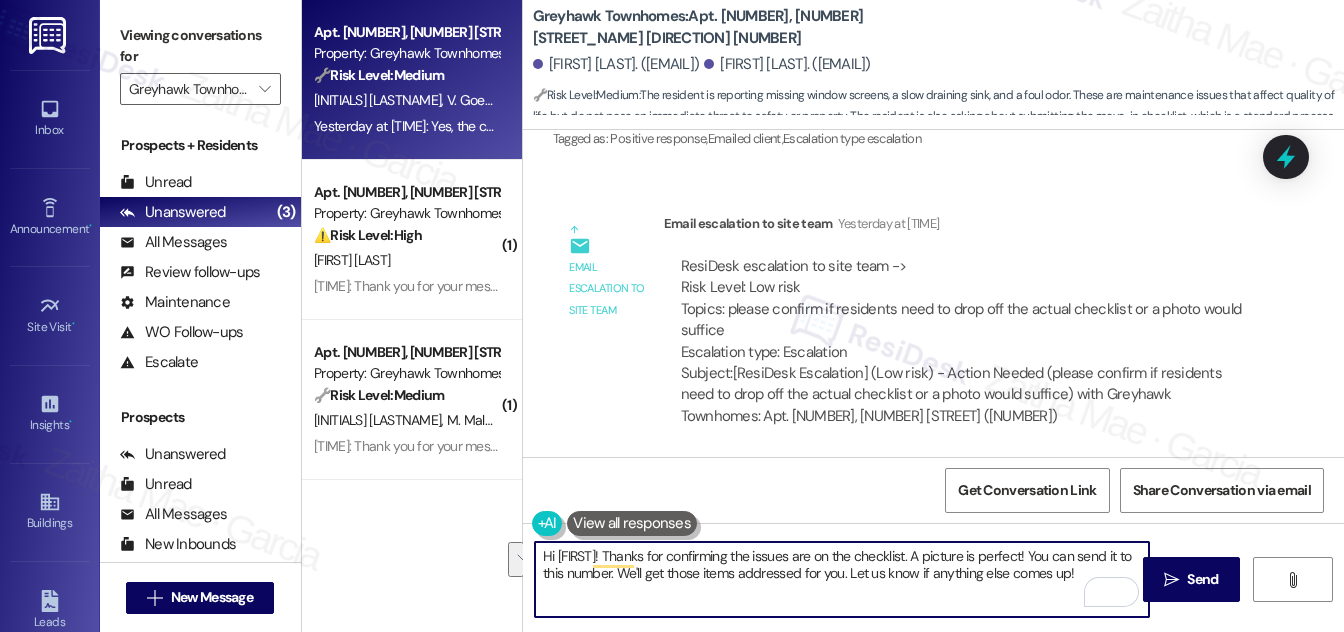drag, startPoint x: 898, startPoint y: 550, endPoint x: 1074, endPoint y: 572, distance: 177.36967 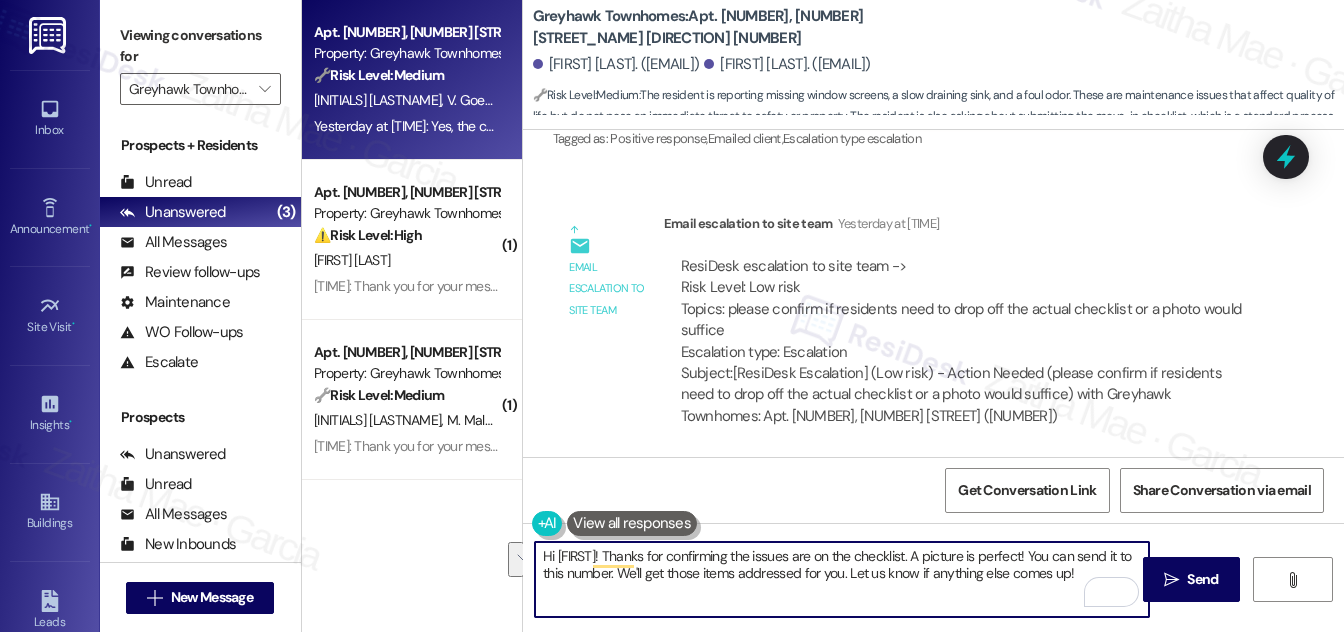 click on "Hi Marc! Thanks for confirming the issues are on the checklist. A picture is perfect! You can send it to this number. We'll get those items addressed for you. Let us know if anything else comes up!" at bounding box center (842, 579) 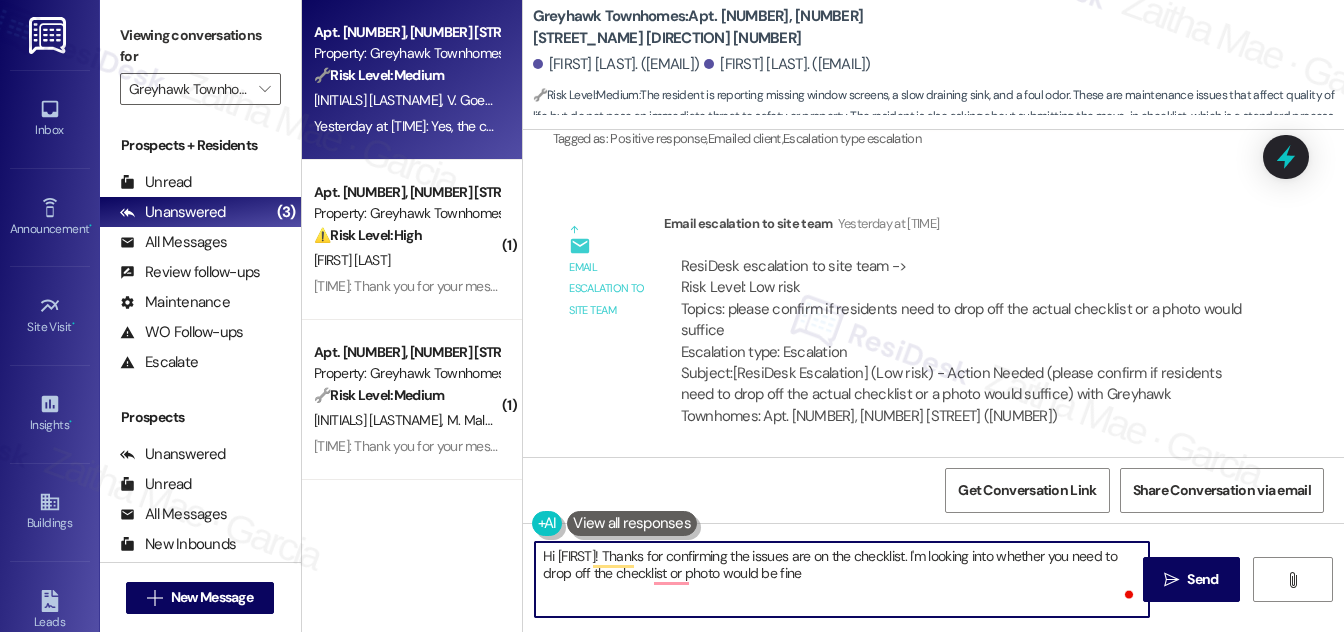 type on "Hi Marc! Thanks for confirming the issues are on the checklist. I'm looking into whether you need to drop off the checklist or photo would be fine." 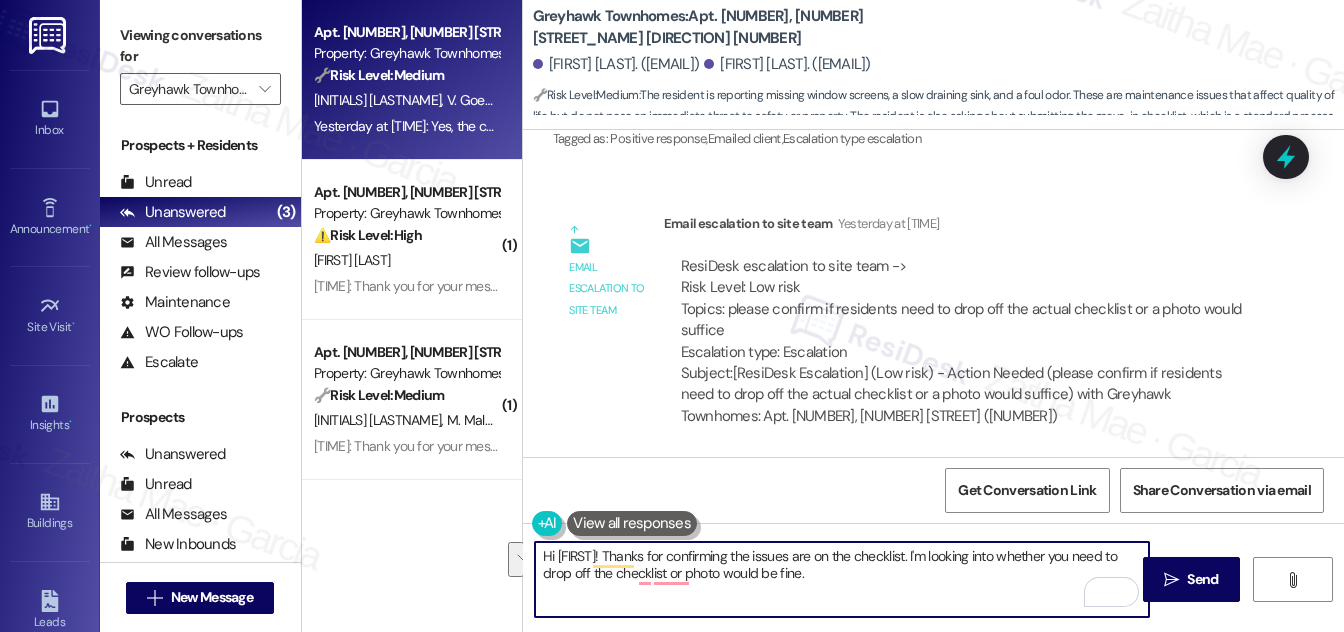 drag, startPoint x: 539, startPoint y: 554, endPoint x: 808, endPoint y: 572, distance: 269.60156 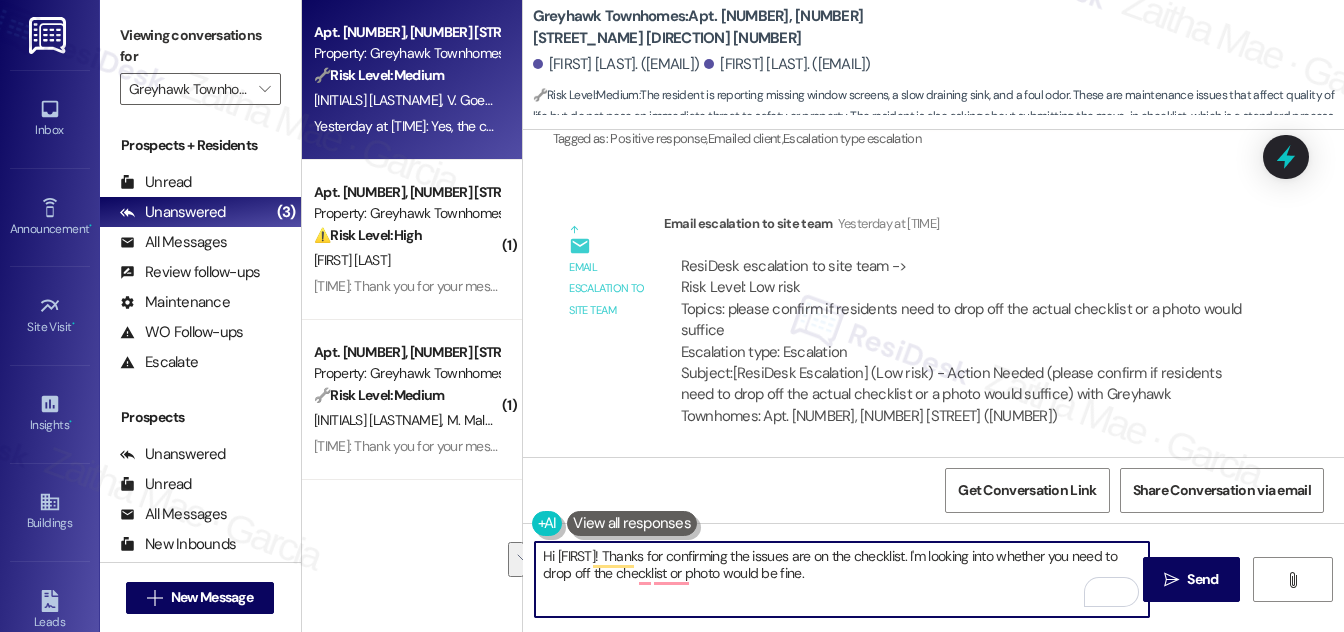 click on "Hi Marc! Thanks for confirming the issues are on the checklist. I'm looking into whether you need to drop off the checklist or photo would be fine." at bounding box center [842, 579] 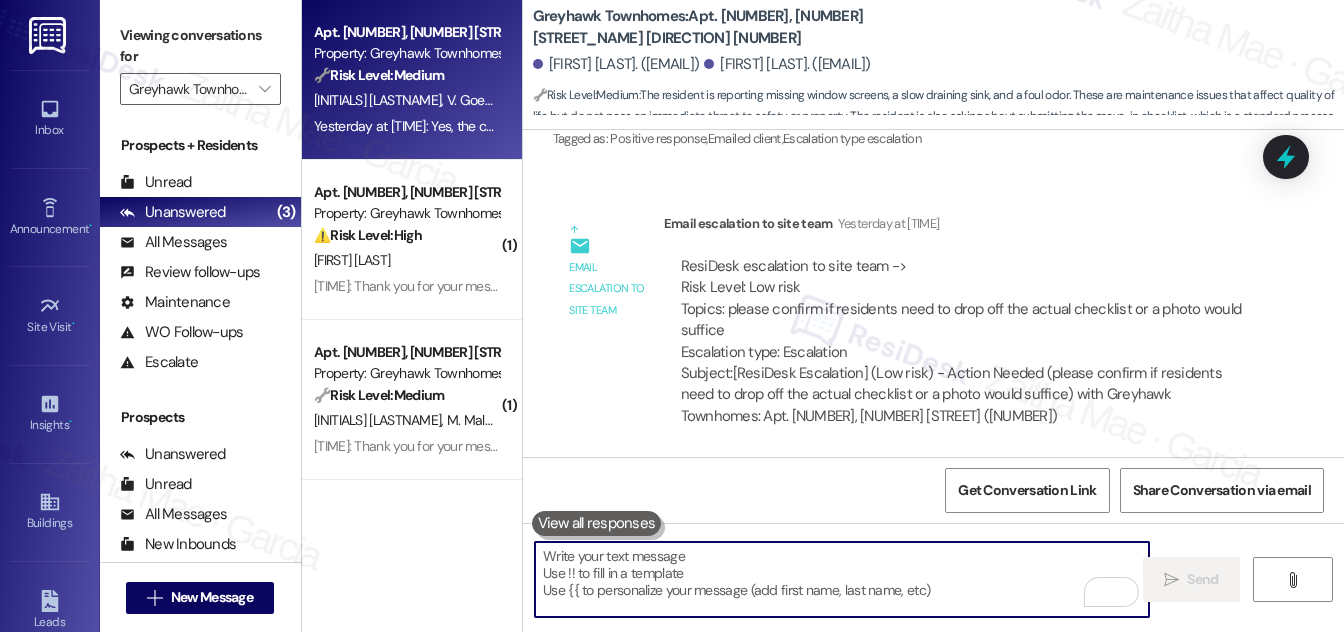 click at bounding box center (842, 579) 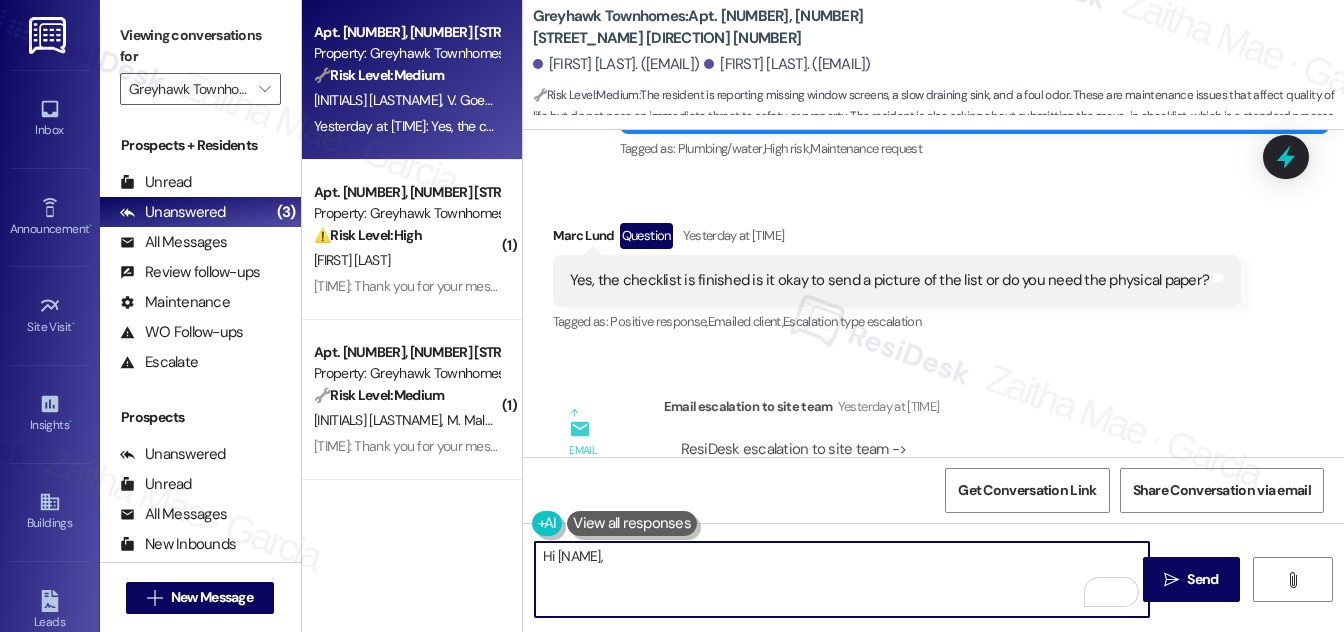 scroll, scrollTop: 1200, scrollLeft: 0, axis: vertical 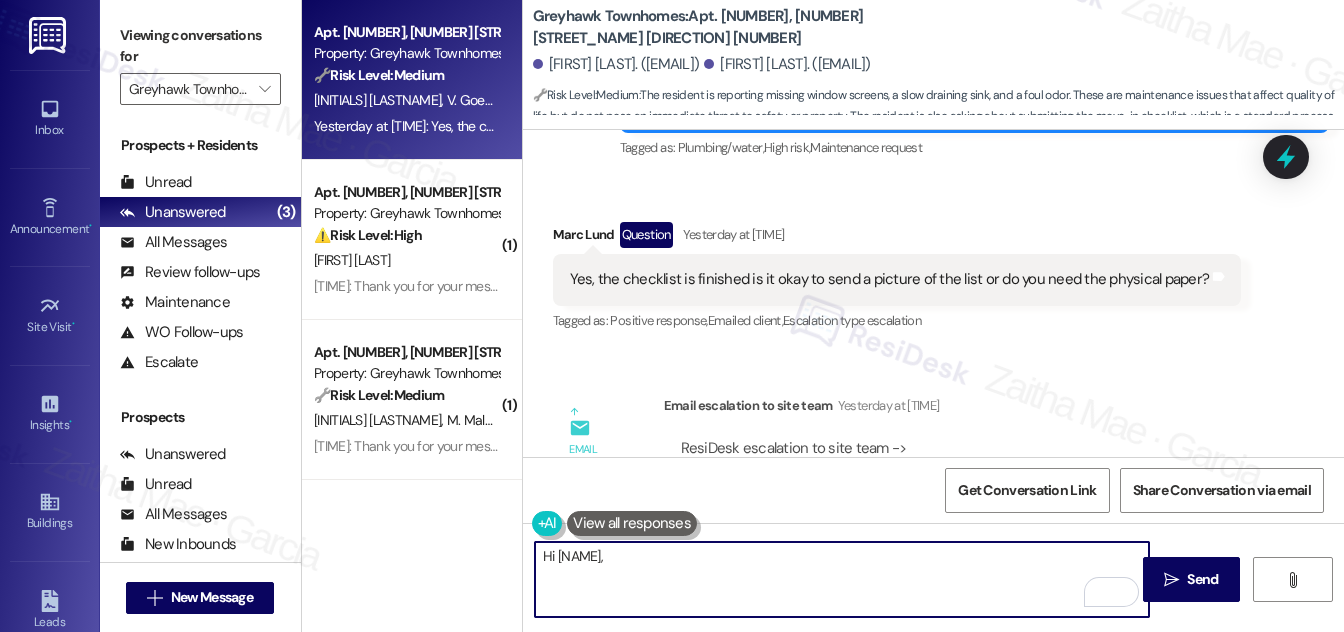 click on "Hi Marc," at bounding box center [842, 579] 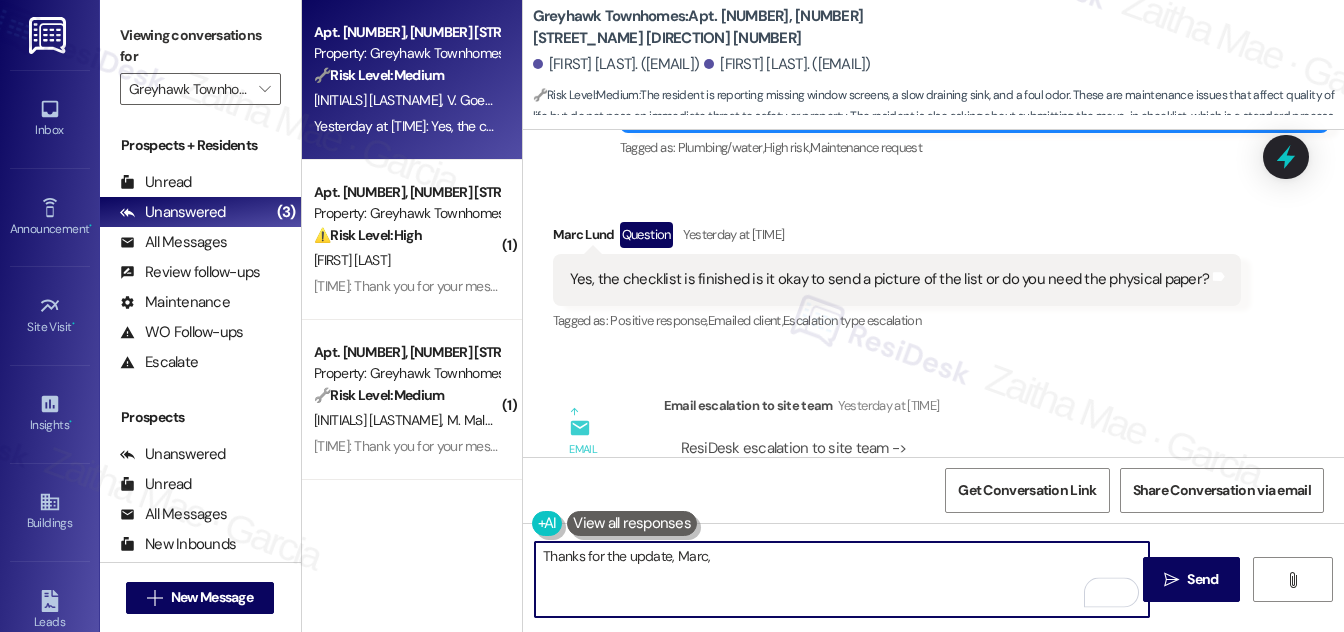click on "Thanks for the update, Marc," at bounding box center [842, 579] 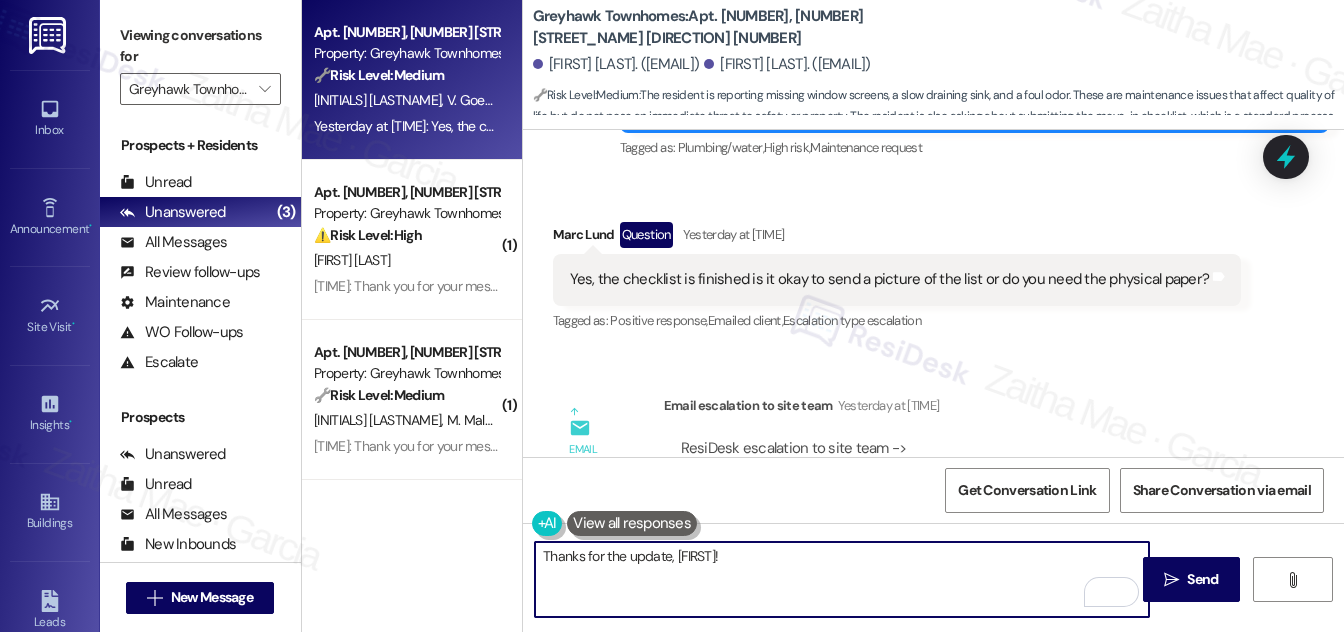 click on "Thanks for the update, Marc!" at bounding box center (842, 579) 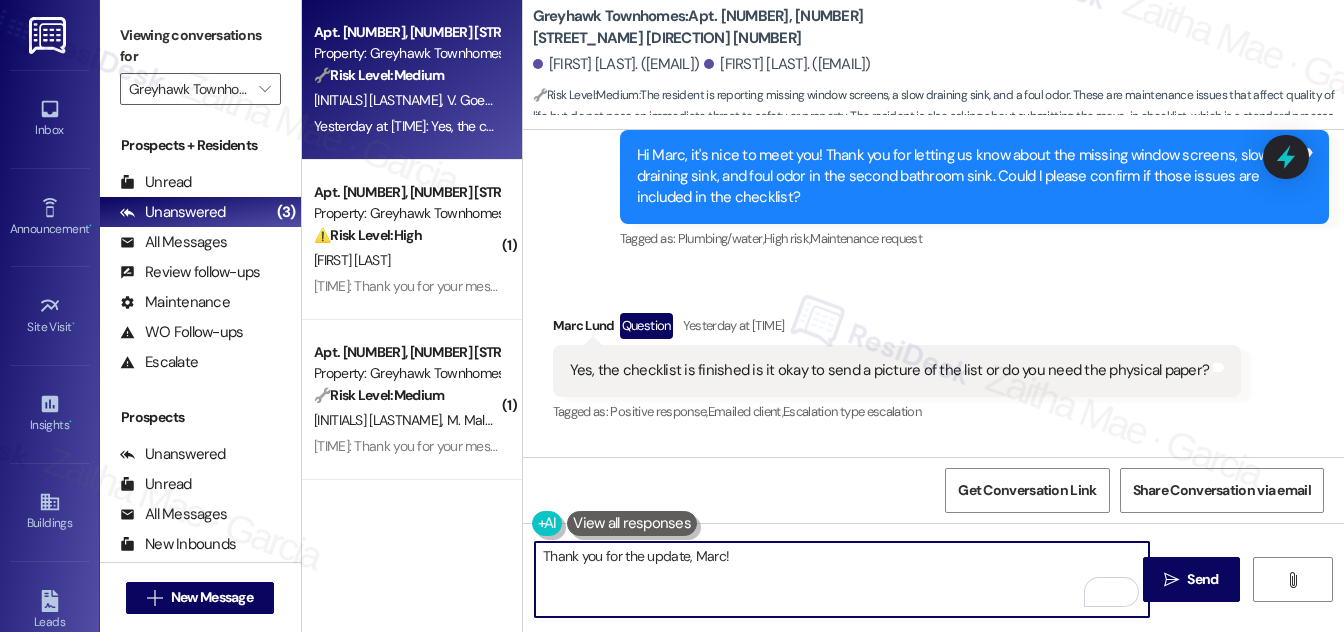 scroll, scrollTop: 1382, scrollLeft: 0, axis: vertical 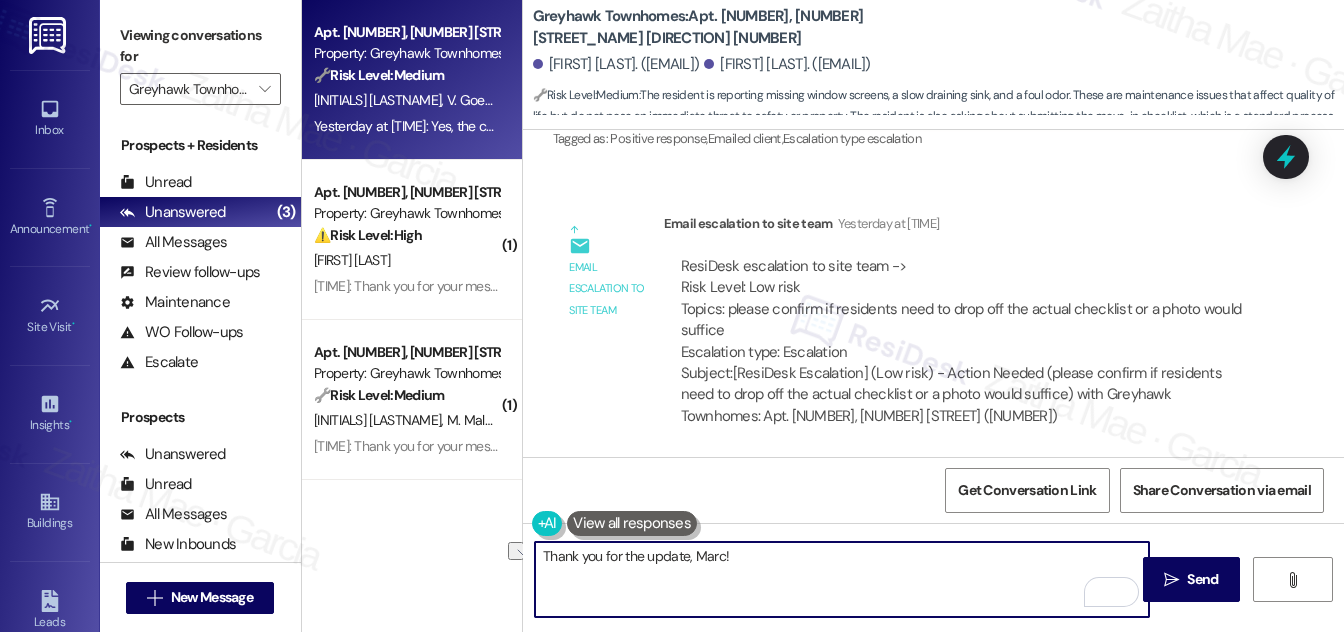 drag, startPoint x: 686, startPoint y: 554, endPoint x: 524, endPoint y: 556, distance: 162.01234 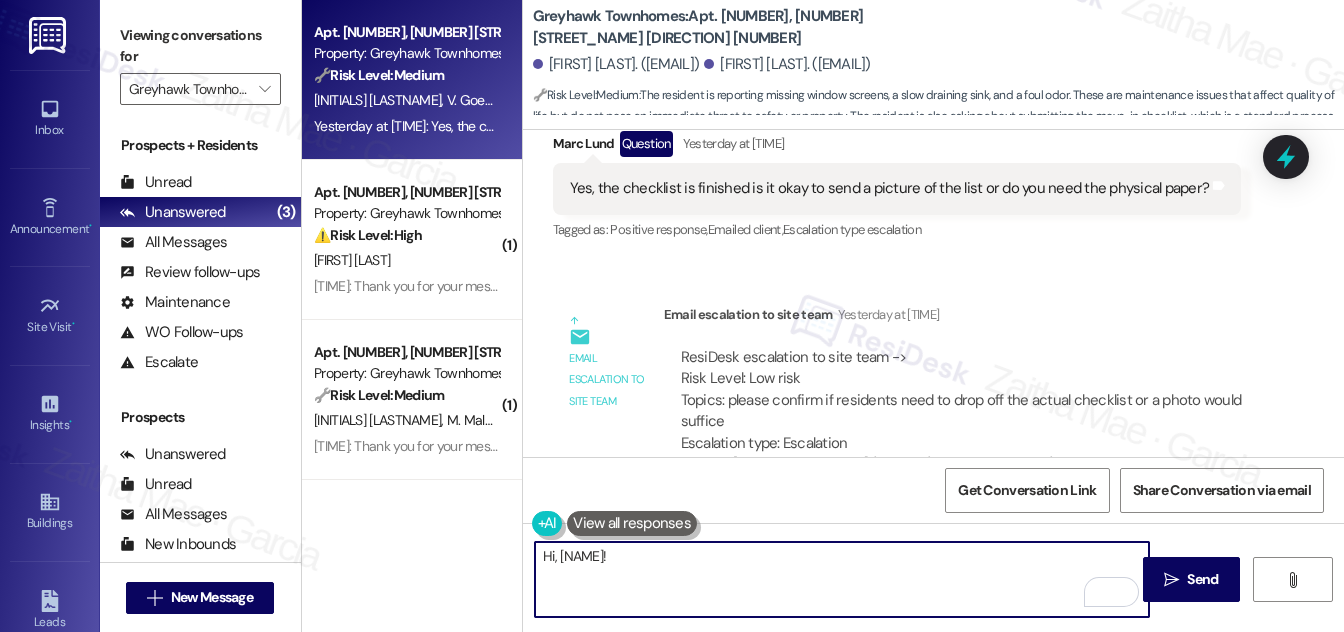 scroll, scrollTop: 1382, scrollLeft: 0, axis: vertical 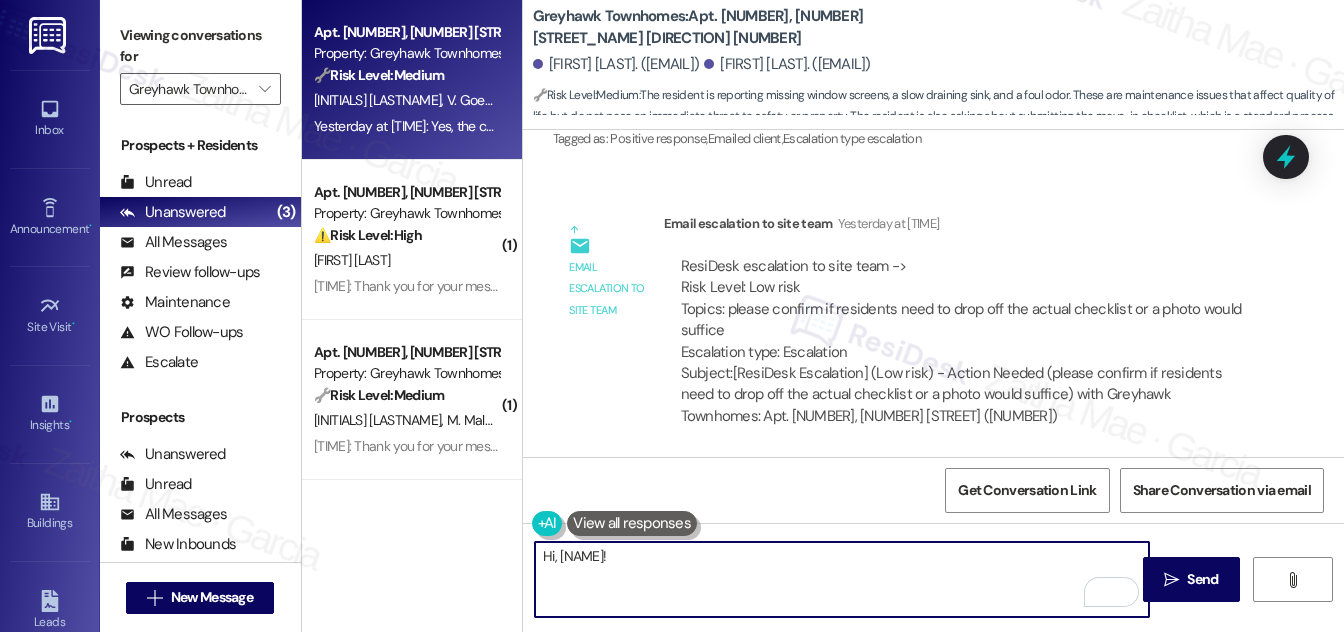 click on "Hi, Marc!" at bounding box center (842, 579) 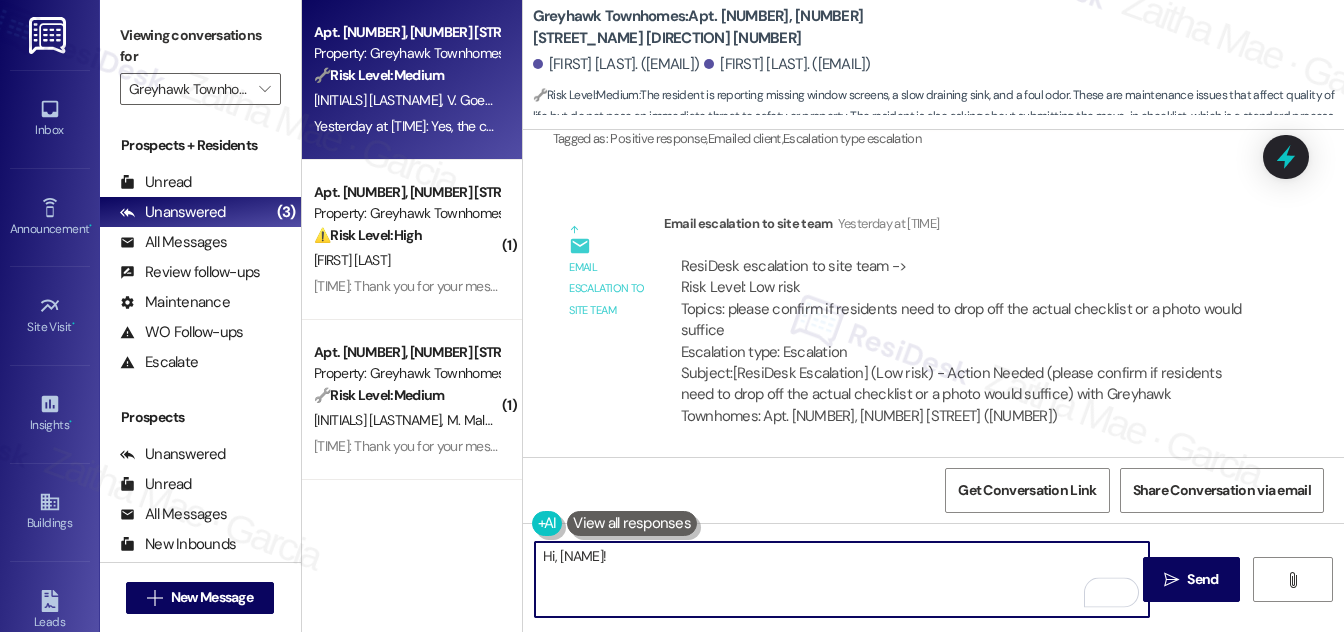 paste on "Thank you for confirming that the issues are on the checklist. I’m checking to see whether you’ll need to drop off the checklist in person or if a photo will suffice. I’ll follow up with you as soon as I have more information." 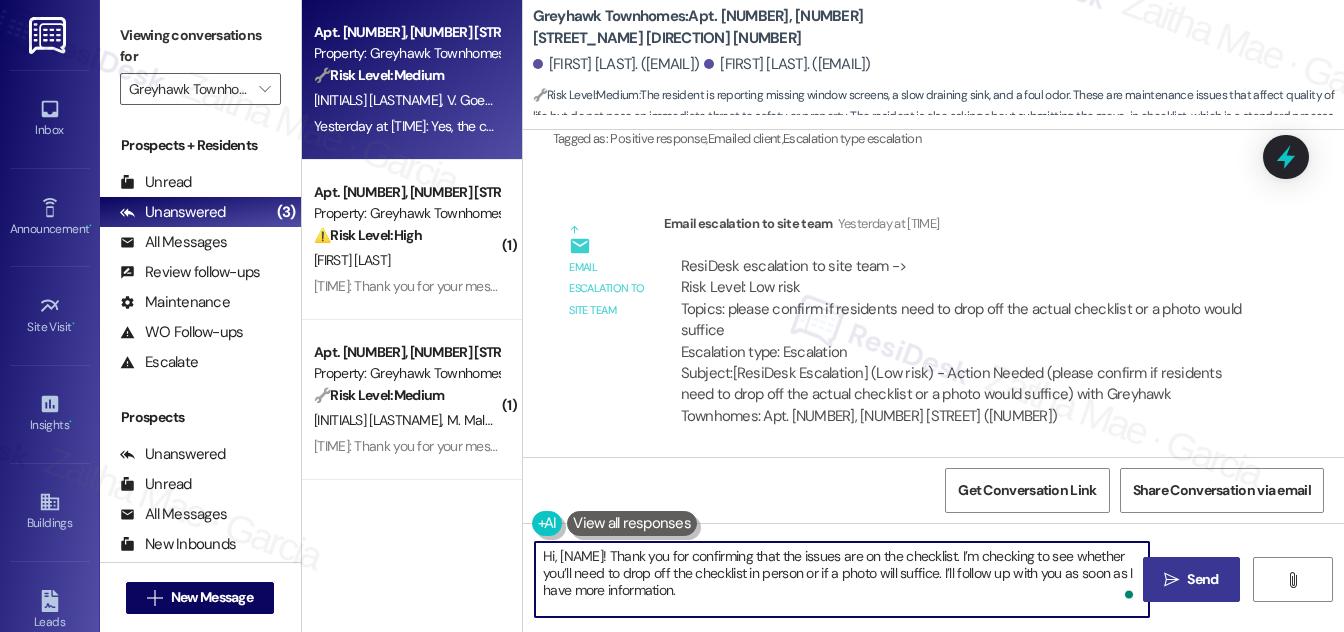 type on "Hi, Marc! Thank you for confirming that the issues are on the checklist. I’m checking to see whether you’ll need to drop off the checklist in person or if a photo will suffice. I’ll follow up with you as soon as I have more information." 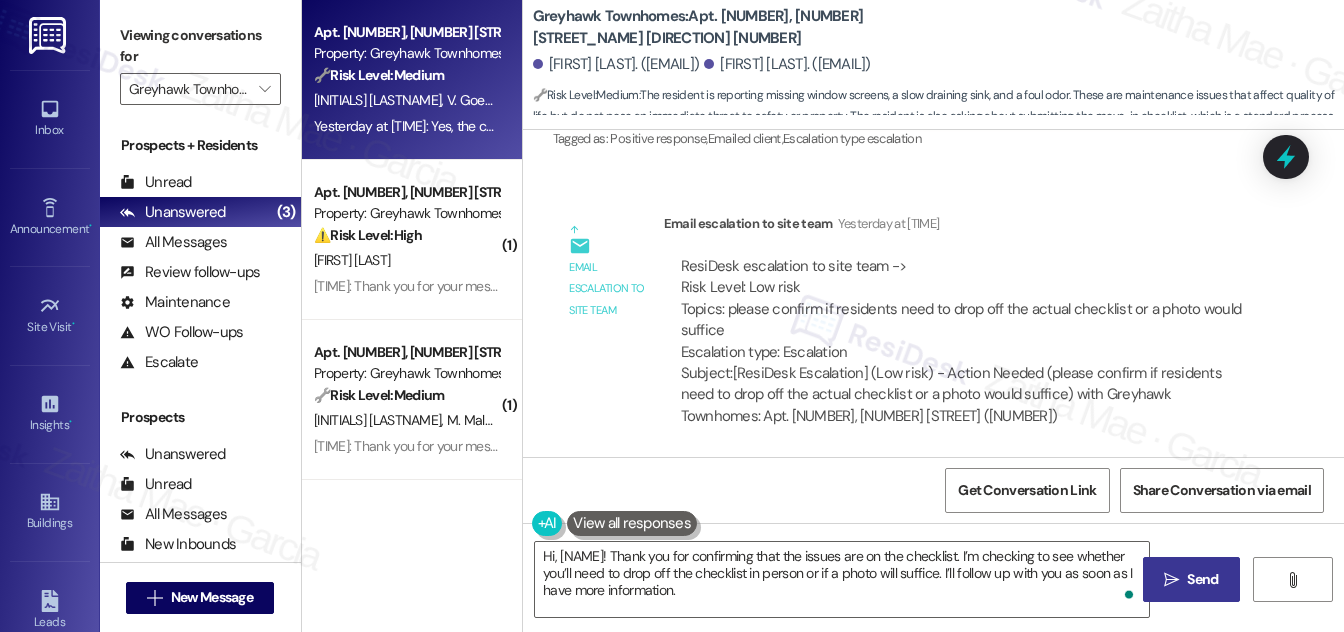 click on "Send" at bounding box center [1202, 579] 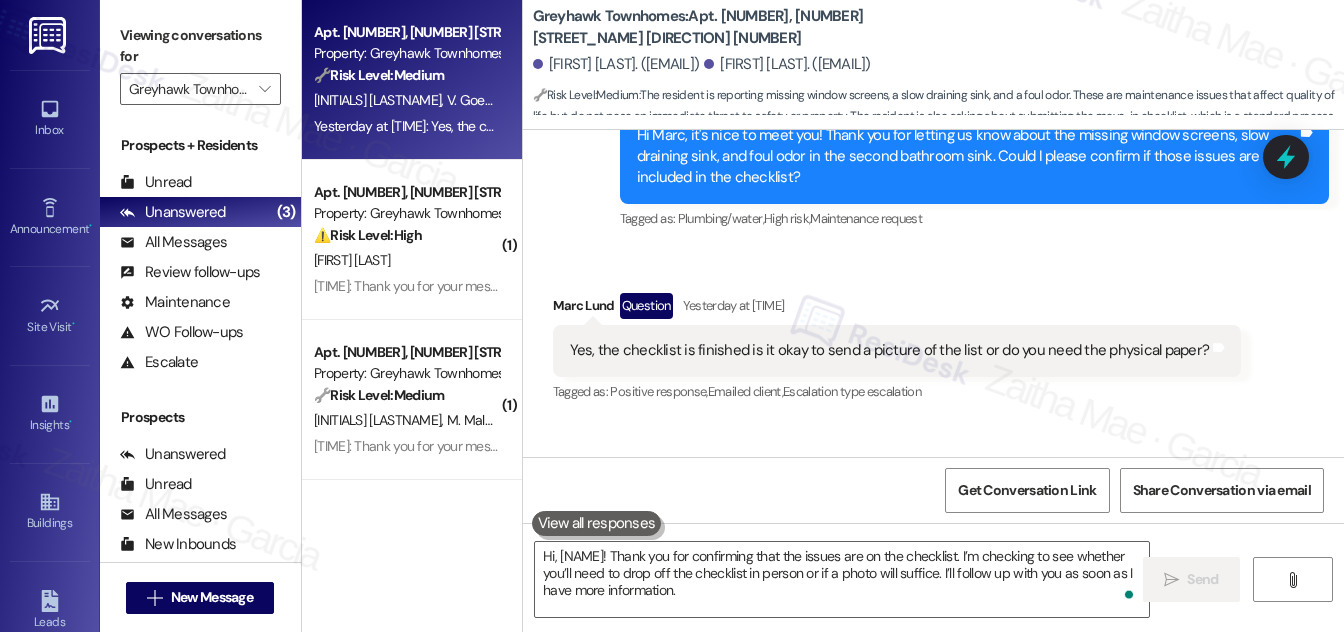 scroll, scrollTop: 1092, scrollLeft: 0, axis: vertical 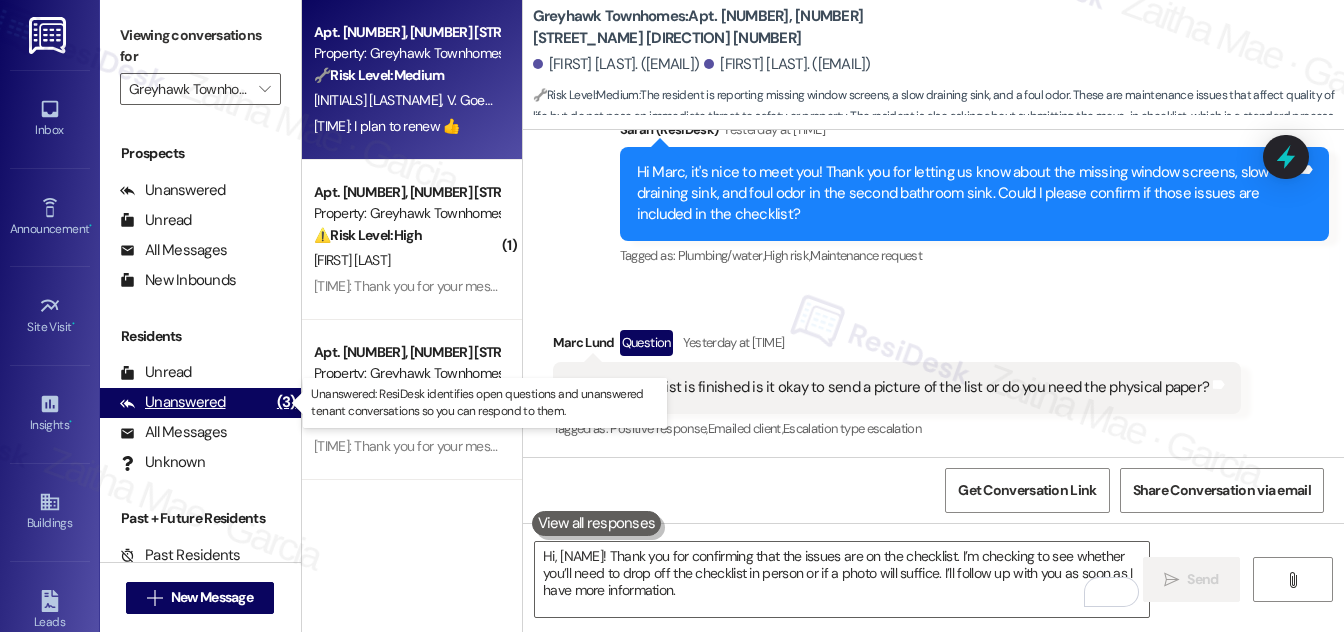 click on "Unanswered" at bounding box center (173, 402) 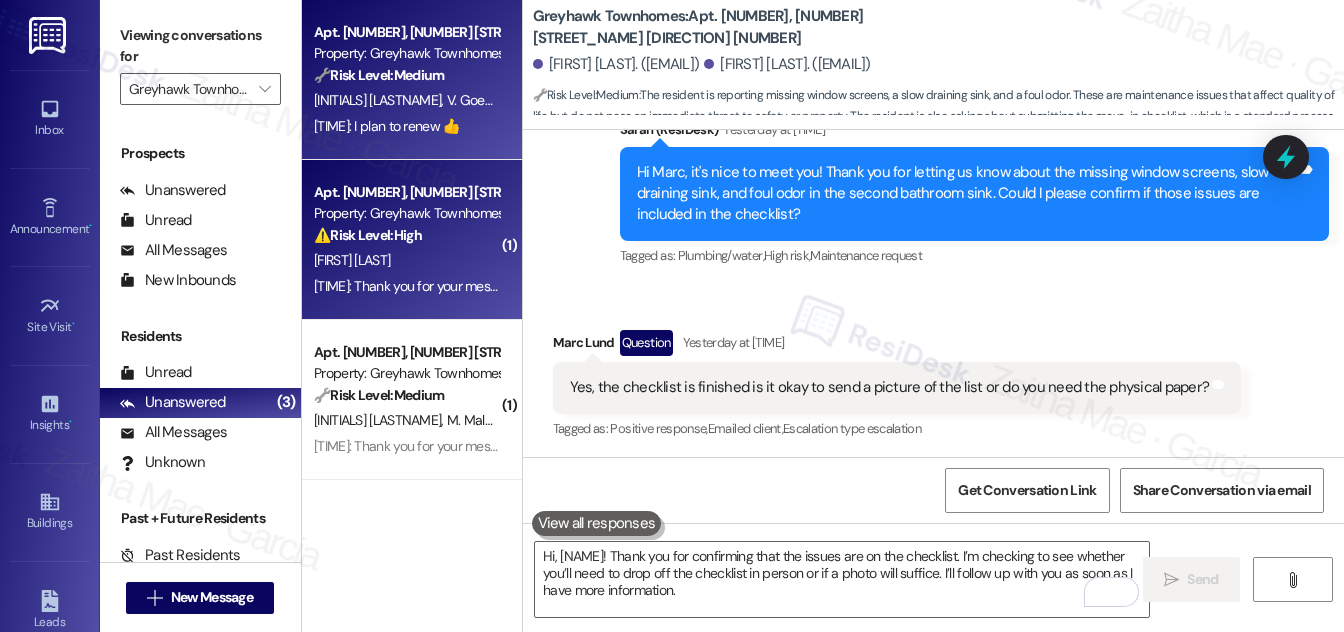 click on "J. Weiss" at bounding box center (406, 260) 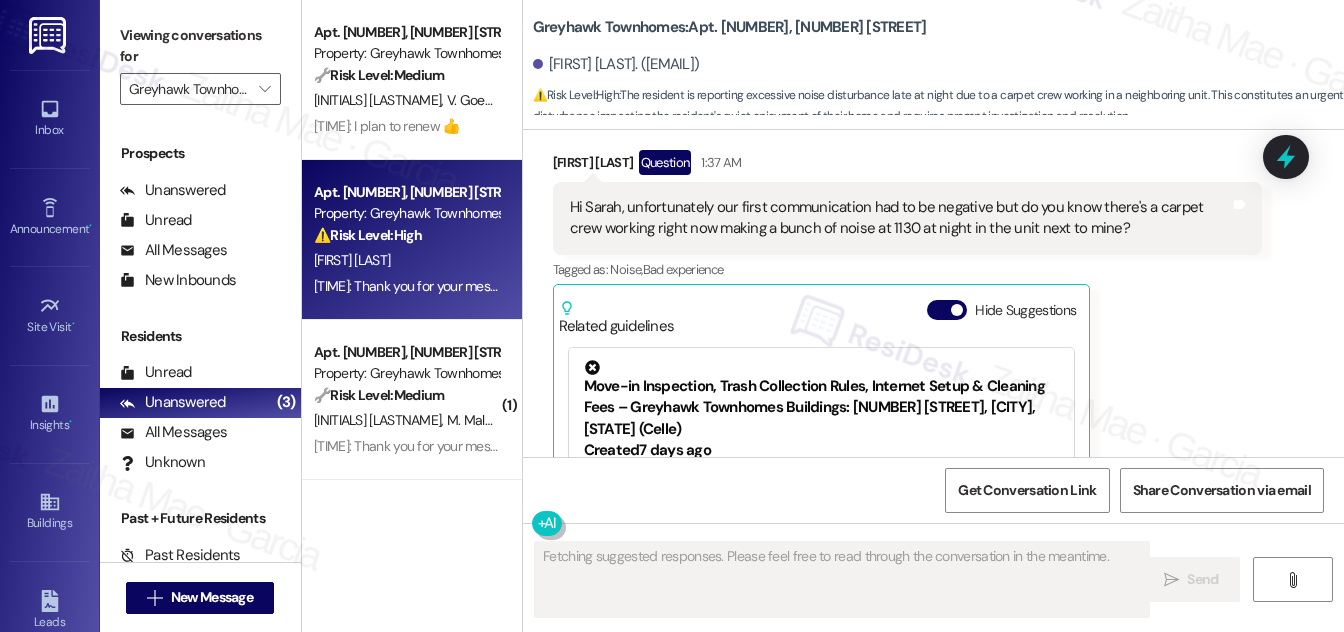 scroll, scrollTop: 373, scrollLeft: 0, axis: vertical 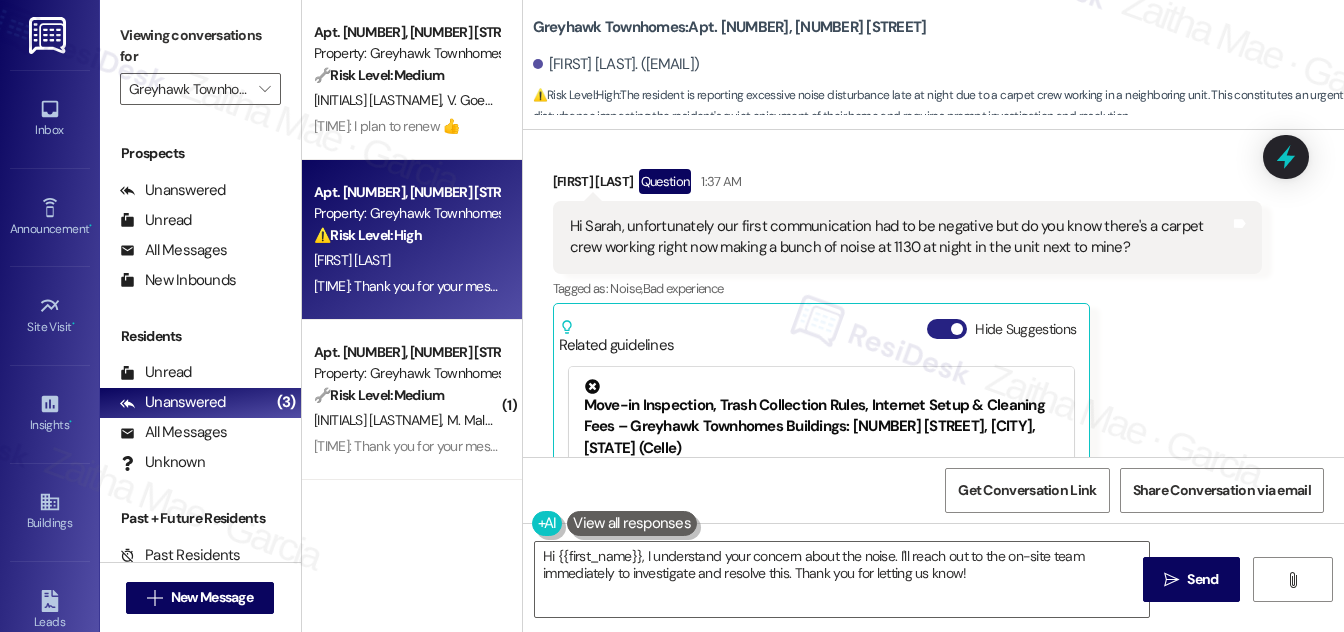 click on "Hide Suggestions" at bounding box center (947, 329) 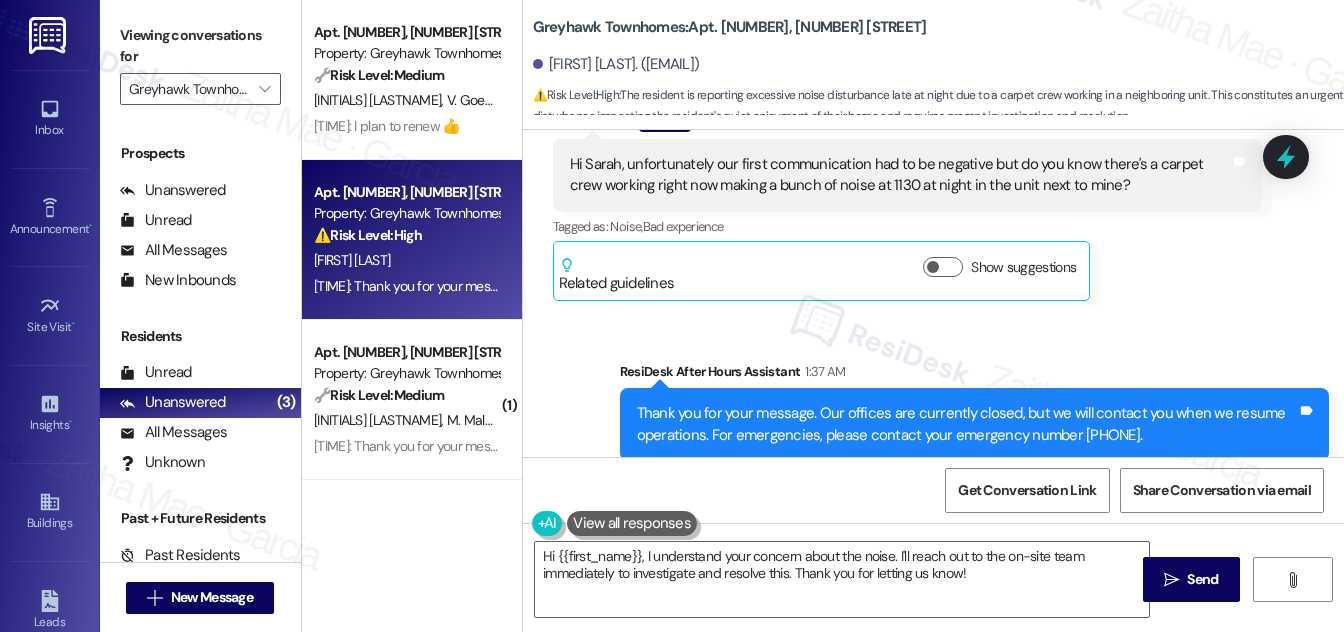 scroll, scrollTop: 464, scrollLeft: 0, axis: vertical 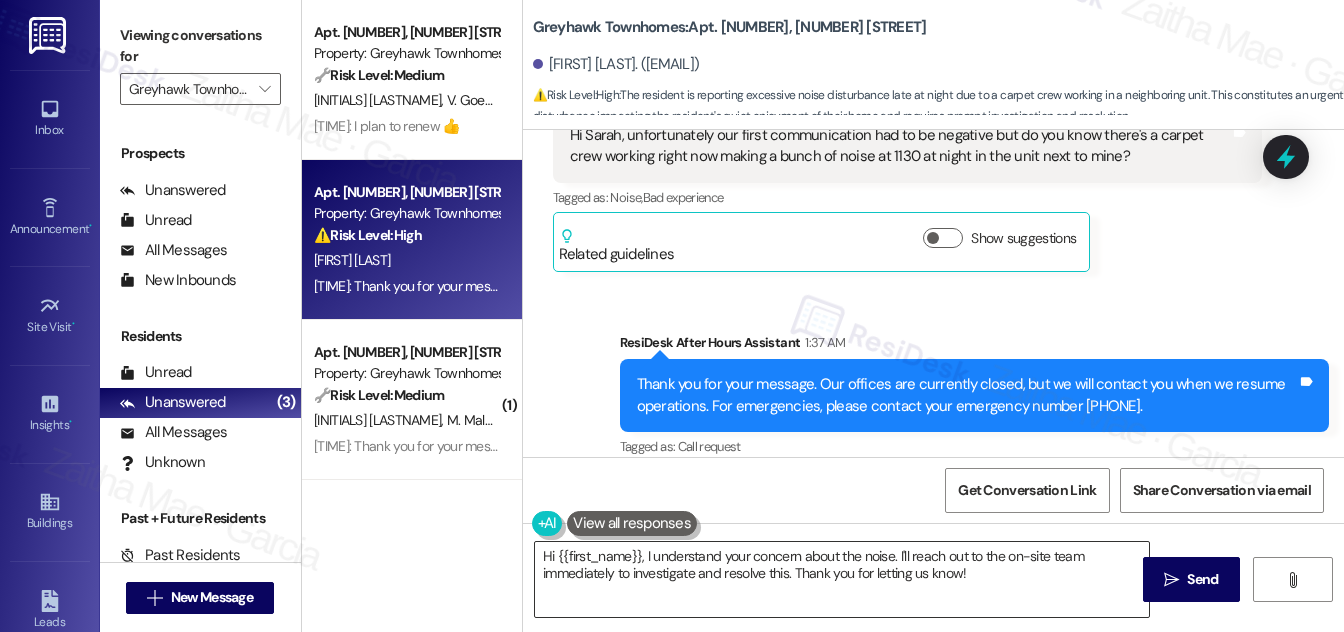 click on "Hi {{first_name}}, I understand your concern about the noise. I'll reach out to the on-site team immediately to investigate and resolve this. Thank you for letting us know!" at bounding box center [842, 579] 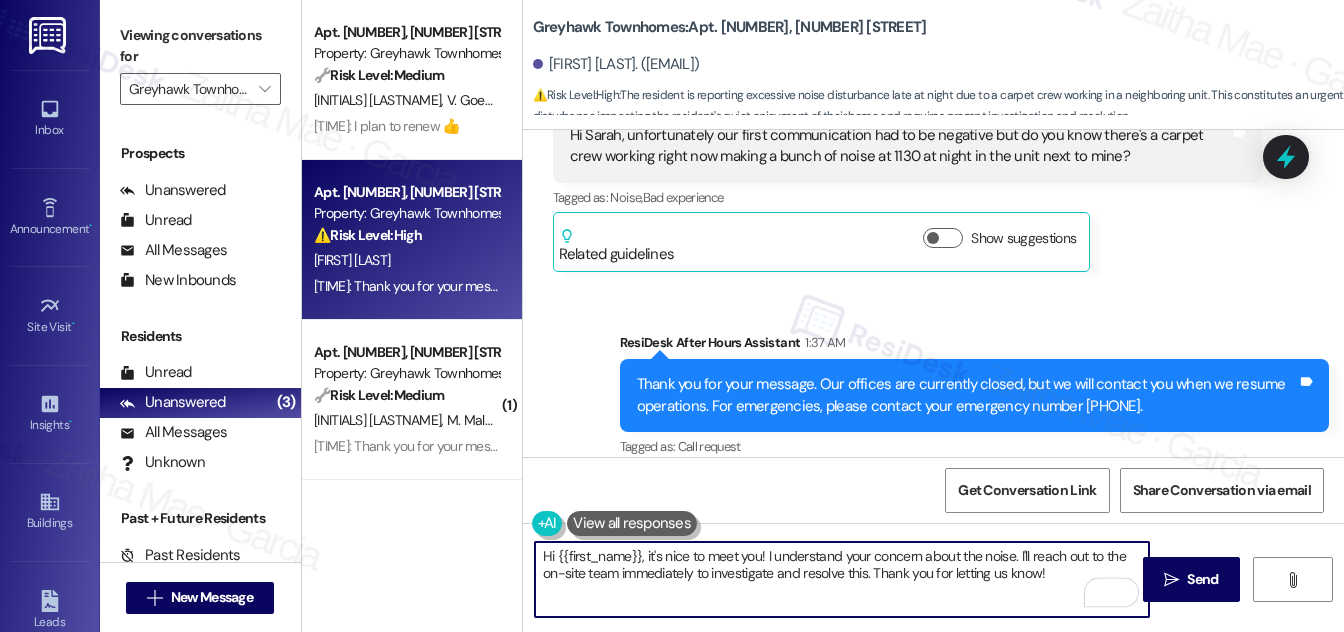 scroll, scrollTop: 373, scrollLeft: 0, axis: vertical 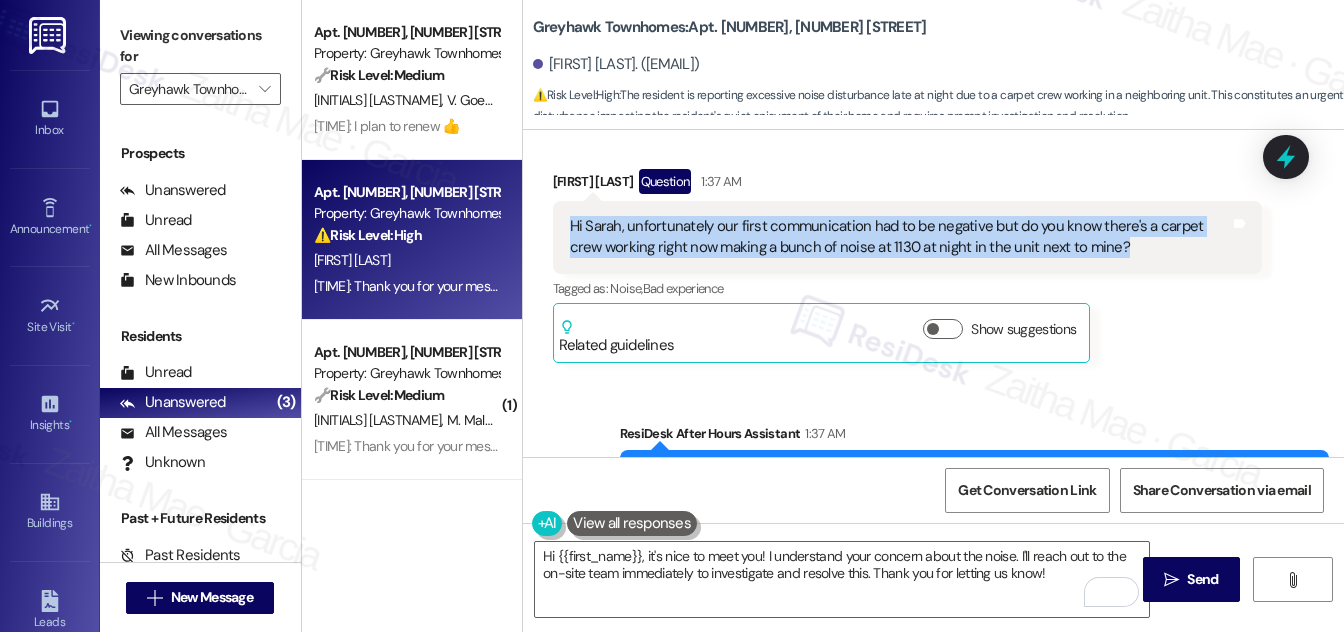drag, startPoint x: 560, startPoint y: 220, endPoint x: 1089, endPoint y: 245, distance: 529.5904 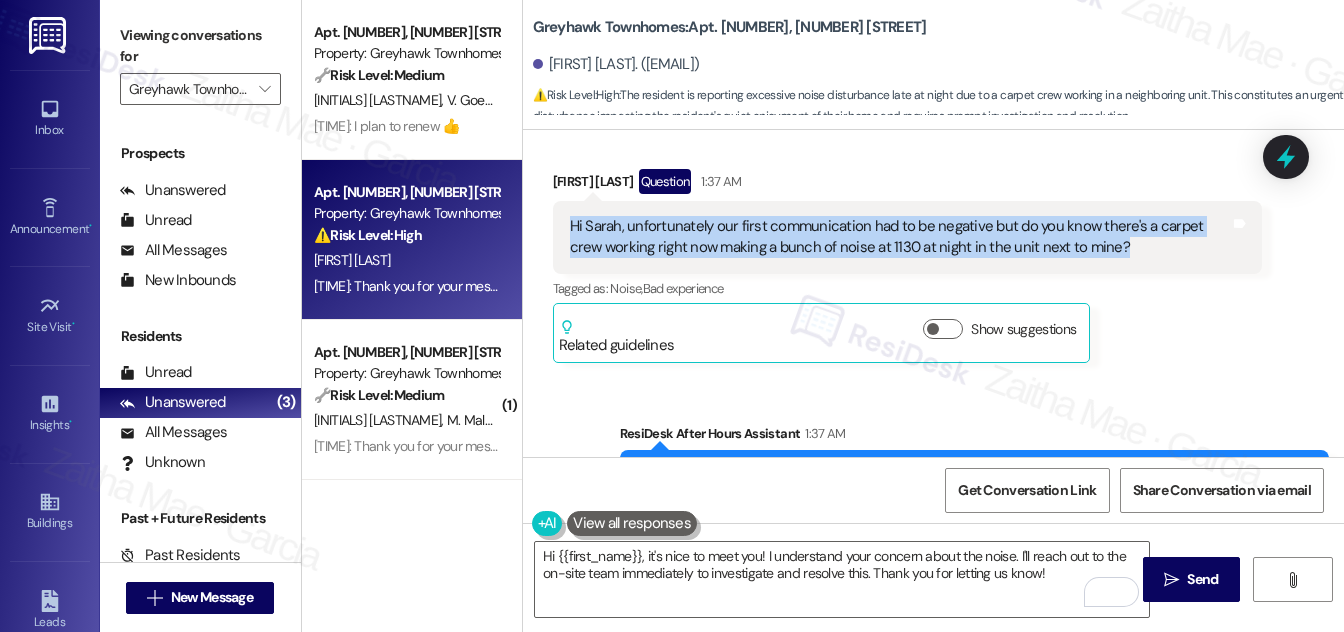 click on "Hi Sarah, unfortunately our first communication had to be negative but do you know there's a carpet crew working right now making a bunch of noise at 1130 at night in the unit next to mine? Tags and notes" at bounding box center (907, 237) 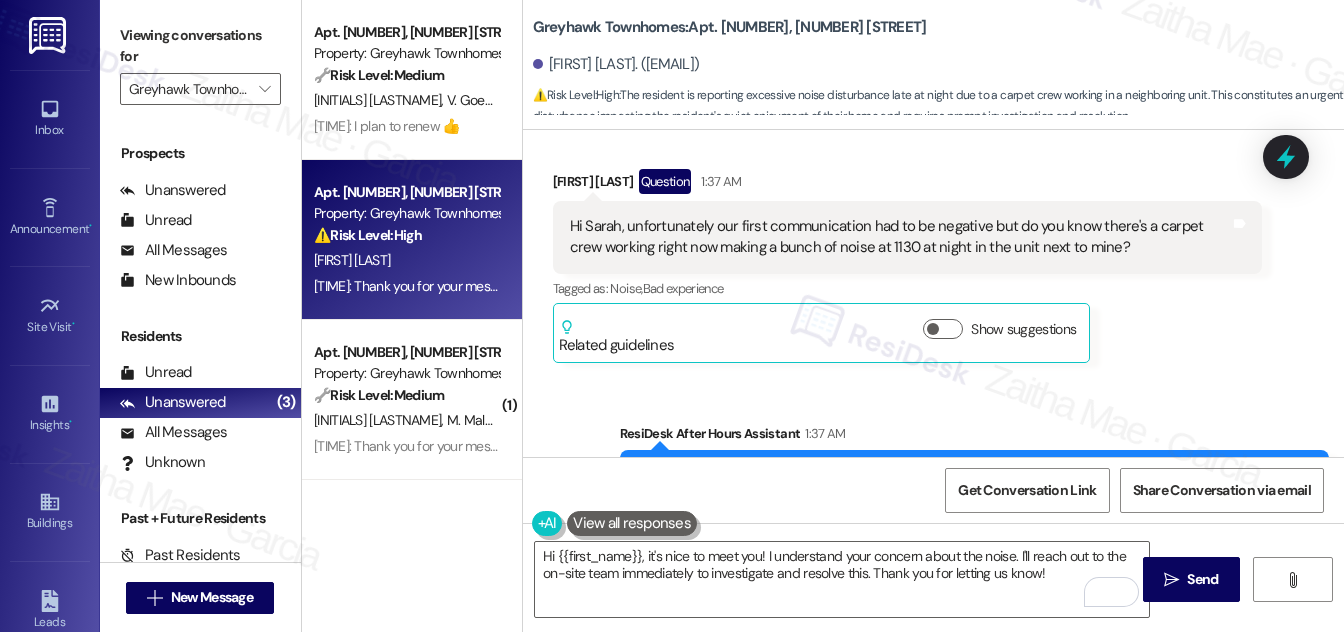 click on "Jeremy Weiss Question 1:37 AM" at bounding box center [907, 185] 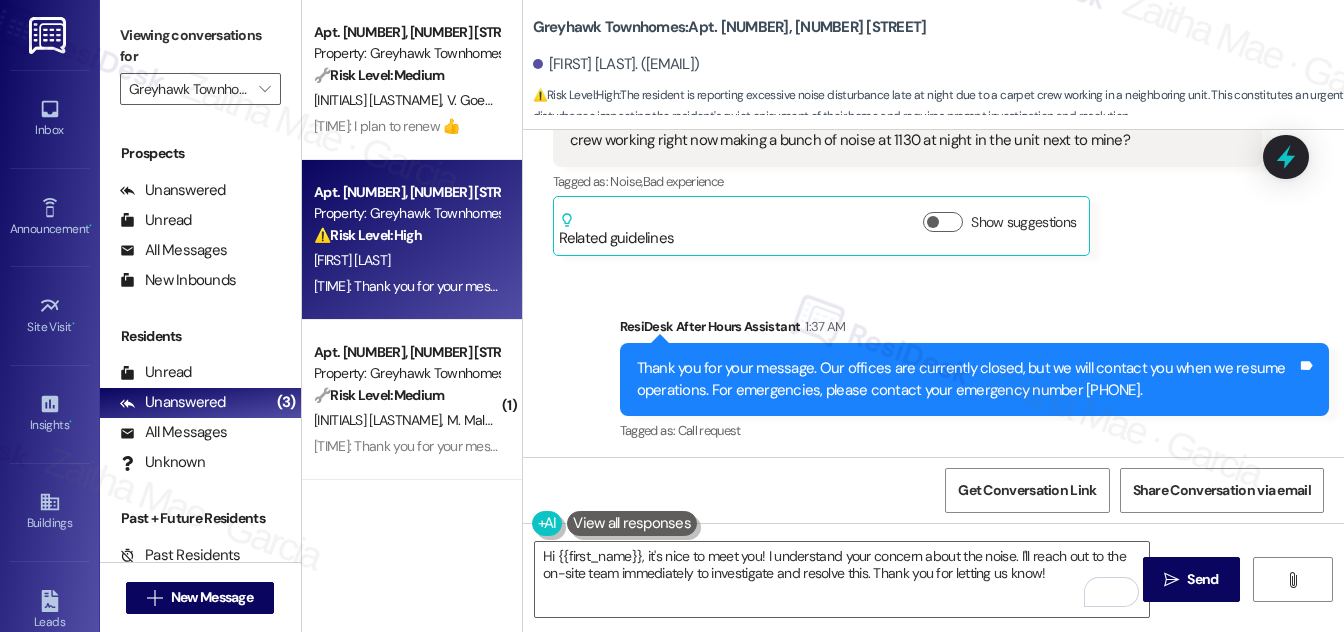 scroll, scrollTop: 484, scrollLeft: 0, axis: vertical 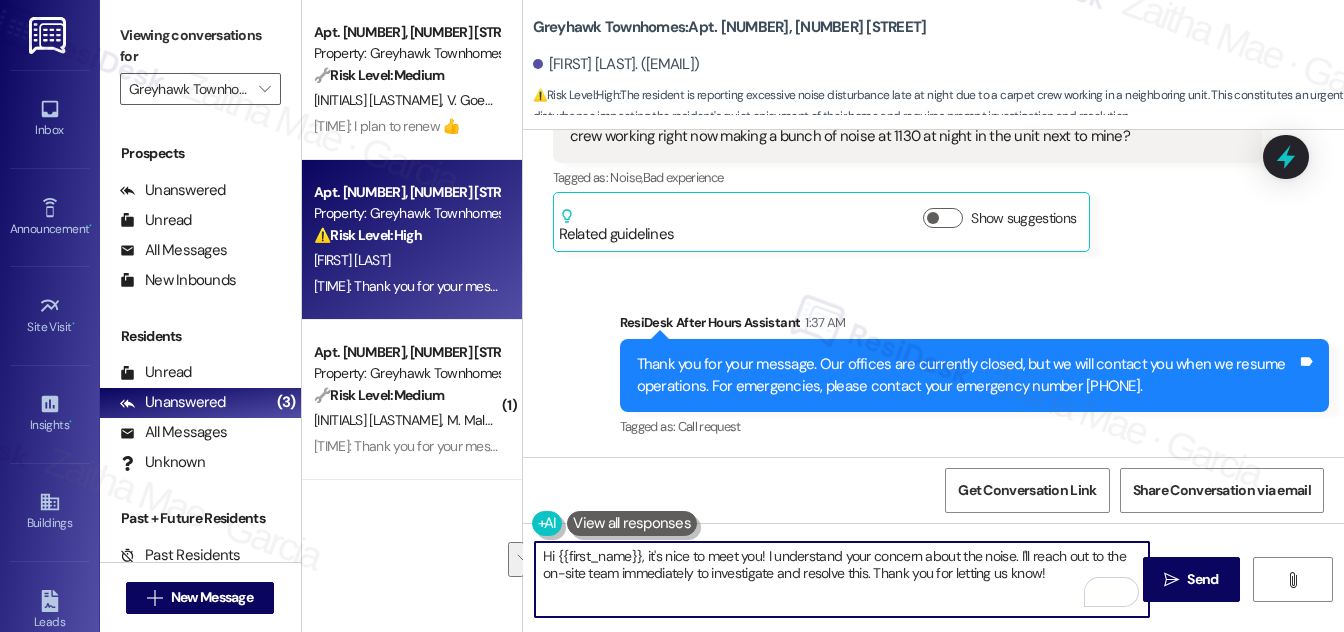 drag, startPoint x: 1018, startPoint y: 551, endPoint x: 1040, endPoint y: 580, distance: 36.40055 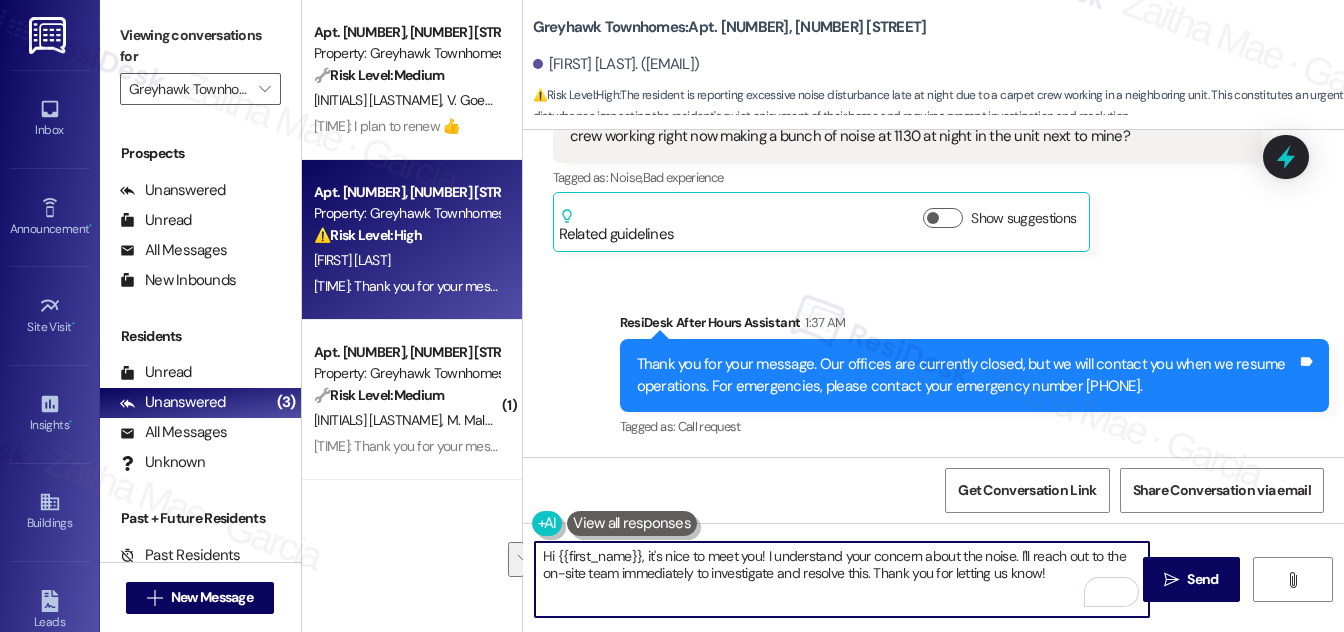 click on "Hi {{first_name}}, it's nice to meet you! I understand your concern about the noise. I'll reach out to the on-site team immediately to investigate and resolve this. Thank you for letting us know!" at bounding box center [842, 579] 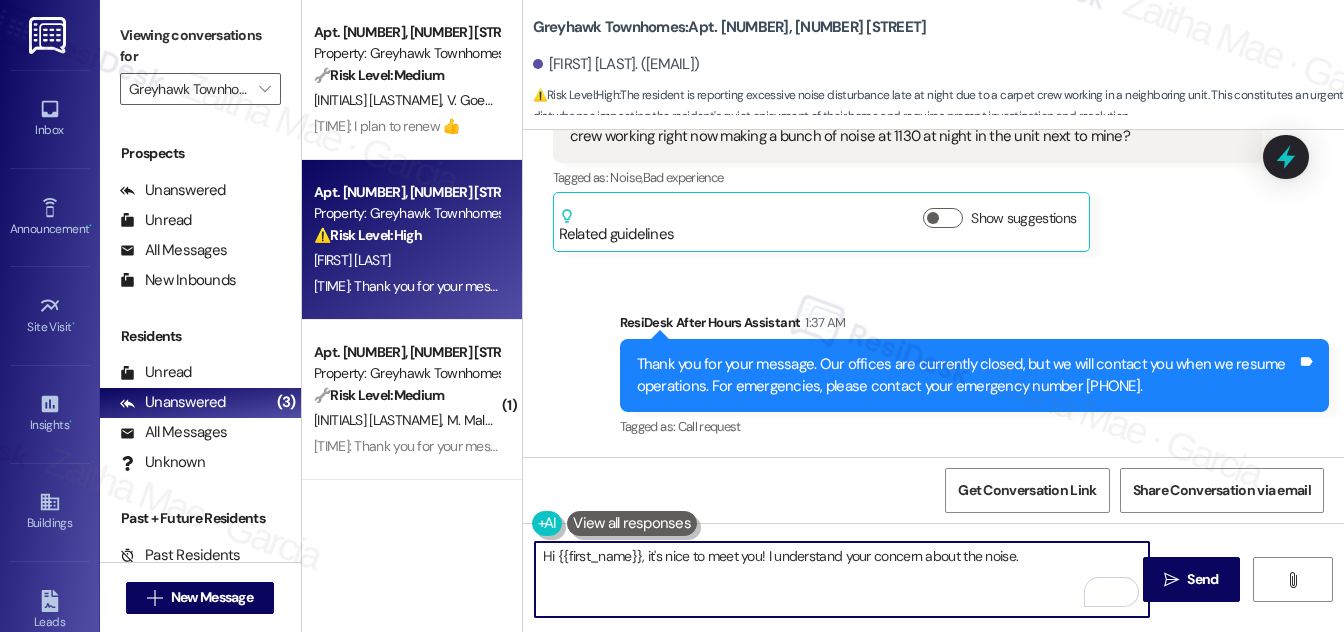 paste on "I understand how disruptive that must be, especially so late at night. Can you confirm if the crew is still working right now, and have you noticed if this has happened on other nights as well? This will help us address the situation more effectively." 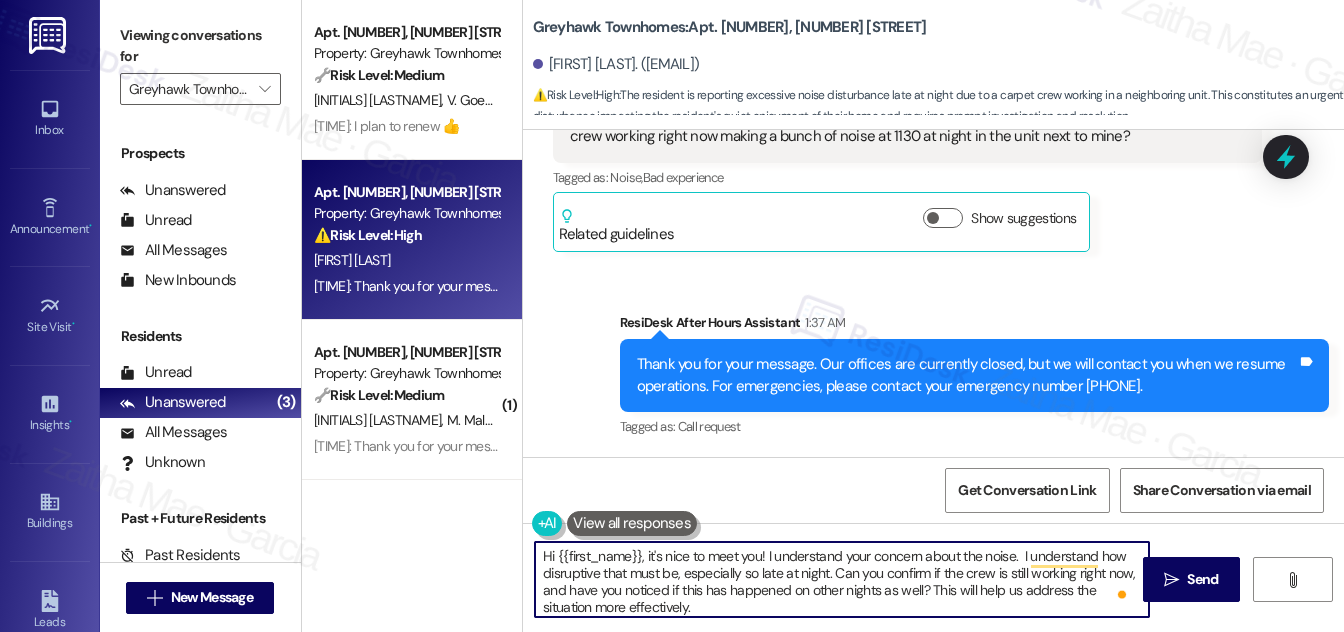 click on "Hi {{first_name}}, it's nice to meet you! I understand your concern about the noise.  I understand how disruptive that must be, especially so late at night. Can you confirm if the crew is still working right now, and have you noticed if this has happened on other nights as well? This will help us address the situation more effectively." at bounding box center (842, 579) 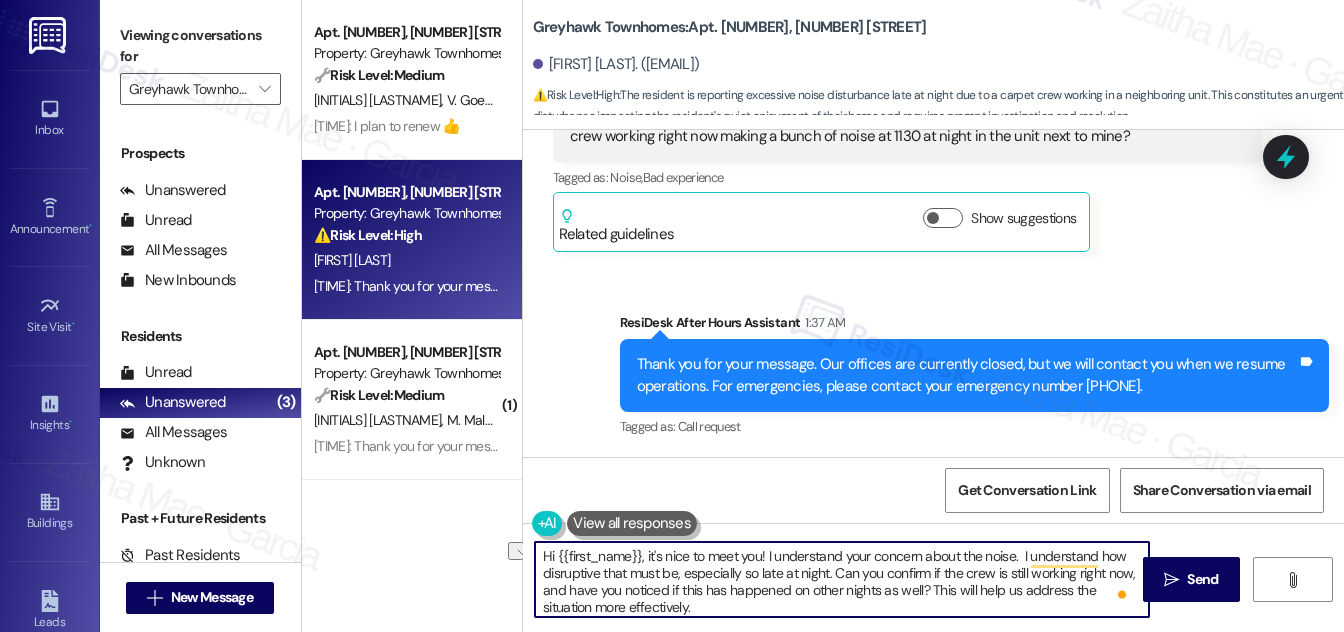 drag, startPoint x: 1017, startPoint y: 554, endPoint x: 766, endPoint y: 548, distance: 251.0717 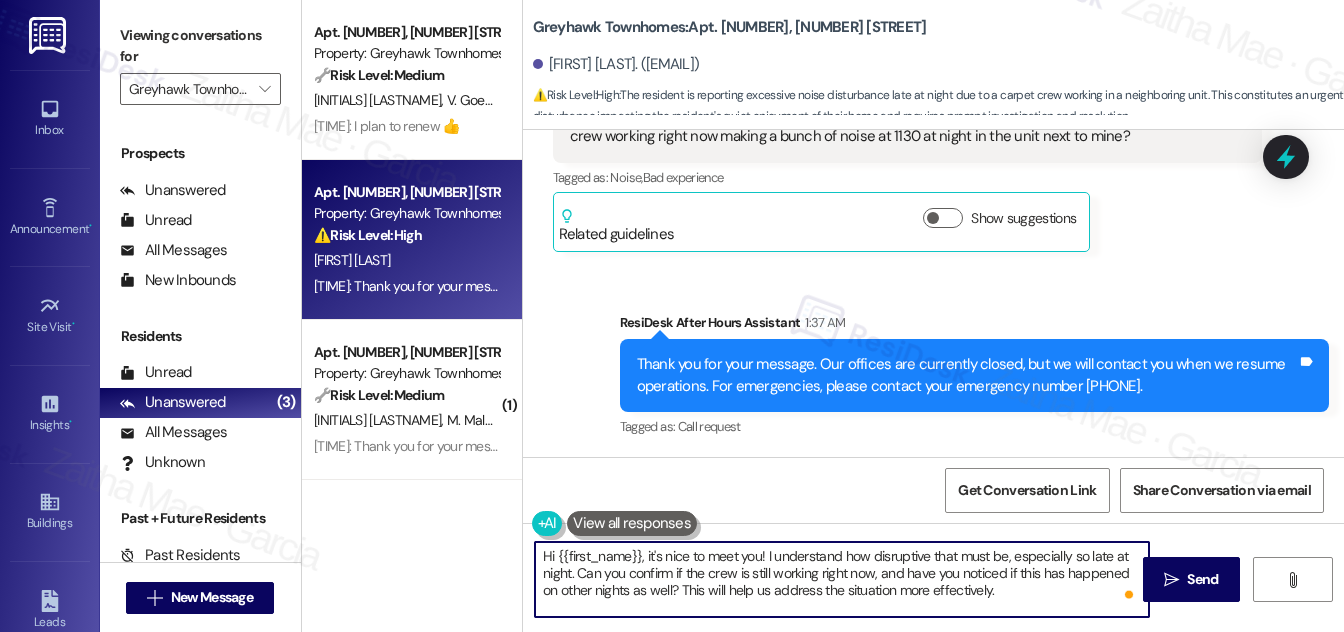 click on "Hi {{first_name}}, it's nice to meet you! I understand how disruptive that must be, especially so late at night. Can you confirm if the crew is still working right now, and have you noticed if this has happened on other nights as well? This will help us address the situation more effectively." at bounding box center (842, 579) 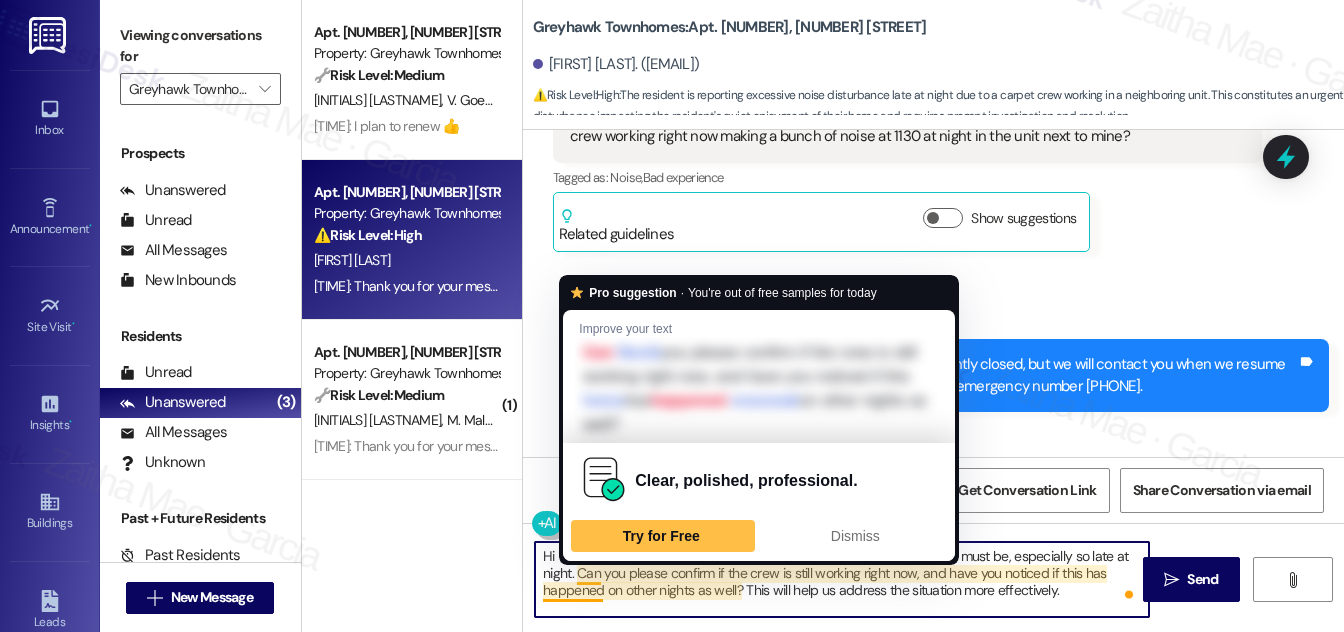 click on "Hi {{first_name}}, it's nice to meet you! I understand how disruptive that must be, especially so late at night. Can you please confirm if the crew is still working right now, and have you noticed if this has happened on other nights as well? This will help us address the situation more effectively." at bounding box center (842, 579) 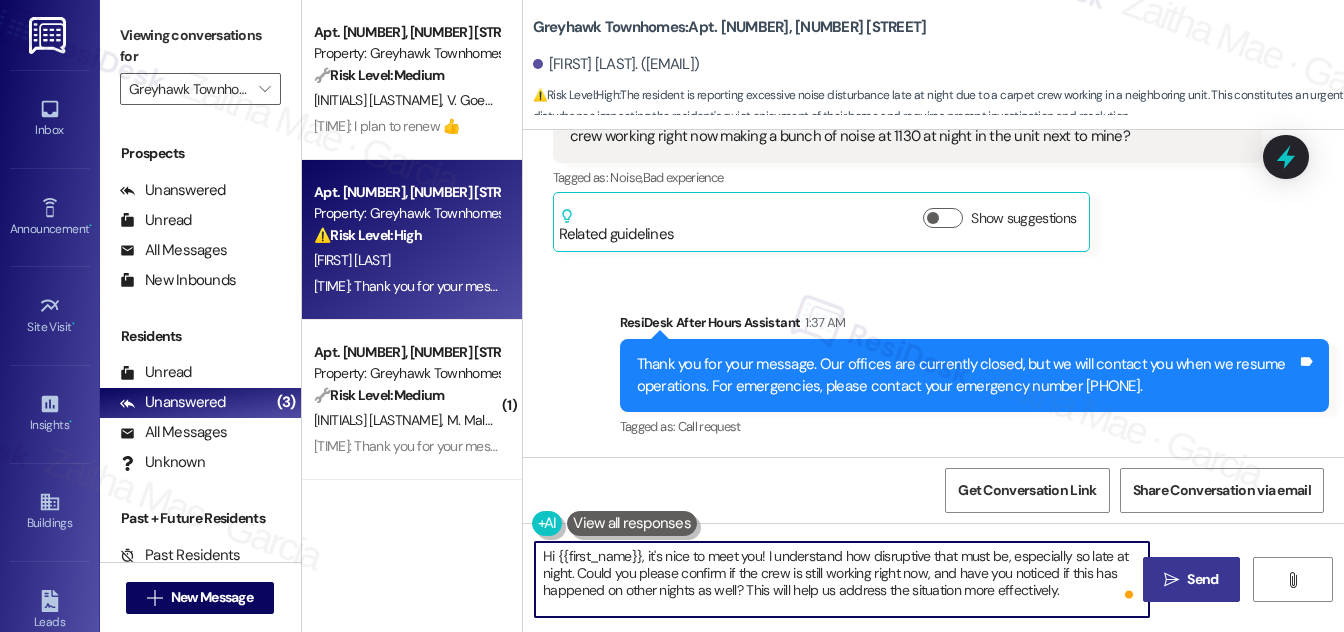 type on "Hi {{first_name}}, it's nice to meet you! I understand how disruptive that must be, especially so late at night. Could you please confirm if the crew is still working right now, and have you noticed if this has happened on other nights as well? This will help us address the situation more effectively." 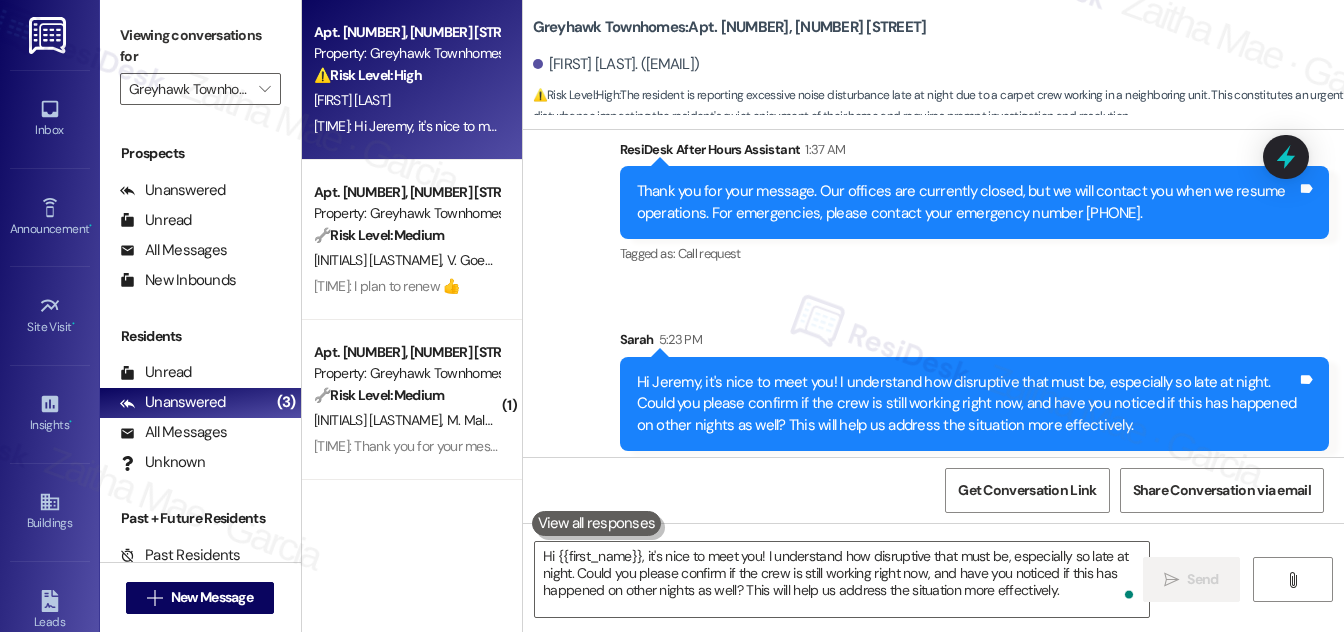 scroll, scrollTop: 666, scrollLeft: 0, axis: vertical 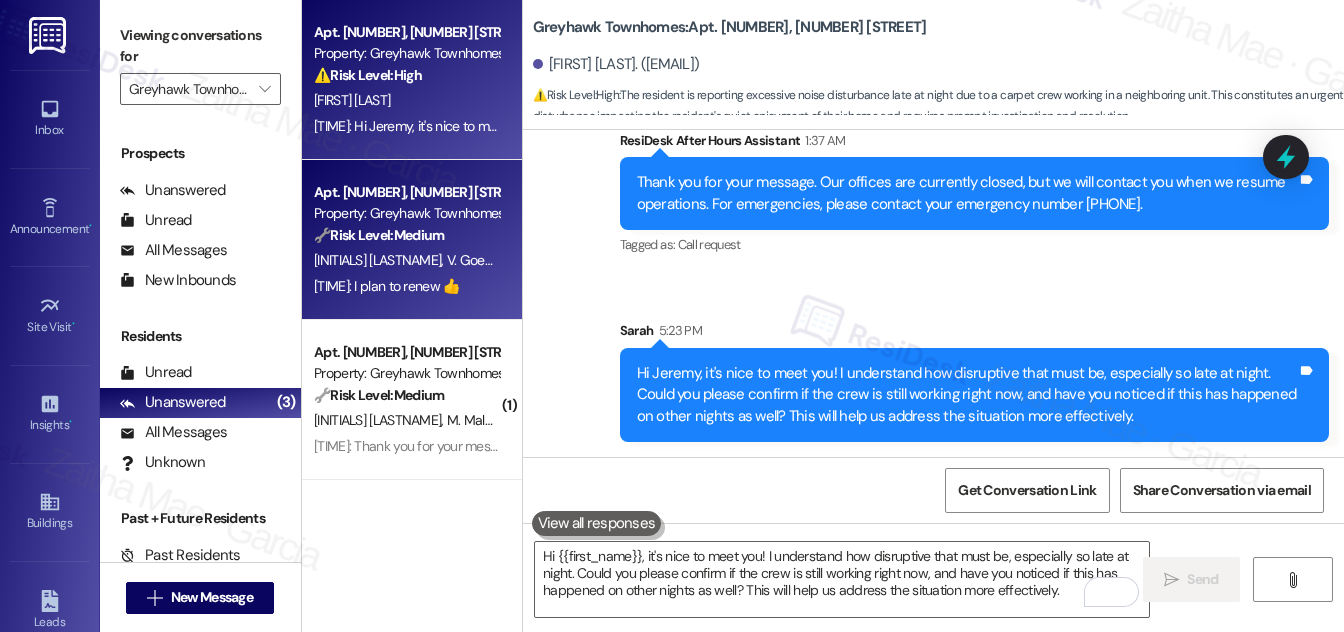 click on "M. Lund V. Goeckeritz" at bounding box center [406, 260] 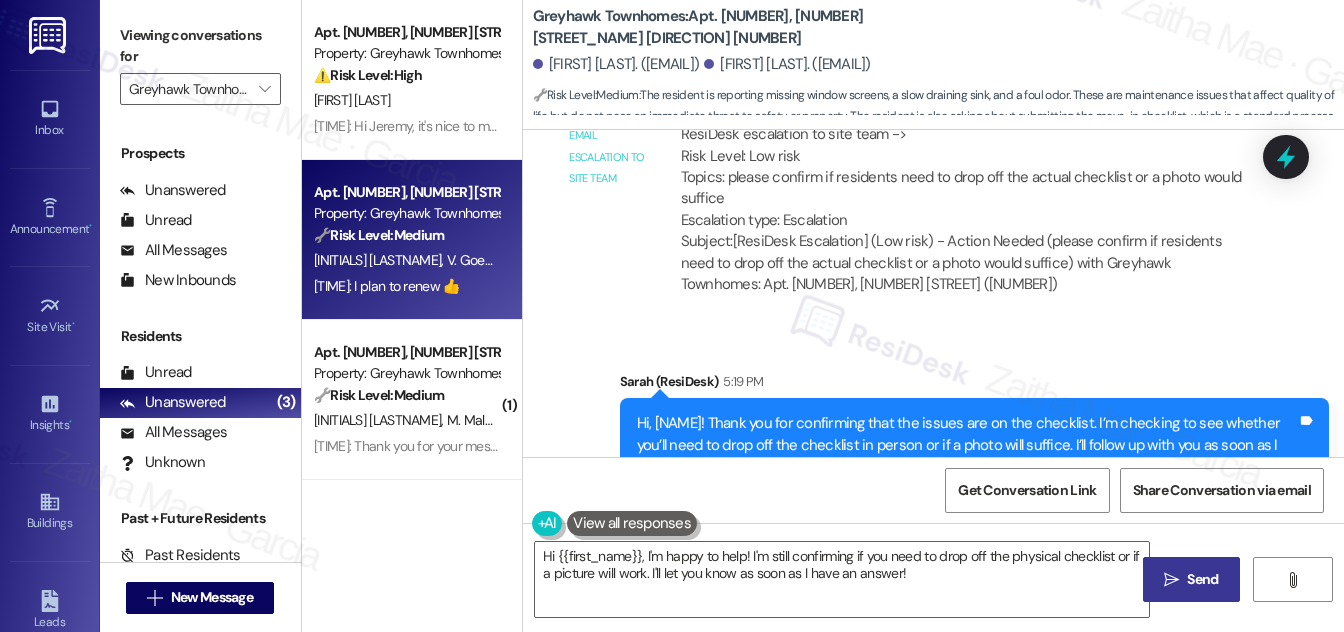 scroll, scrollTop: 1341, scrollLeft: 0, axis: vertical 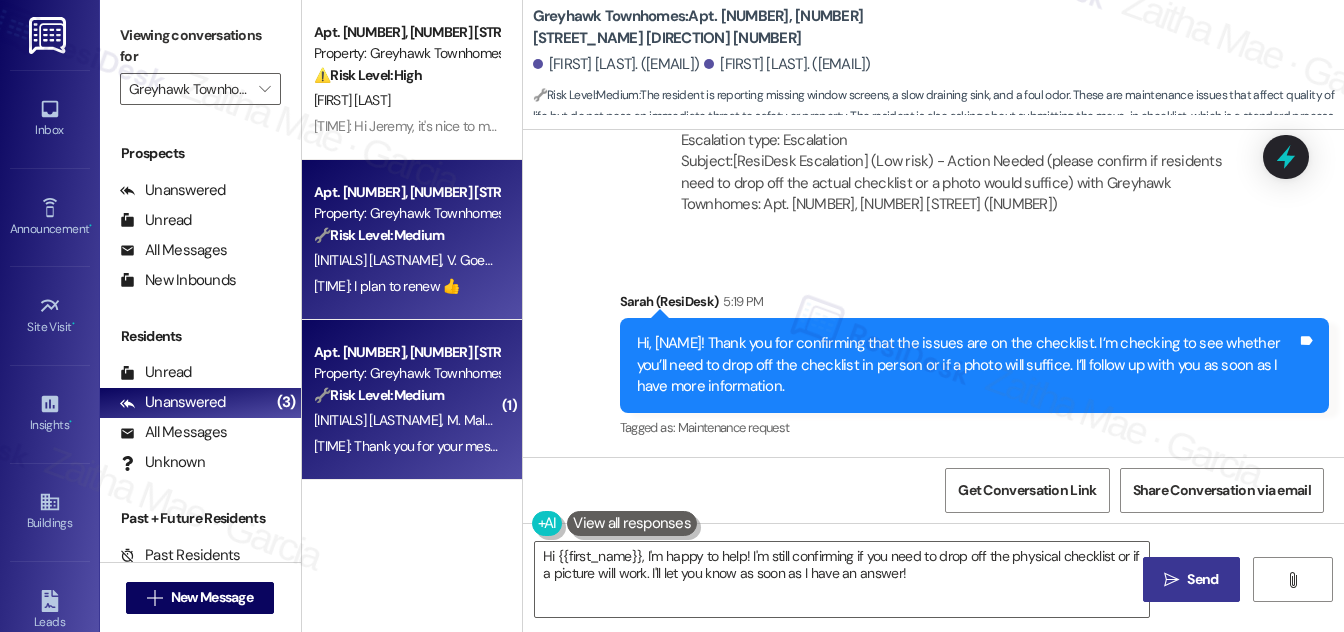 click on "🔧  Risk Level:  Medium" at bounding box center (379, 395) 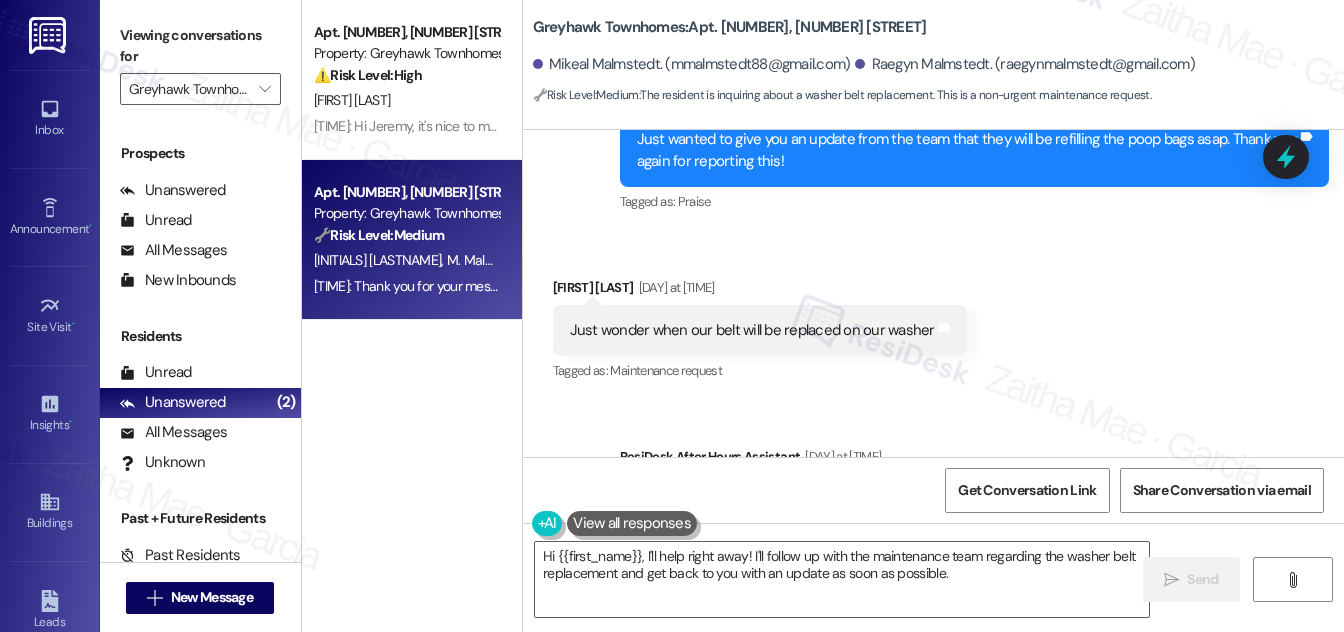 scroll, scrollTop: 1240, scrollLeft: 0, axis: vertical 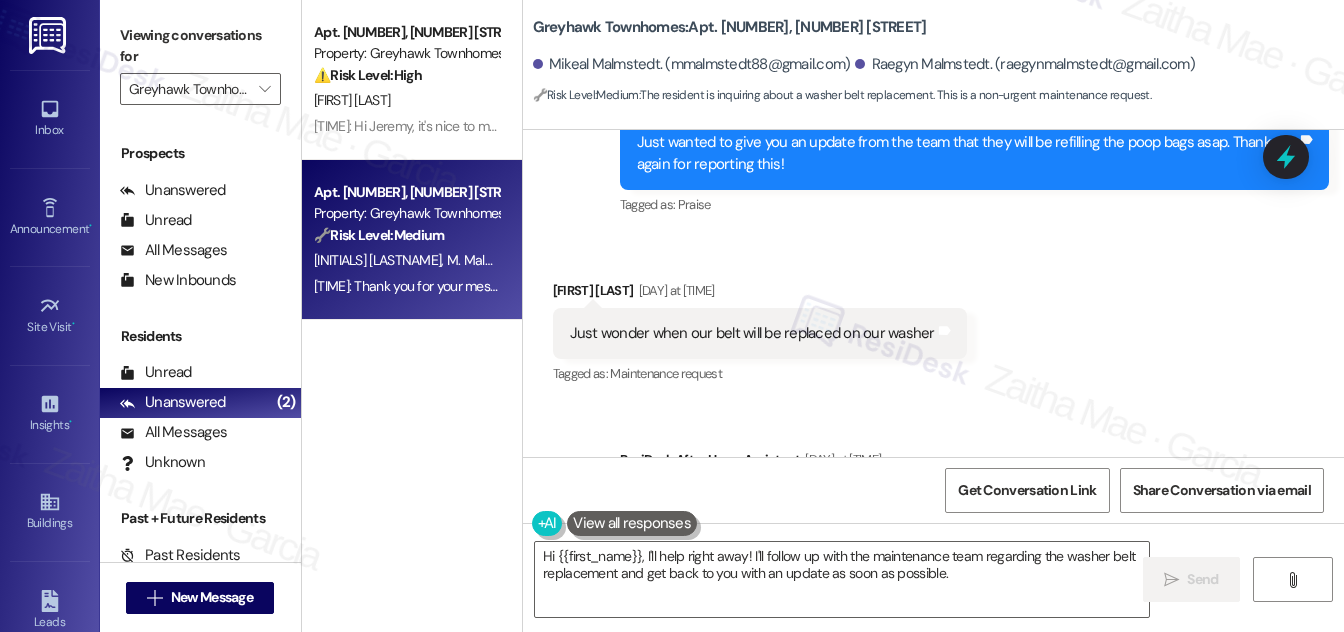 click on "Raegyn Malmstedt Yesterday at 9:14 PM" at bounding box center (760, 294) 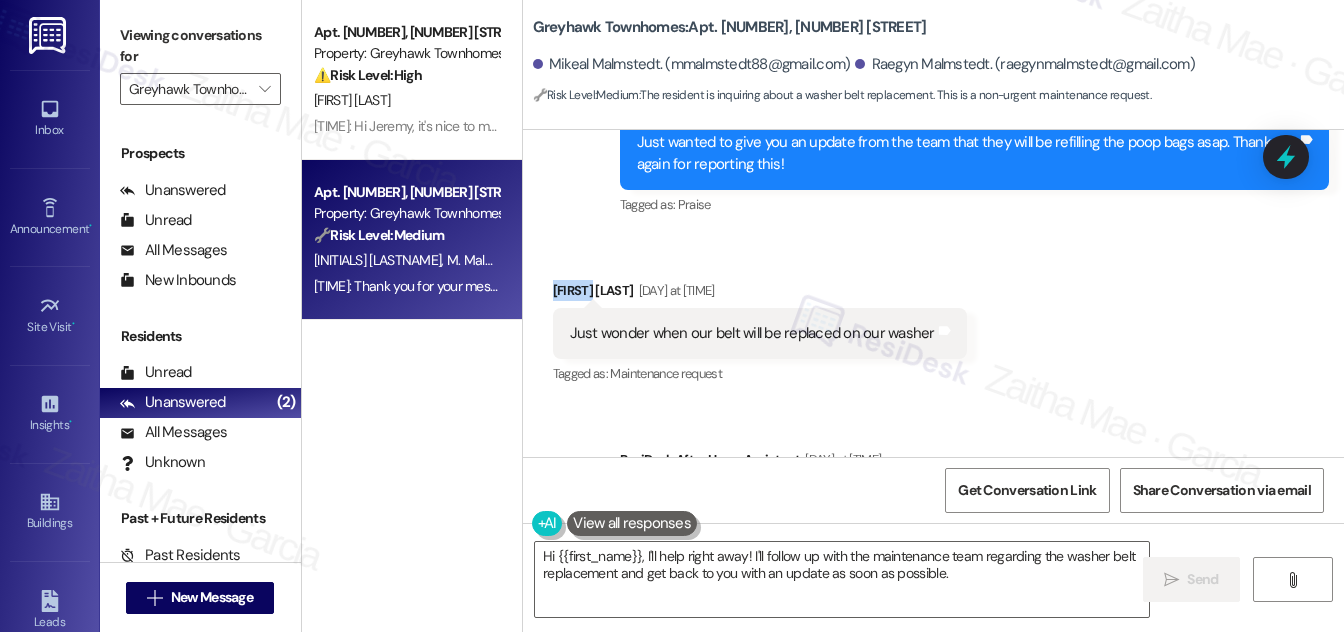 click on "Raegyn Malmstedt Yesterday at 9:14 PM" at bounding box center (760, 294) 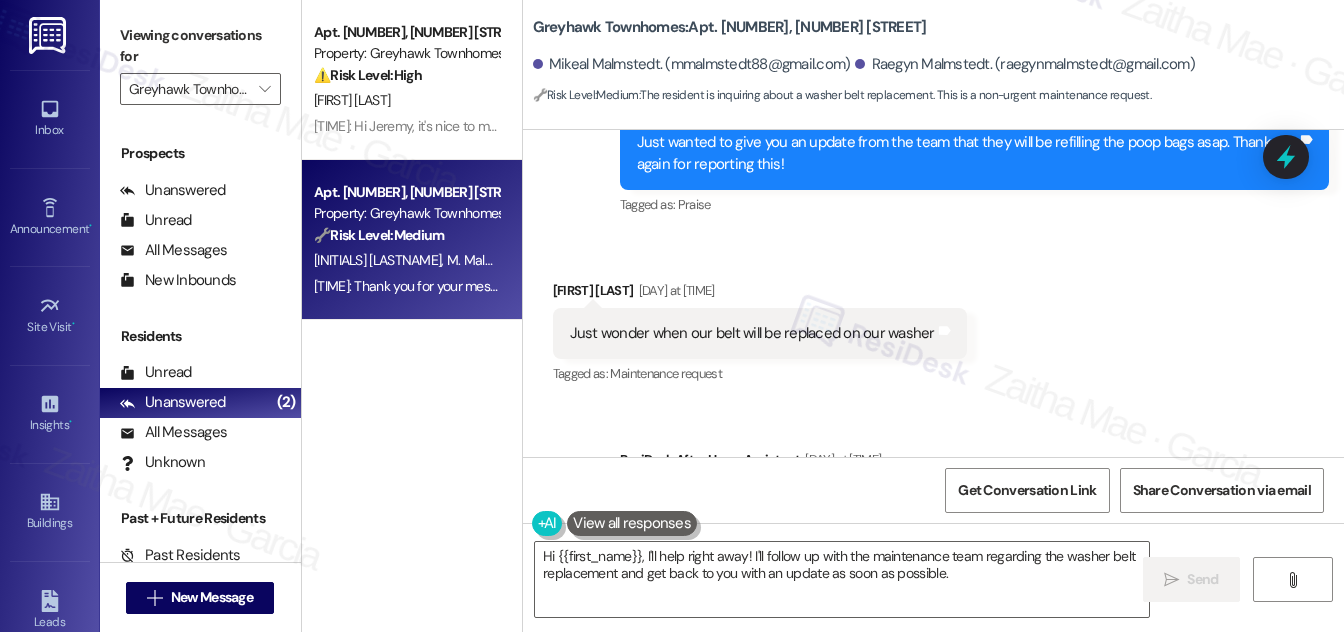 click on "Received via SMS Raegyn Malmstedt Yesterday at 9:14 PM Just wonder when our belt will be replaced on our washer Tags and notes Tagged as:   Maintenance request Click to highlight conversations about Maintenance request" at bounding box center [933, 319] 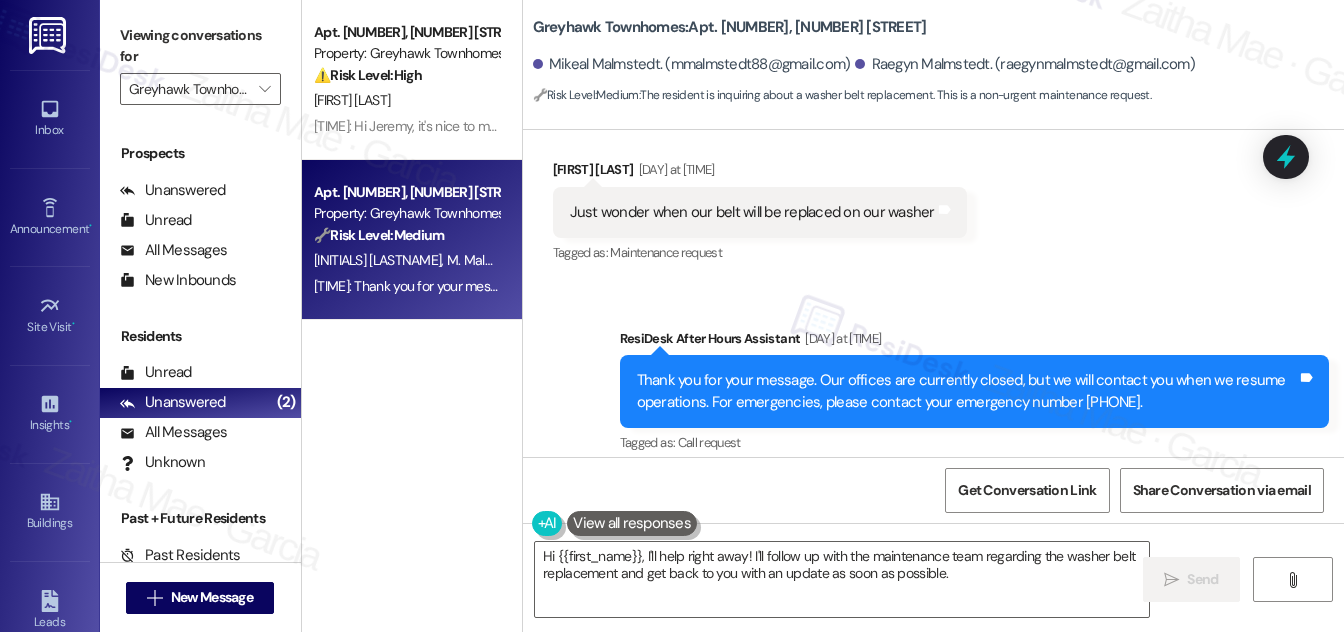 scroll, scrollTop: 1331, scrollLeft: 0, axis: vertical 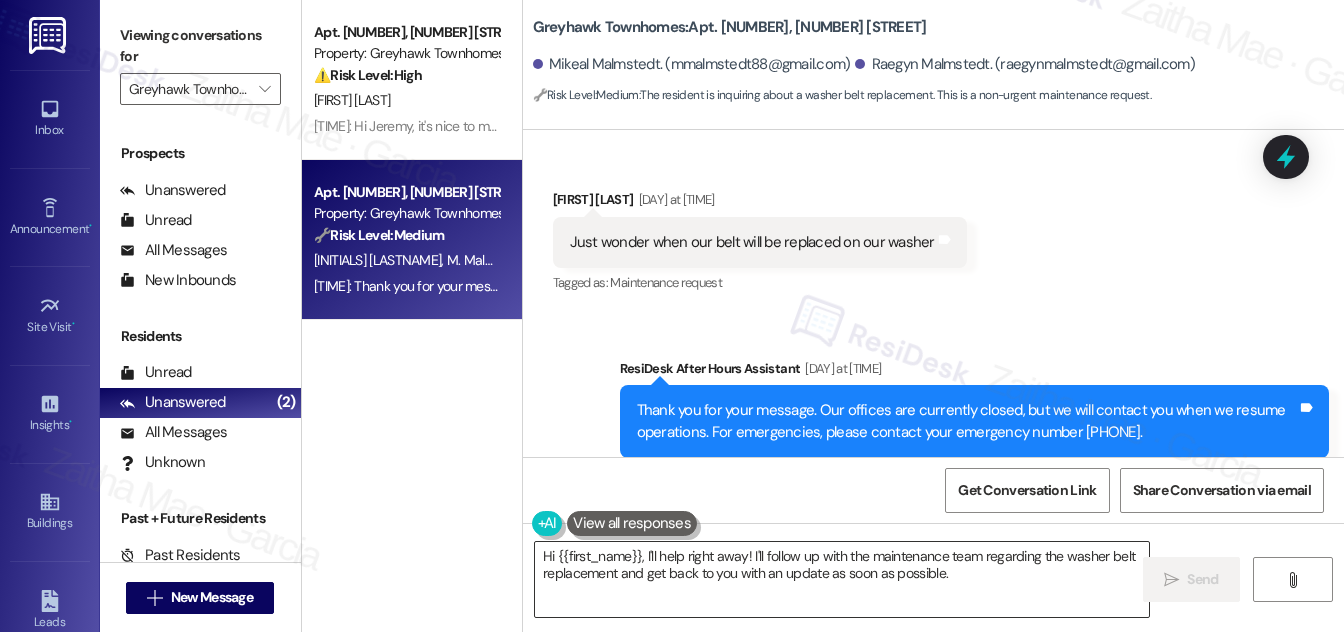 click on "Hi {{first_name}}, I'll help right away! I'll follow up with the maintenance team regarding the washer belt replacement and get back to you with an update as soon as possible." at bounding box center [842, 579] 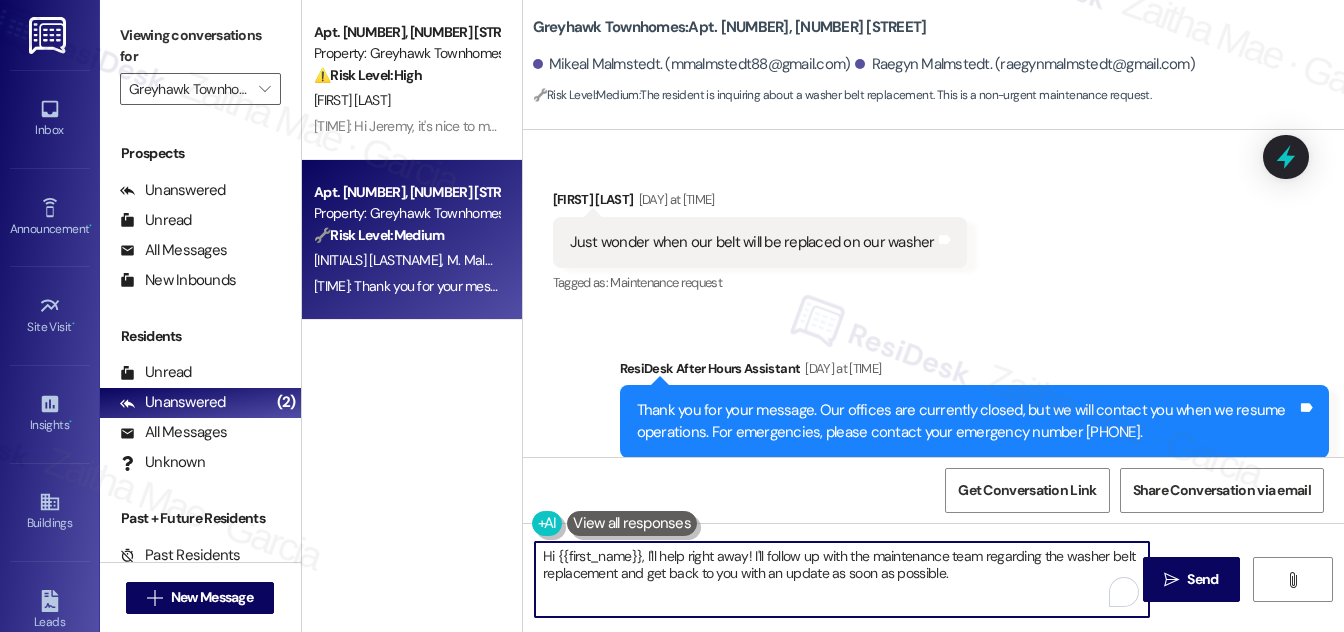 click on "Hi {{first_name}}, I'll help right away! I'll follow up with the maintenance team regarding the washer belt replacement and get back to you with an update as soon as possible." at bounding box center (842, 579) 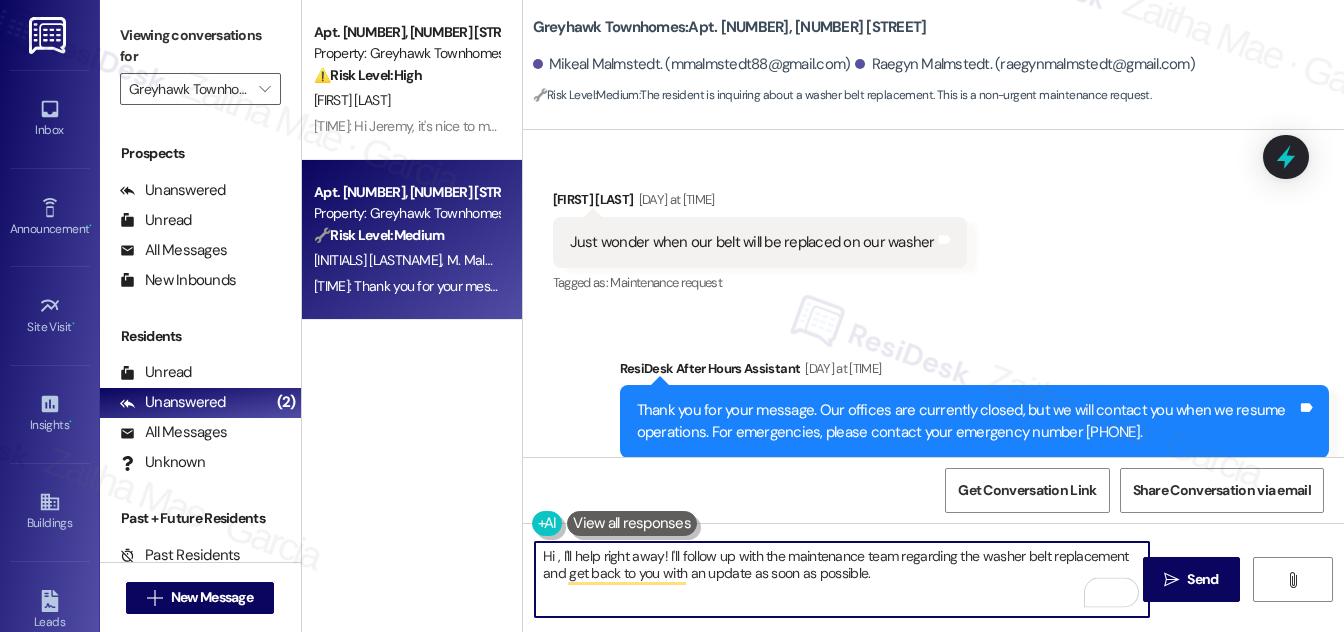 paste on "Raegyn" 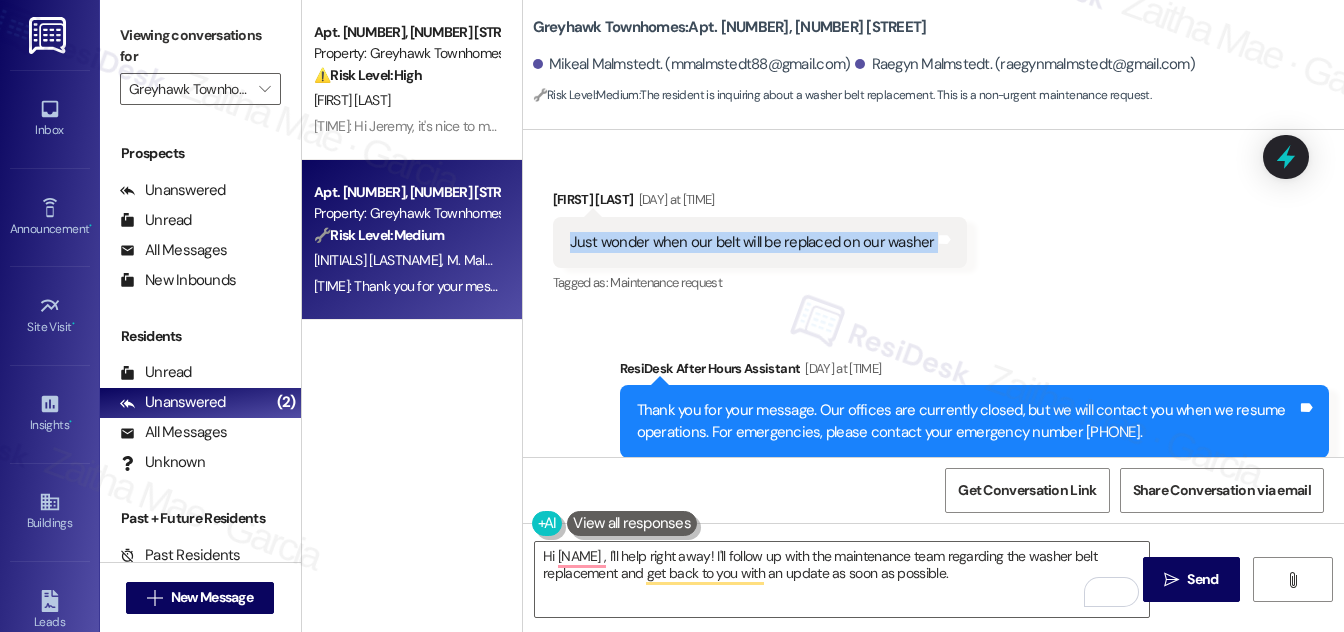 drag, startPoint x: 568, startPoint y: 268, endPoint x: 946, endPoint y: 274, distance: 378.0476 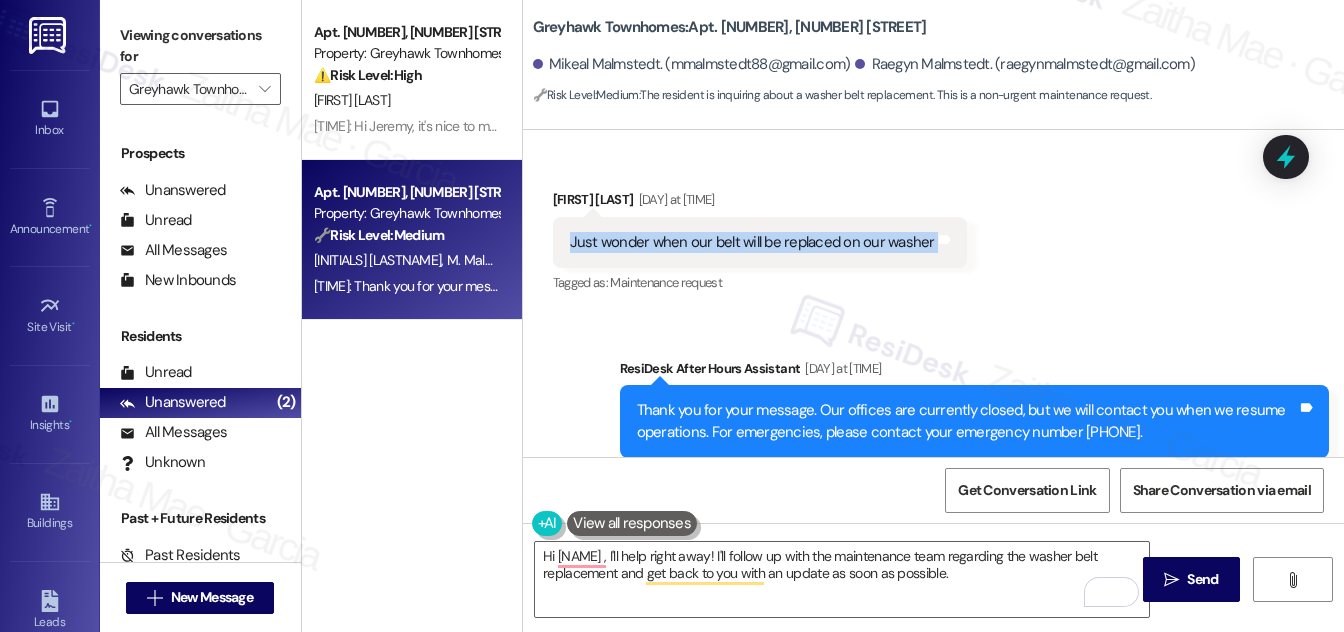 click on "Just wonder when our belt will be replaced on our washer Tags and notes" at bounding box center [760, 242] 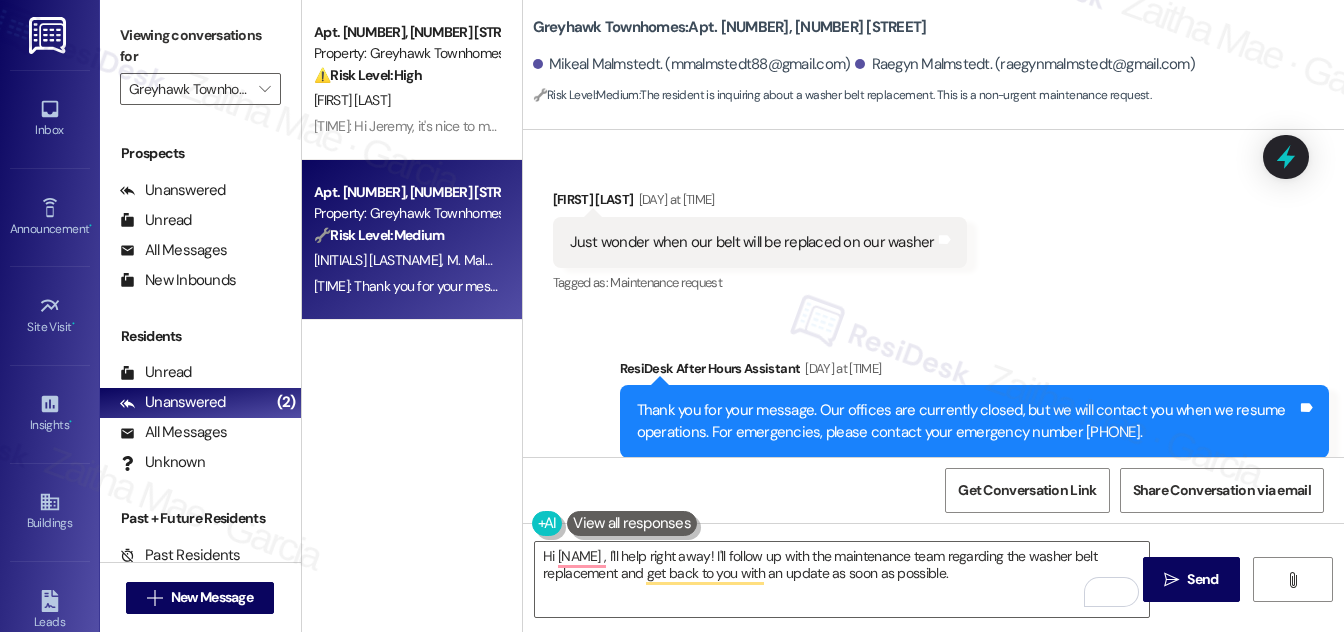 click on "Received via SMS Raegyn Malmstedt Yesterday at 9:14 PM Just wonder when our belt will be replaced on our washer Tags and notes Tagged as:   Maintenance request Click to highlight conversations about Maintenance request" at bounding box center (933, 228) 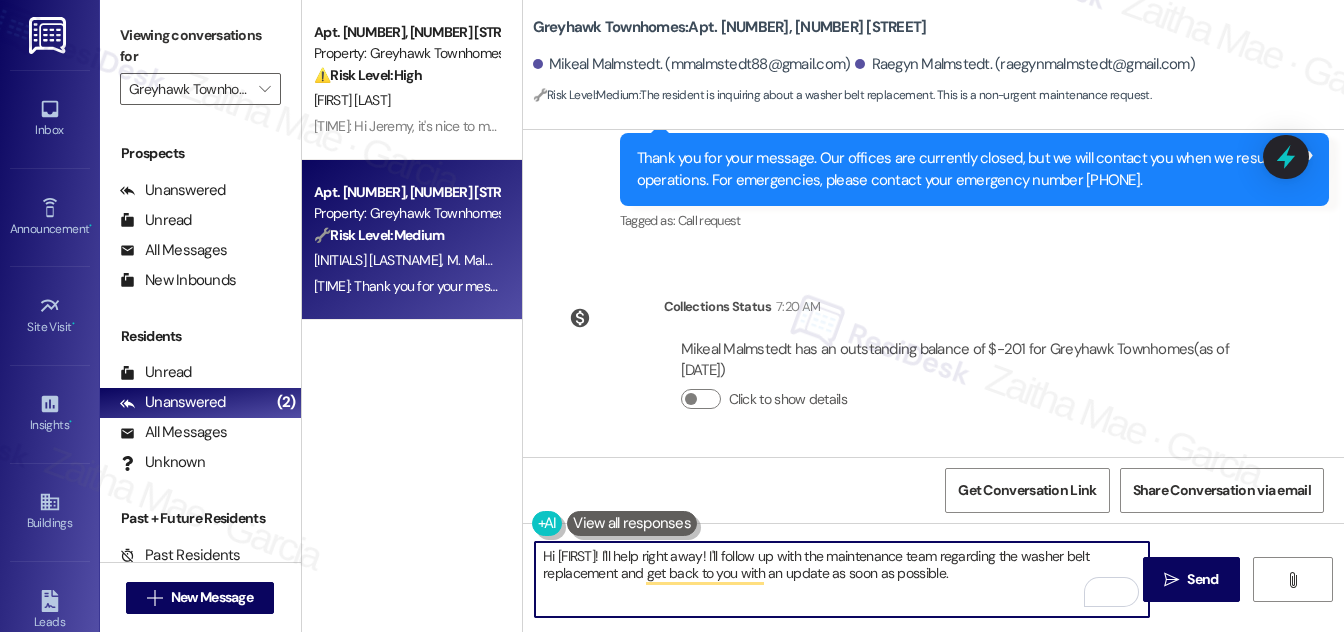 scroll, scrollTop: 1604, scrollLeft: 0, axis: vertical 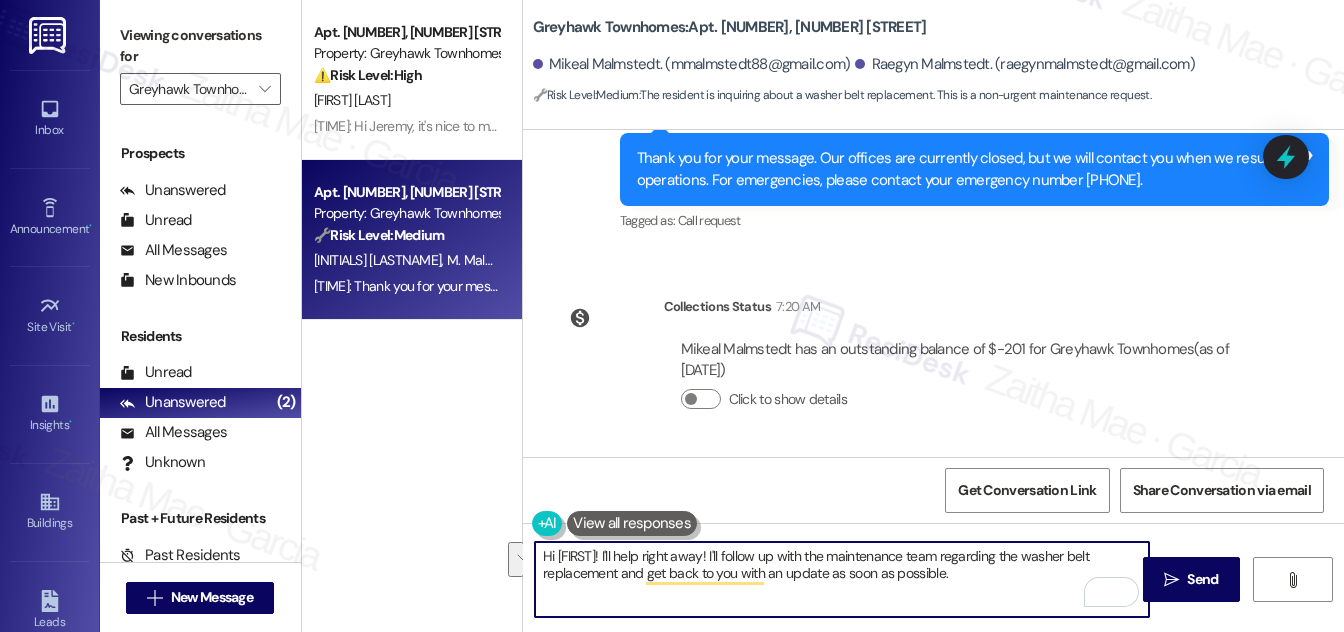 drag, startPoint x: 604, startPoint y: 554, endPoint x: 941, endPoint y: 567, distance: 337.25064 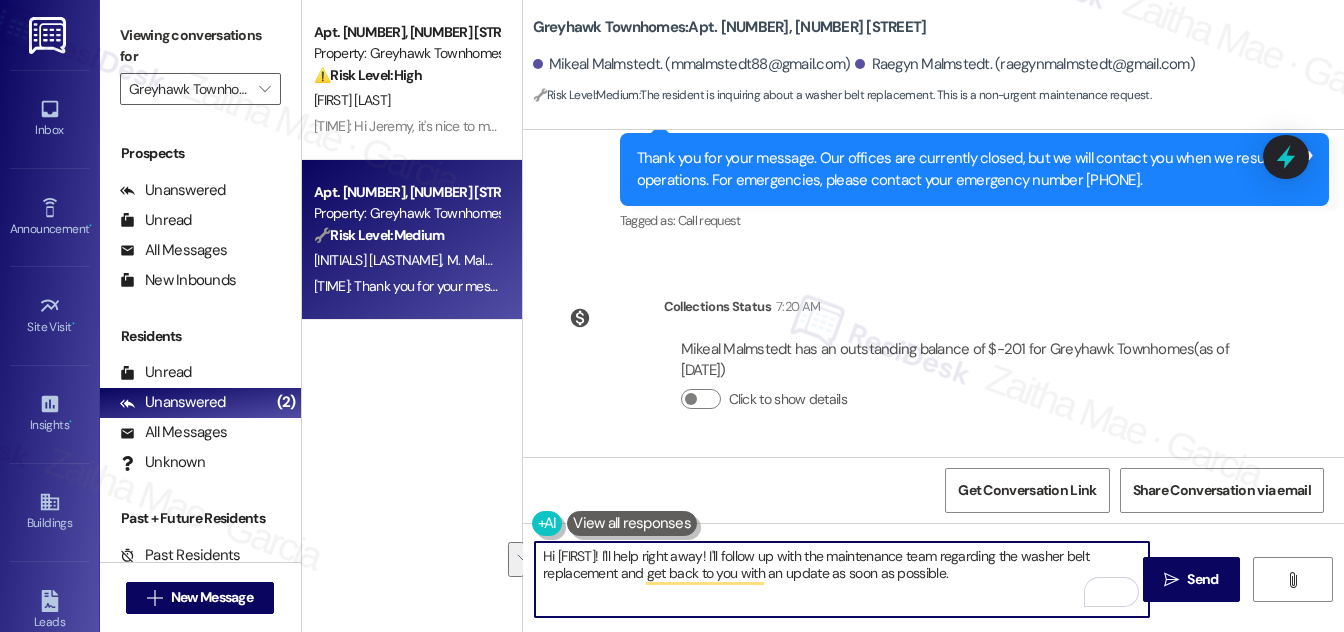 click on "Hi Raegyn, I'll help right away! I'll follow up with the maintenance team regarding the washer belt replacement and get back to you with an update as soon as possible." at bounding box center [842, 579] 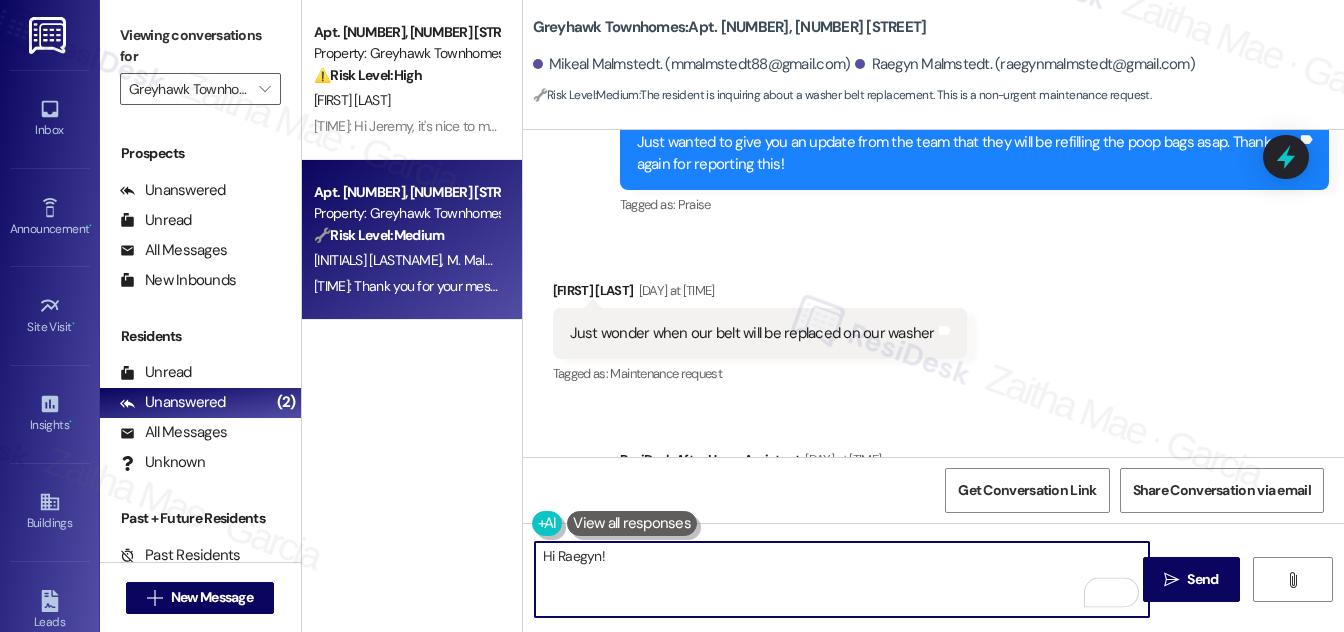 scroll, scrollTop: 1149, scrollLeft: 0, axis: vertical 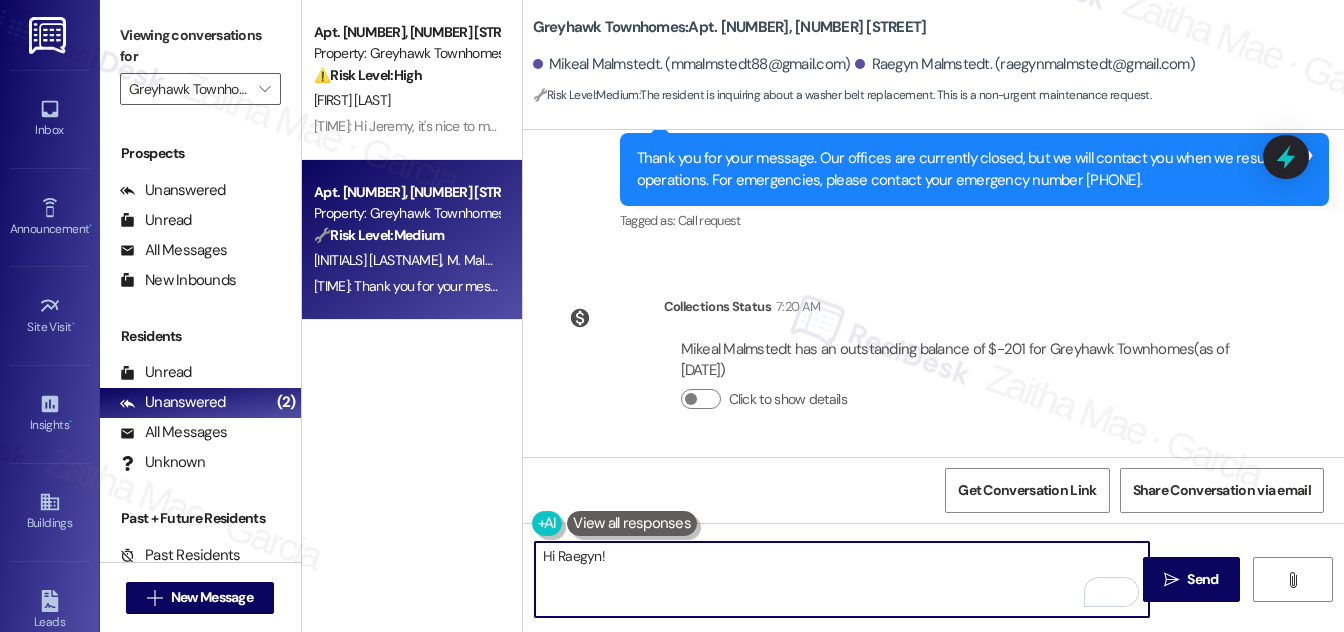 paste on "I’ll follow up with the team to get an update on when the washer belt will be replaced and will let you know as soon as I have more information." 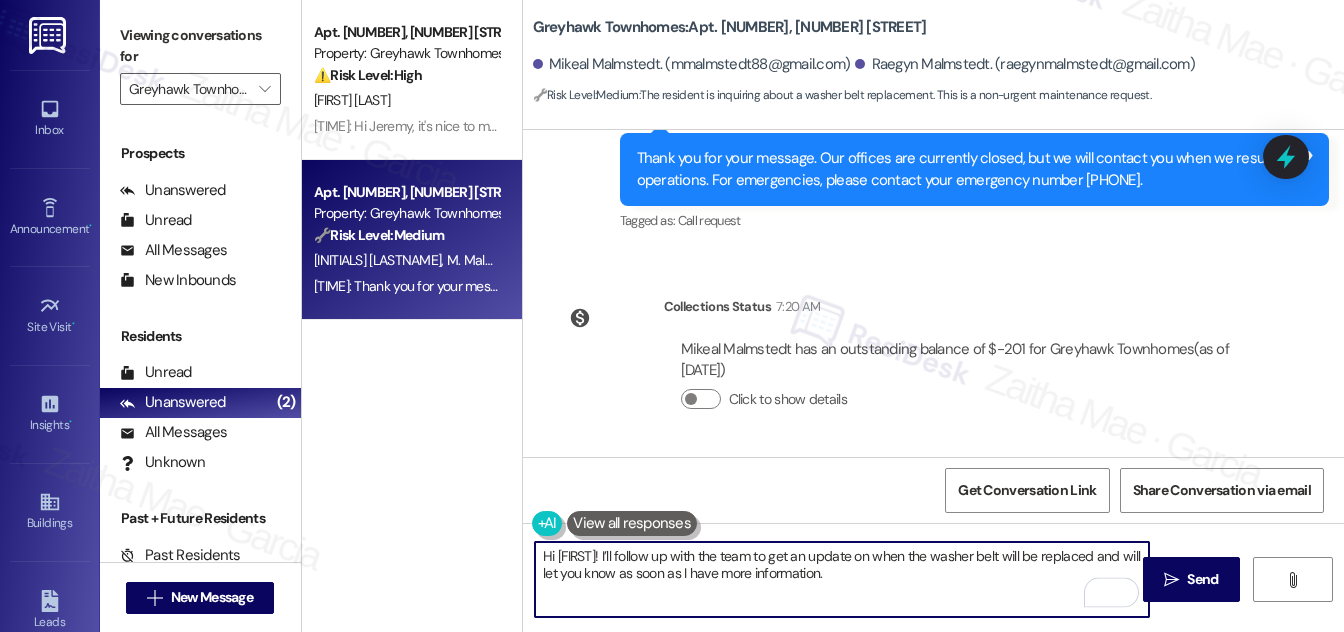 type on "Hi Raegyn! I’ll follow up with the team to get an update on when the washer belt will be replaced and will let you know as soon as I have more information." 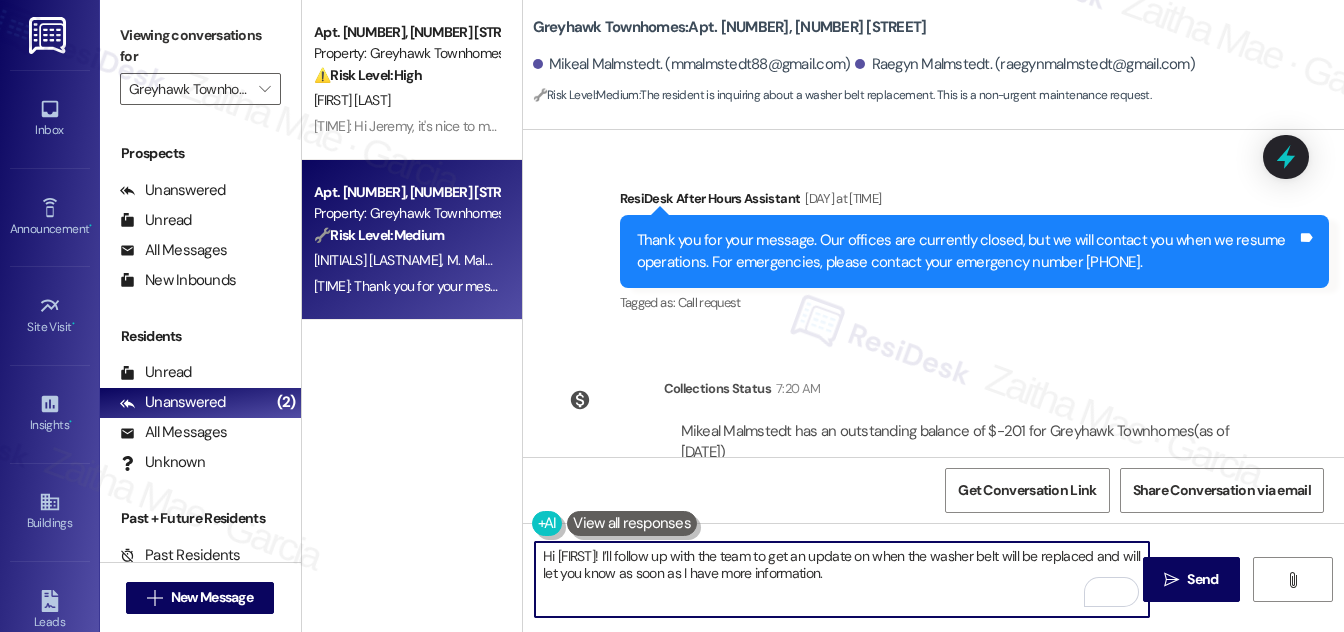 scroll, scrollTop: 1604, scrollLeft: 0, axis: vertical 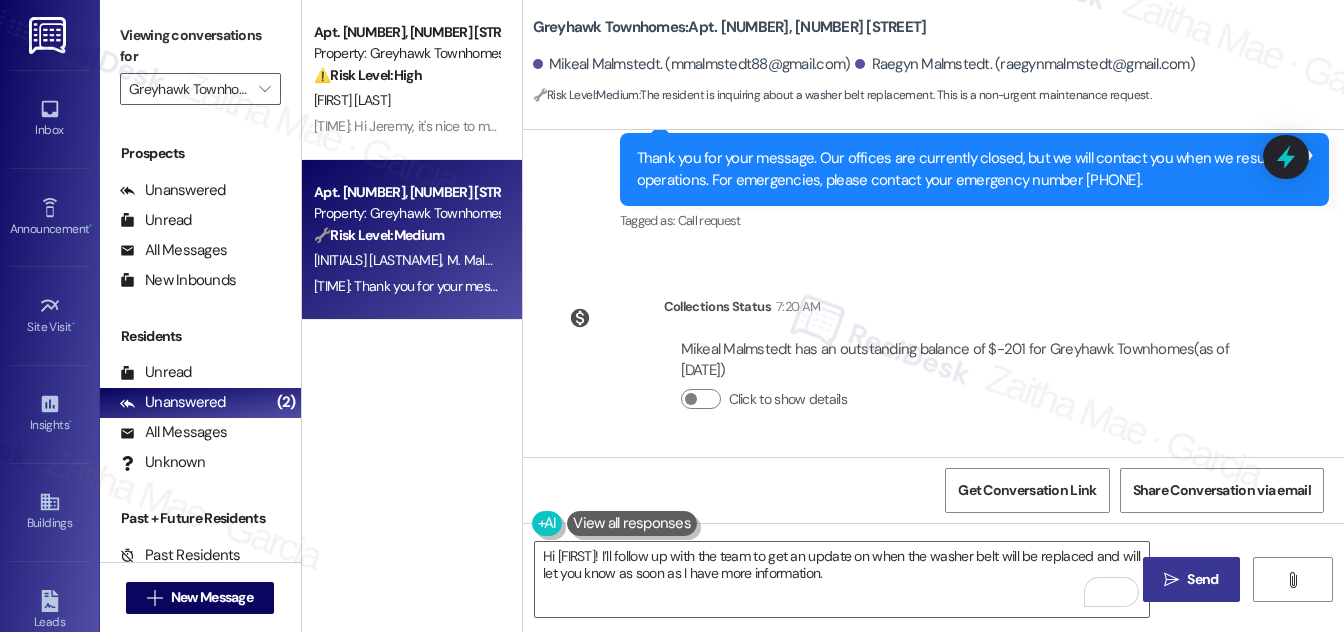 click on " Send" at bounding box center (1191, 579) 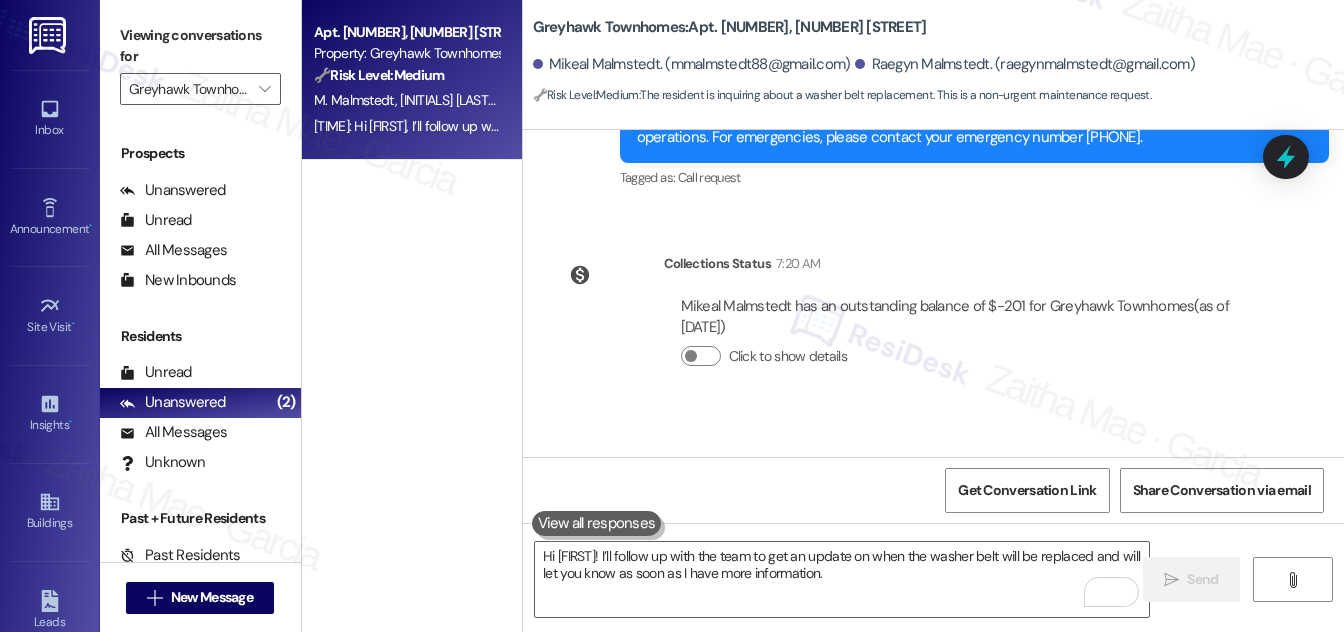 scroll, scrollTop: 1765, scrollLeft: 0, axis: vertical 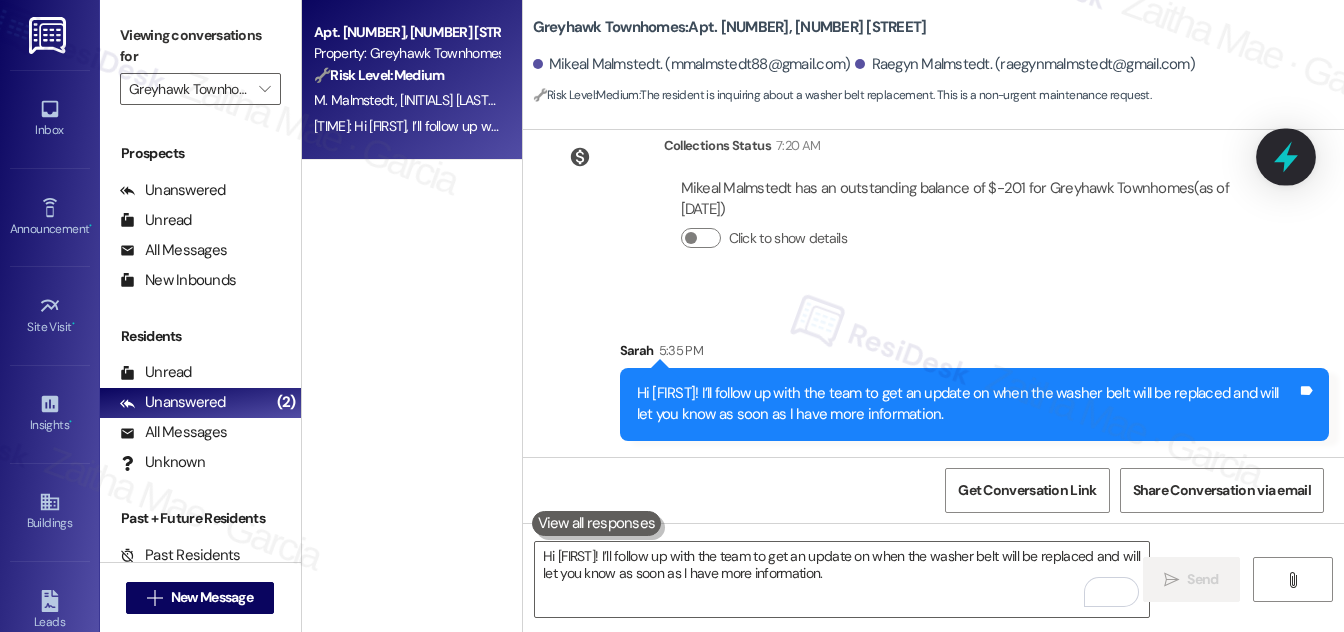 click at bounding box center (1286, 156) 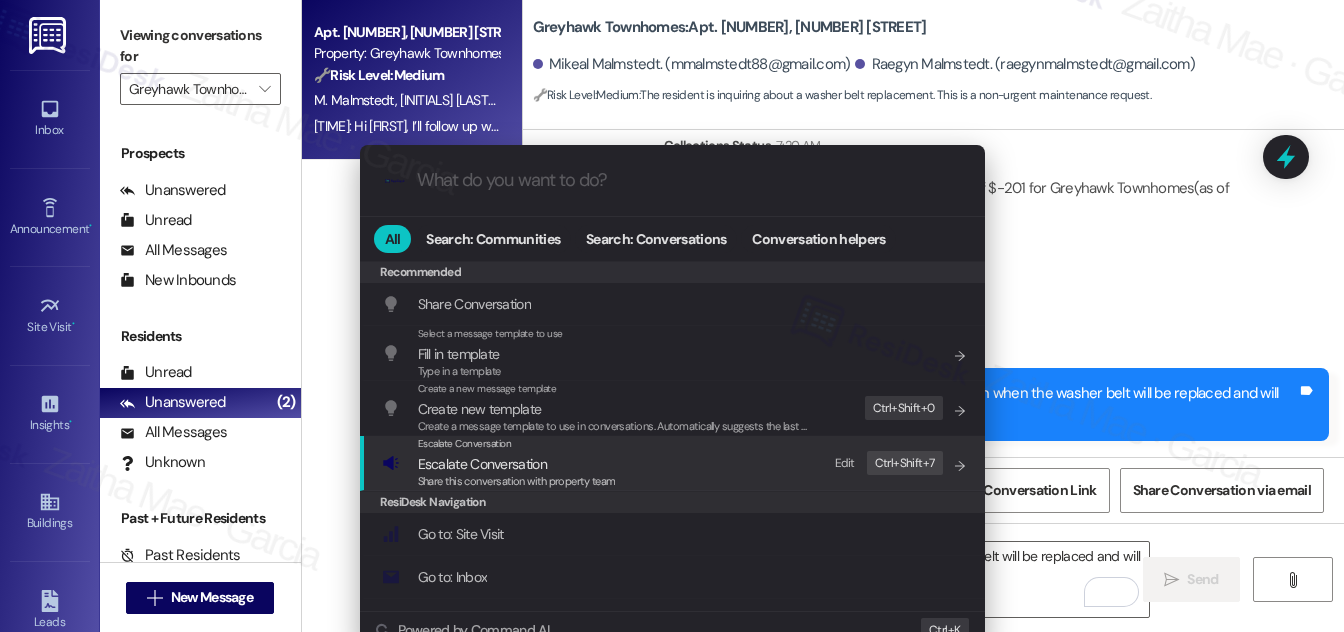 click on "Escalate Conversation" at bounding box center [482, 464] 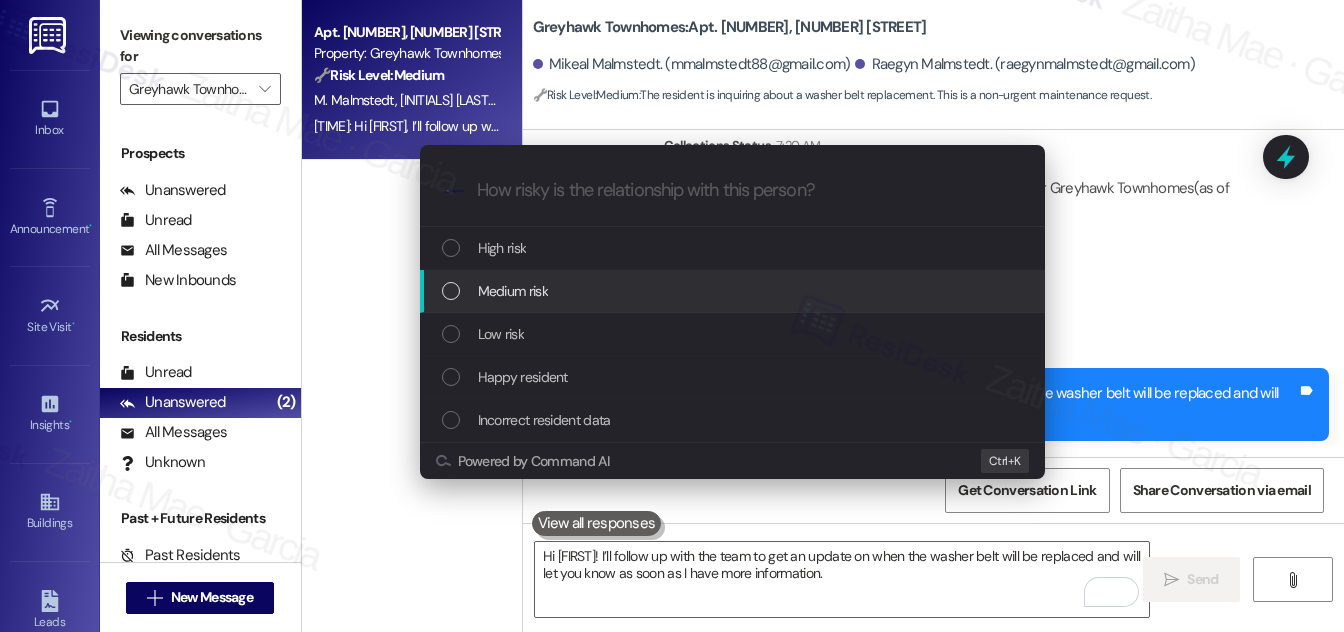 click on "Medium risk" at bounding box center (734, 291) 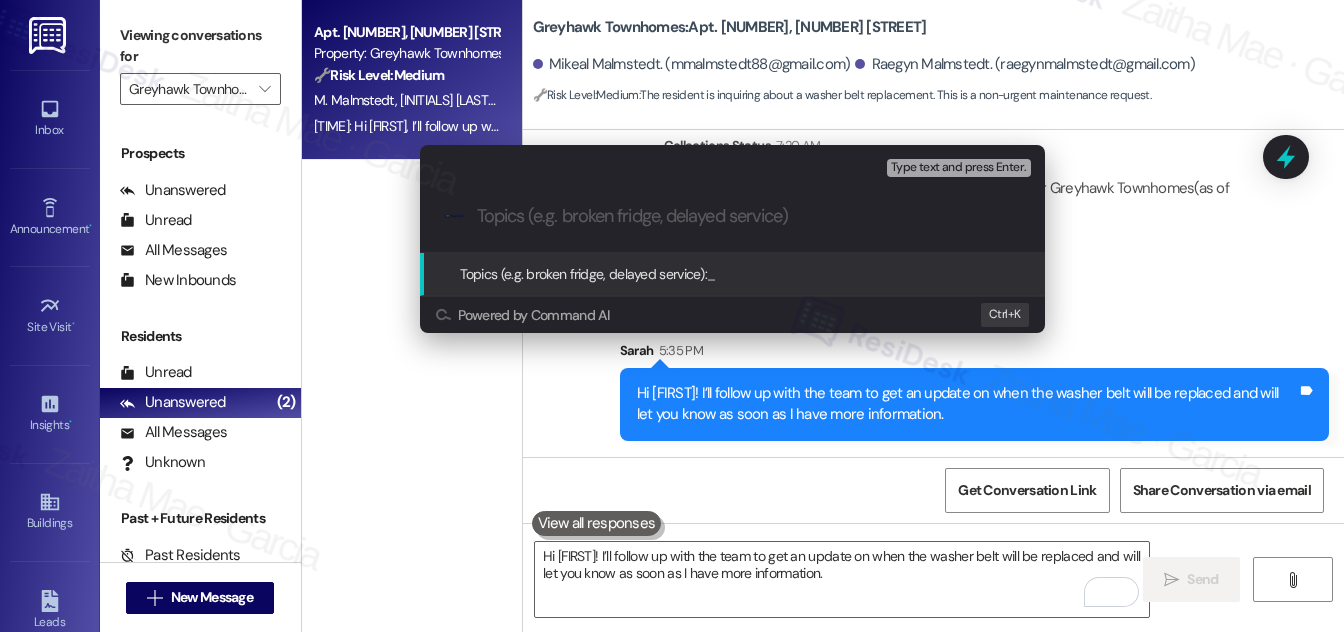 paste on "Follow-Up on Washer Repair" 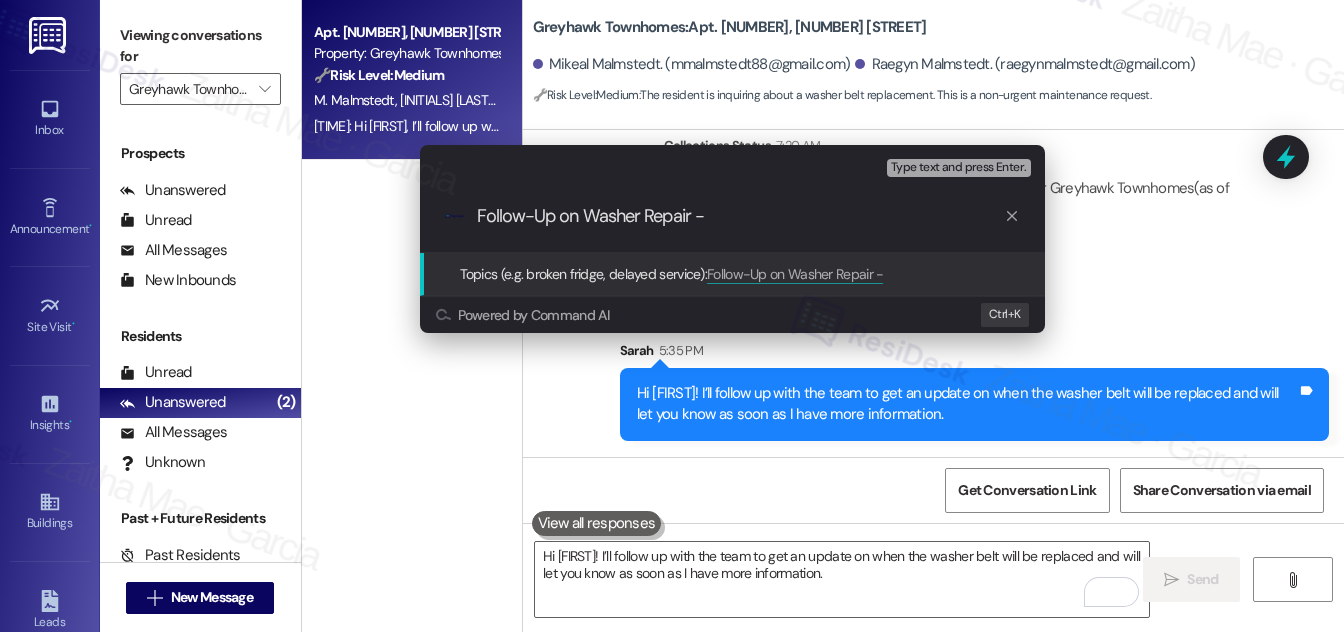 paste on "Belt Replacement" 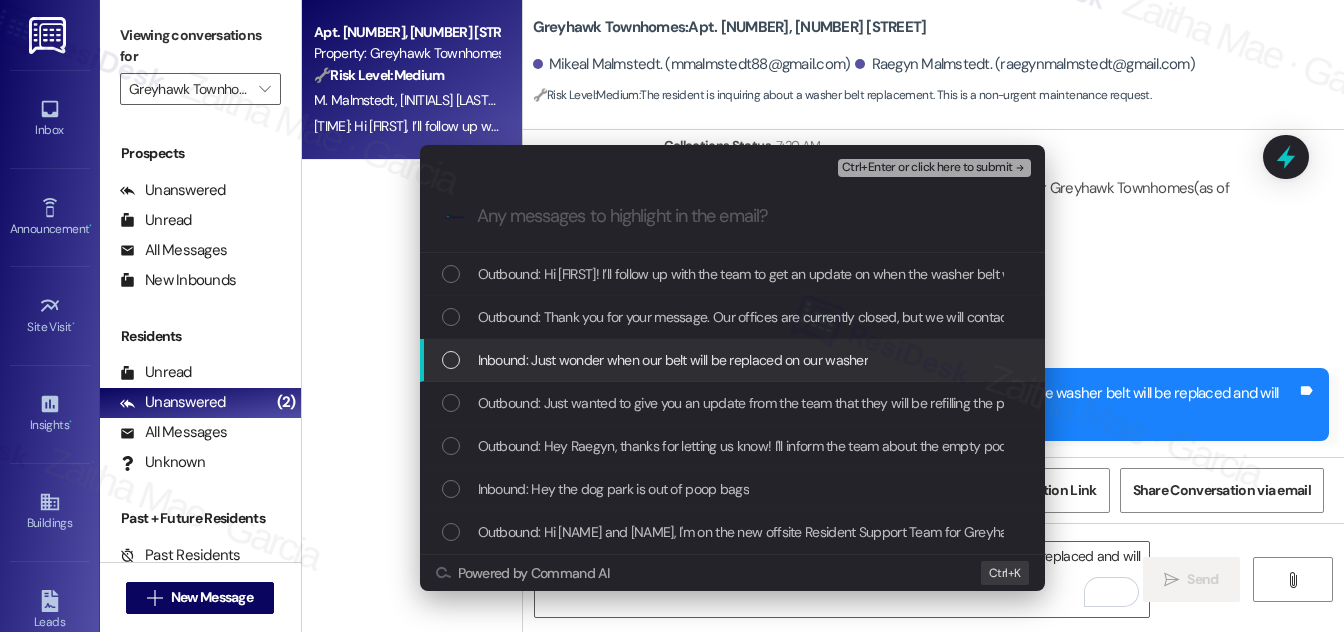 type 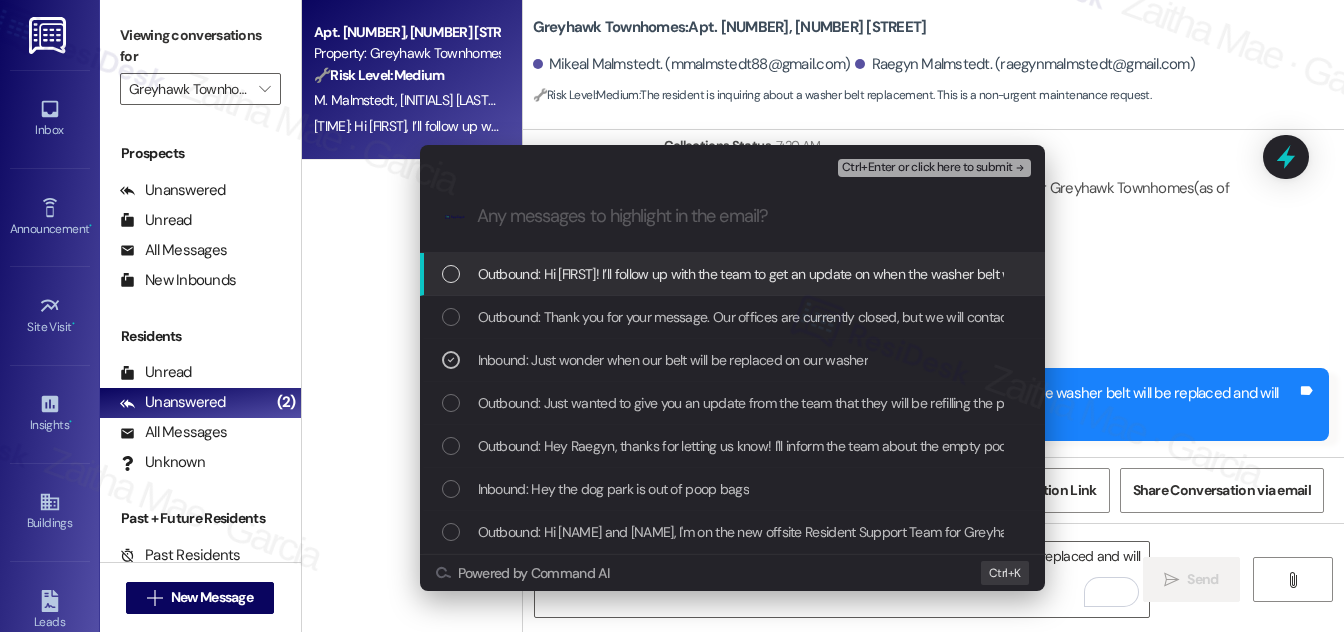 click on "Ctrl+Enter or click here to submit" at bounding box center (927, 168) 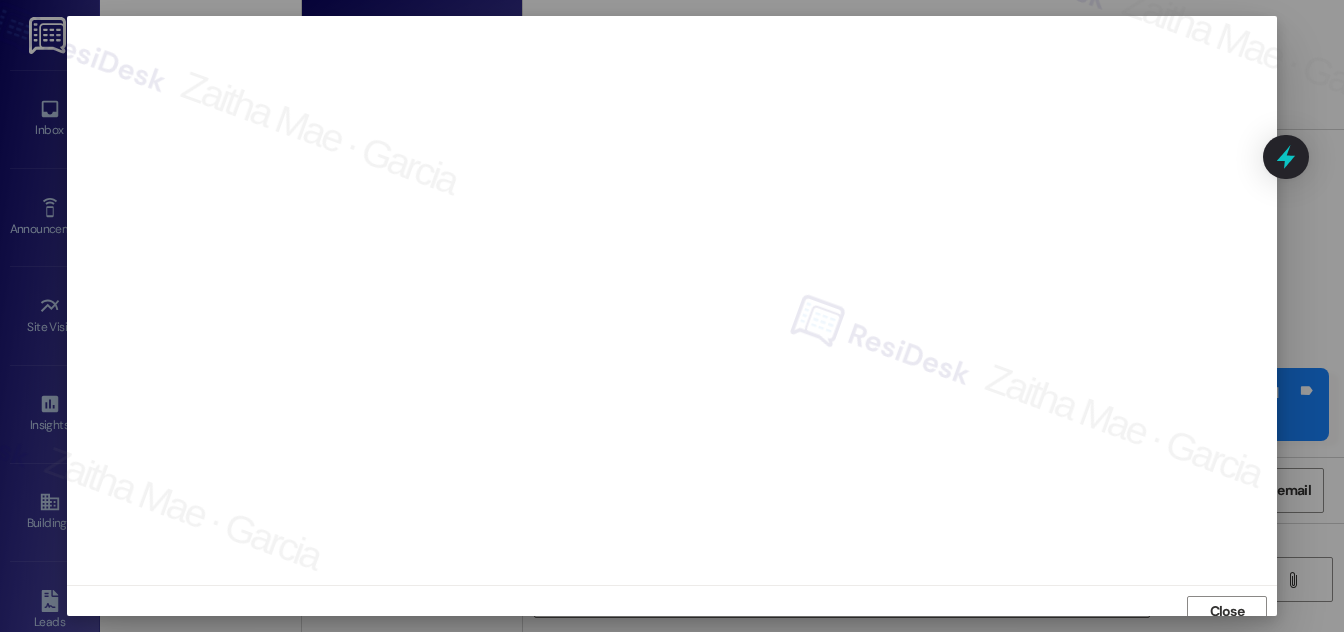 scroll, scrollTop: 11, scrollLeft: 0, axis: vertical 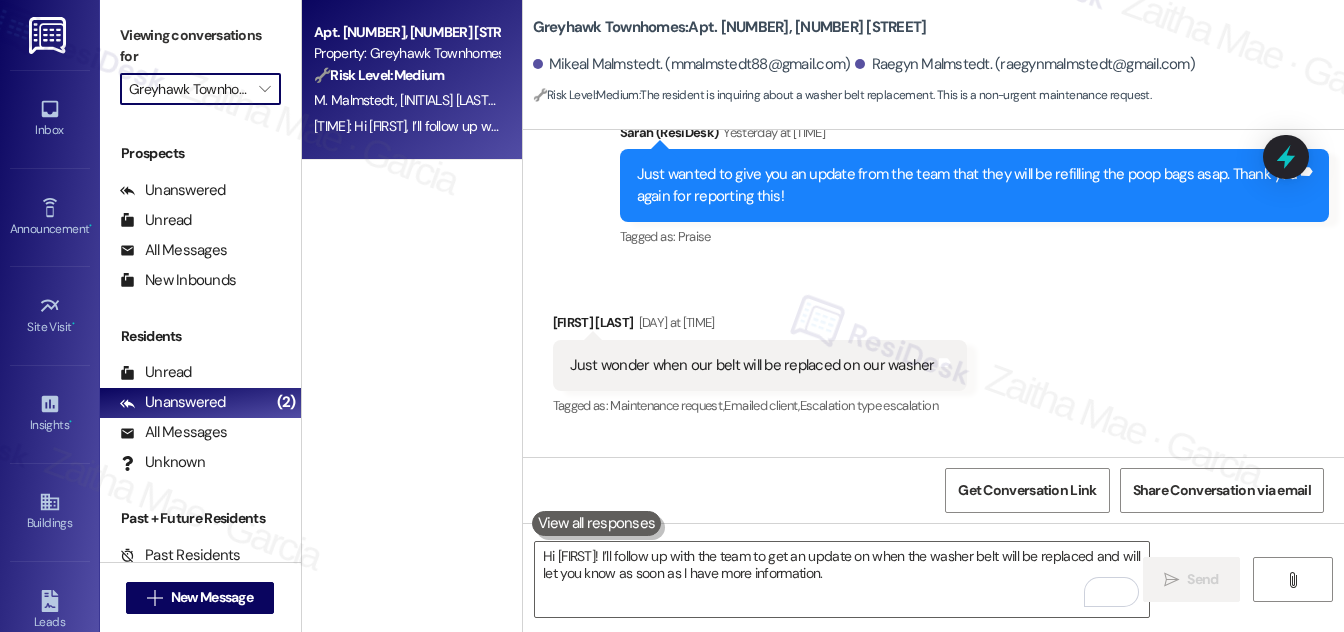 click on "Greyhawk Townhomes" at bounding box center [189, 89] 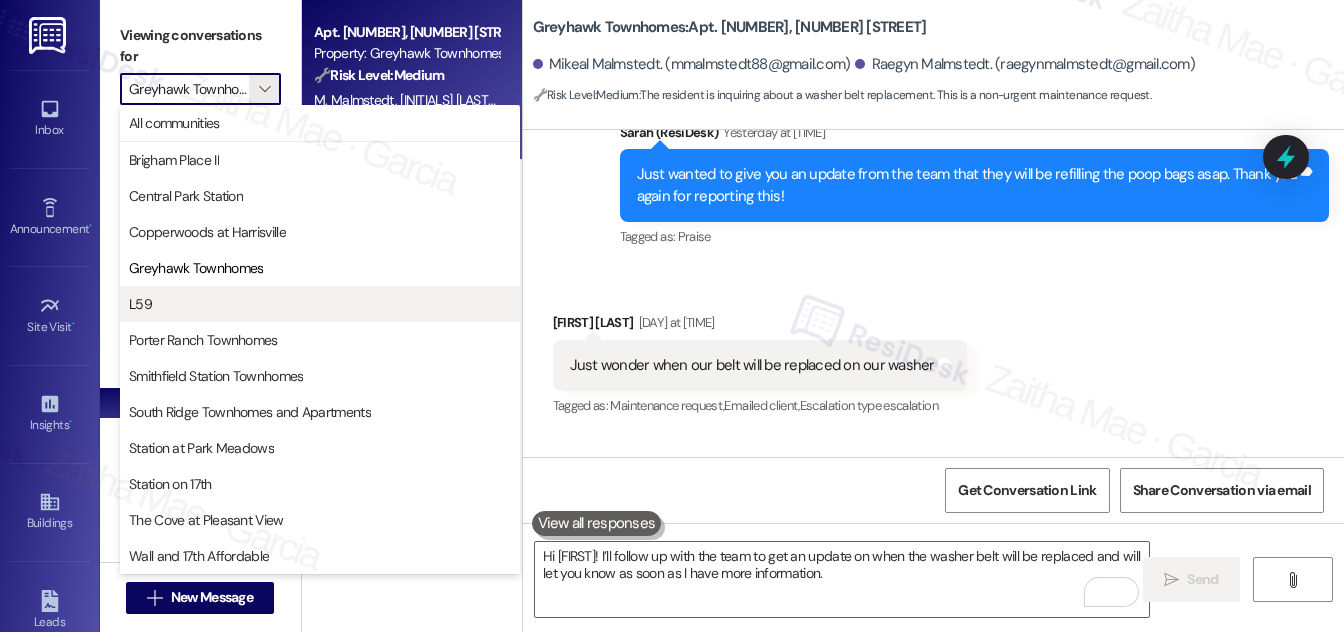 click on "L59" at bounding box center [320, 304] 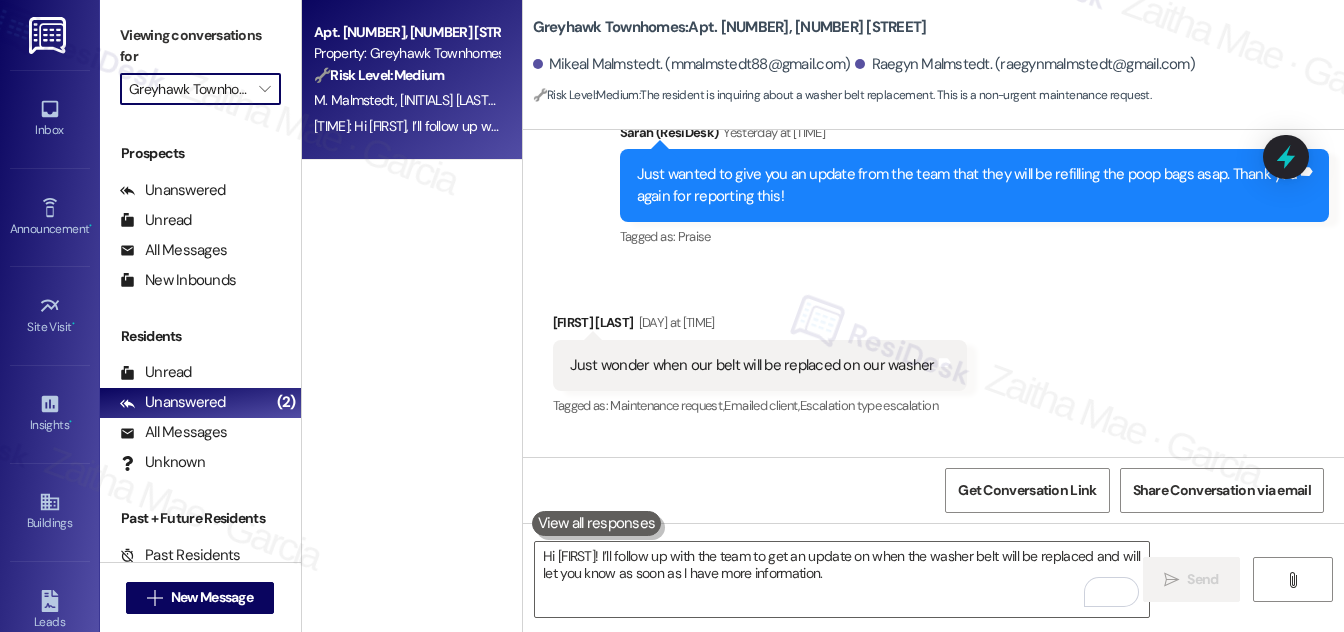 type on "L59" 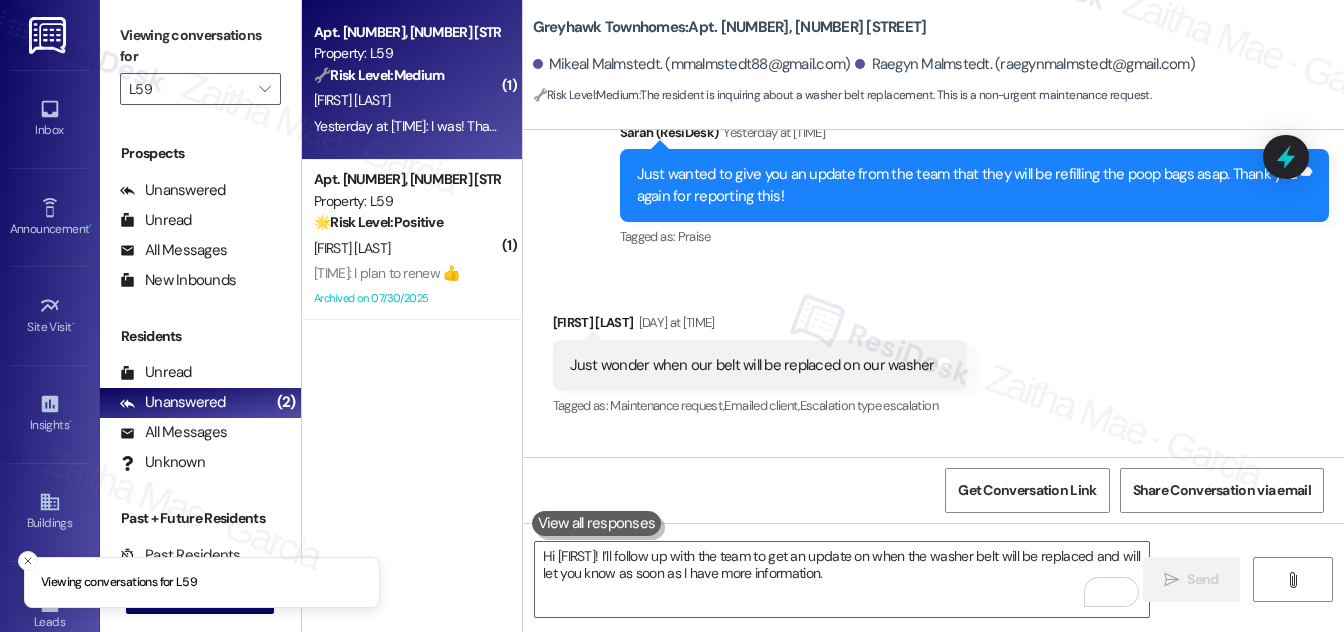 click on "[INITIAL] [LAST]" at bounding box center [406, 100] 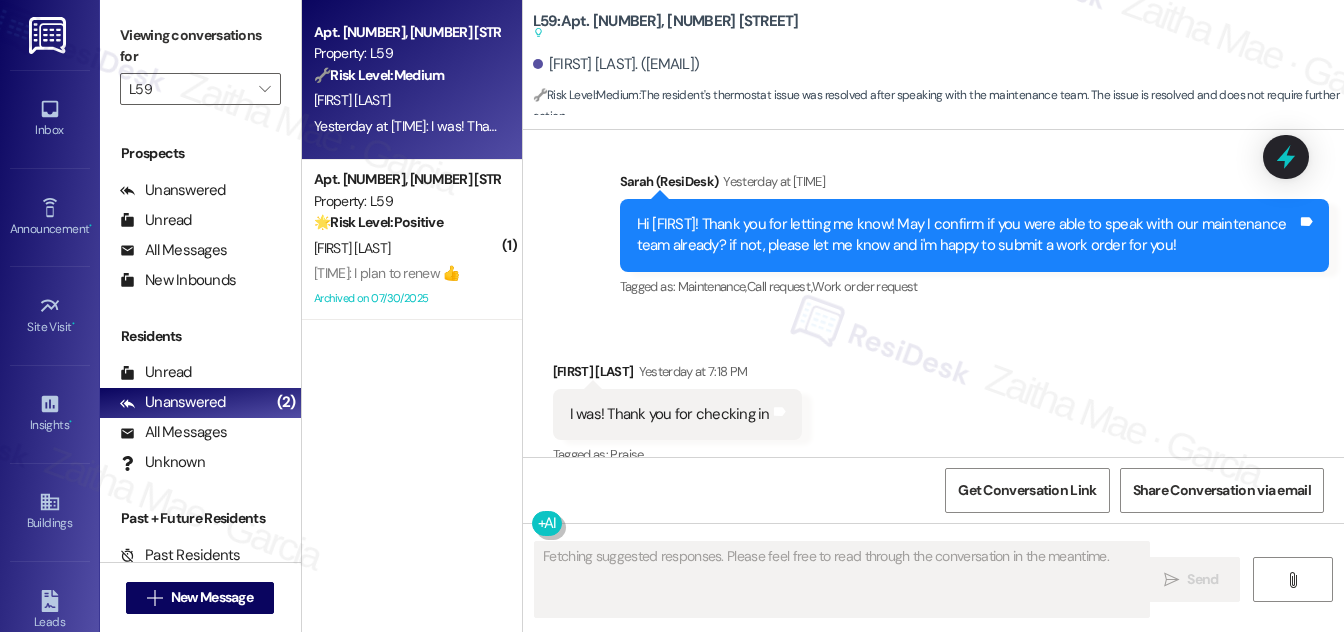 scroll, scrollTop: 4978, scrollLeft: 0, axis: vertical 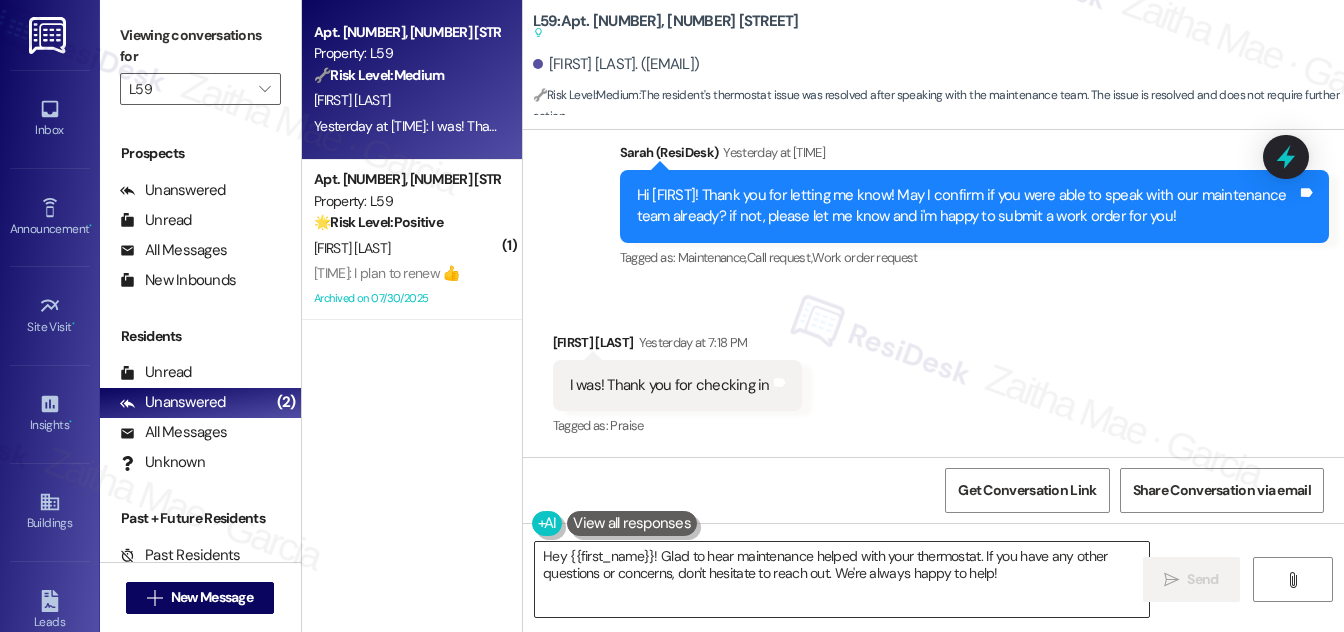 click on "Hey {{first_name}}! Glad to hear maintenance helped with your thermostat. If you have any other questions or concerns, don't hesitate to reach out. We're always happy to help!" at bounding box center (842, 579) 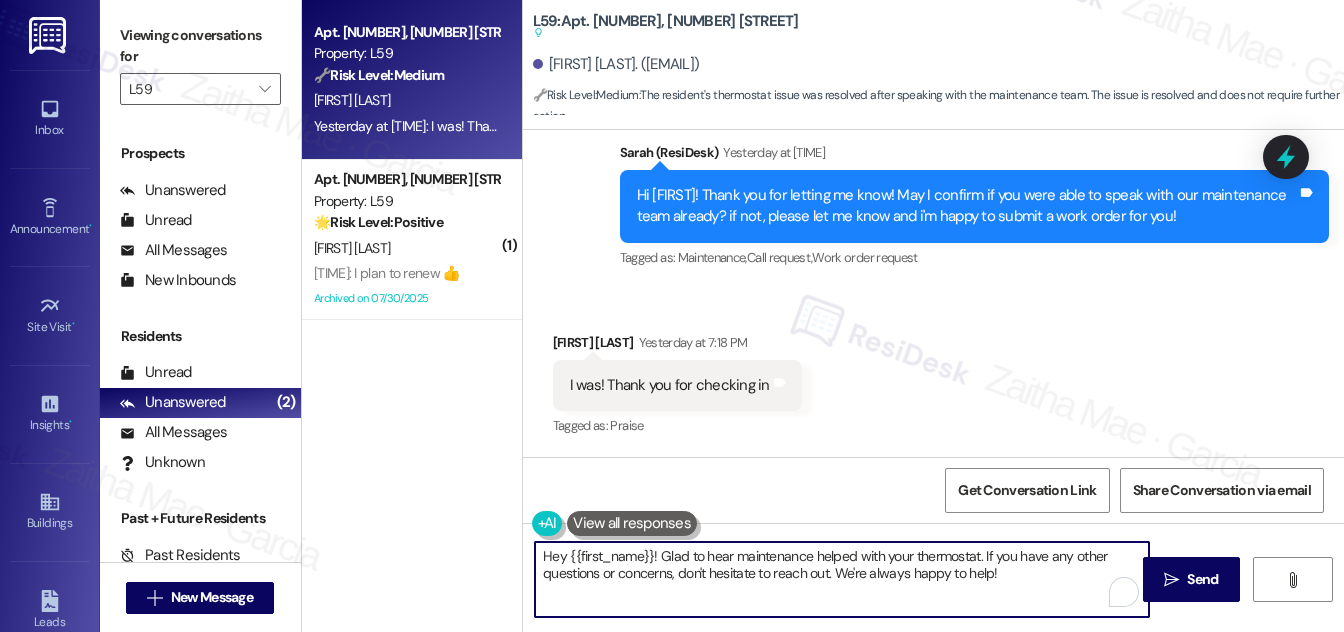 click on "Hey {{first_name}}! Glad to hear maintenance helped with your thermostat. If you have any other questions or concerns, don't hesitate to reach out. We're always happy to help!" at bounding box center [842, 579] 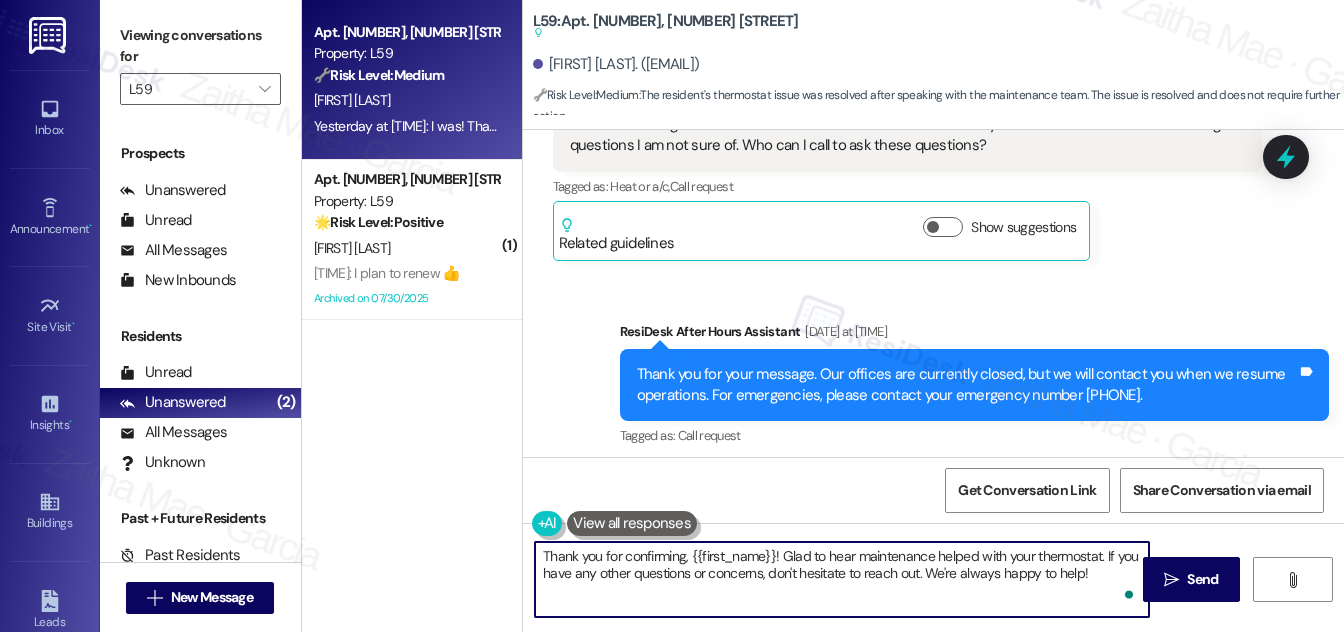 scroll, scrollTop: 4705, scrollLeft: 0, axis: vertical 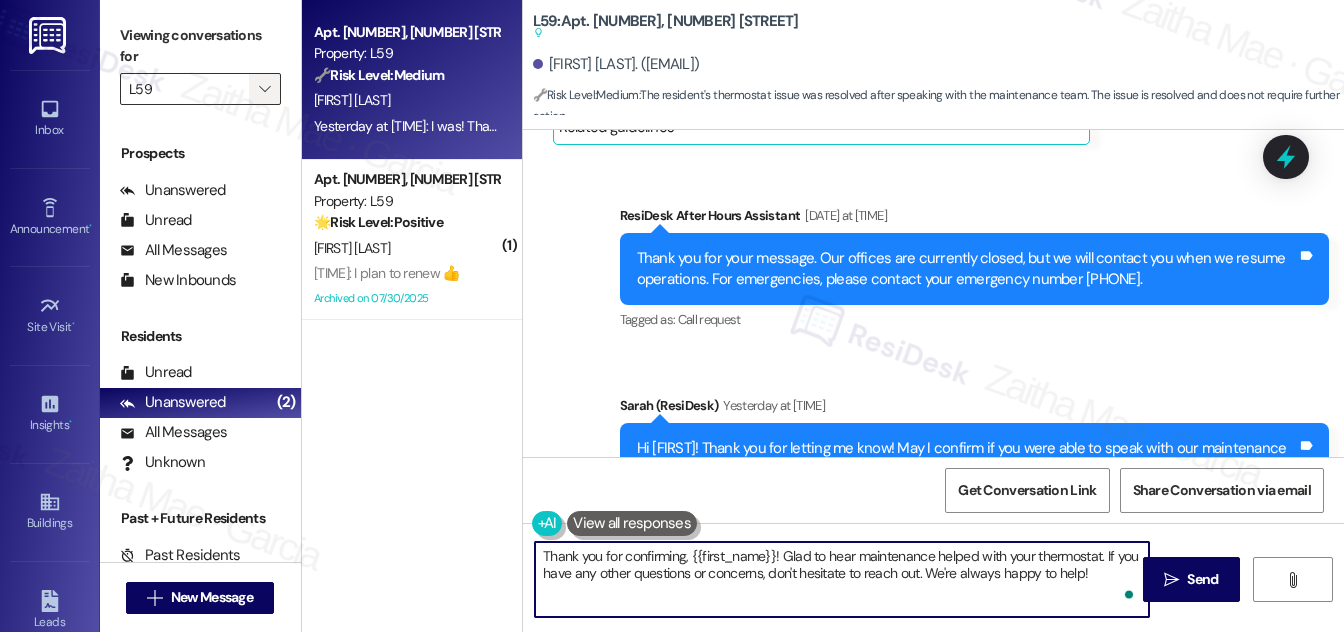 type on "Thank you for confirming, {{first_name}}! Glad to hear maintenance helped with your thermostat. If you have any other questions or concerns, don't hesitate to reach out. We're always happy to help!" 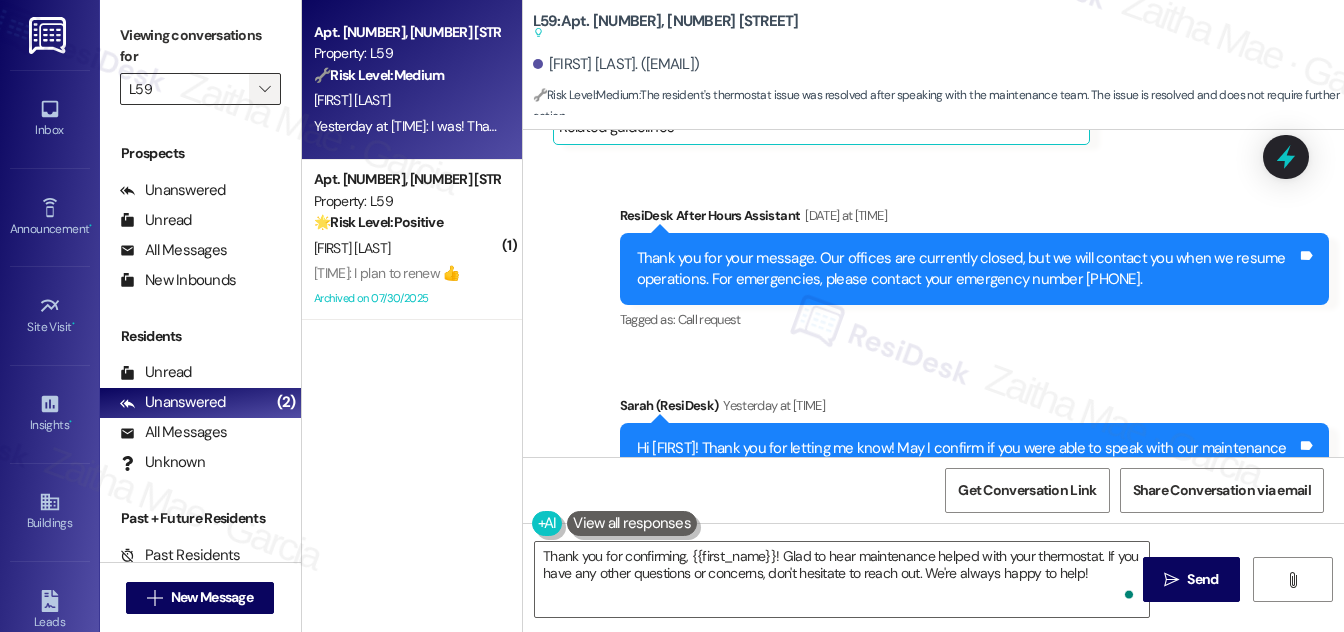 click on "" at bounding box center [264, 89] 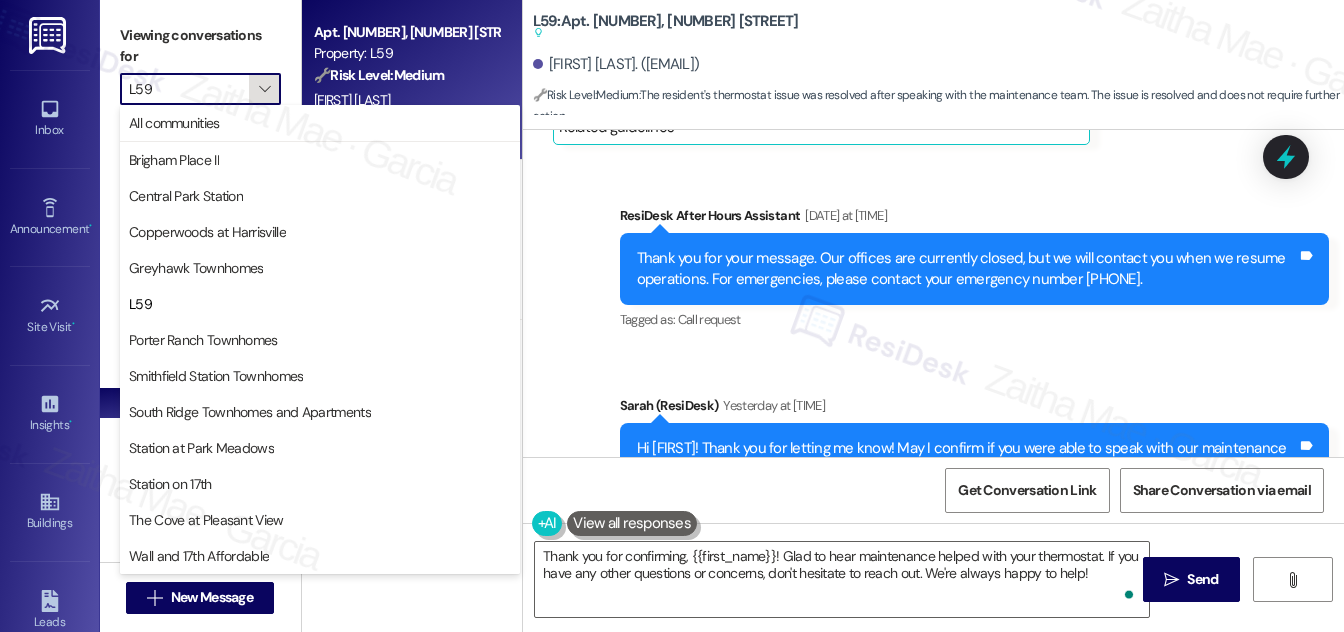 click on "" at bounding box center (264, 89) 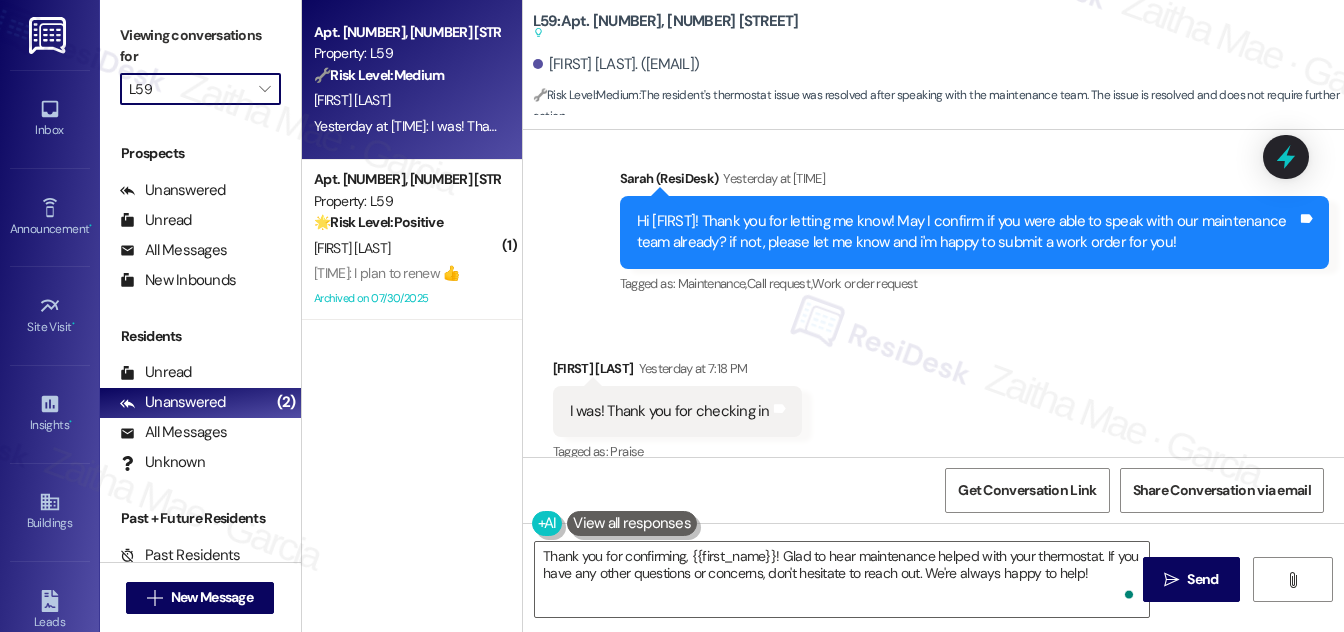 scroll, scrollTop: 4978, scrollLeft: 0, axis: vertical 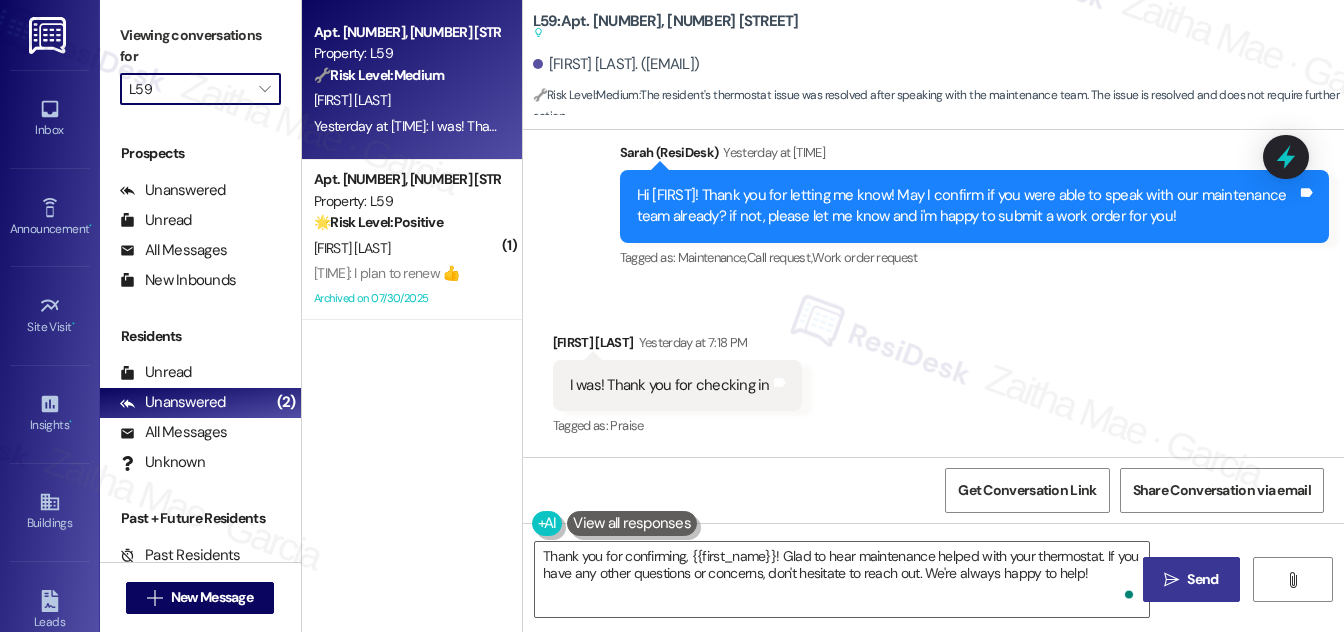 click on "Send" at bounding box center (1202, 579) 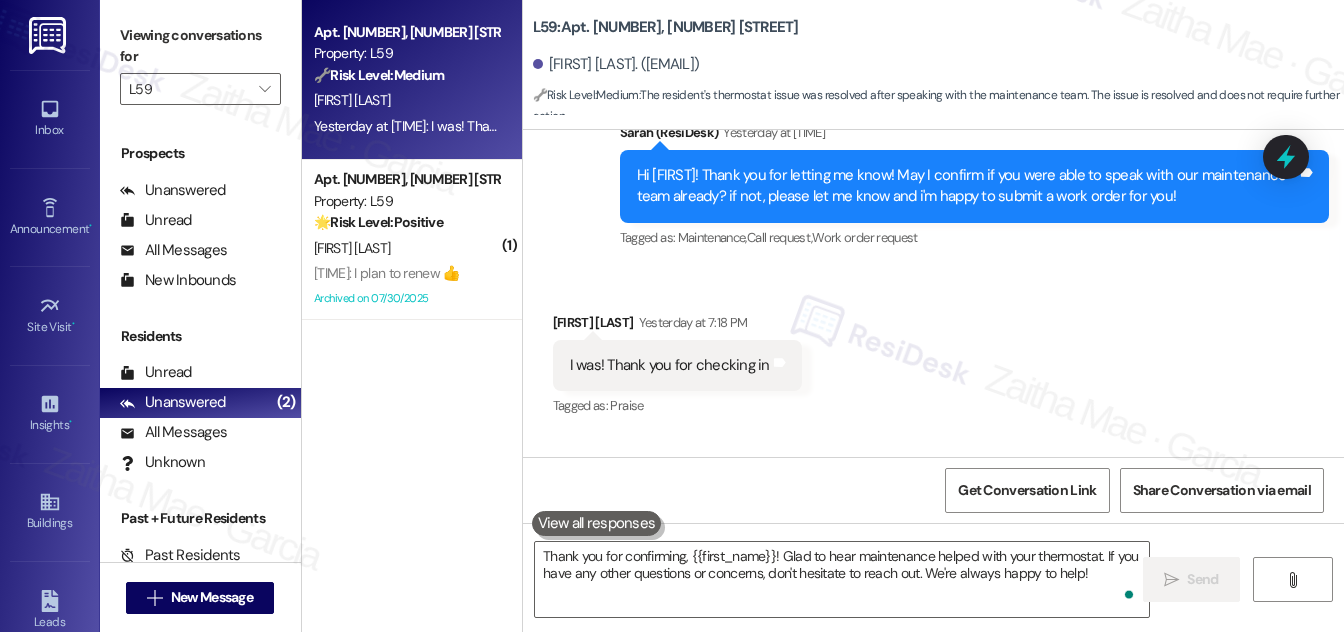 scroll, scrollTop: 4978, scrollLeft: 0, axis: vertical 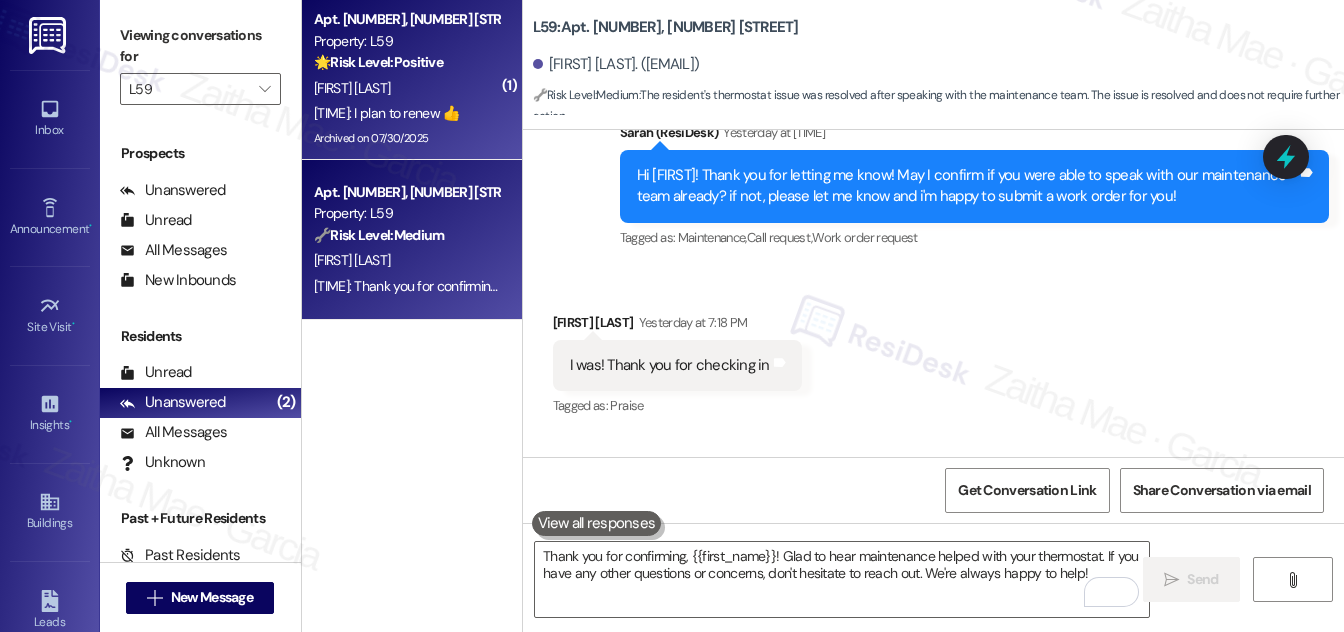 click on "[INITIAL]. [LAST]" at bounding box center (406, 88) 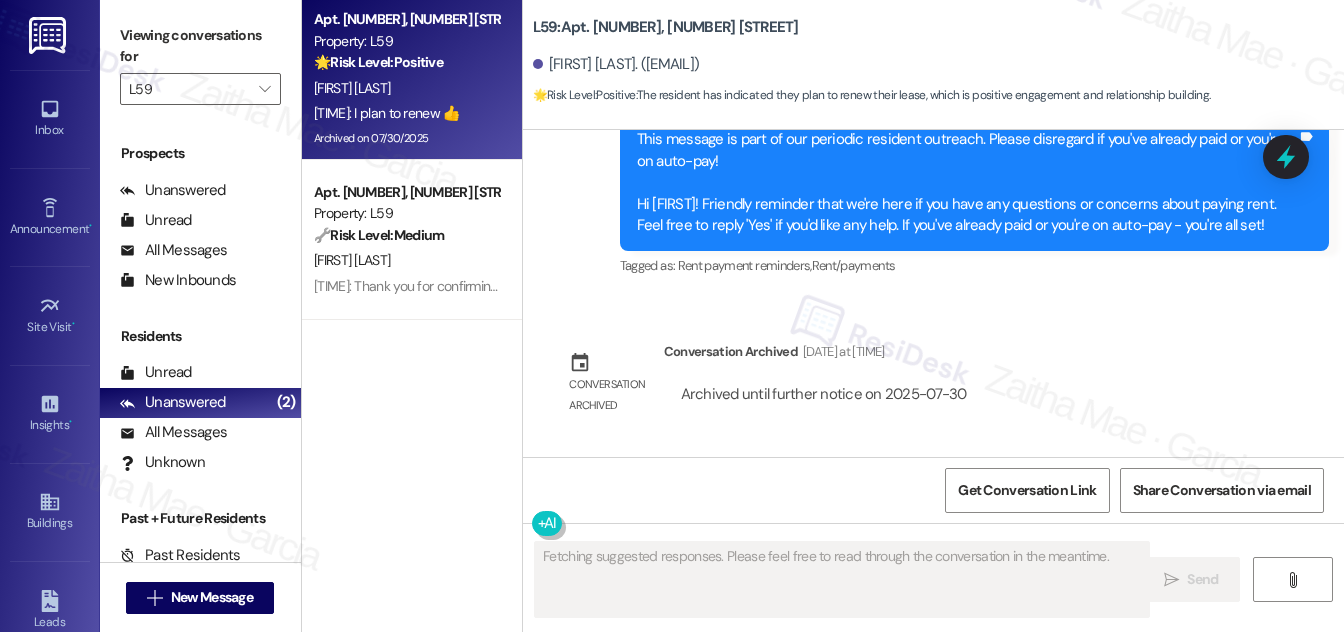 scroll, scrollTop: 18986, scrollLeft: 0, axis: vertical 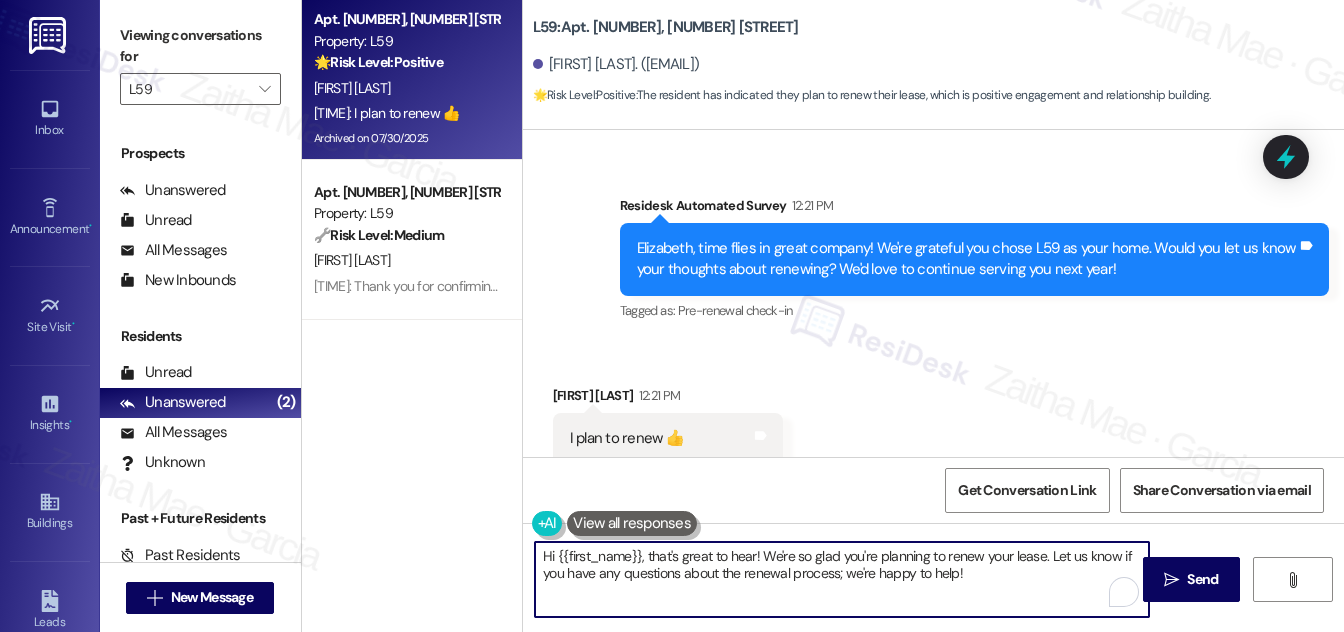 click on "Hi {{first_name}}, that's great to hear! We're so glad you're planning to renew your lease. Let us know if you have any questions about the renewal process; we're happy to help!" at bounding box center (842, 579) 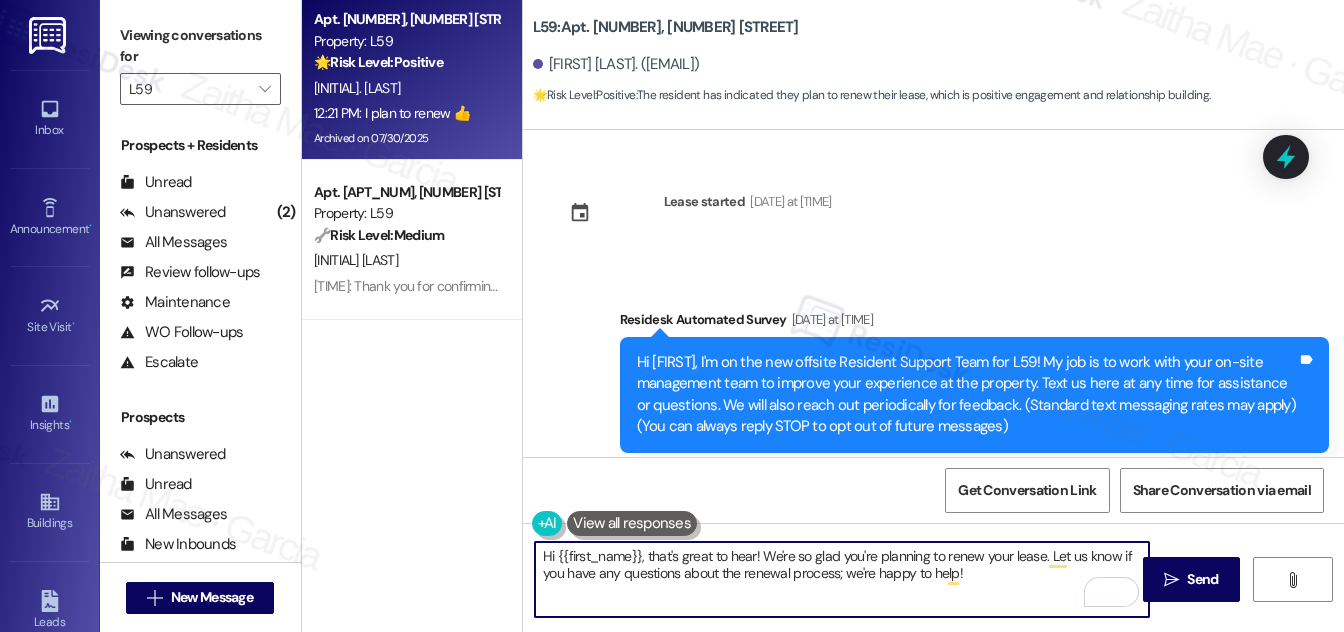 scroll, scrollTop: 0, scrollLeft: 0, axis: both 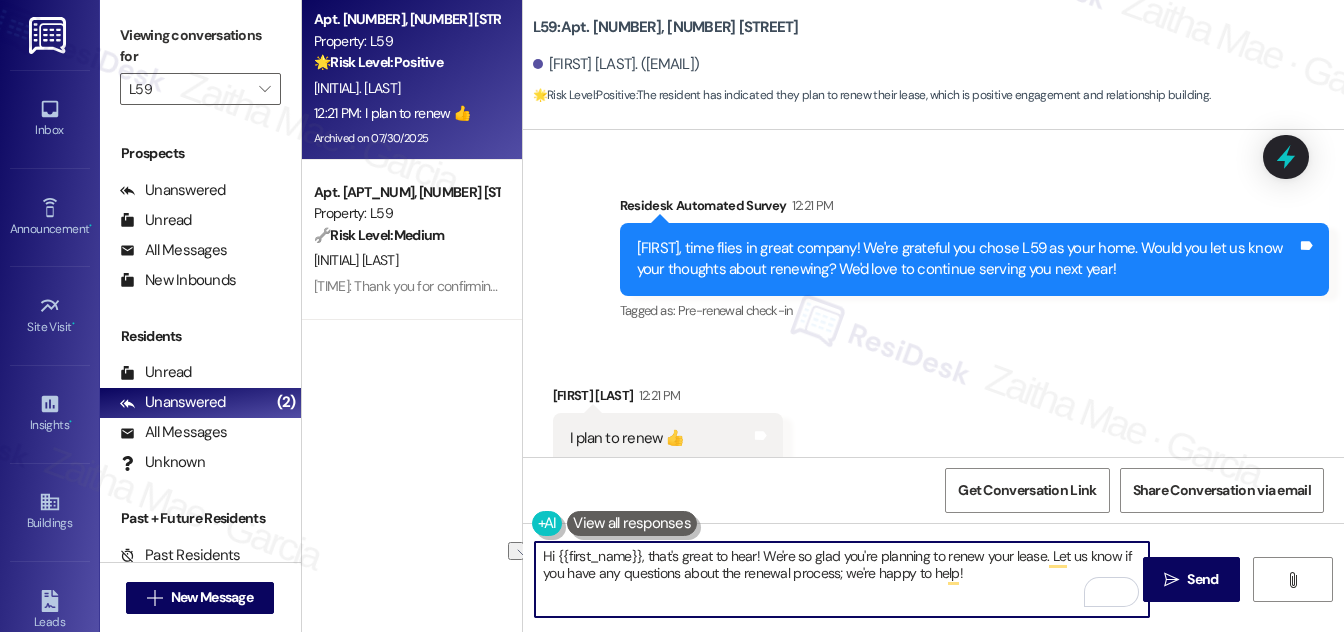 drag, startPoint x: 648, startPoint y: 554, endPoint x: 533, endPoint y: 548, distance: 115.15642 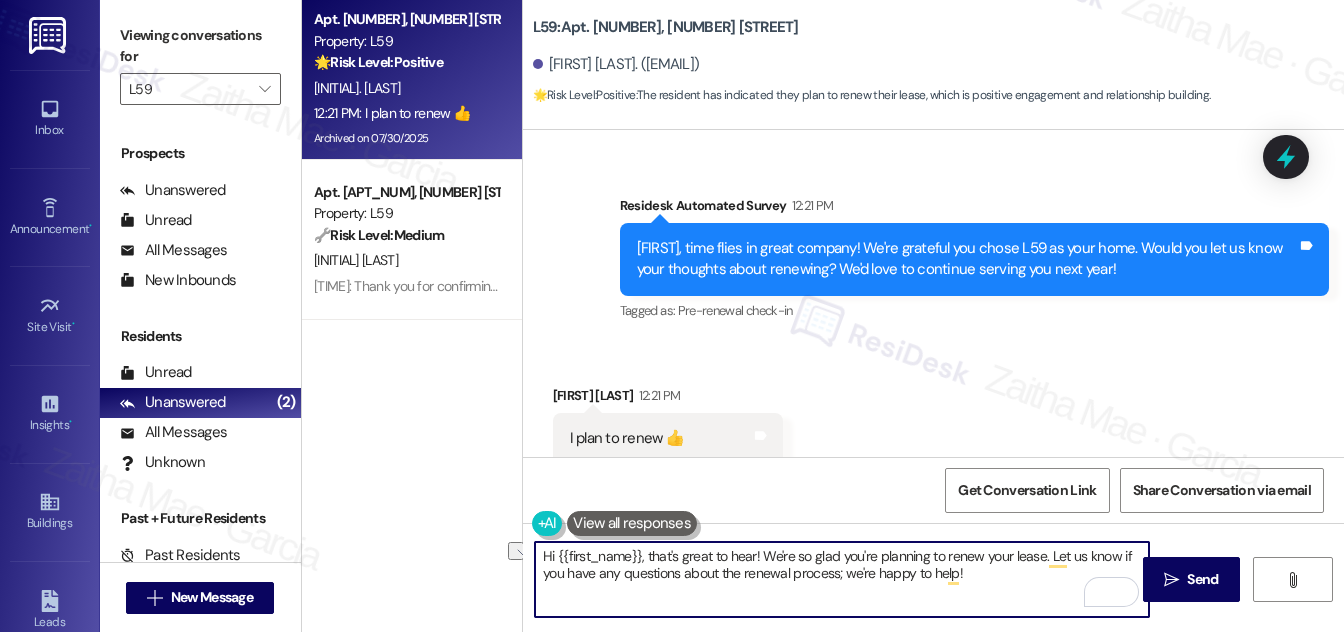 click on "Hi {{first_name}}, that's great to hear! We're so glad you're planning to renew your lease. Let us know if you have any questions about the renewal process; we're happy to help!" at bounding box center (842, 579) 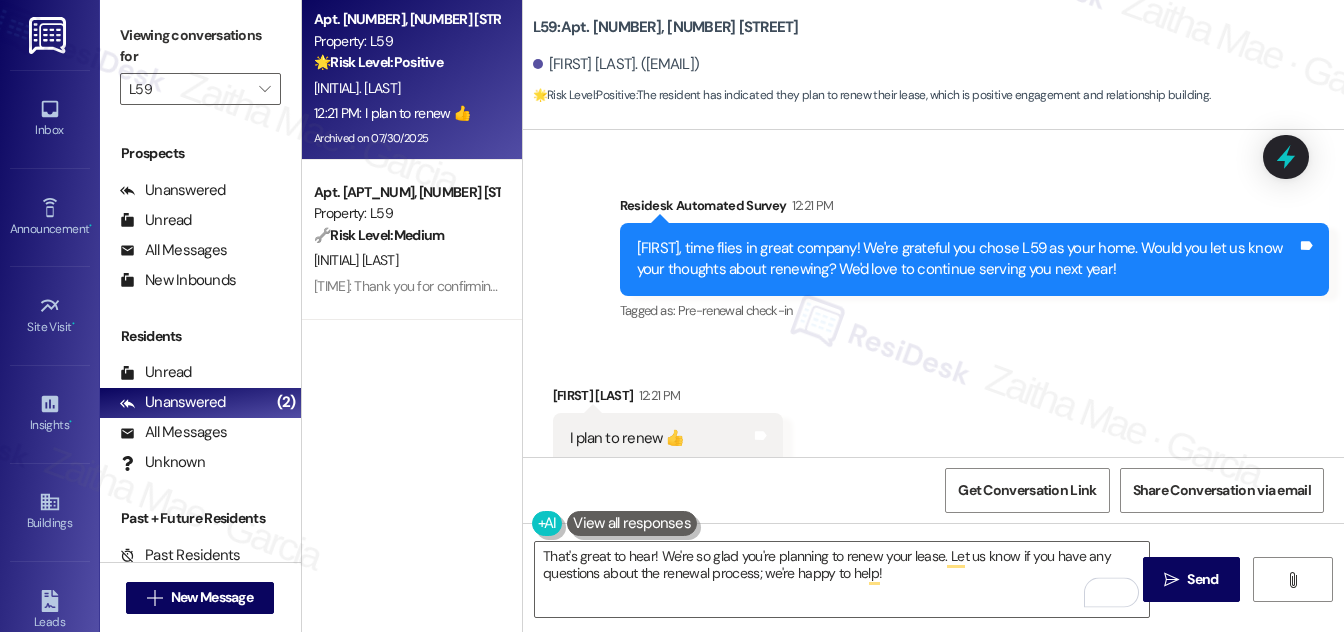 click on "[FIRST] [LAST] [TIME]" at bounding box center [668, 399] 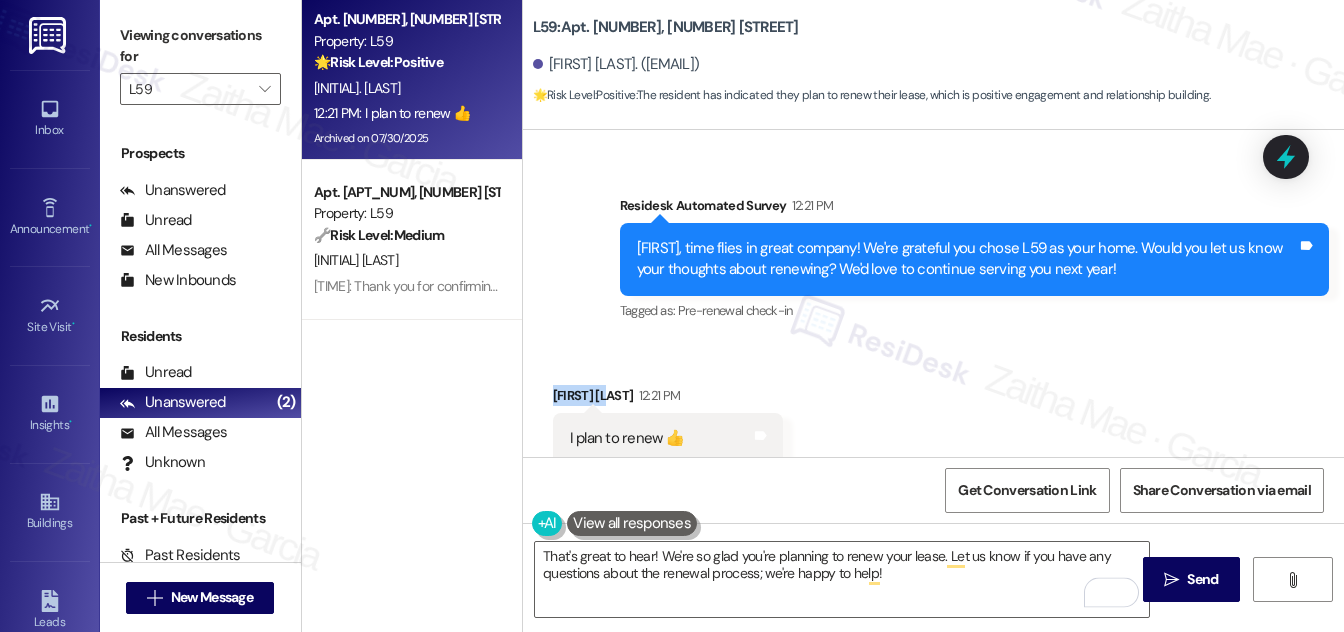 click on "[FIRST] [LAST] [TIME]" at bounding box center [668, 399] 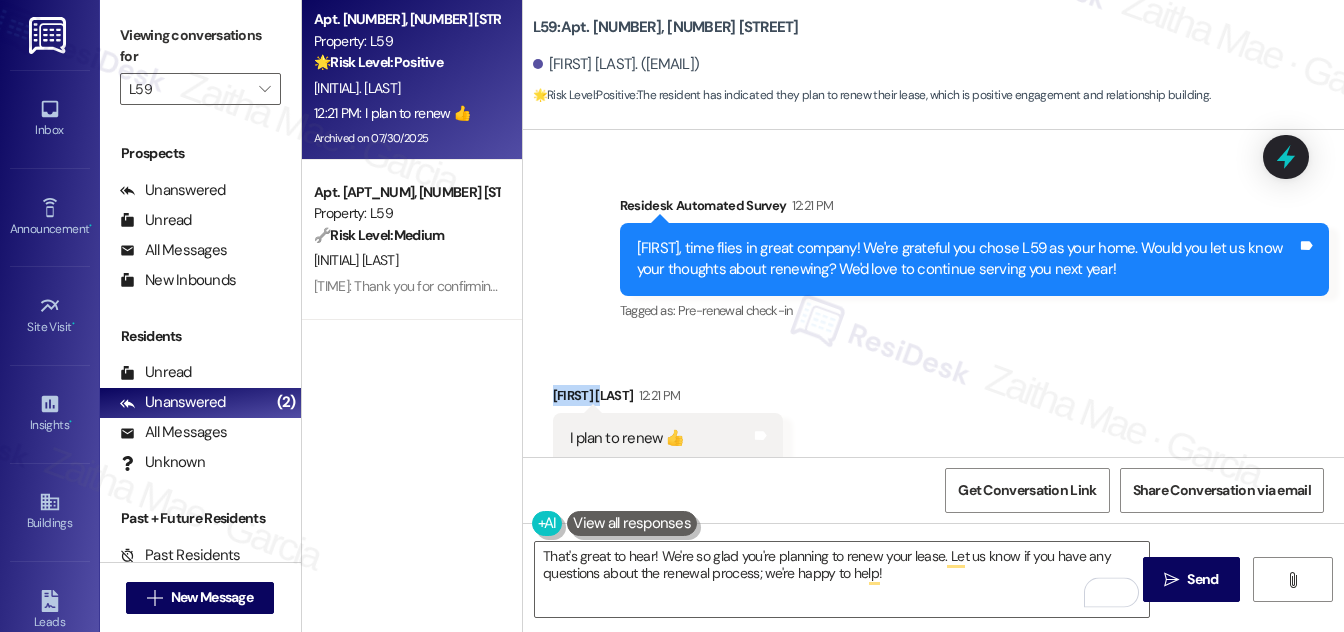 copy on "Elizabeth" 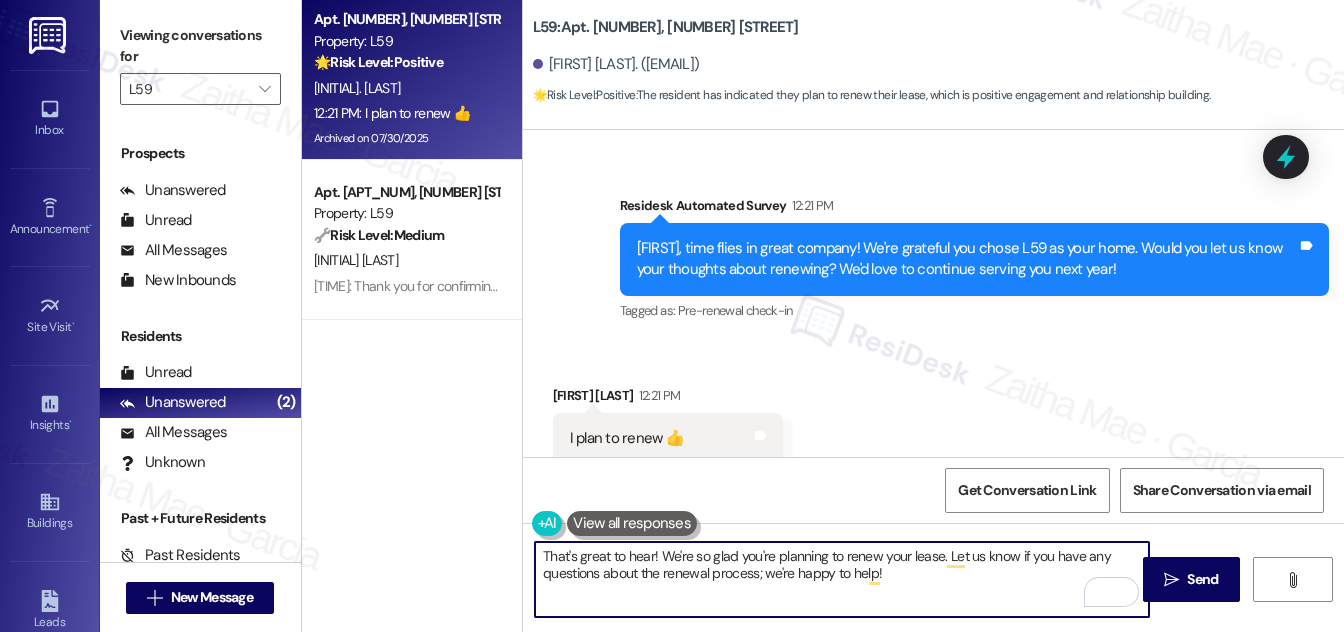 click on "That's great to hear! We're so glad you're planning to renew your lease. Let us know if you have any questions about the renewal process; we're happy to help!" at bounding box center (842, 579) 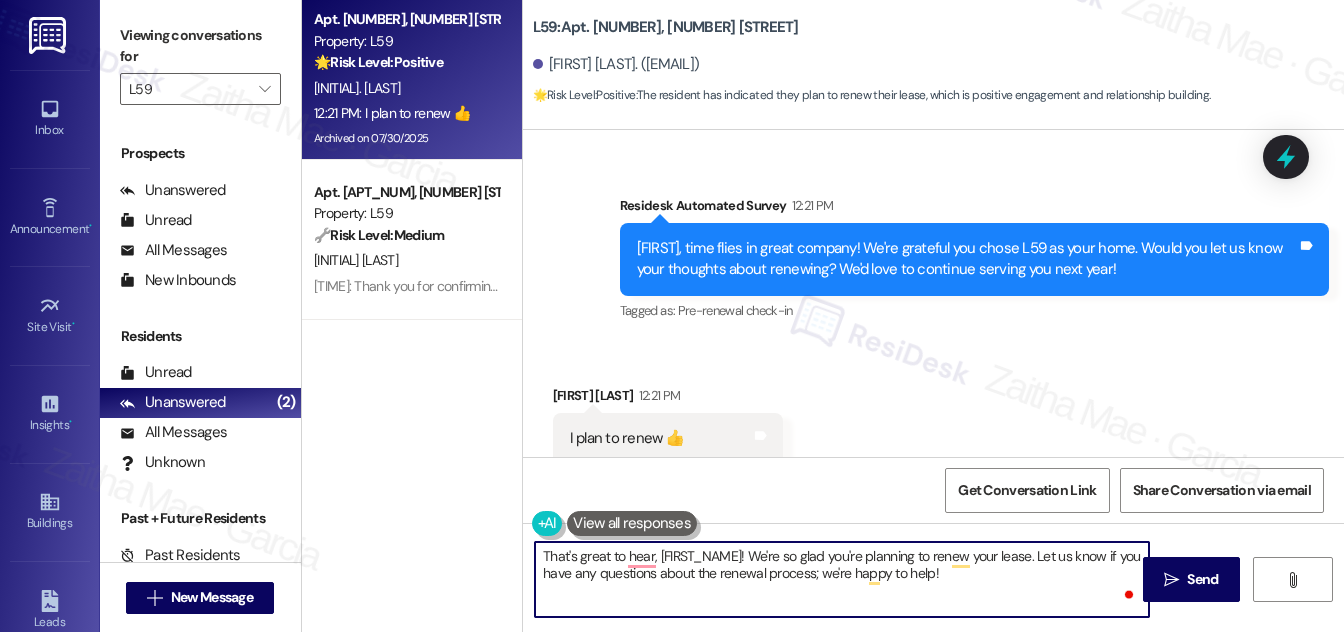paste on "Elizabeth" 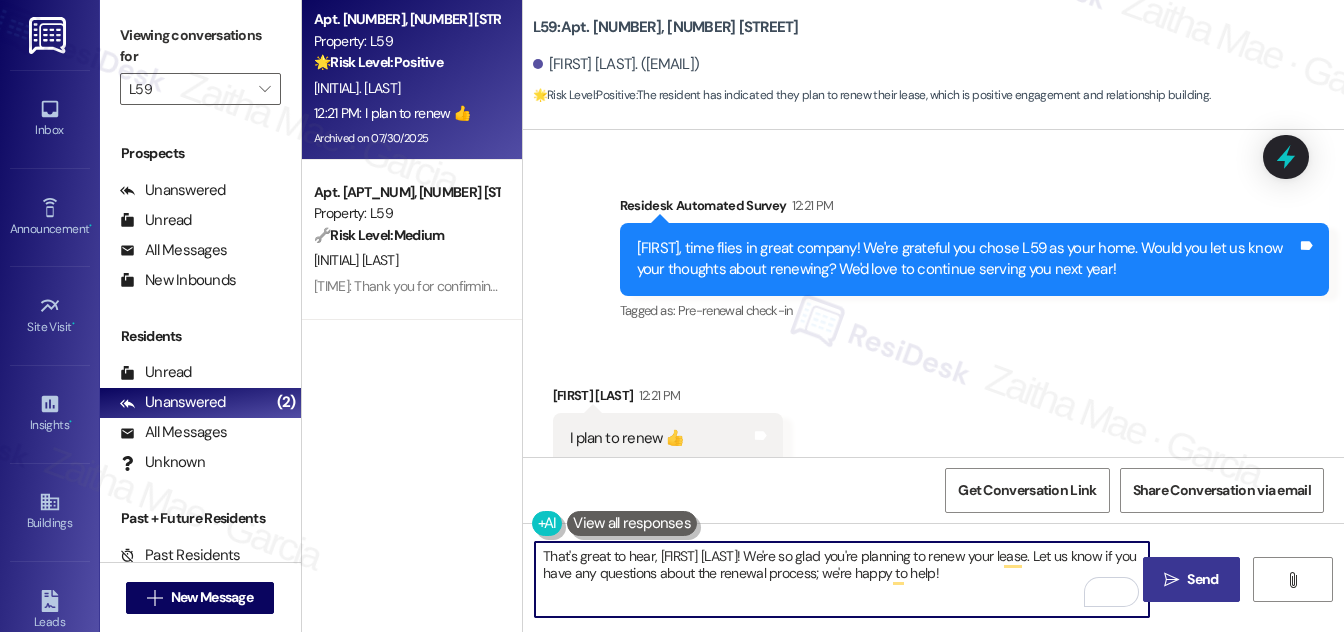 type on "That's great to hear, [FIRST] [LAST]! We're so glad you're planning to renew your lease. Let us know if you have any questions about the renewal process; we're happy to help!" 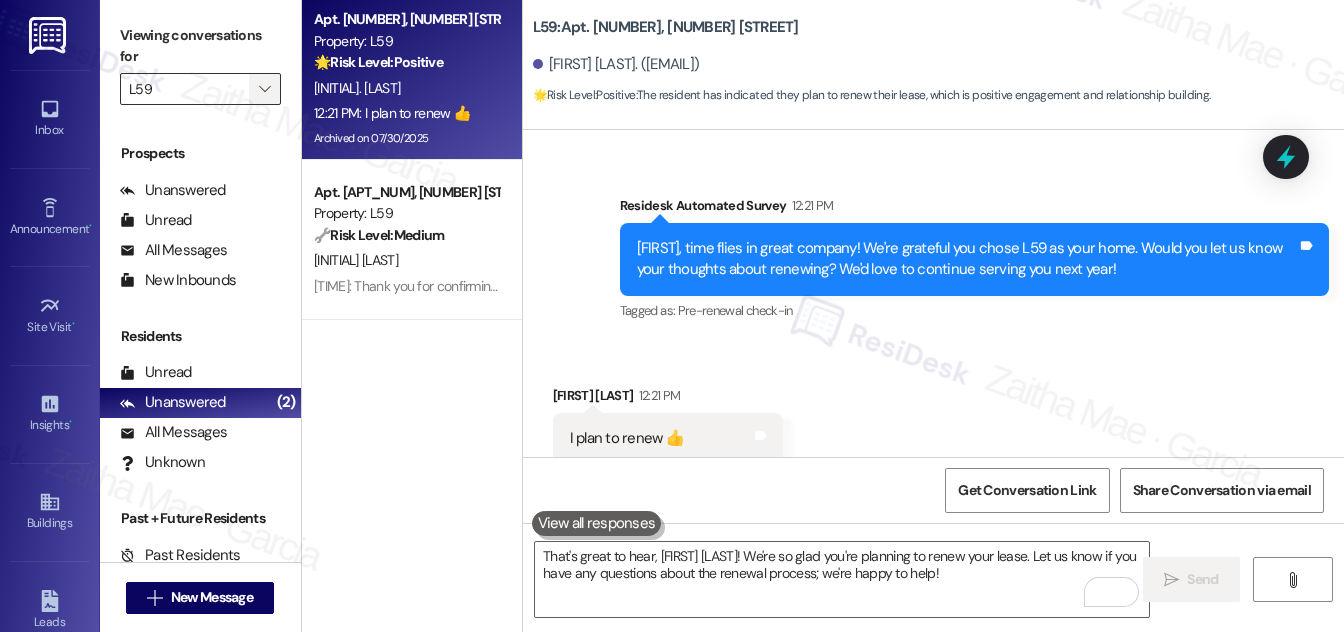 scroll, scrollTop: 18986, scrollLeft: 0, axis: vertical 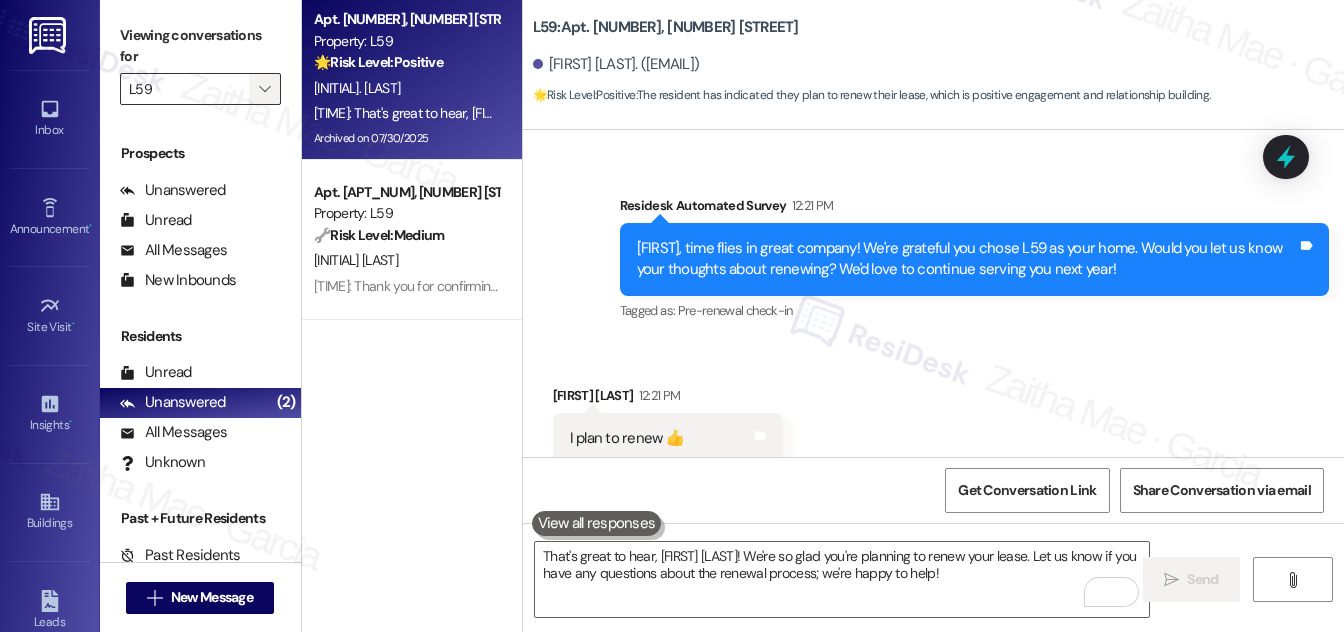 click on "" at bounding box center [264, 89] 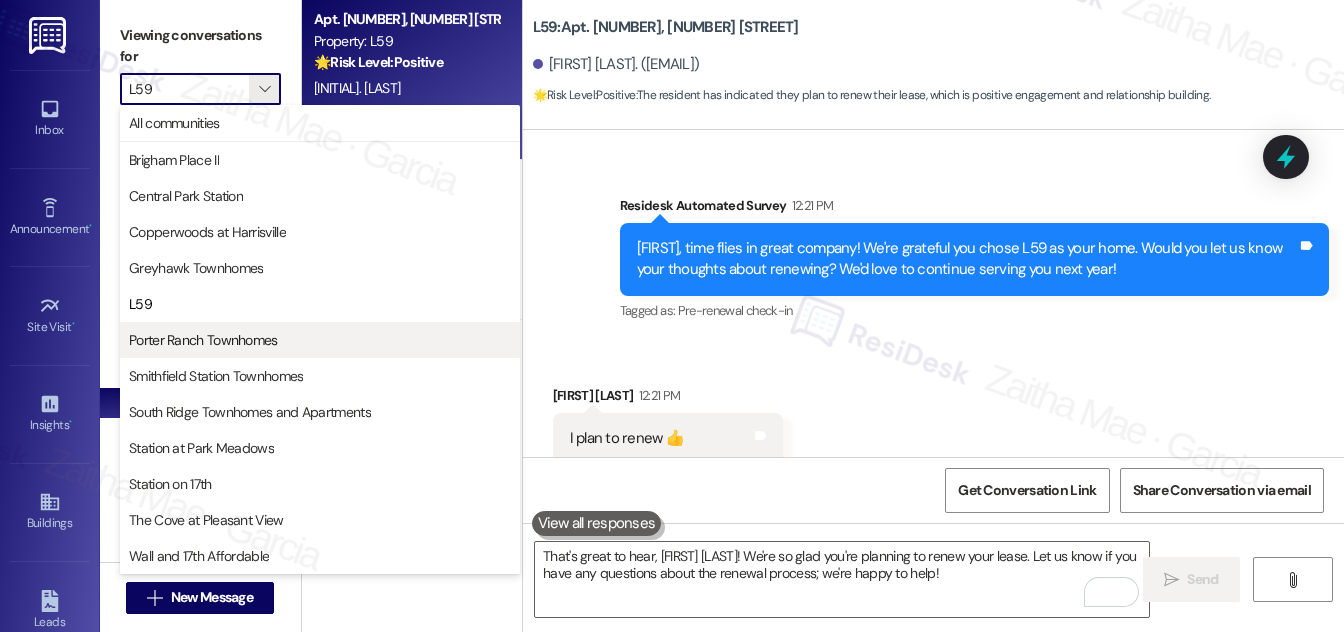 click on "Porter Ranch Townhomes" at bounding box center [203, 340] 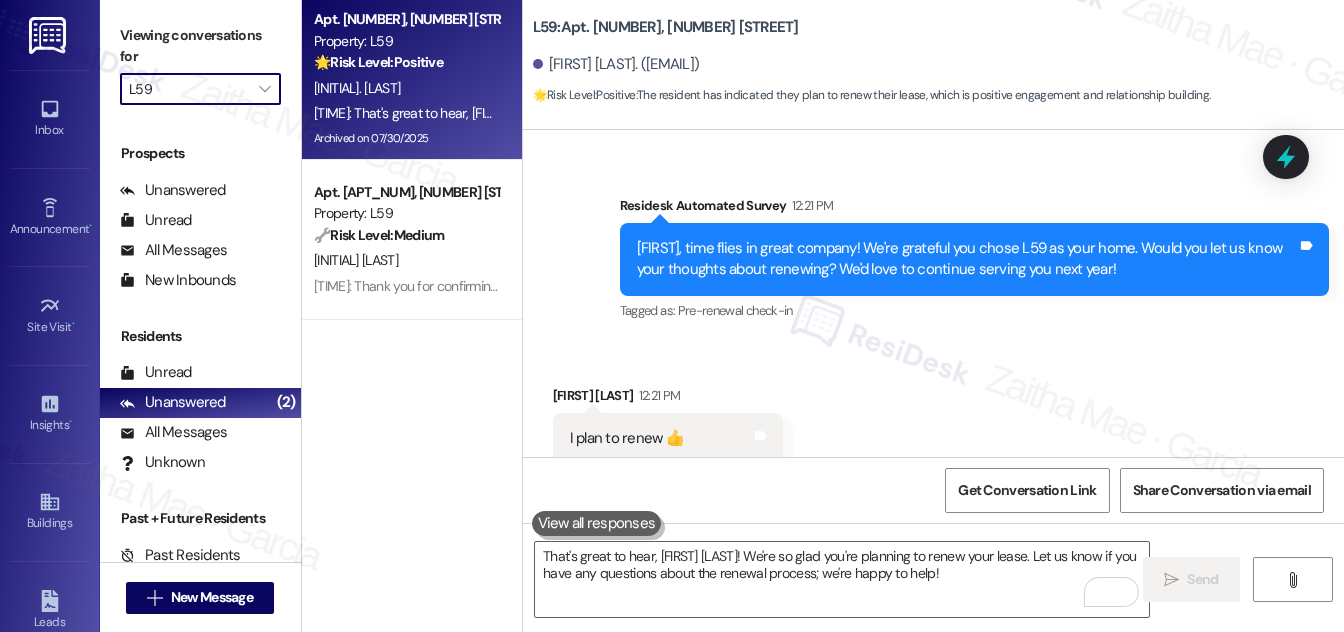type on "Porter Ranch Townhomes" 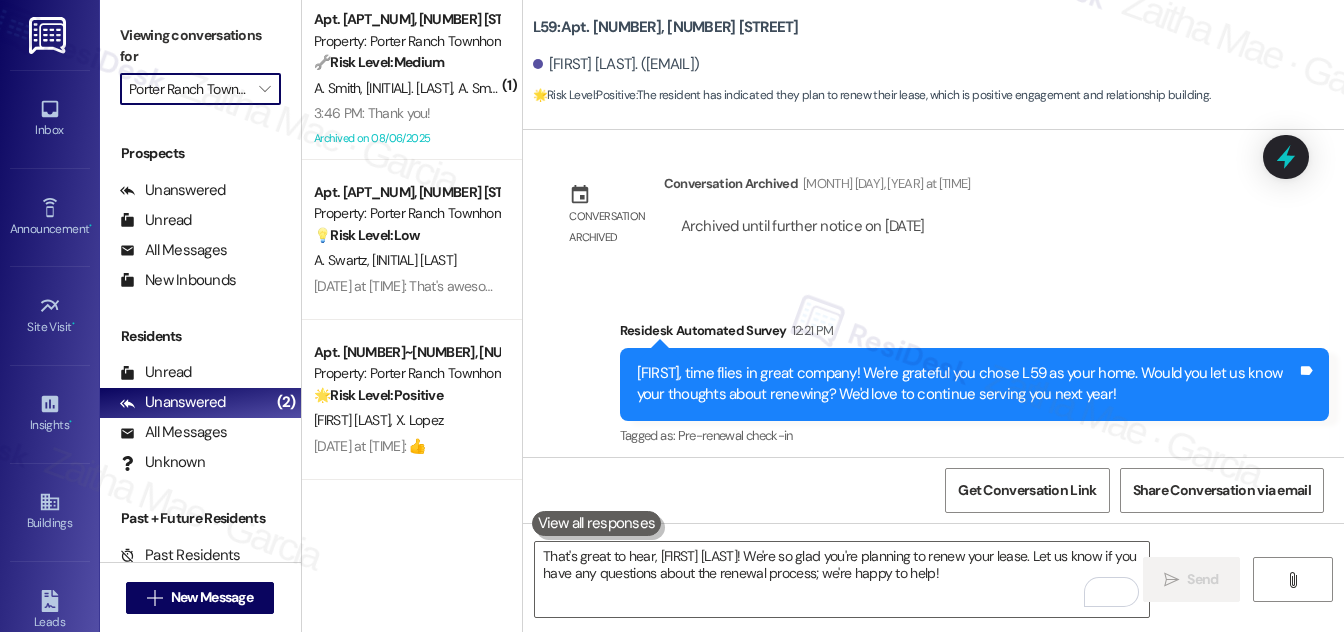 scroll, scrollTop: 19147, scrollLeft: 0, axis: vertical 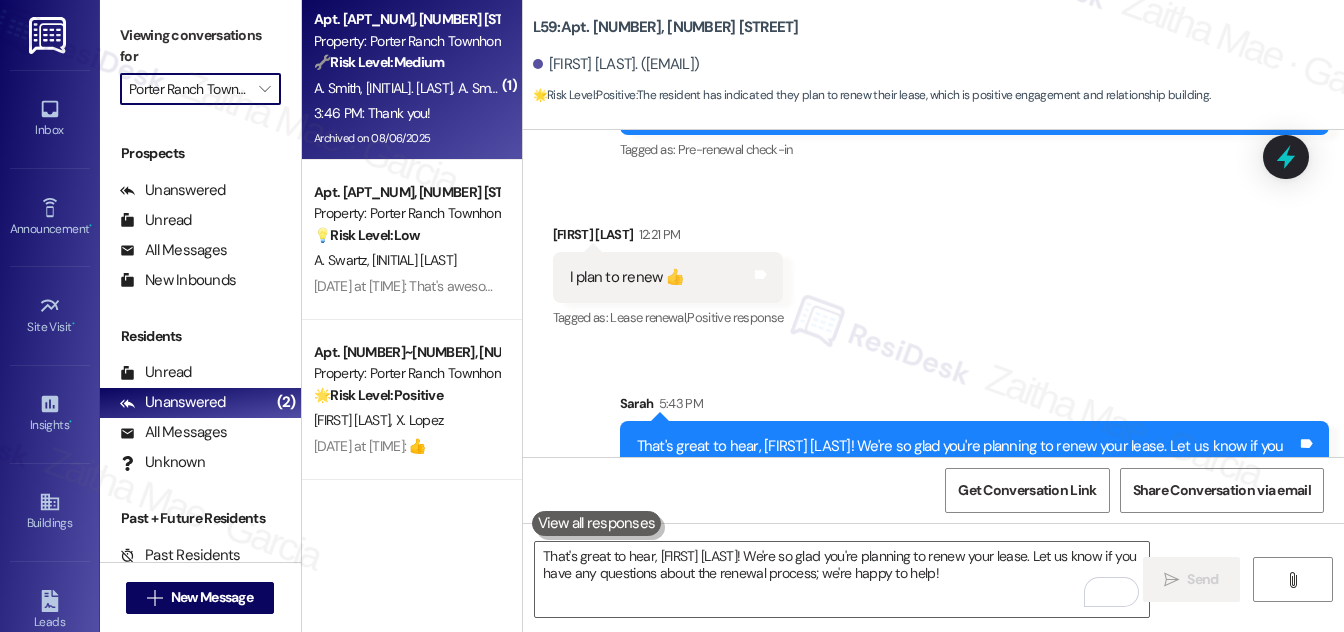 click on "[INITIAL]. [LAST]" at bounding box center [412, 88] 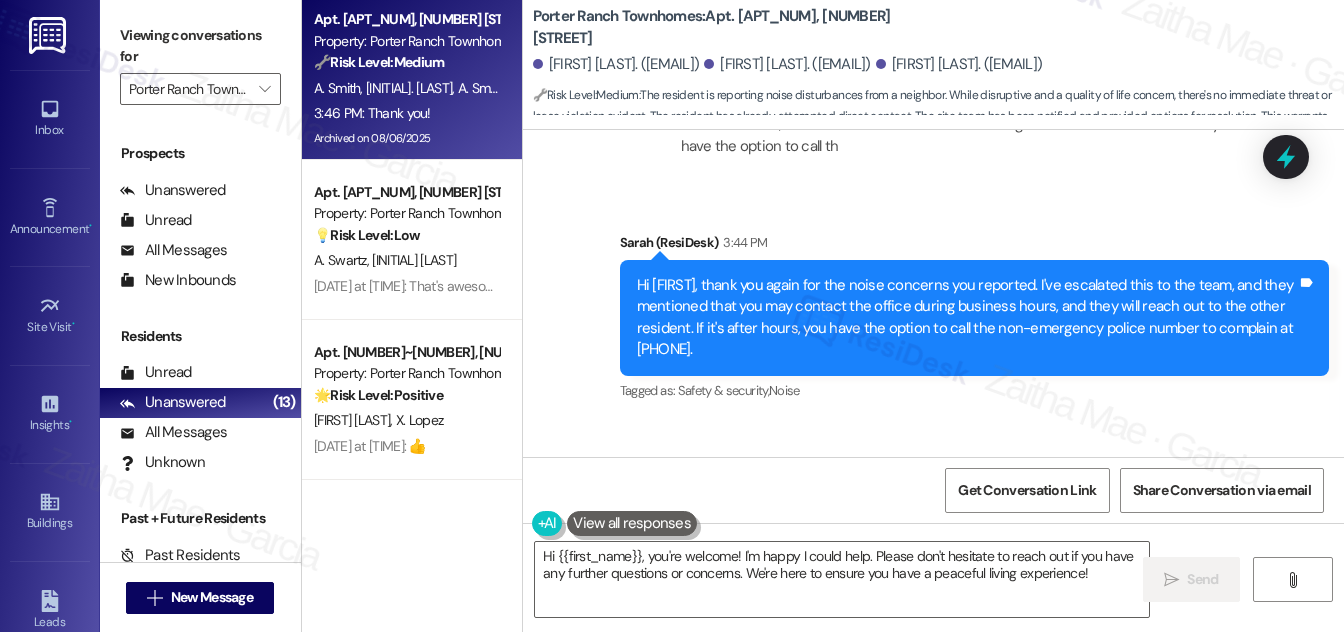 scroll, scrollTop: 2039, scrollLeft: 0, axis: vertical 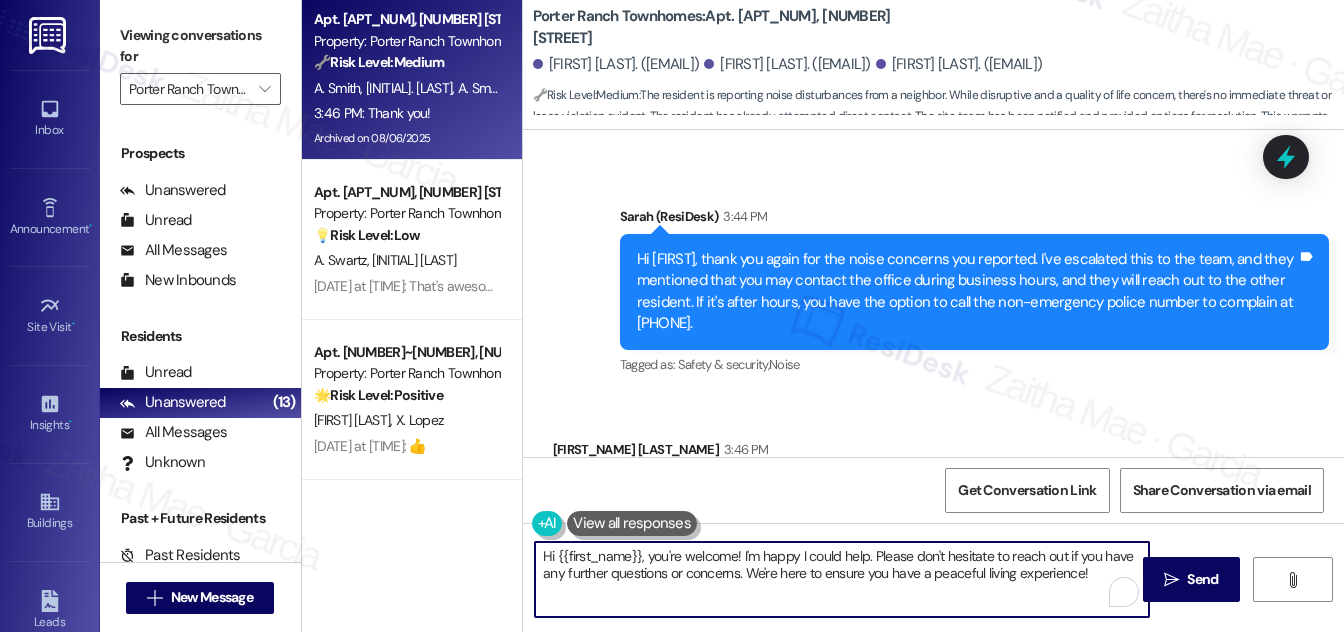 drag, startPoint x: 650, startPoint y: 554, endPoint x: 536, endPoint y: 550, distance: 114.07015 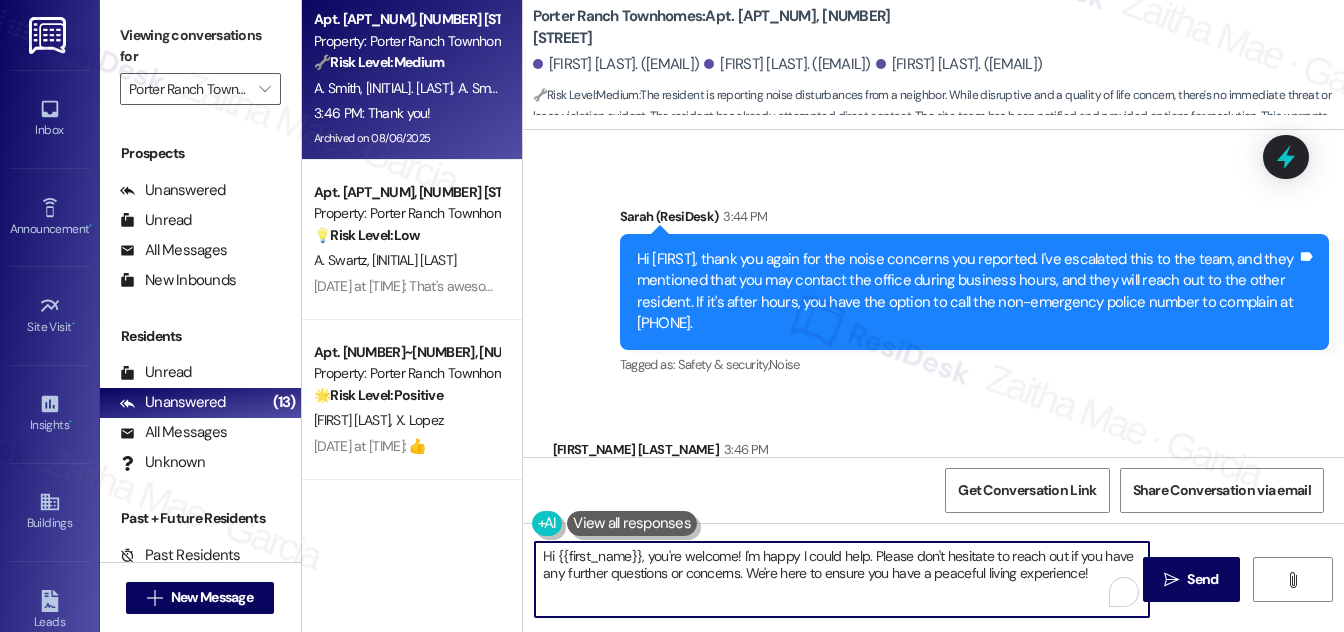 click on "Hi {{first_name}}, you're welcome! I'm happy I could help. Please don't hesitate to reach out if you have any further questions or concerns. We're here to ensure you have a peaceful living experience!" at bounding box center [842, 579] 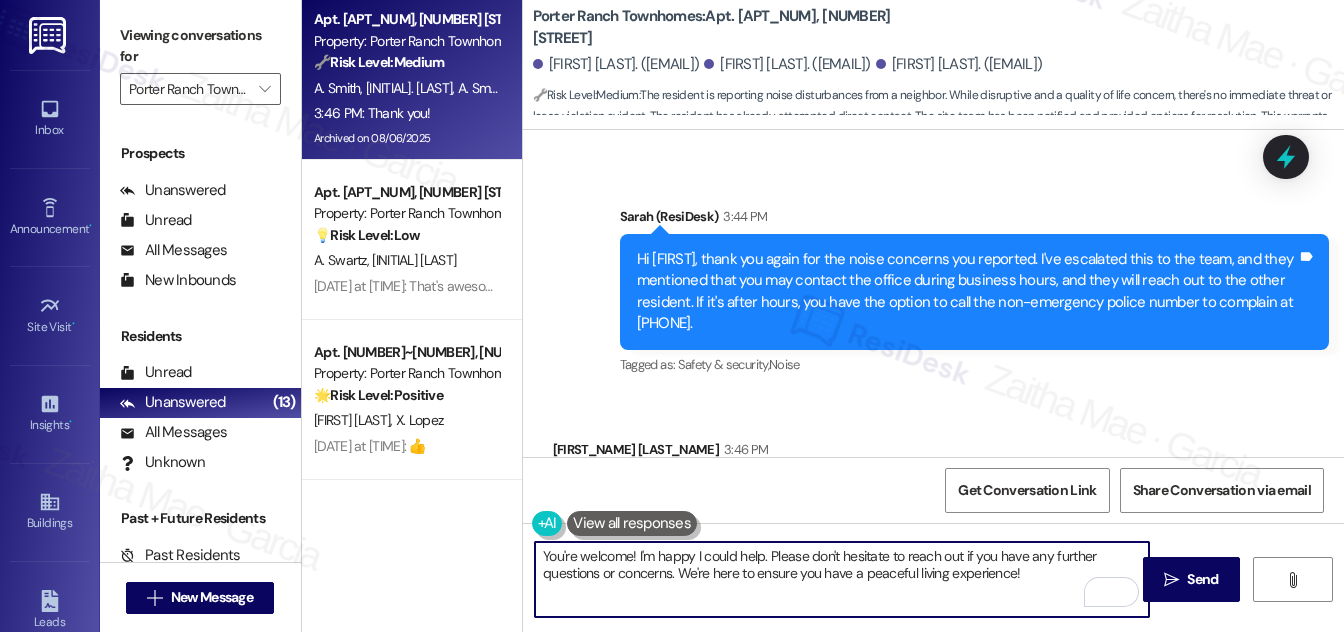click on "[FIRST] [LAST] [TIME]" at bounding box center [661, 453] 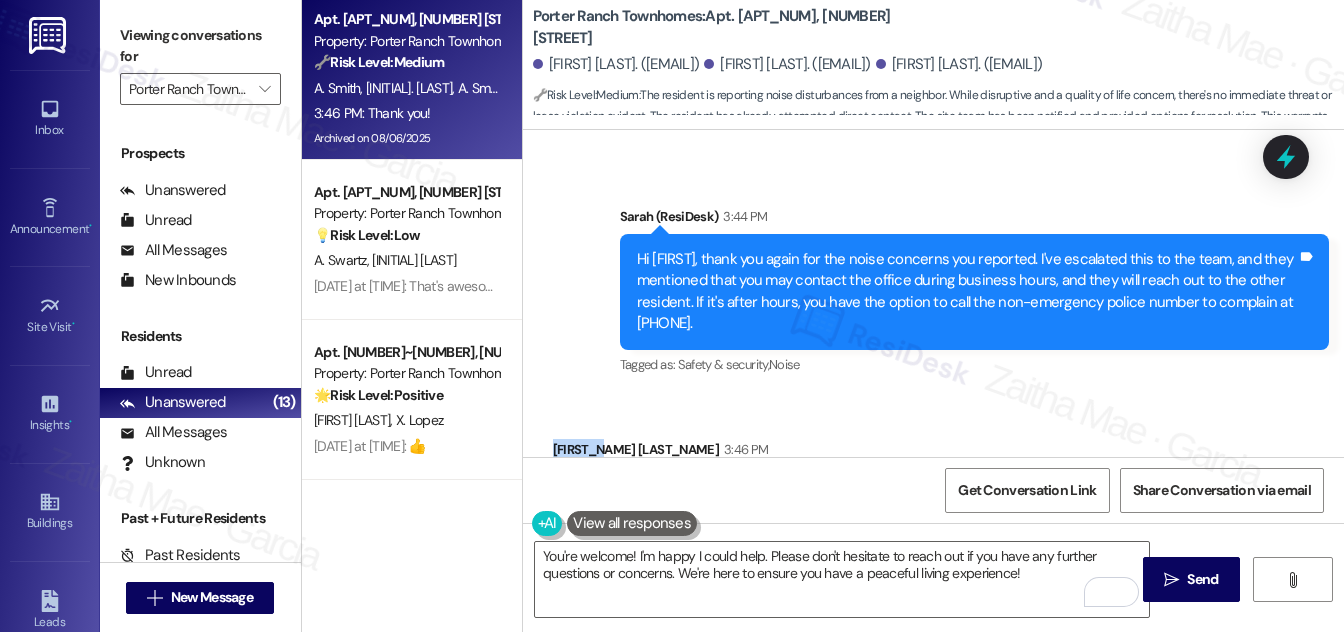 click on "[FIRST] [LAST] [TIME]" at bounding box center [661, 453] 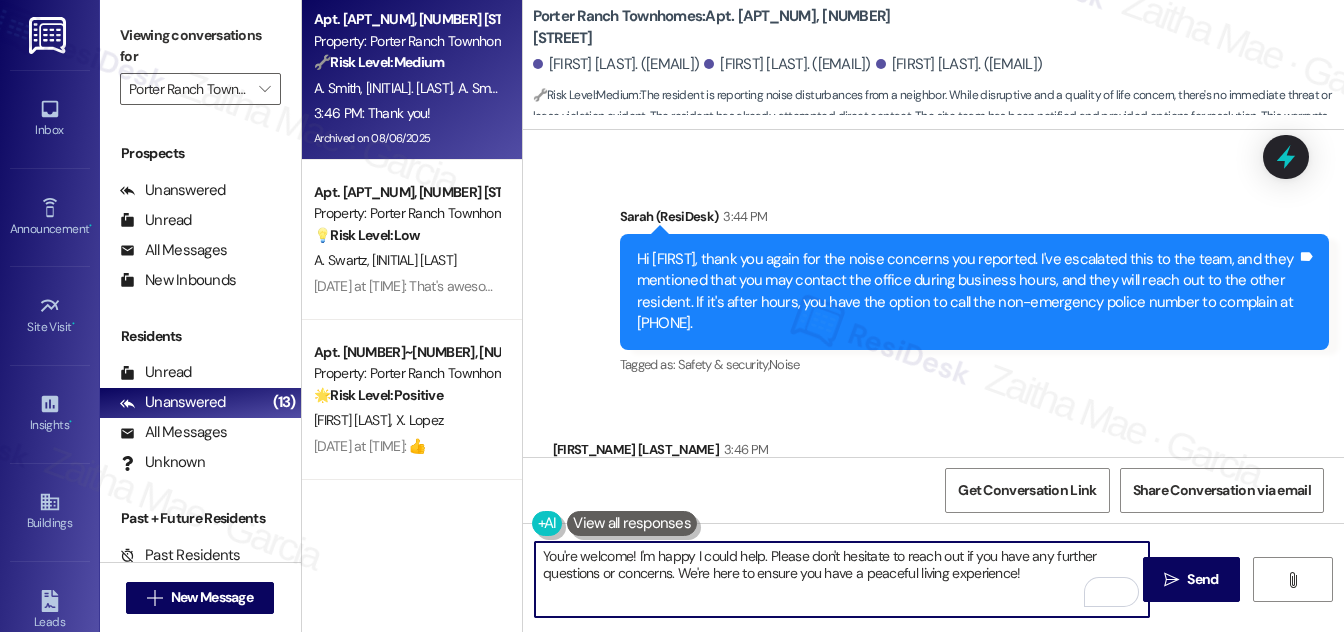 click on "You're welcome! I'm happy I could help. Please don't hesitate to reach out if you have any further questions or concerns. We're here to ensure you have a peaceful living experience!" at bounding box center [842, 579] 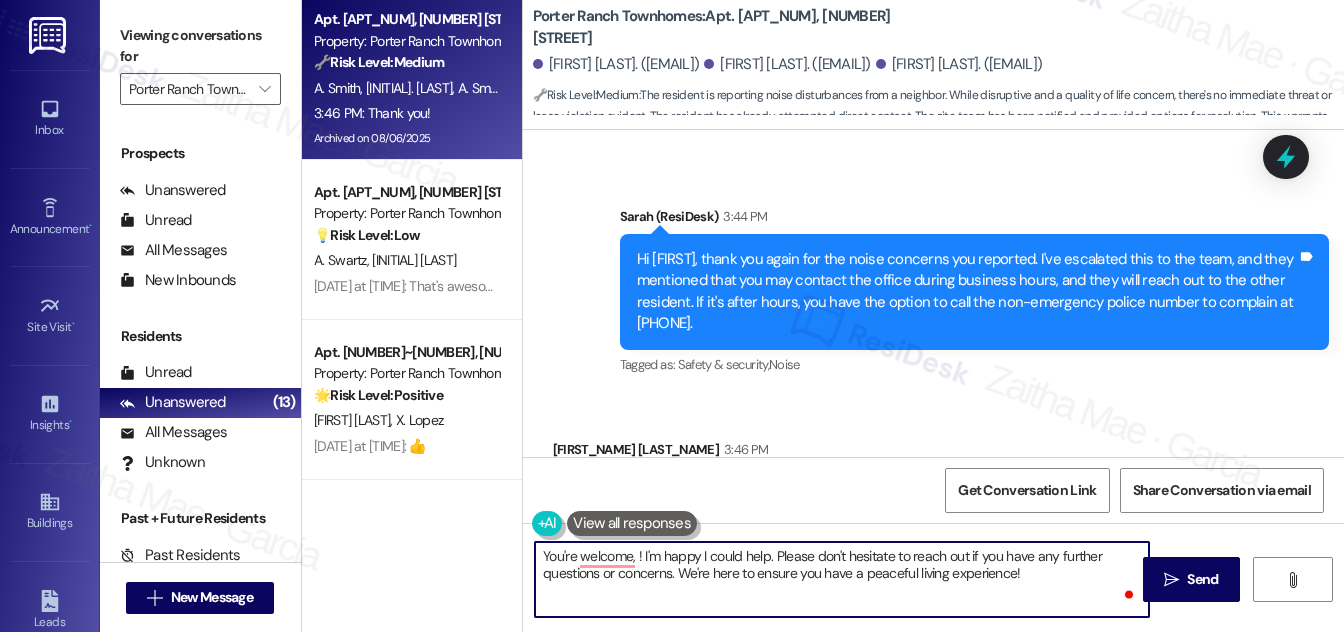 paste on "[FIRST_NAME]" 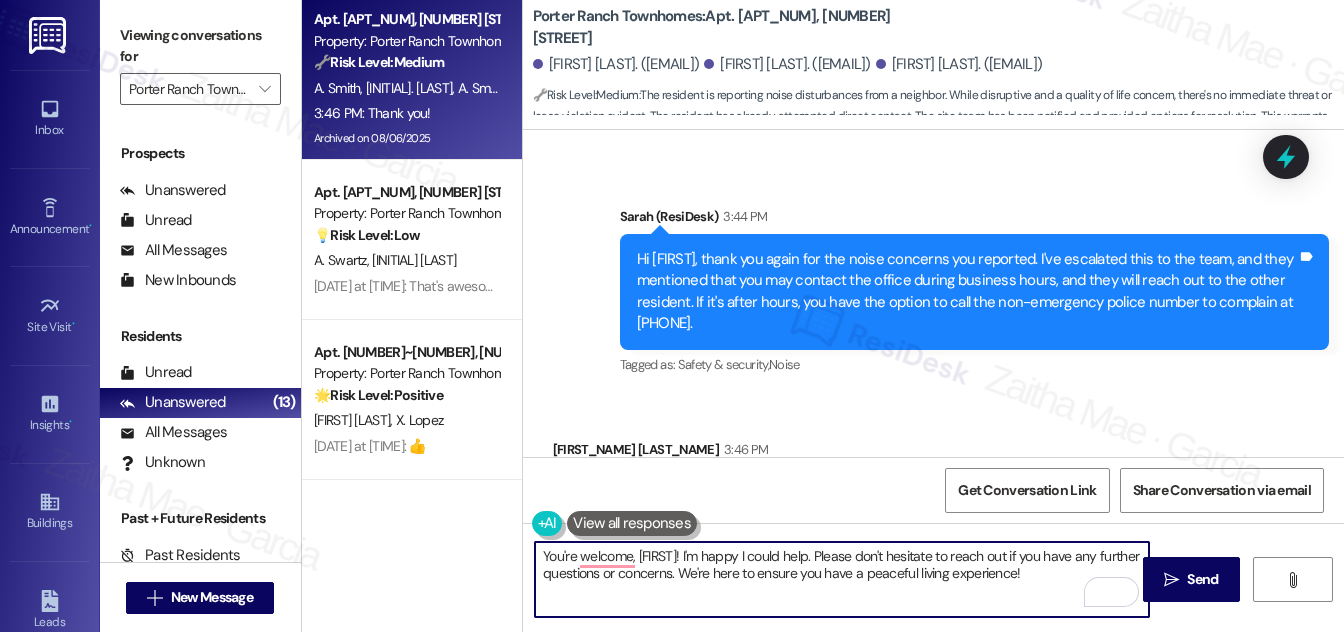 click on "You're welcome, [FIRST]! I'm happy I could help. Please don't hesitate to reach out if you have any further questions or concerns. We're here to ensure you have a peaceful living experience!" at bounding box center (842, 579) 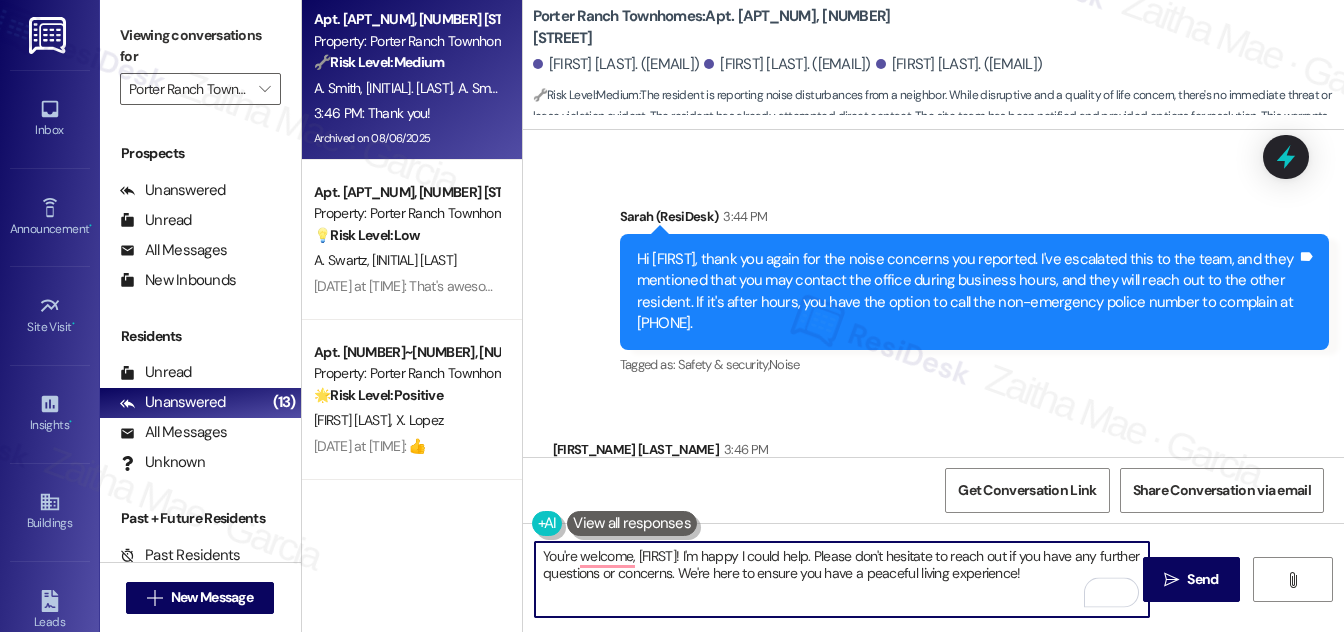 click on "You're welcome, [FIRST]! I'm happy I could help. Please don't hesitate to reach out if you have any further questions or concerns. We're here to ensure you have a peaceful living experience!" at bounding box center (842, 579) 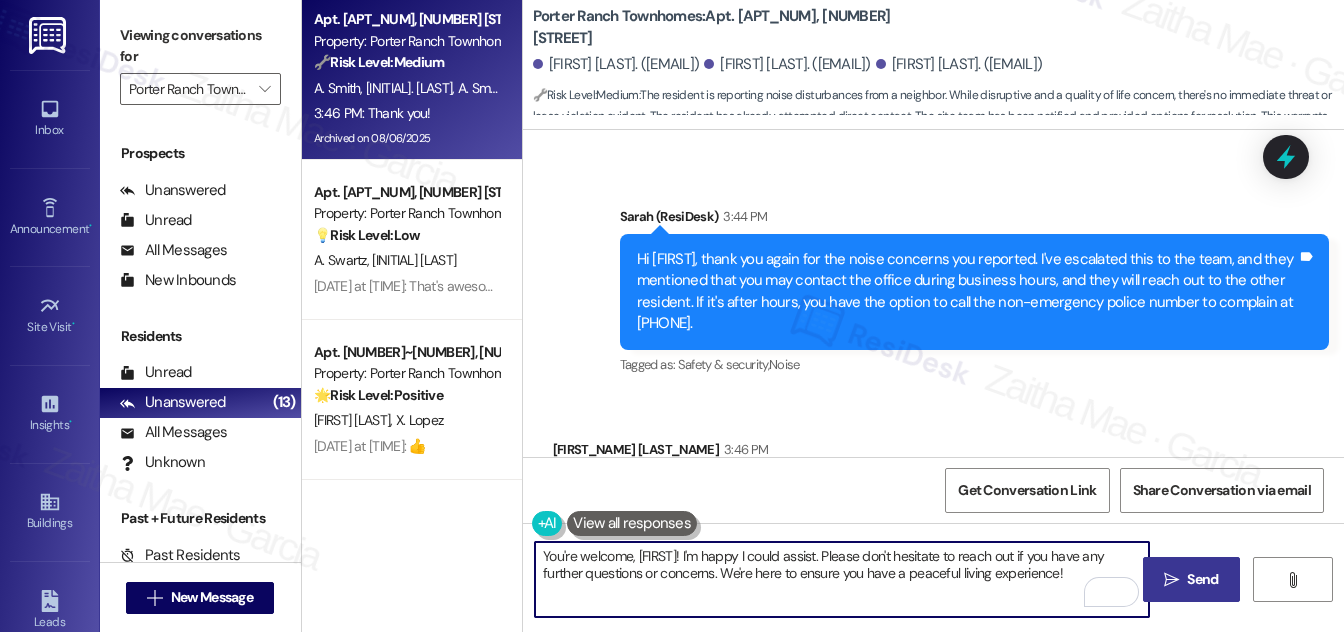 type on "You're welcome, [FIRST]! I'm happy I could assist. Please don't hesitate to reach out if you have any further questions or concerns. We're here to ensure you have a peaceful living experience!" 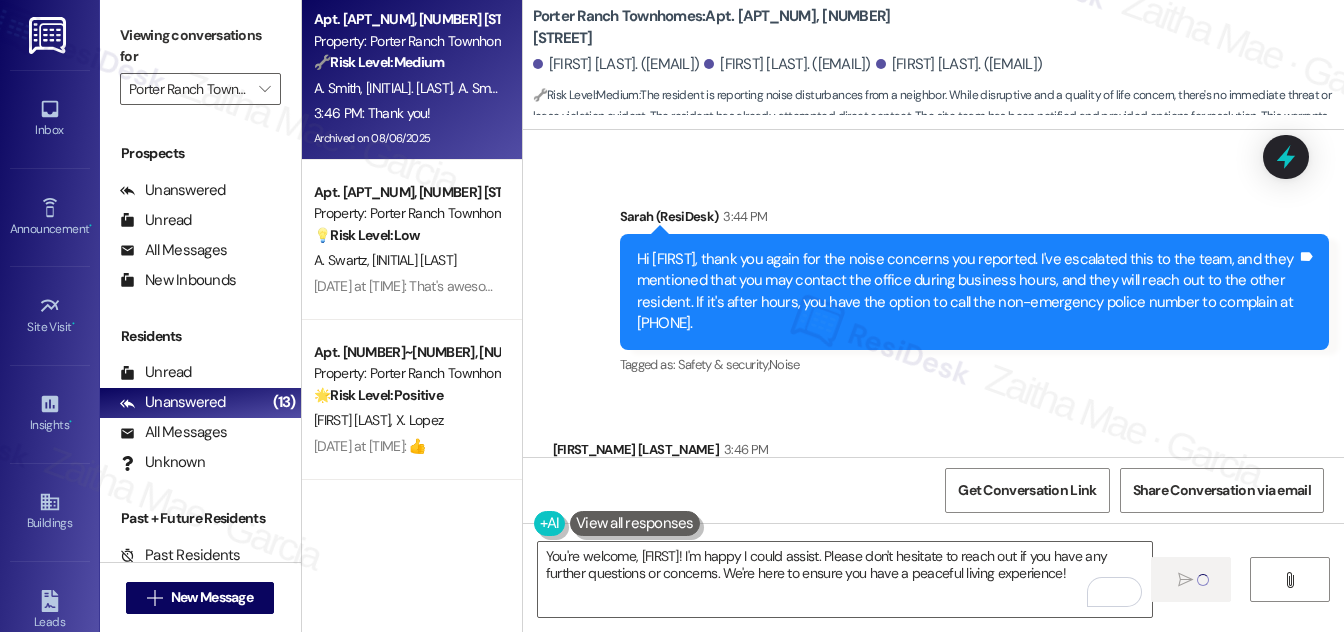 type 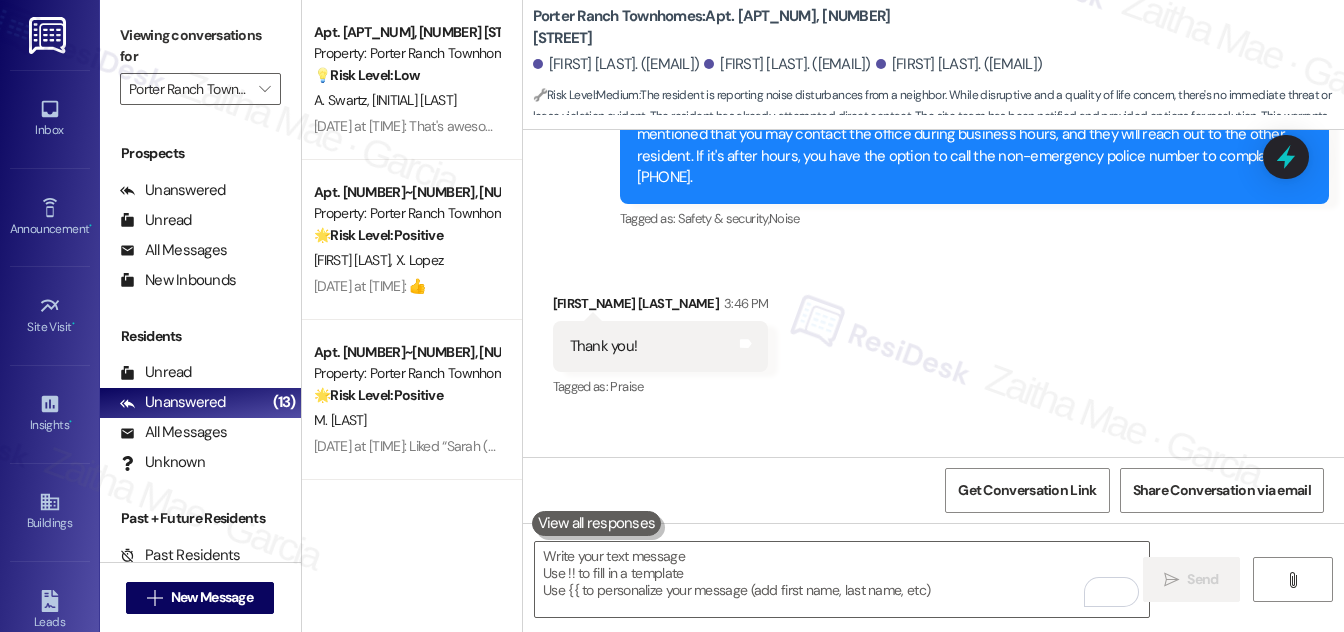 scroll, scrollTop: 2200, scrollLeft: 0, axis: vertical 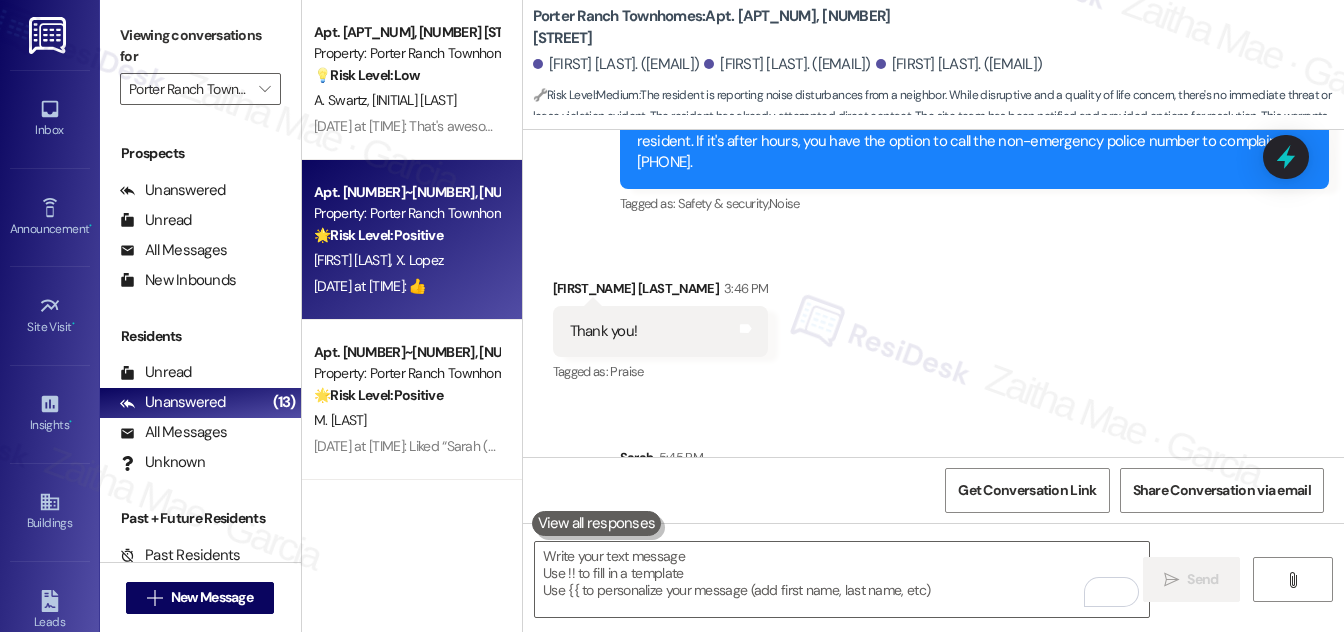 click on "🌟  Risk Level:  Positive The resident responded positively to the introductory message from the Resident Support Team. This indicates positive engagement and an opportunity for relationship building." at bounding box center (406, 235) 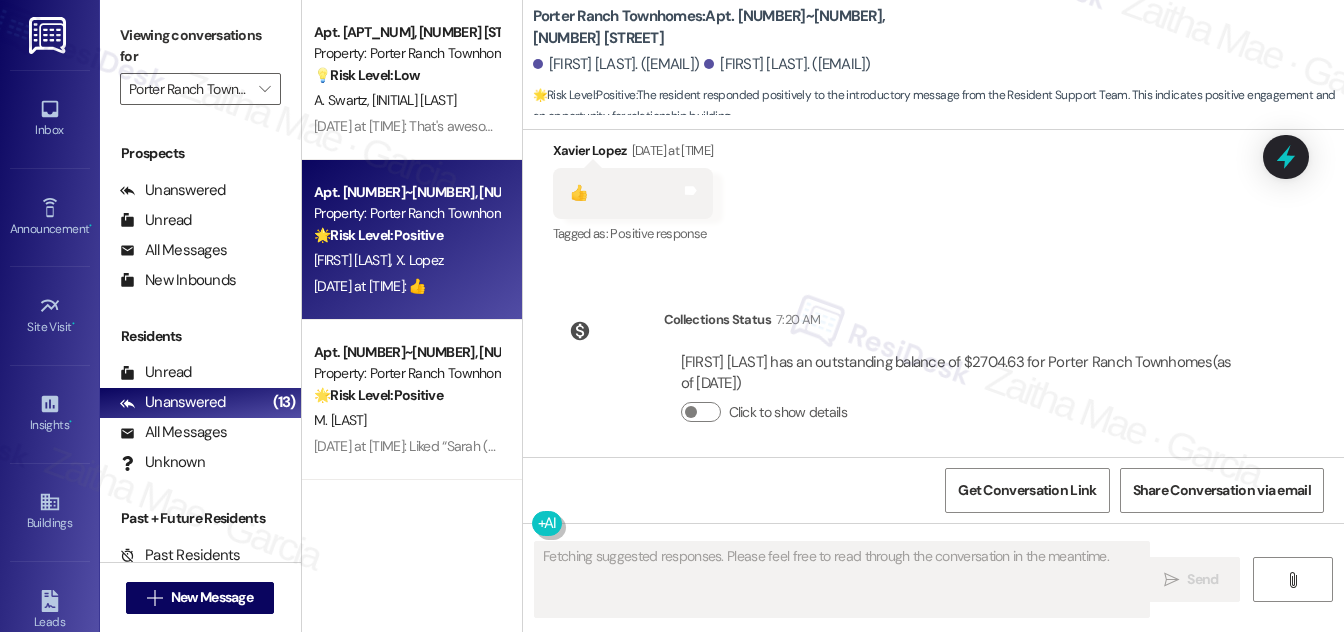 scroll, scrollTop: 414, scrollLeft: 0, axis: vertical 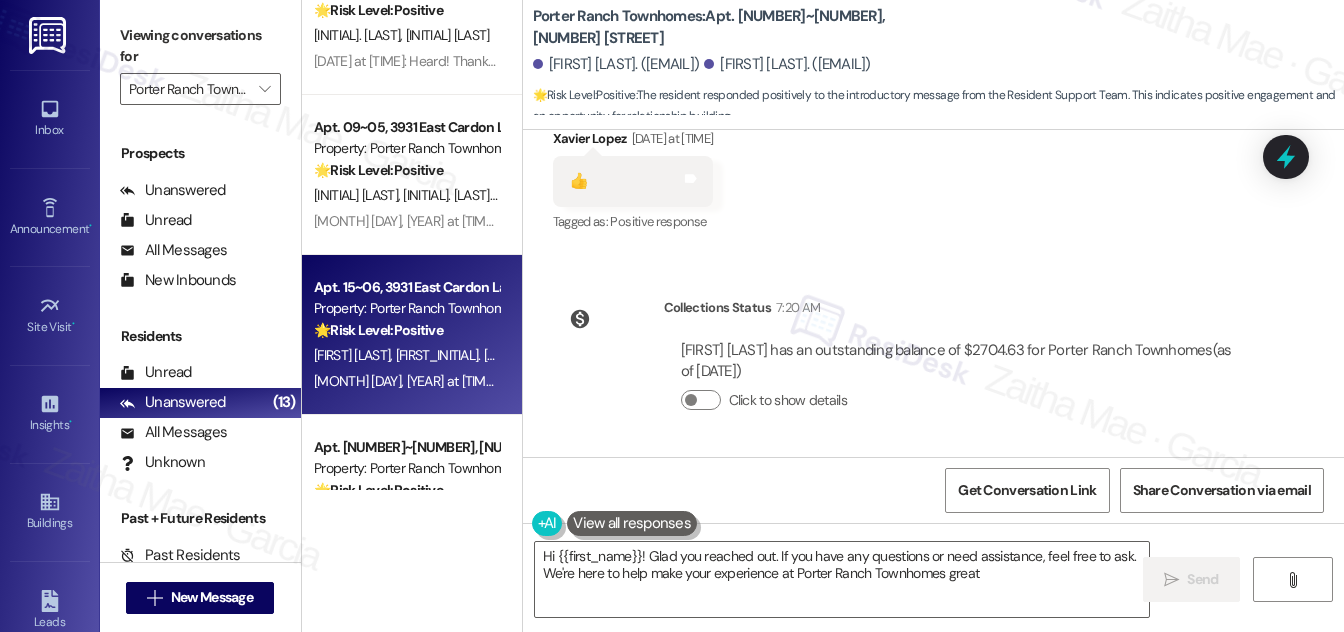 type on "Hi {{first_name}}! Glad you reached out. If you have any questions or need assistance, feel free to ask. We're here to help make your experience at Porter Ranch Townhomes great!" 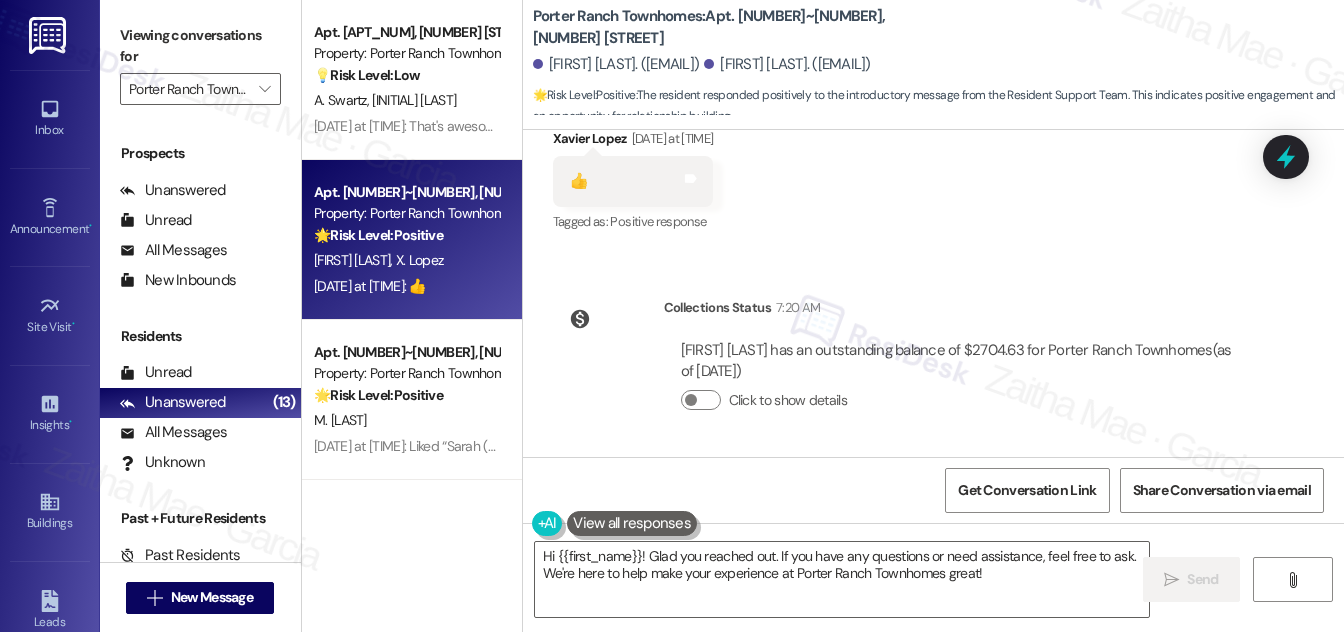 scroll, scrollTop: 181, scrollLeft: 0, axis: vertical 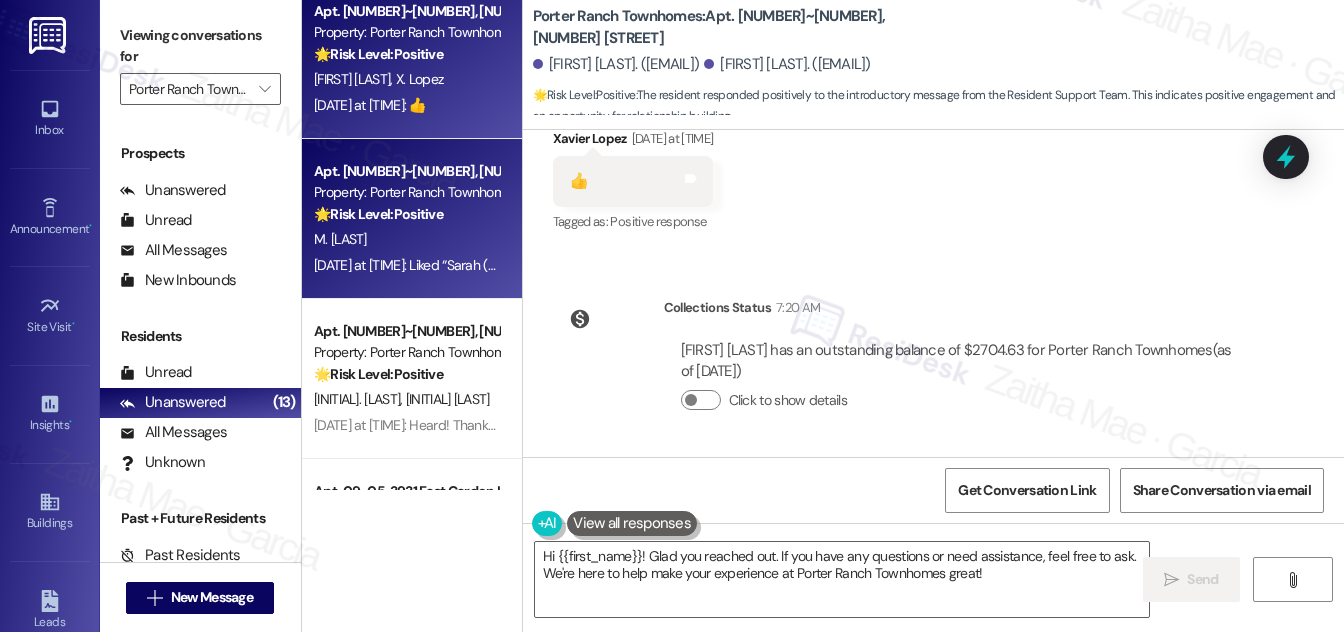 click on "M. [LAST]" at bounding box center (406, 239) 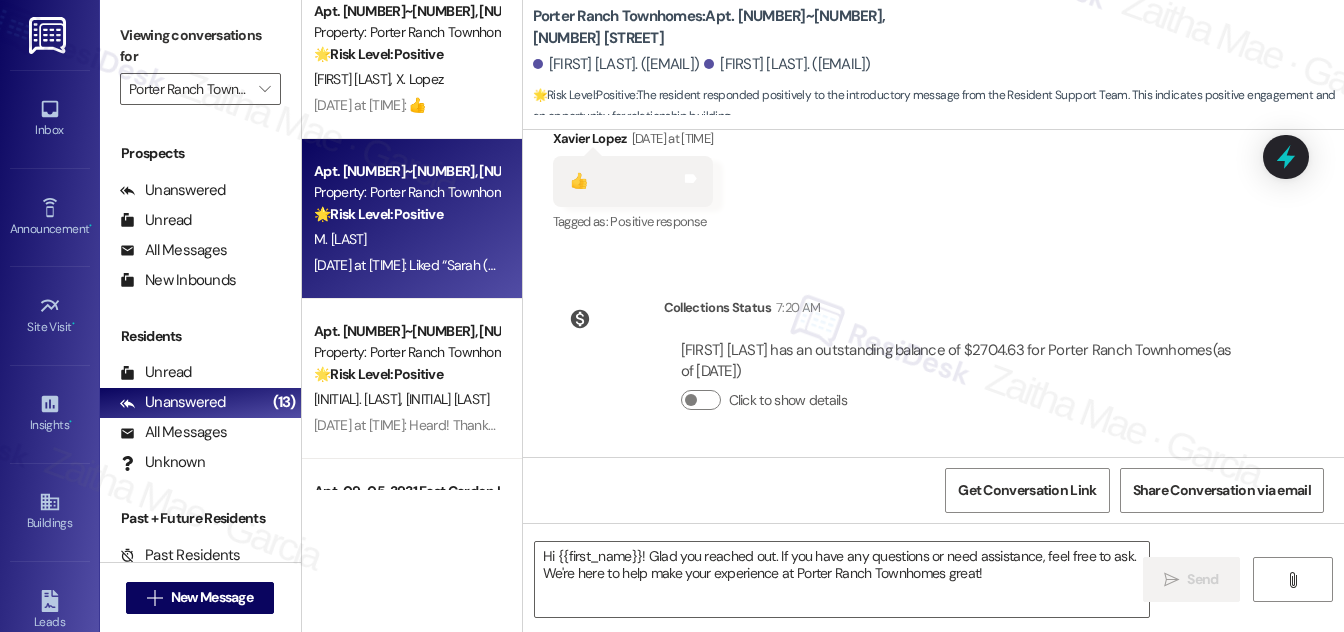 type on "Fetching suggested responses. Please feel free to read through the conversation in the meantime." 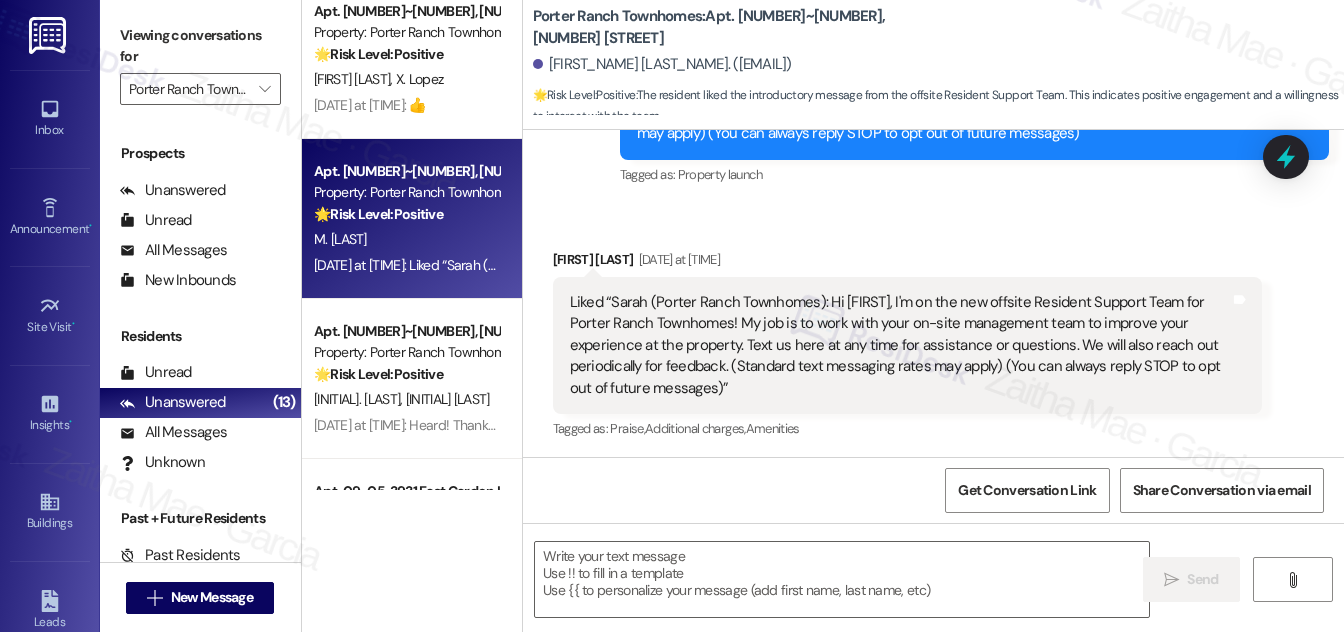 type on "Fetching suggested responses. Please feel free to read through the conversation in the meantime." 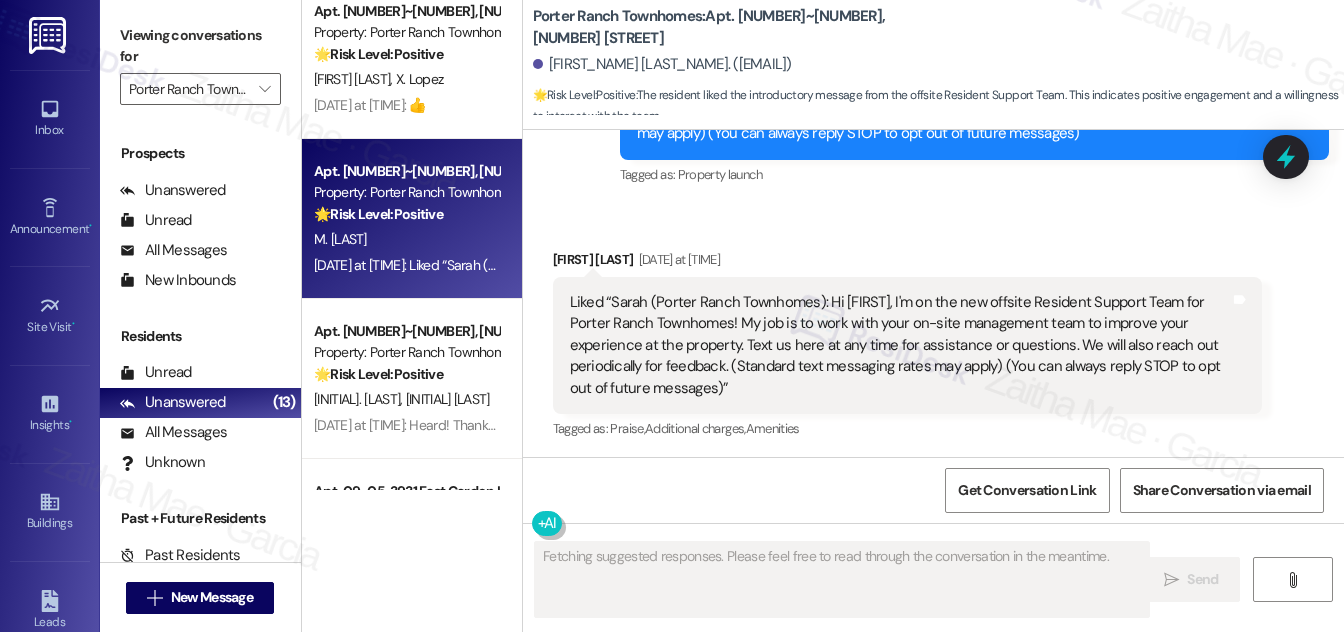 scroll, scrollTop: 294, scrollLeft: 0, axis: vertical 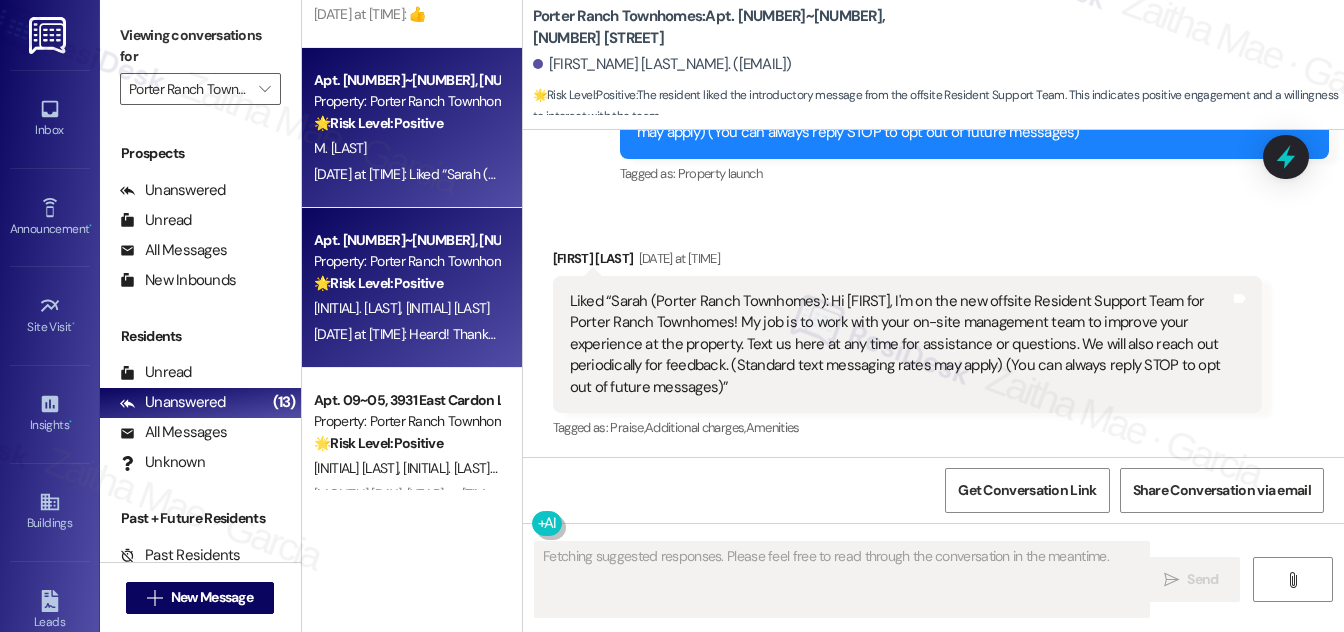 click on "[INITIAL] [LAST]" at bounding box center (447, 308) 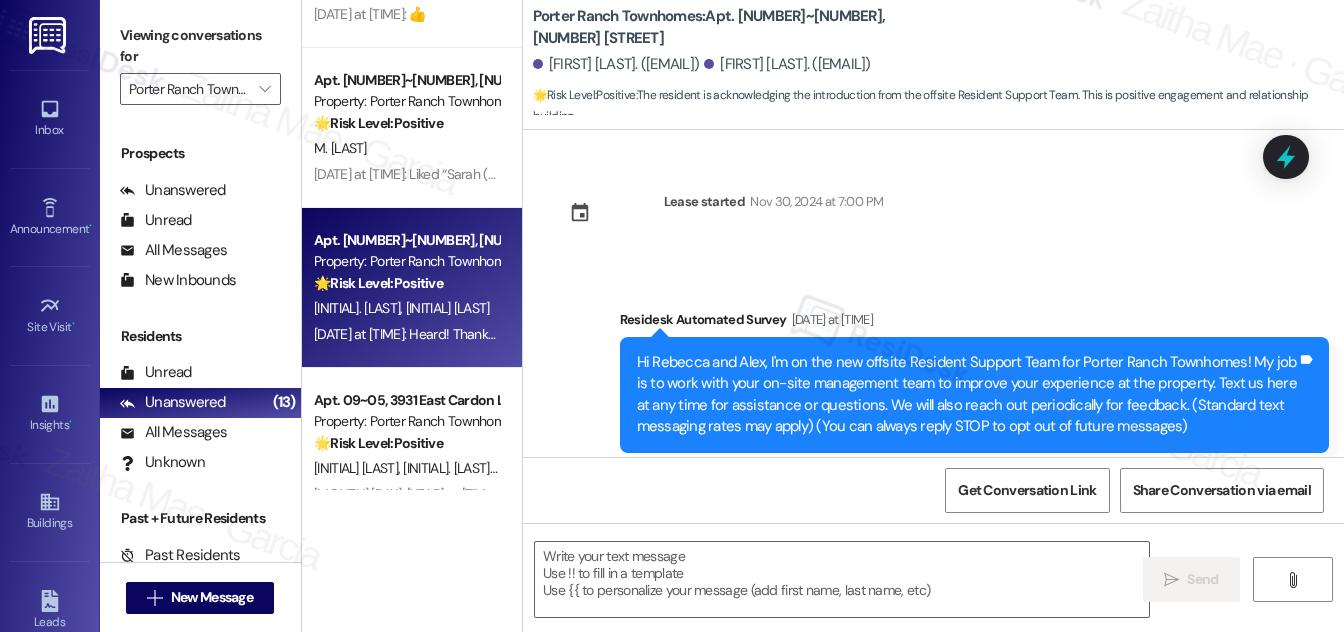 scroll, scrollTop: 208, scrollLeft: 0, axis: vertical 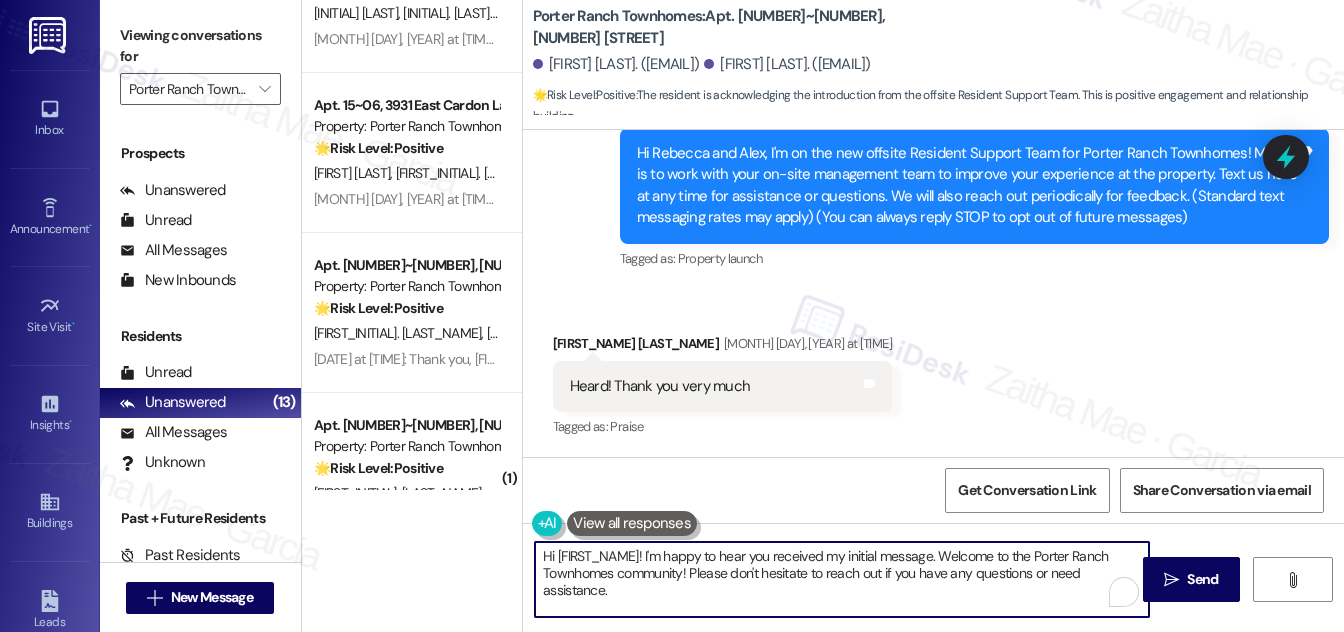 click on "Hi [FIRST_NAME]! I'm happy to hear you received my initial message. Welcome to the Porter Ranch Townhomes community! Please don't hesitate to reach out if you have any questions or need assistance." at bounding box center [842, 579] 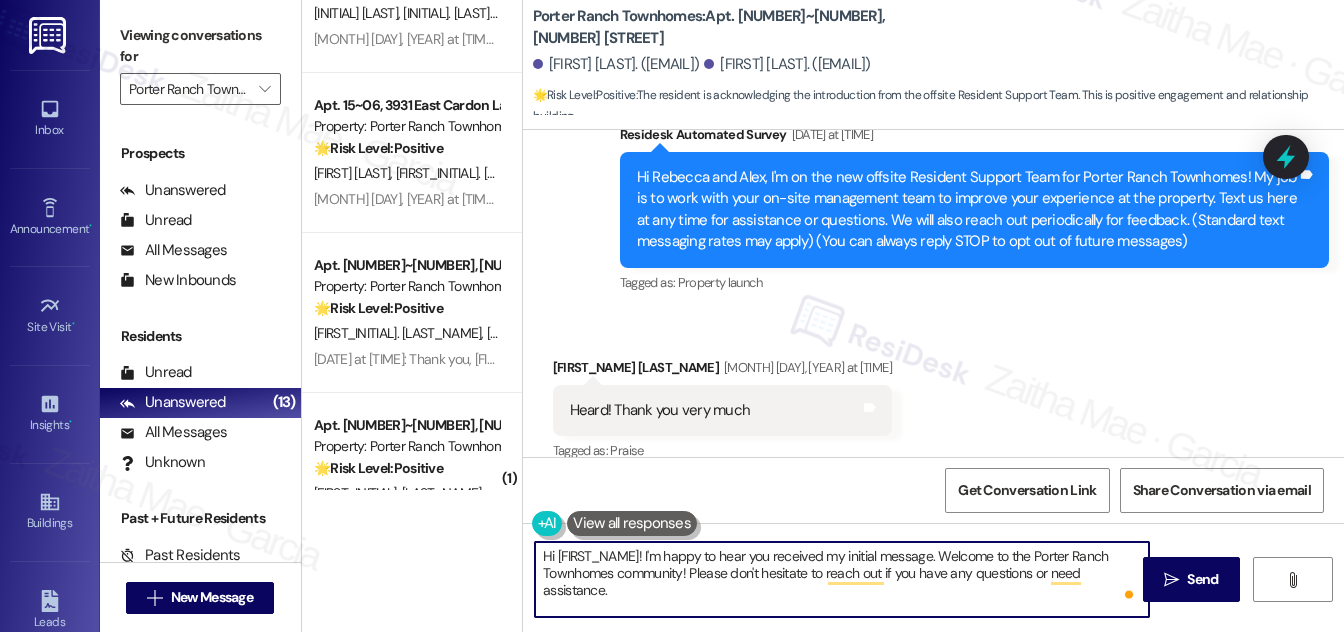 scroll, scrollTop: 209, scrollLeft: 0, axis: vertical 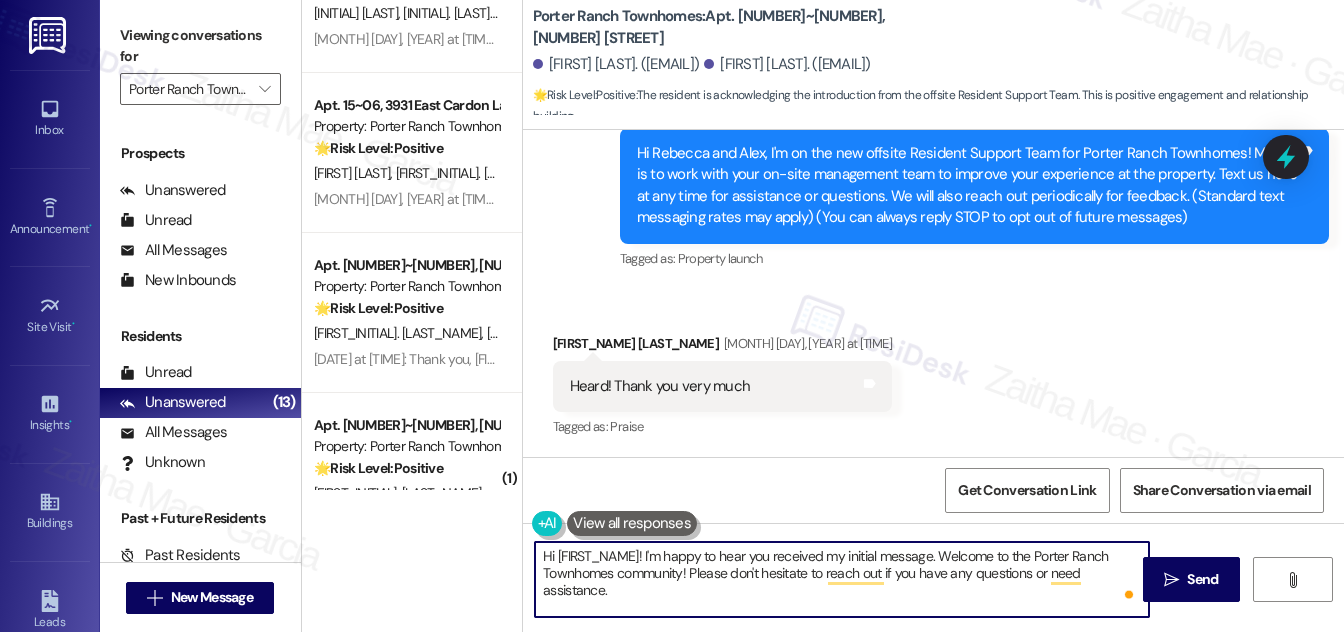 click on "[FIRST] [LAST] [MONTH] [DAY], [YEAR] at [TIME]" at bounding box center (722, 347) 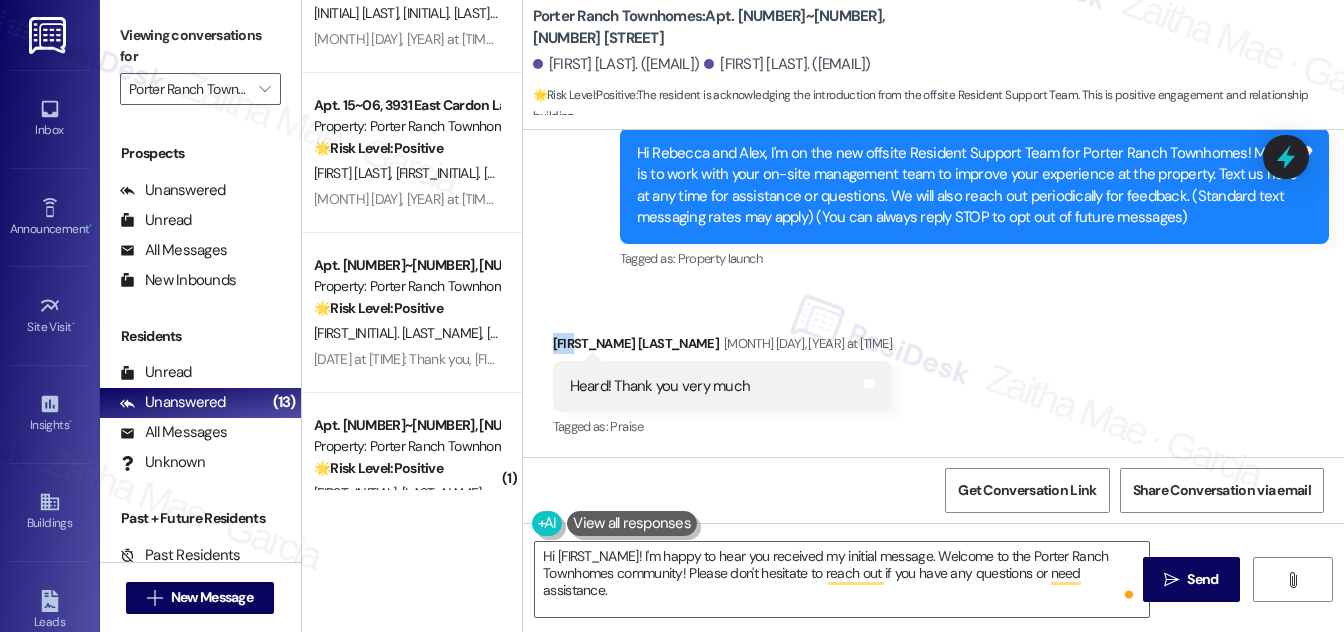 click on "[FIRST] [LAST] [MONTH] [DAY], [YEAR] at [TIME]" at bounding box center [722, 347] 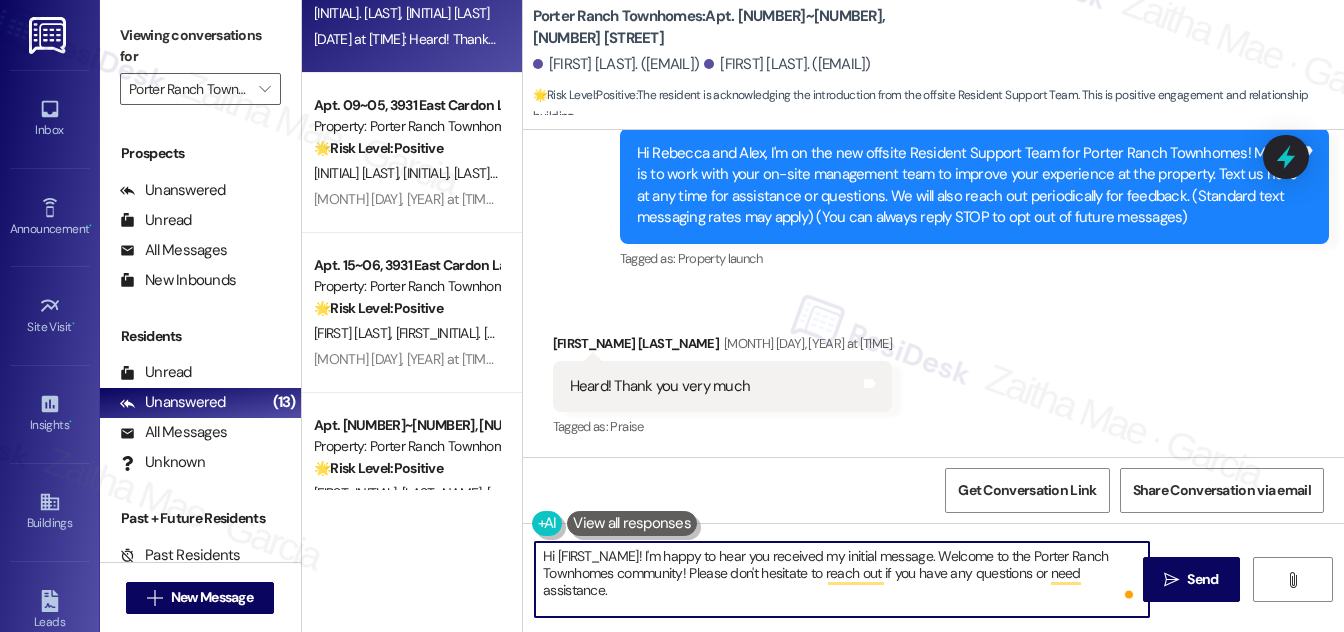 drag, startPoint x: 640, startPoint y: 556, endPoint x: 563, endPoint y: 551, distance: 77.16217 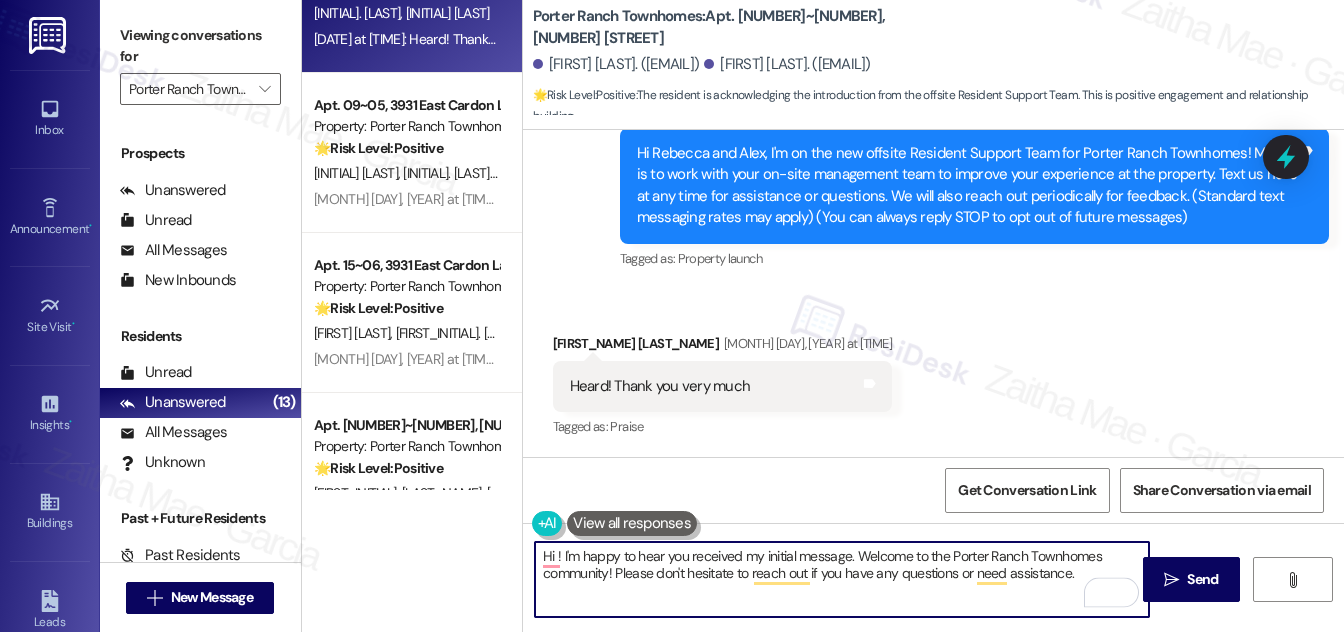 paste on "[FIRST]" 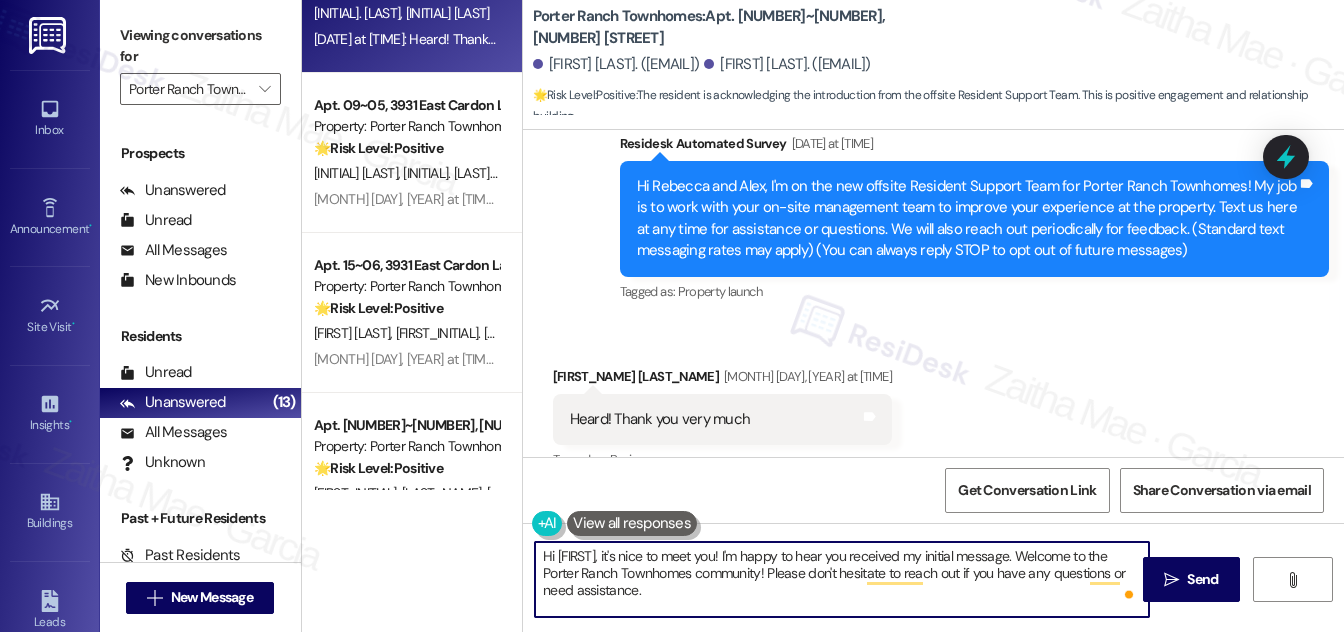 scroll, scrollTop: 181, scrollLeft: 0, axis: vertical 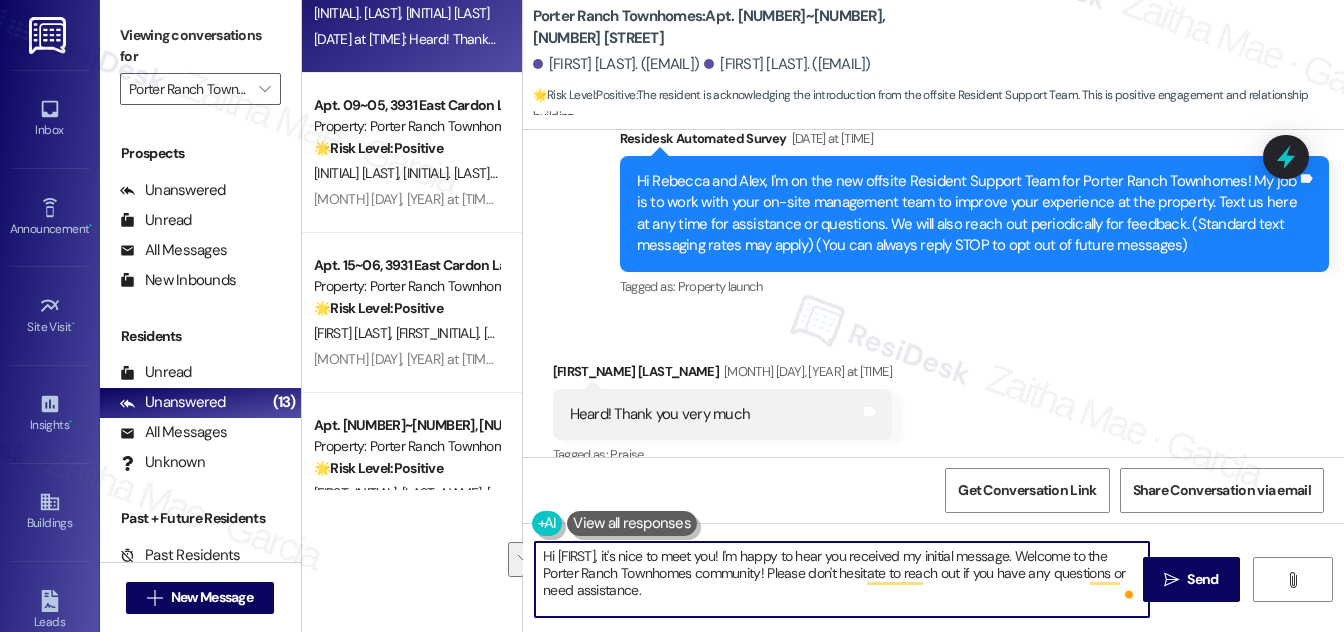 drag, startPoint x: 997, startPoint y: 551, endPoint x: 725, endPoint y: 571, distance: 272.7343 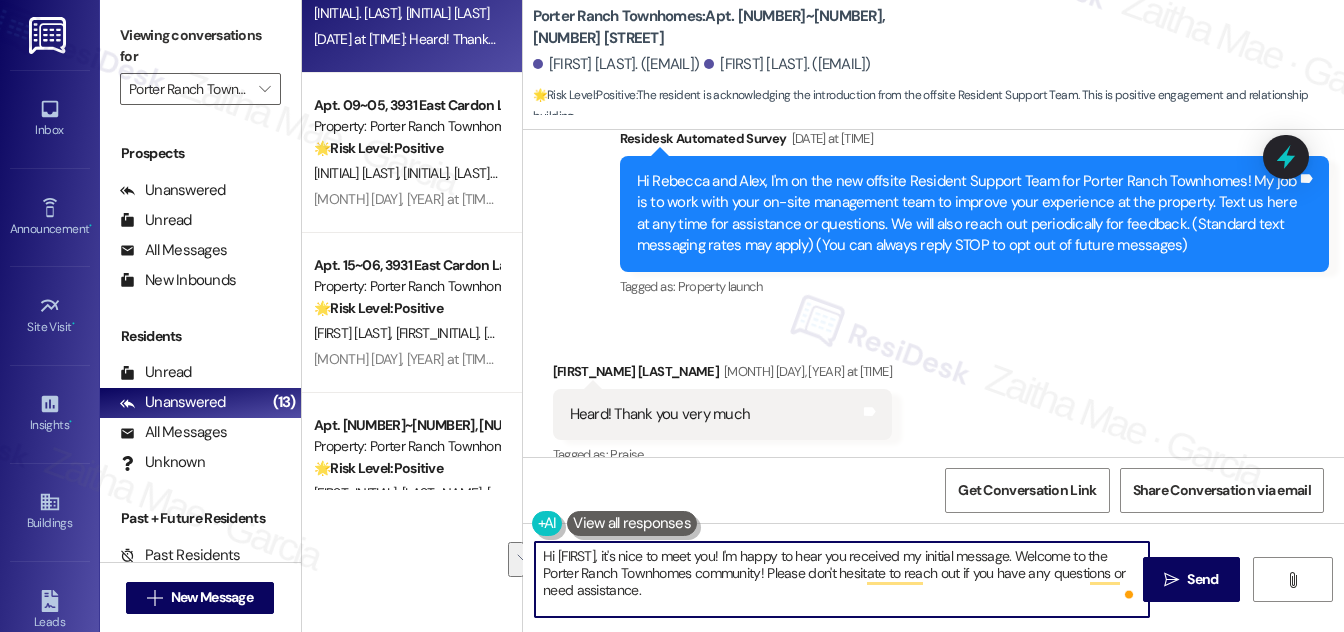 click on "Hi [FIRST], it's nice to meet you! I'm happy to hear you received my initial message. Welcome to the Porter Ranch Townhomes community! Please don't hesitate to reach out if you have any questions or need assistance." at bounding box center [842, 579] 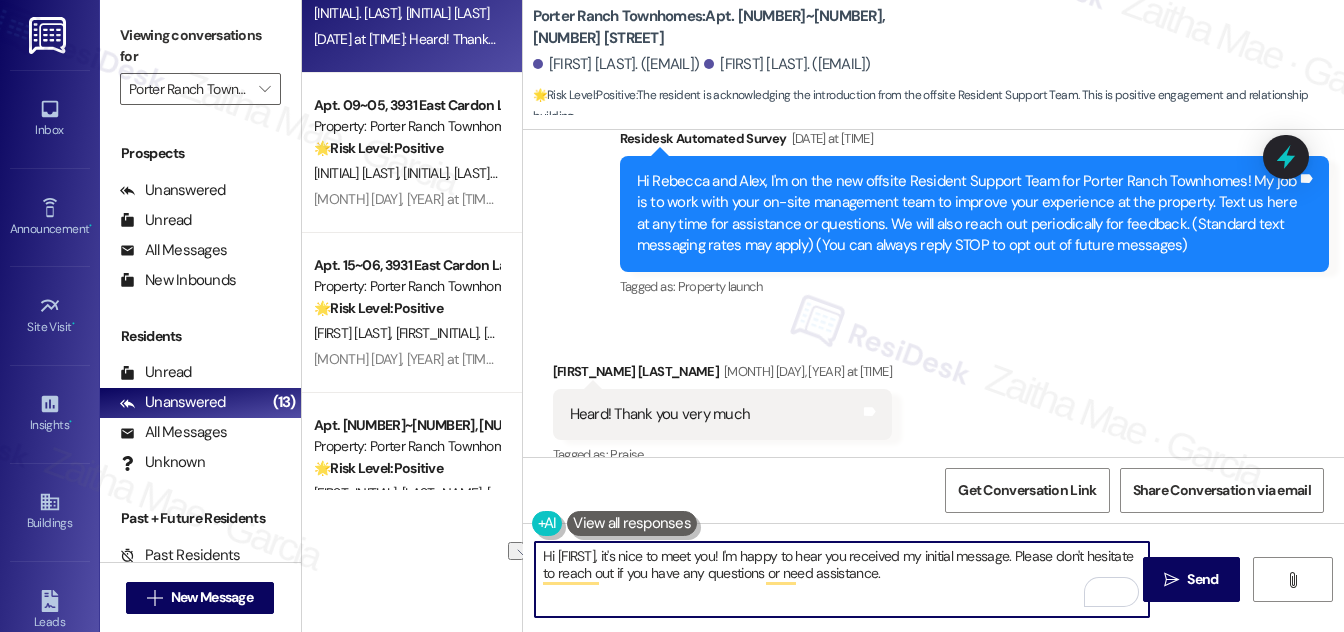 drag, startPoint x: 599, startPoint y: 571, endPoint x: 948, endPoint y: 583, distance: 349.20624 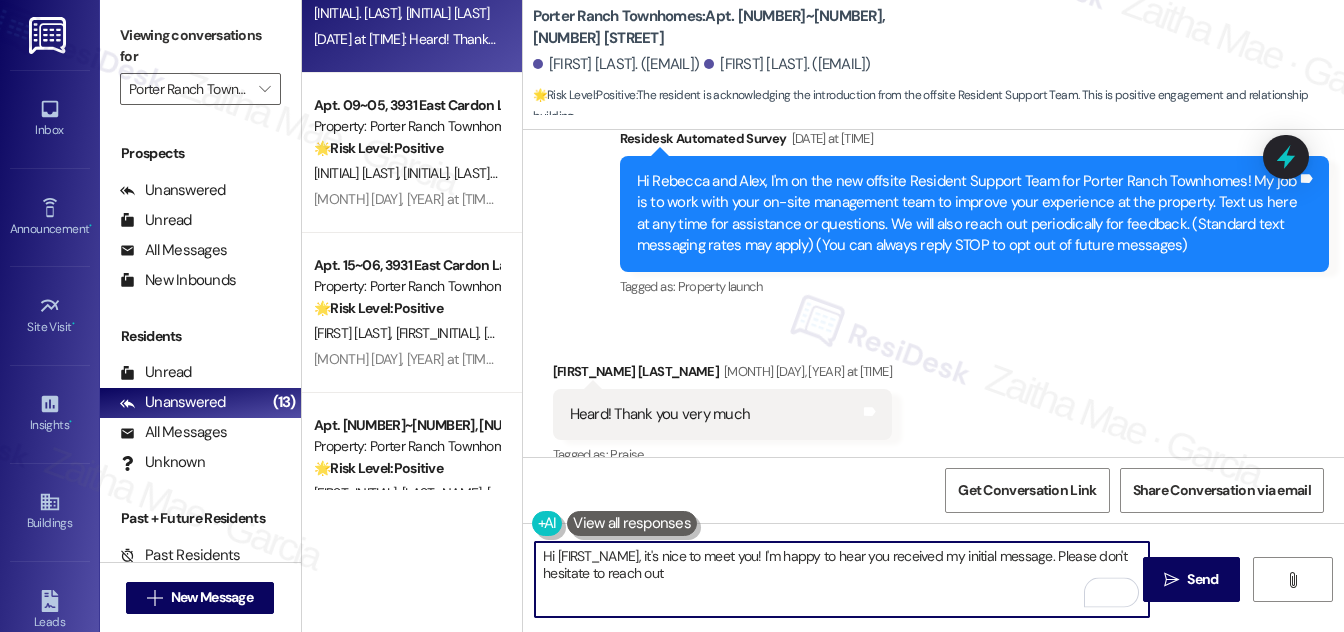 paste on "if you have other concerns or home-related issues. Have a great day" 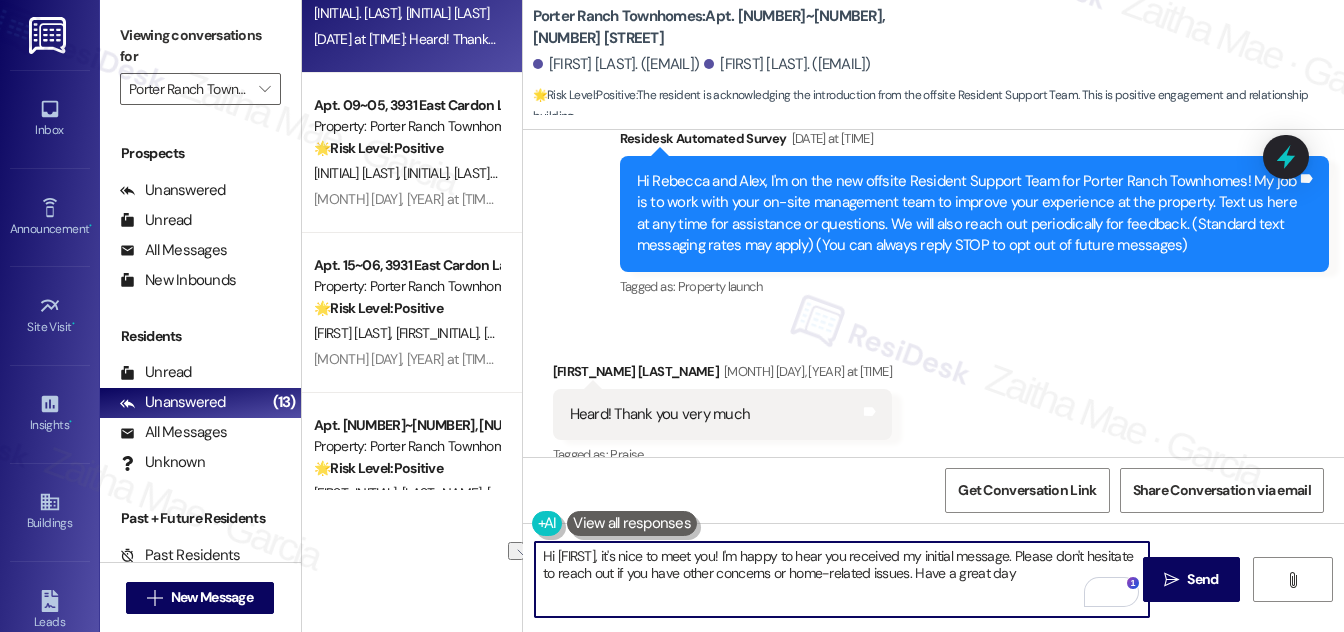 drag, startPoint x: 898, startPoint y: 575, endPoint x: 1000, endPoint y: 574, distance: 102.0049 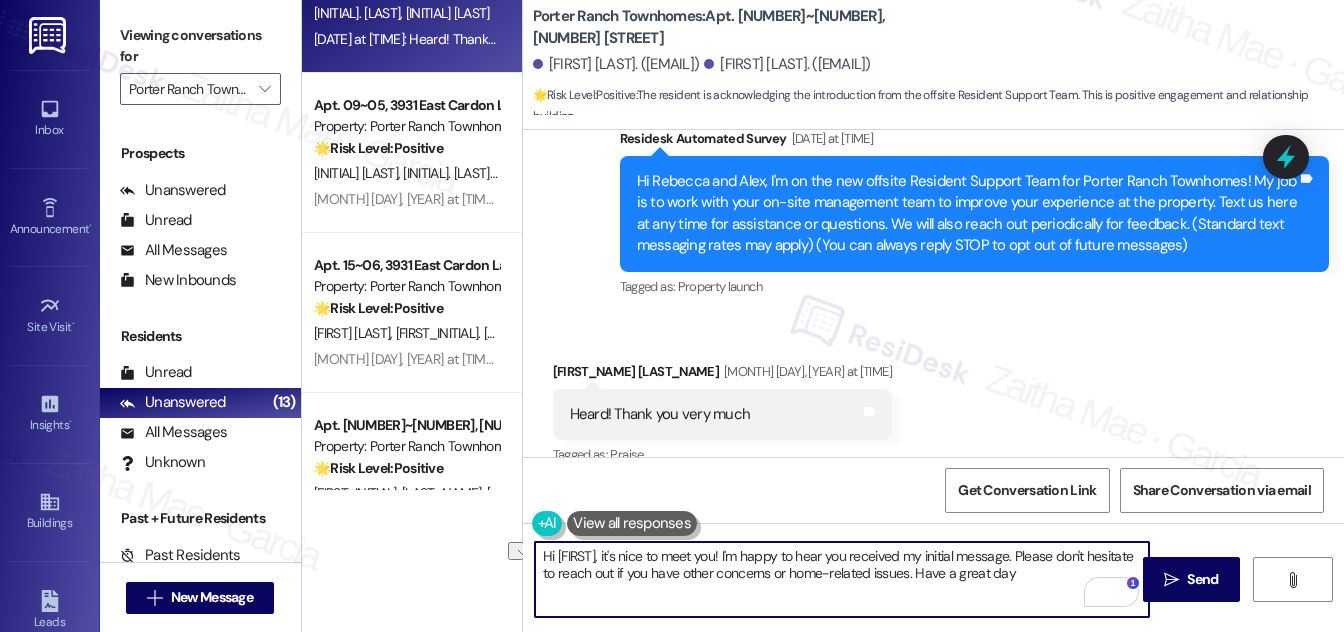click on "Hi [FIRST], it's nice to meet you! I'm happy to hear you received my initial message. Please don't hesitate to reach out if you have other concerns or home-related issues. Have a great day" at bounding box center [842, 579] 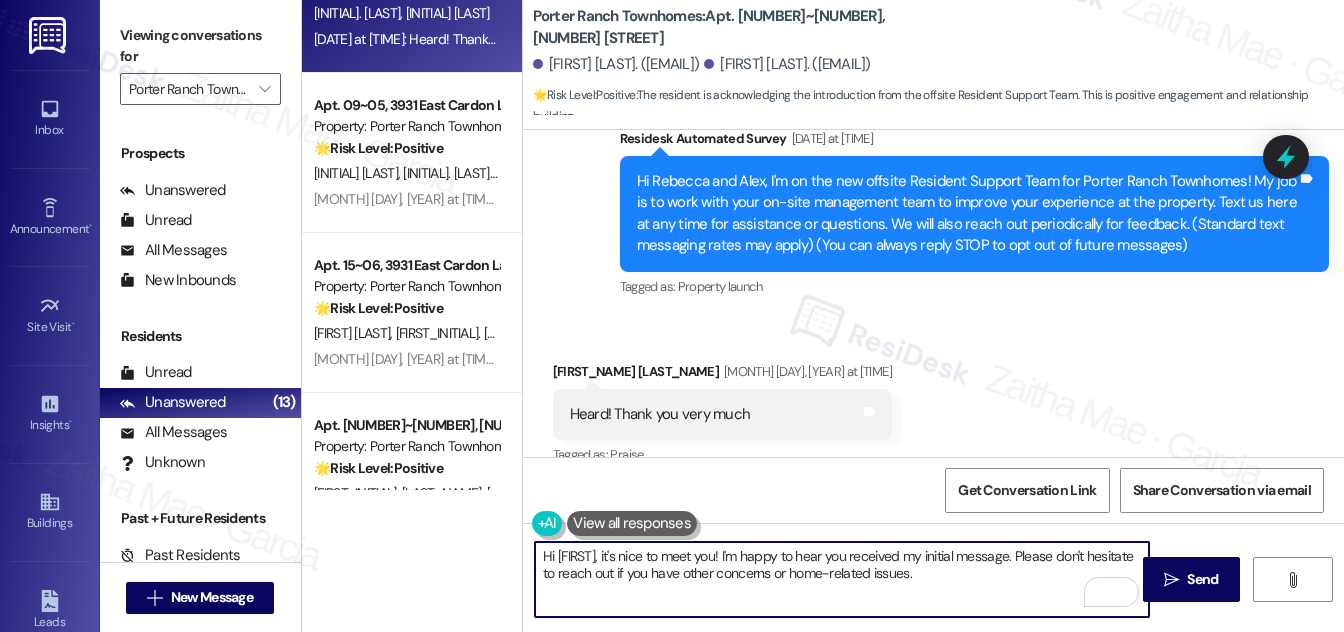 scroll, scrollTop: 209, scrollLeft: 0, axis: vertical 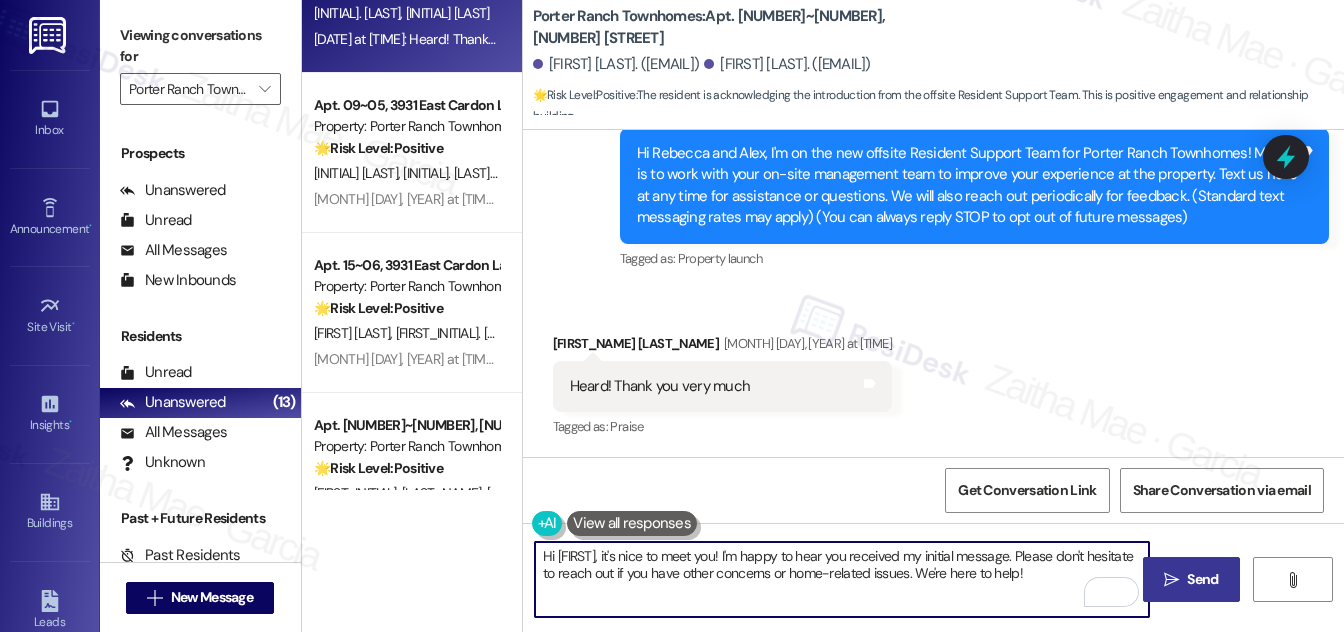 type on "Hi [FIRST], it's nice to meet you! I'm happy to hear you received my initial message. Please don't hesitate to reach out if you have other concerns or home-related issues. We're here to help!" 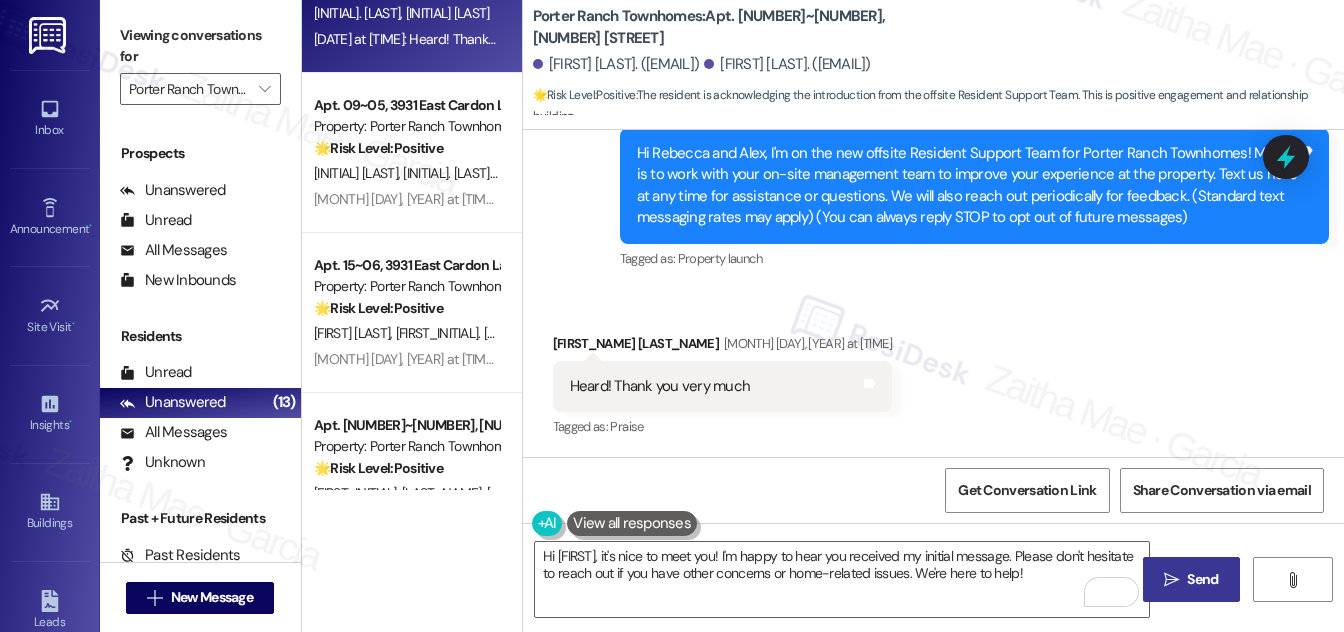 click on "Send" at bounding box center (1202, 579) 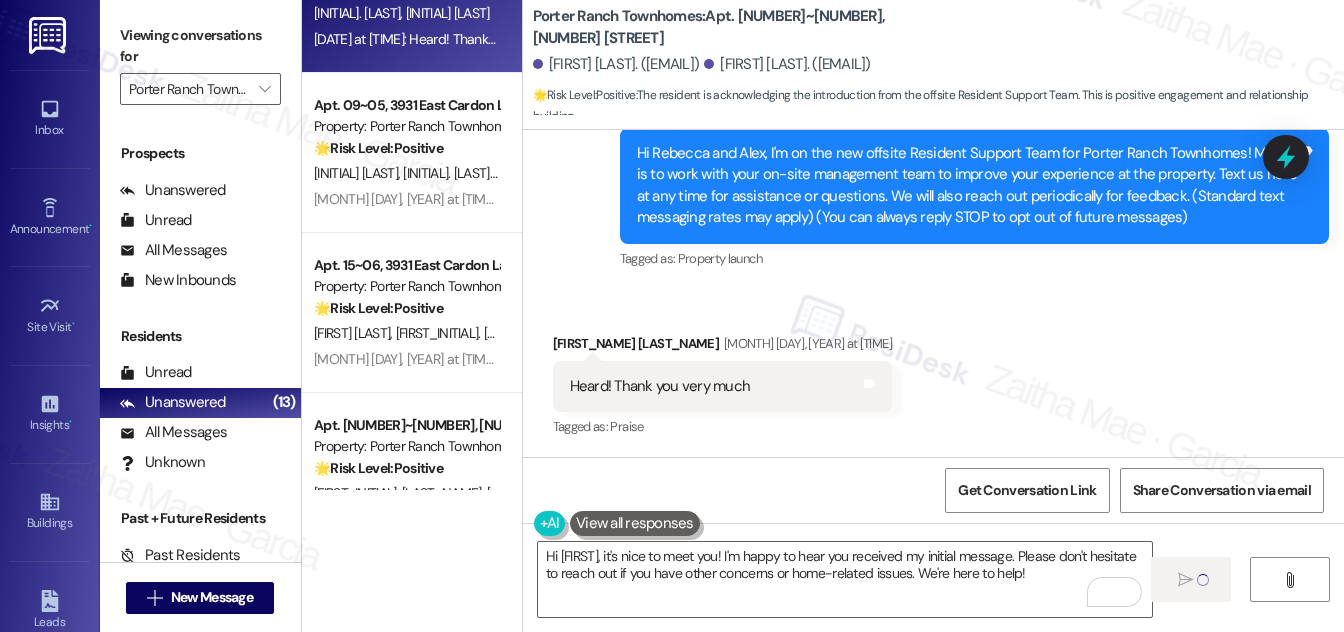 type 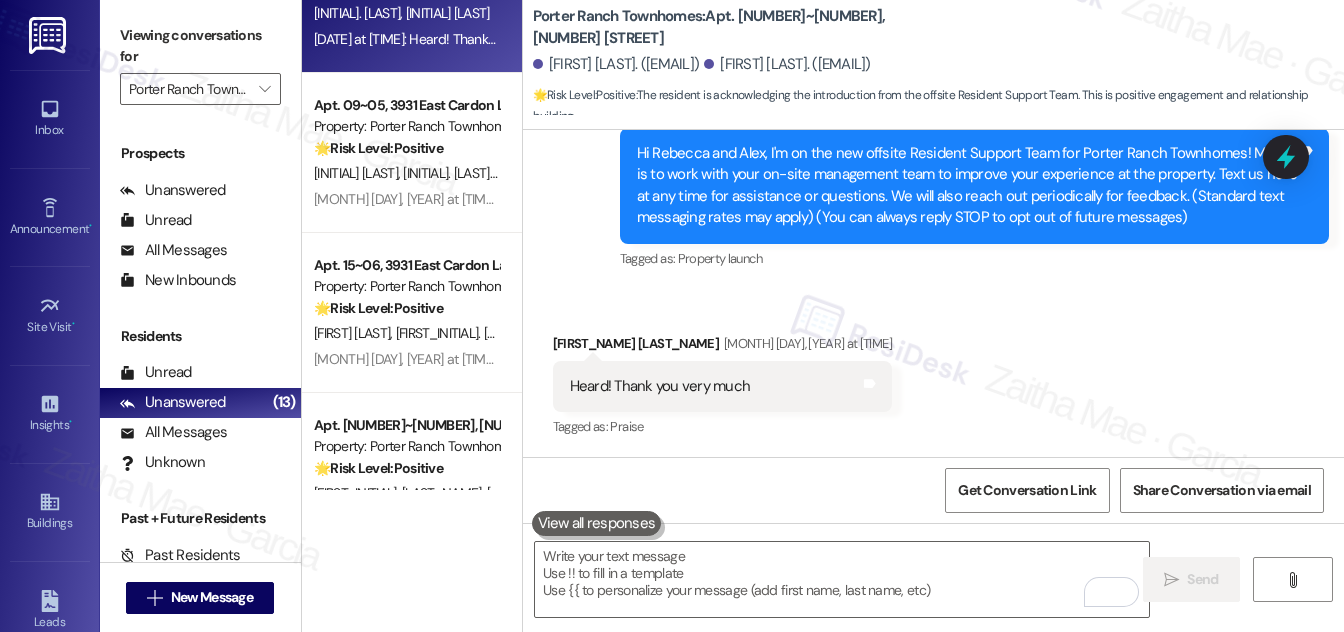 scroll, scrollTop: 208, scrollLeft: 0, axis: vertical 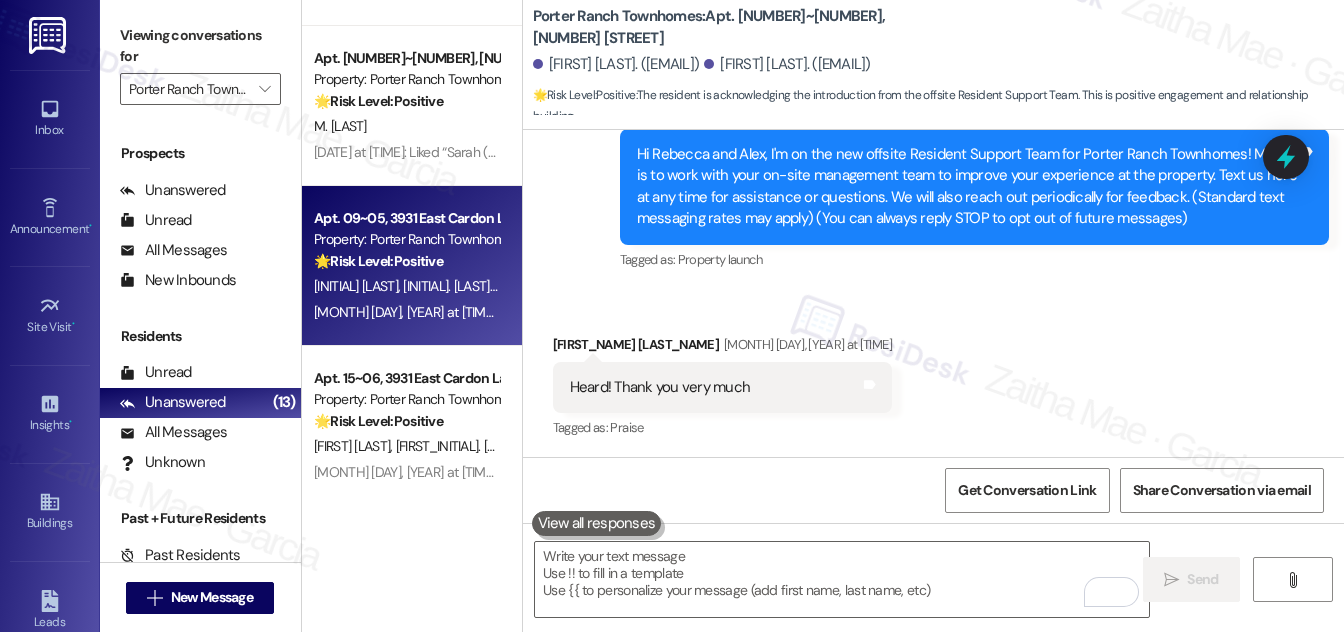 click on "[MONTH] [DAY], [YEAR] at [TIME]: Hi [NAME]! Nice to meet you. Welcome to the community! -Chao [MONTH] [DAY], [YEAR] at [TIME]: Hi [NAME]! Nice to meet you. Welcome to the community! -Chao" at bounding box center (639, 312) 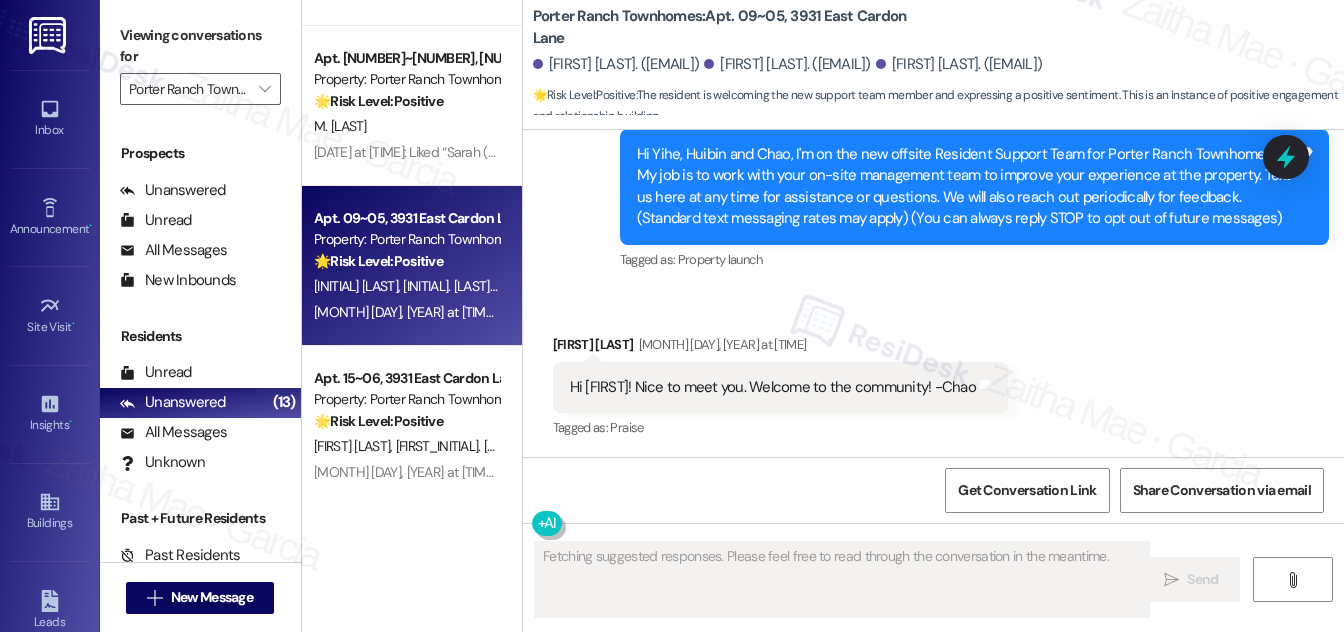 scroll, scrollTop: 209, scrollLeft: 0, axis: vertical 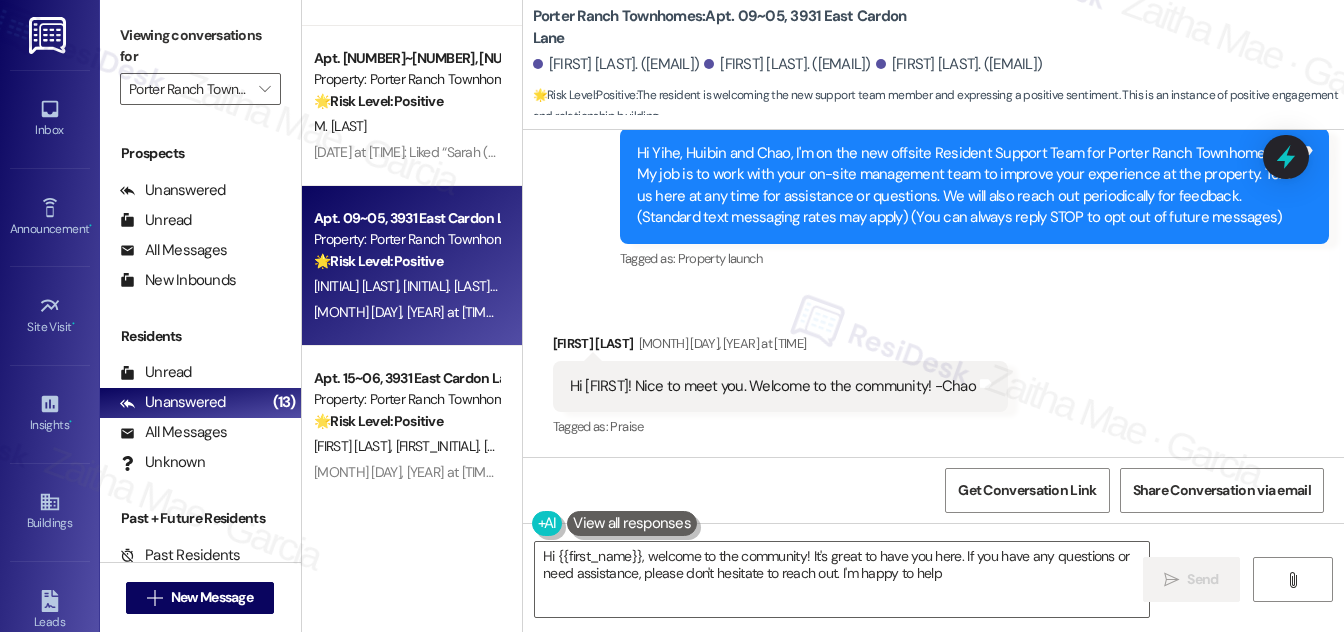type on "Hi {{first_name}}, welcome to the community! It's great to have you here. If you have any questions or need assistance, please don't hesitate to reach out. I'm happy to help!" 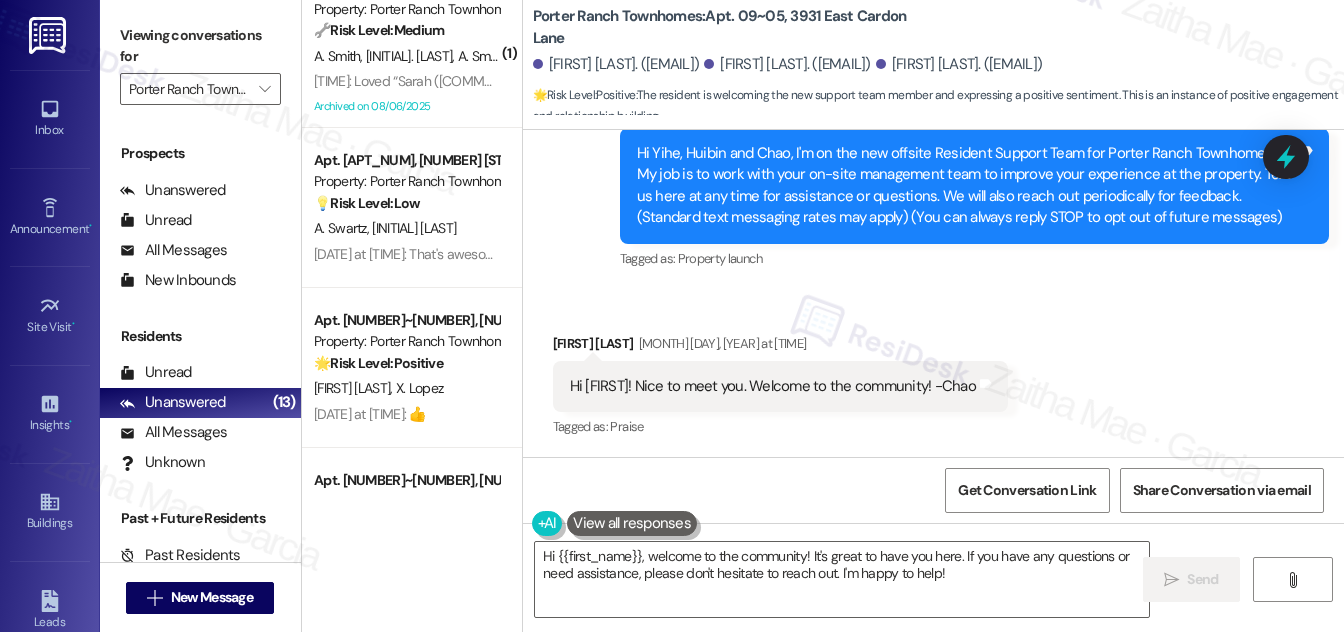 scroll, scrollTop: 0, scrollLeft: 0, axis: both 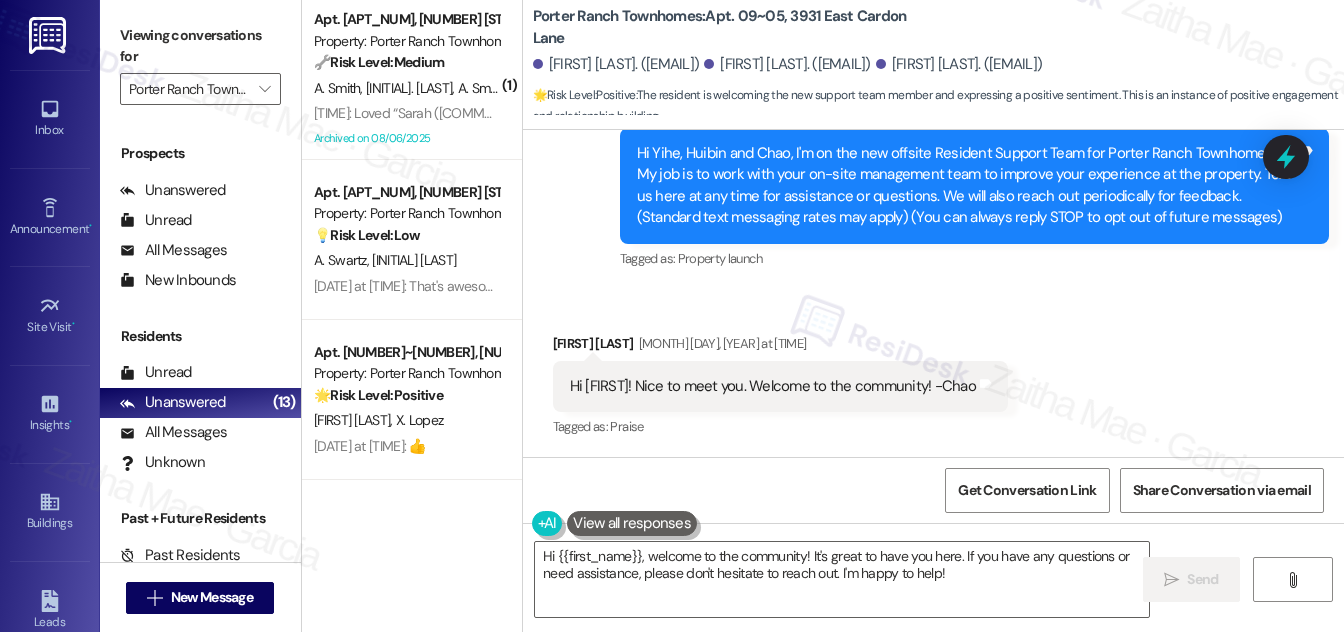 click on "[FIRST] [LAST] [DATE] at [TIME]" at bounding box center [780, 347] 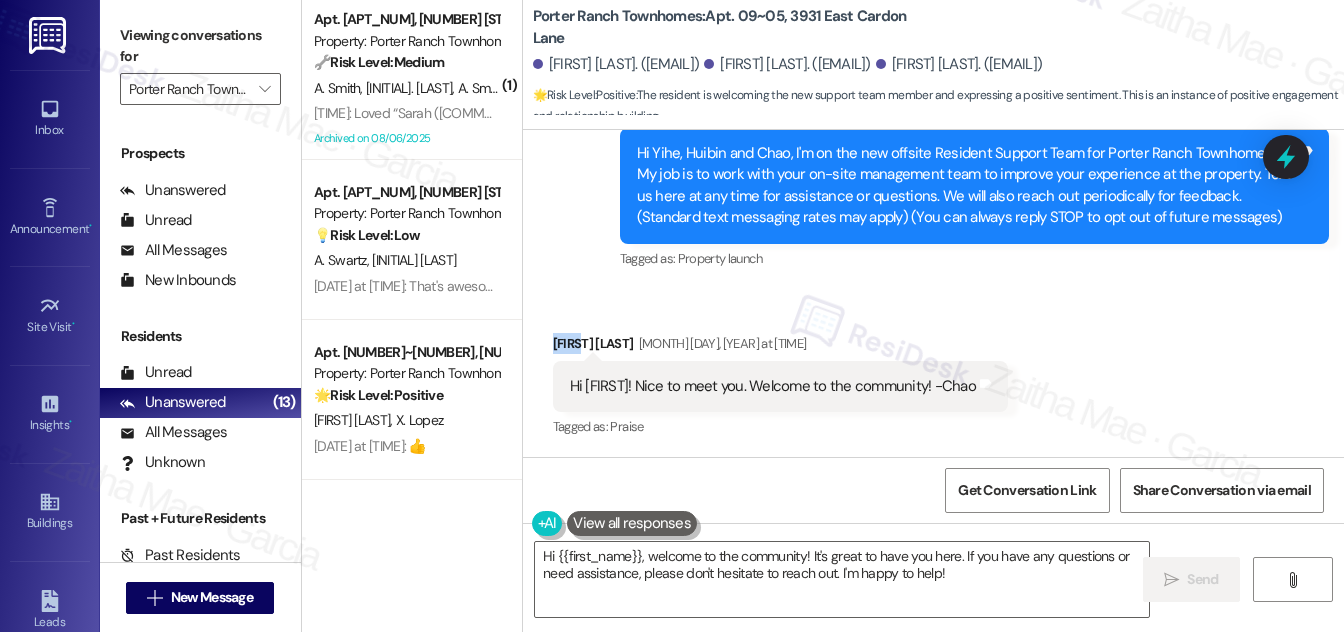 click on "[FIRST] [LAST] [DATE] at [TIME]" at bounding box center [780, 347] 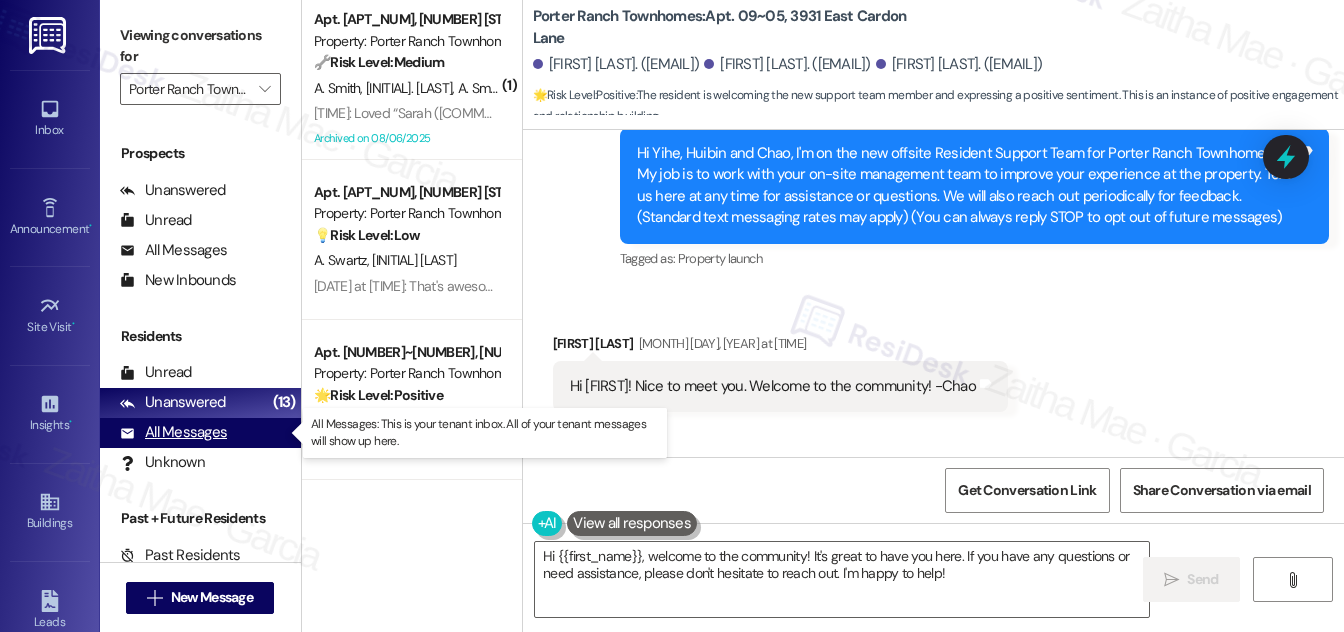 click on "All Messages" at bounding box center (173, 432) 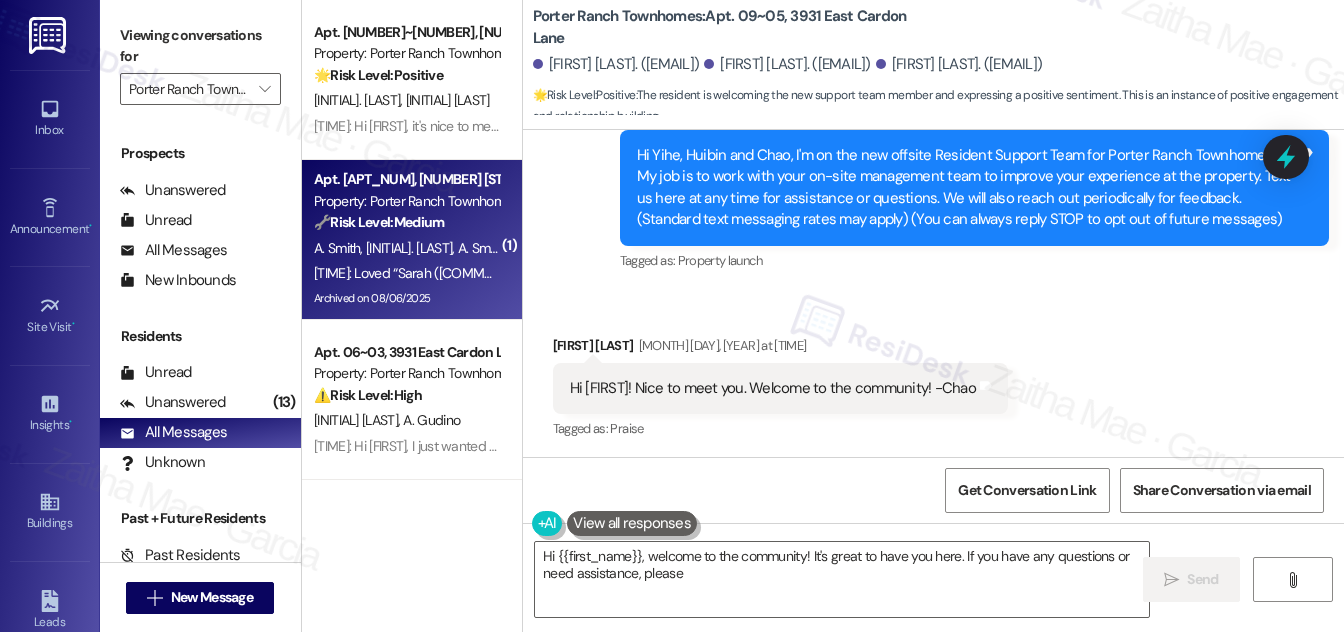 scroll, scrollTop: 208, scrollLeft: 0, axis: vertical 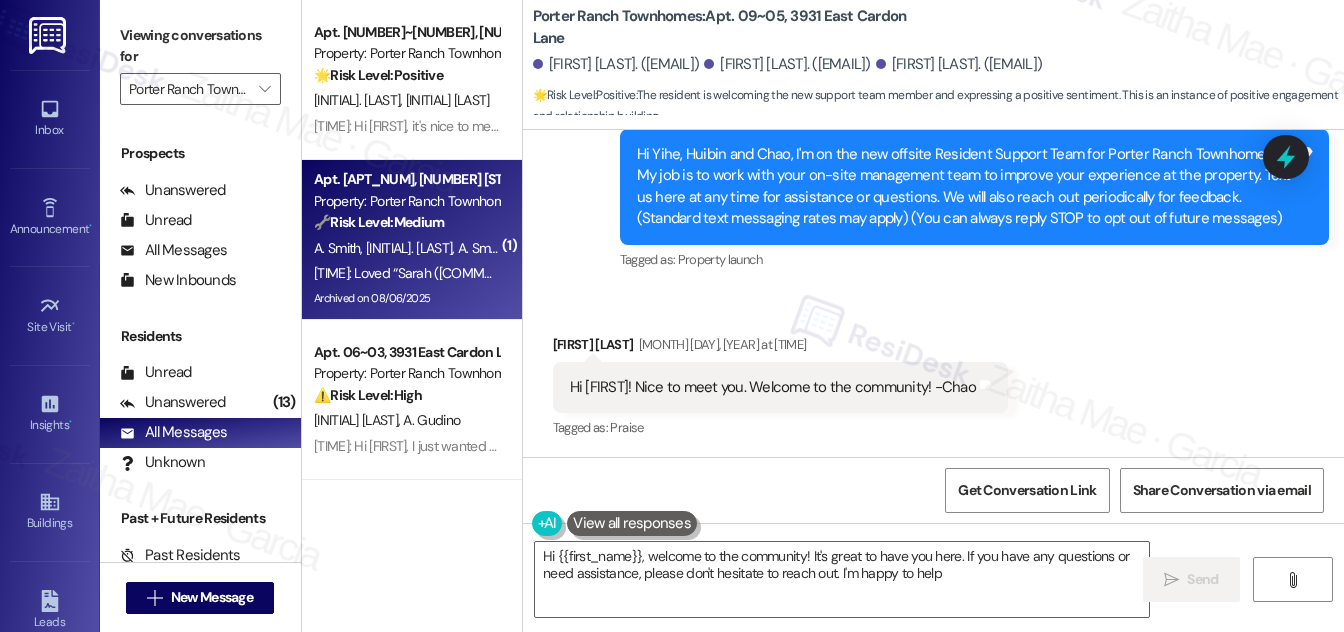 type on "Hi {{first_name}}, welcome to the community! It's great to have you here. If you have any questions or need assistance, please don't hesitate to reach out. I'm happy to help!" 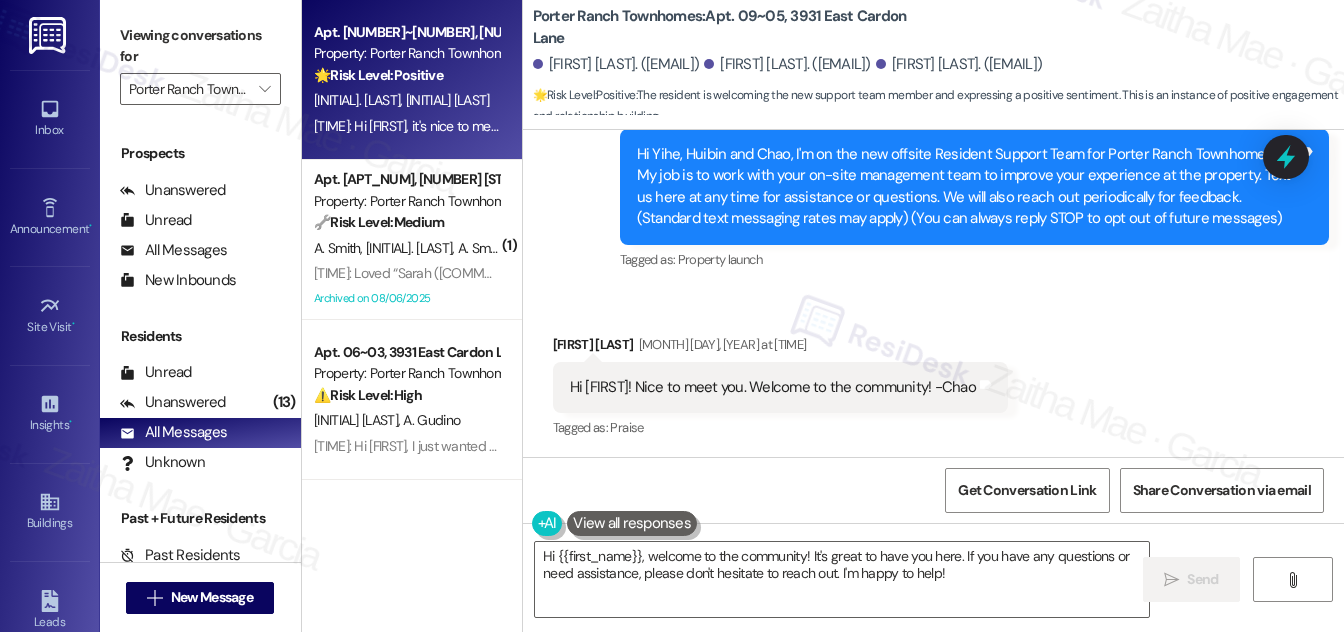 click on "[FIRST_INITIAL]. [LAST_NAME] [FIRST_INITIAL]. [LAST_NAME]" at bounding box center (406, 100) 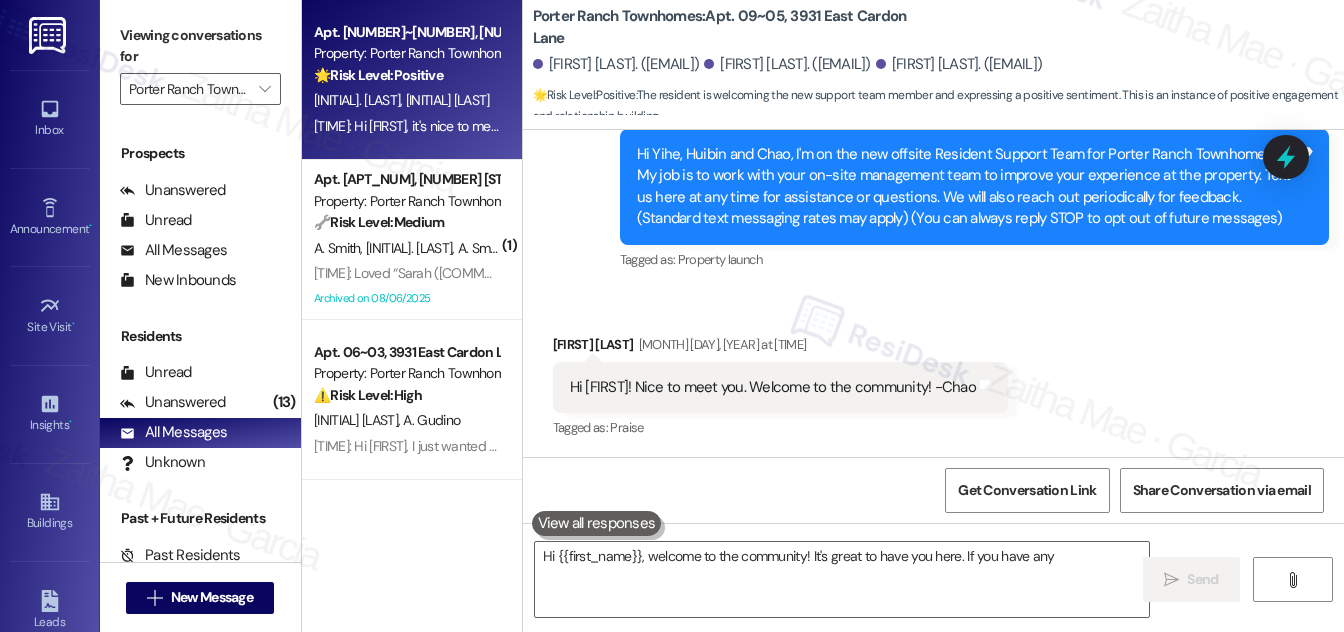type on "Hi {{first_name}}, welcome to the community! It's great to have you here. If you have any" 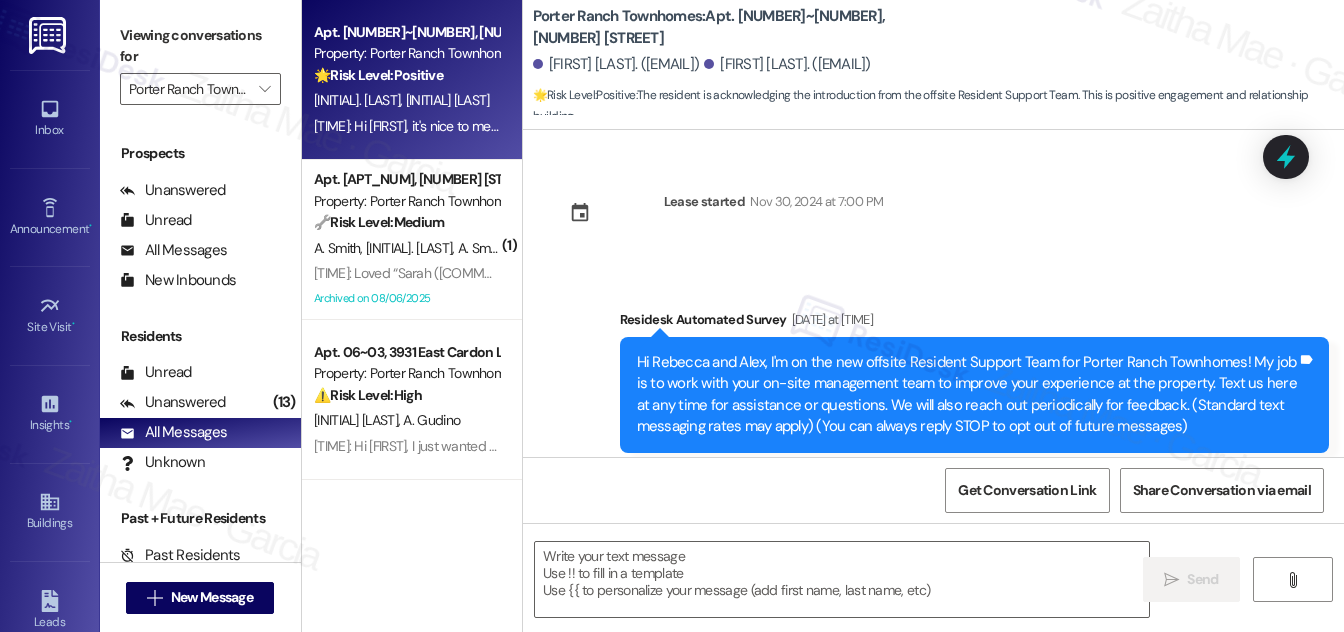 scroll, scrollTop: 208, scrollLeft: 0, axis: vertical 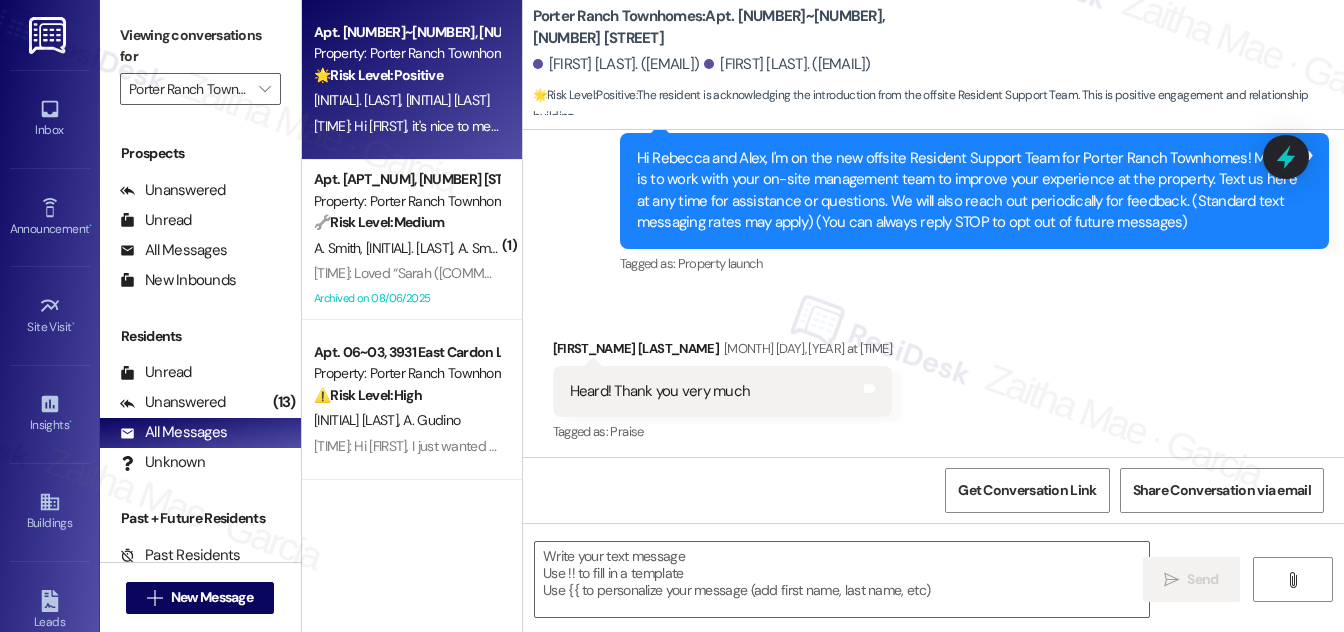 type on "Fetching suggested responses. Please feel free to read through the conversation in the meantime." 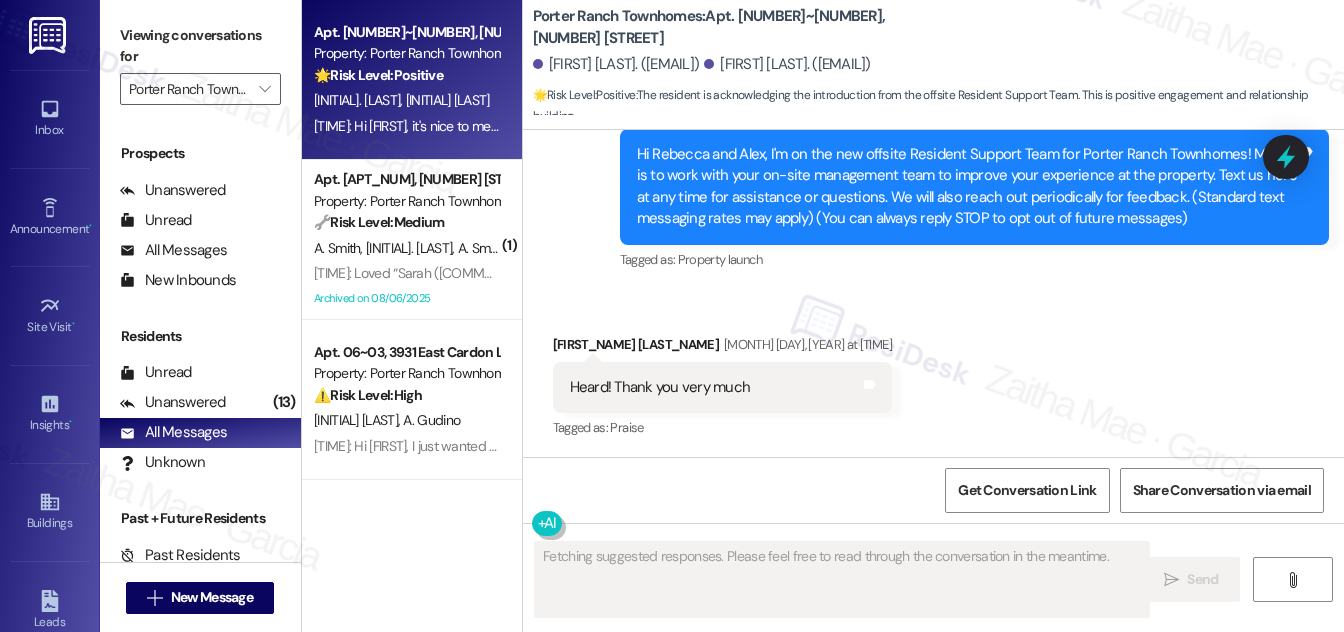 type 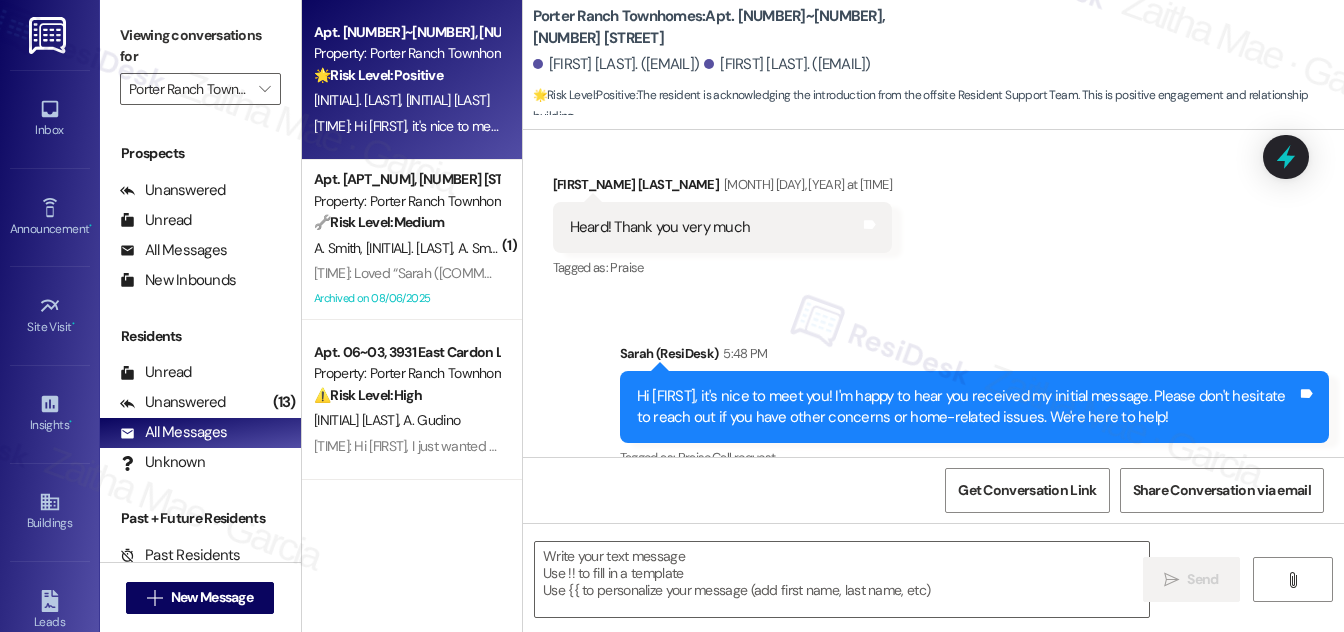scroll, scrollTop: 400, scrollLeft: 0, axis: vertical 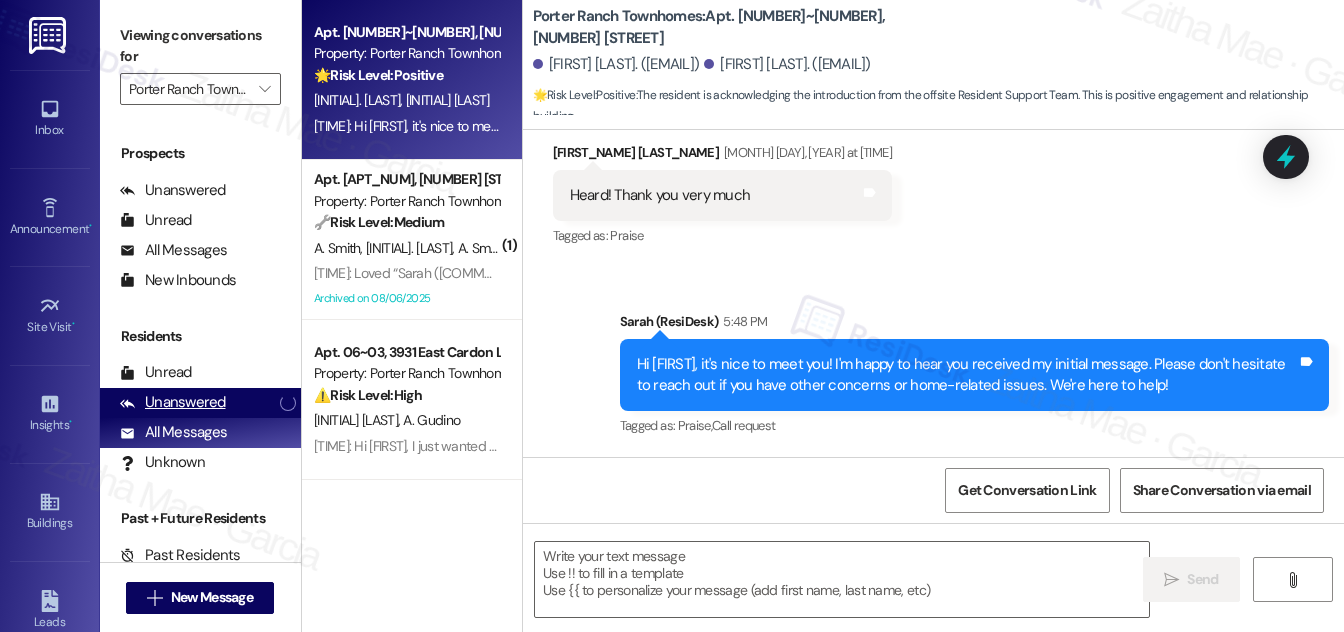click on "Unanswered" at bounding box center [173, 402] 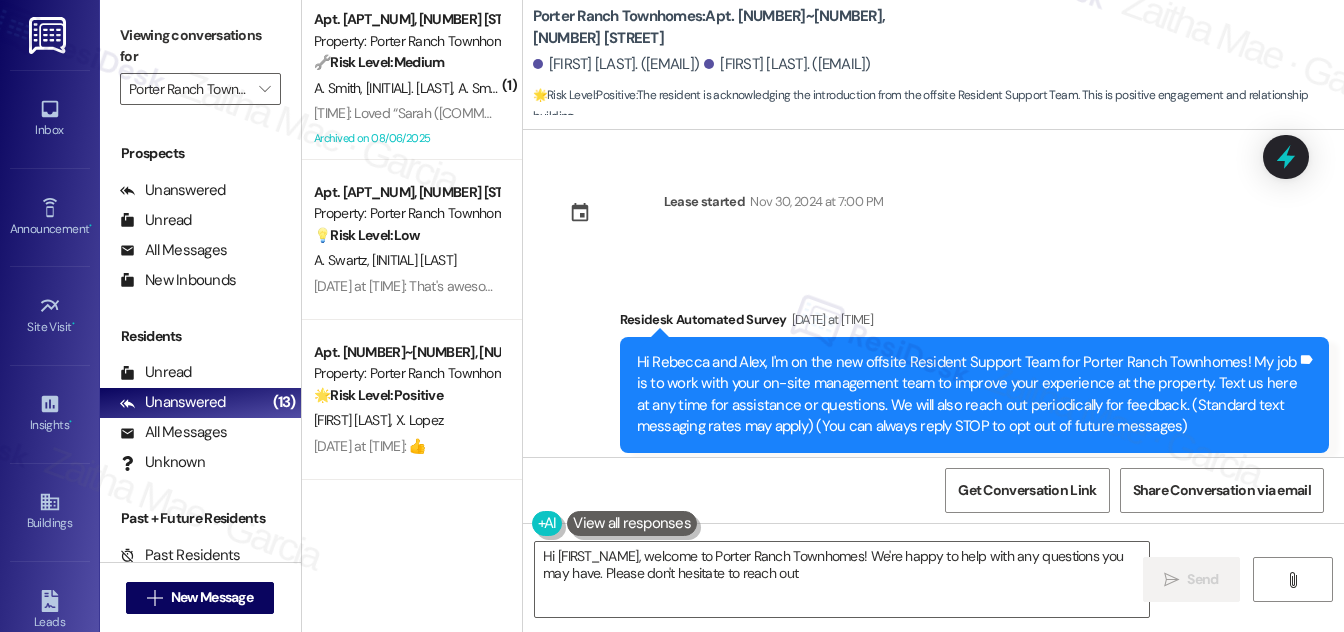type on "Hi {{first_name}}, welcome to Porter Ranch Townhomes! We're happy to help with any questions you may have. Please don't hesitate to reach out!" 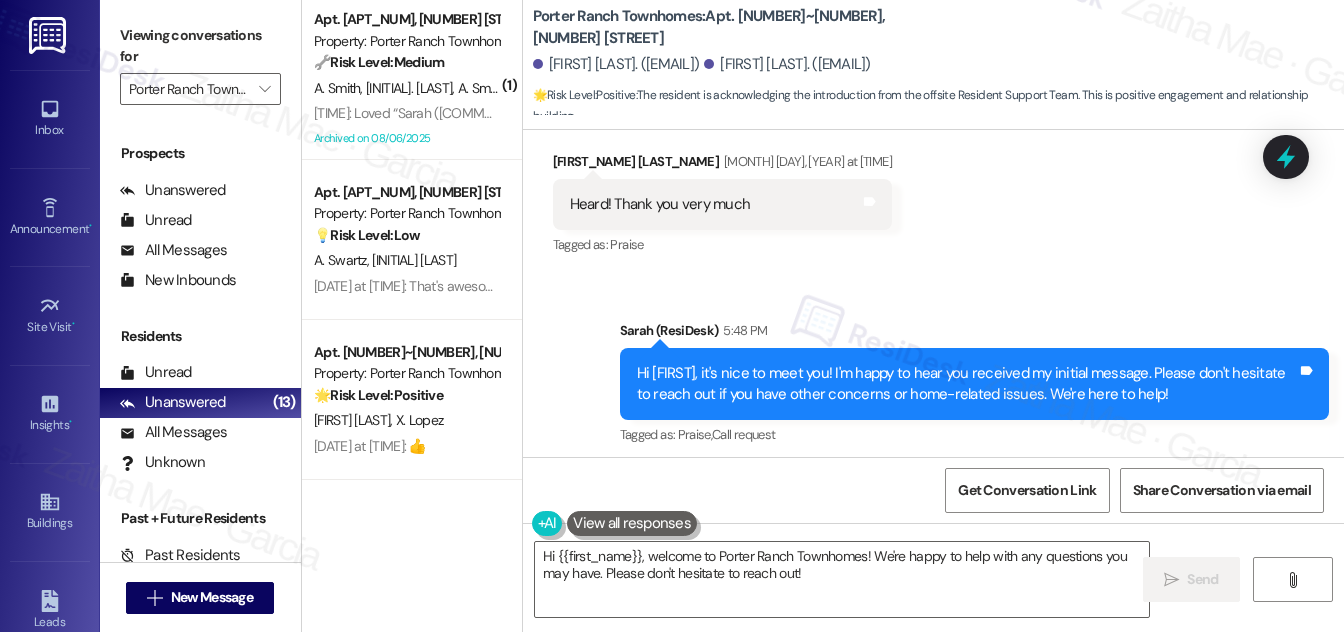 scroll, scrollTop: 400, scrollLeft: 0, axis: vertical 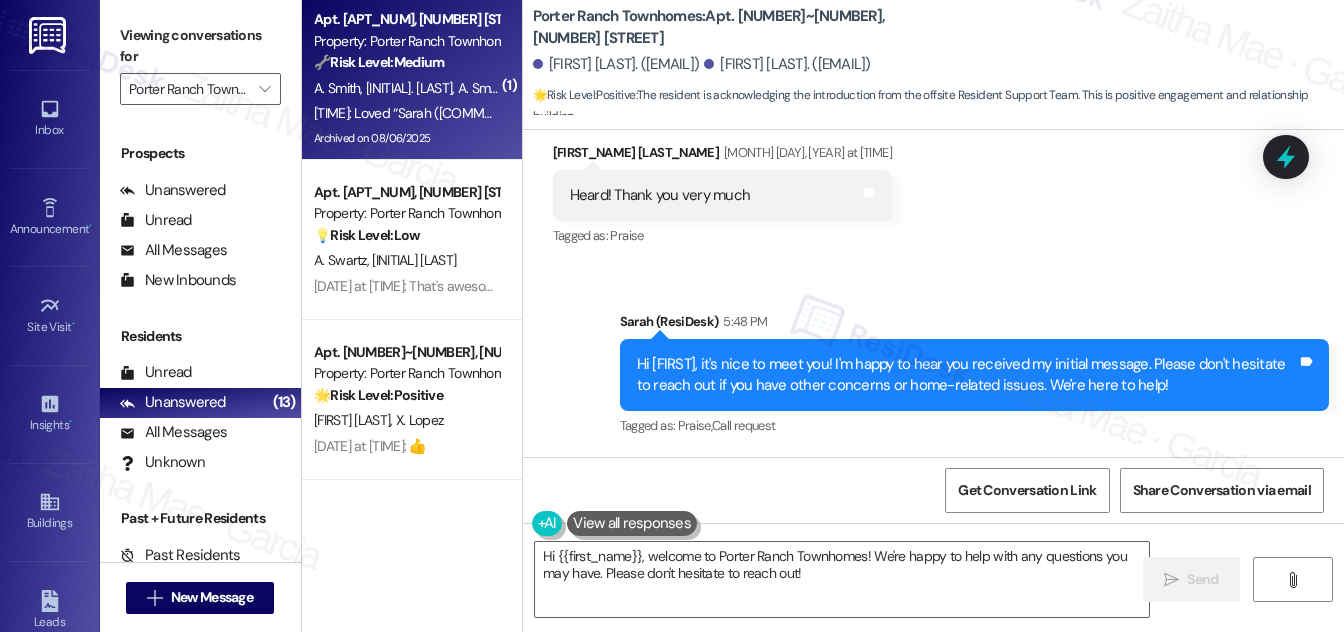 click on "[INITIAL] [LAST] [INITIAL] [LAST] [INITIAL] [LAST]" at bounding box center [406, 88] 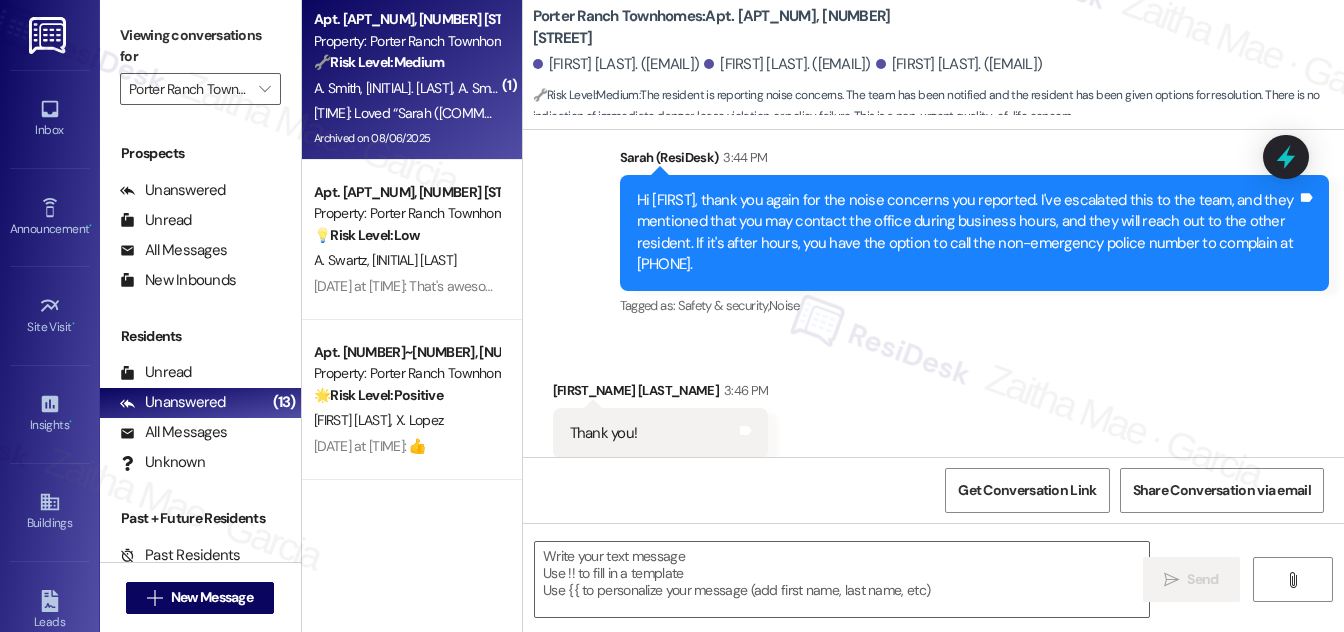 scroll, scrollTop: 2444, scrollLeft: 0, axis: vertical 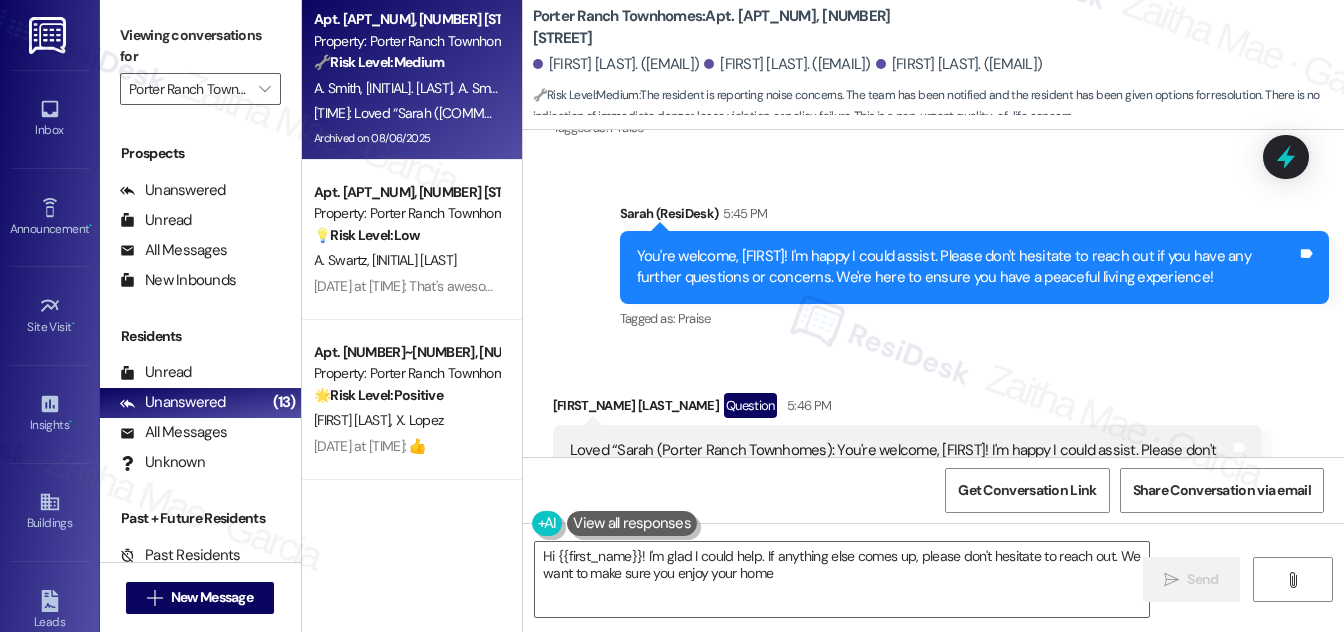 type on "Hi [FIRST_NAME]! I'm glad I could help. If anything else comes up, please don't hesitate to reach out. We want to make sure you enjoy your home!" 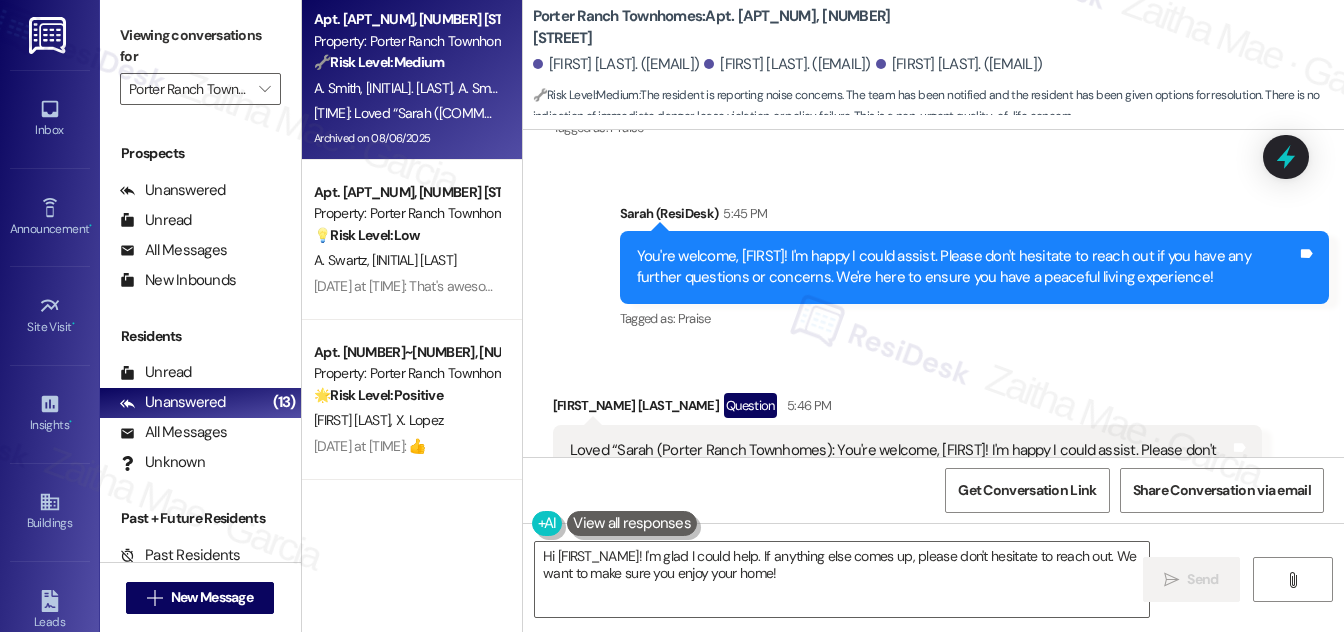 scroll, scrollTop: 2445, scrollLeft: 0, axis: vertical 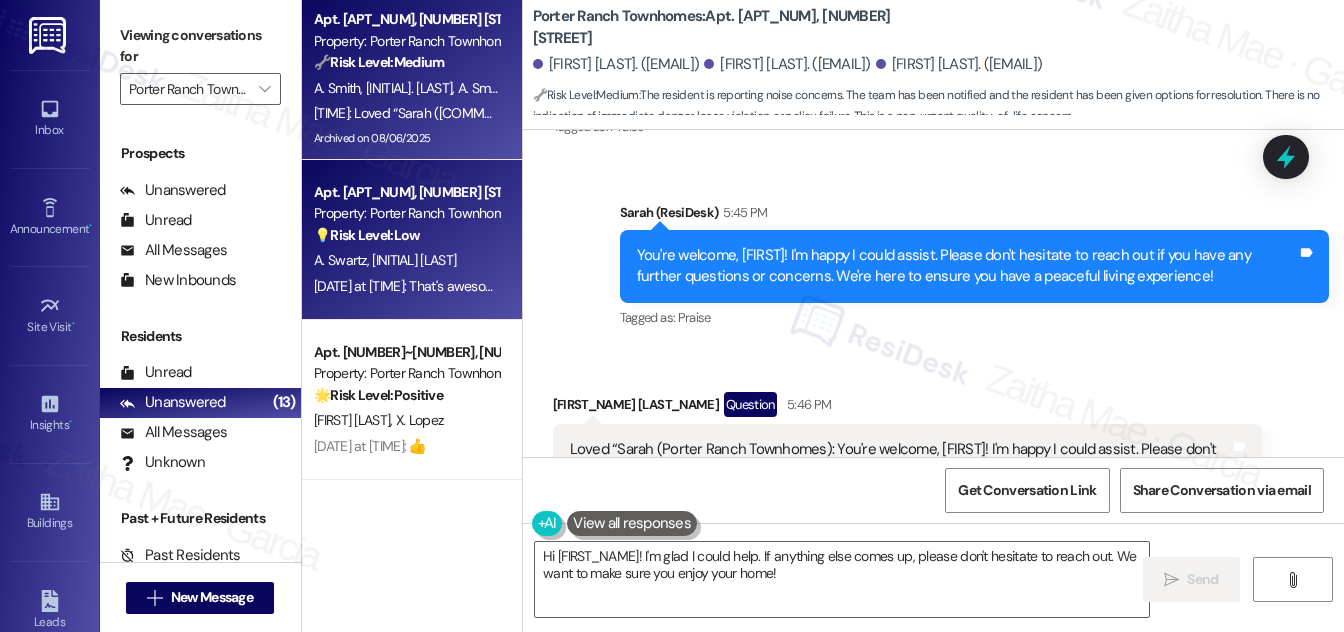 click on "[INITIAL]. [LAST] [INITIAL]. [LAST]" at bounding box center (406, 260) 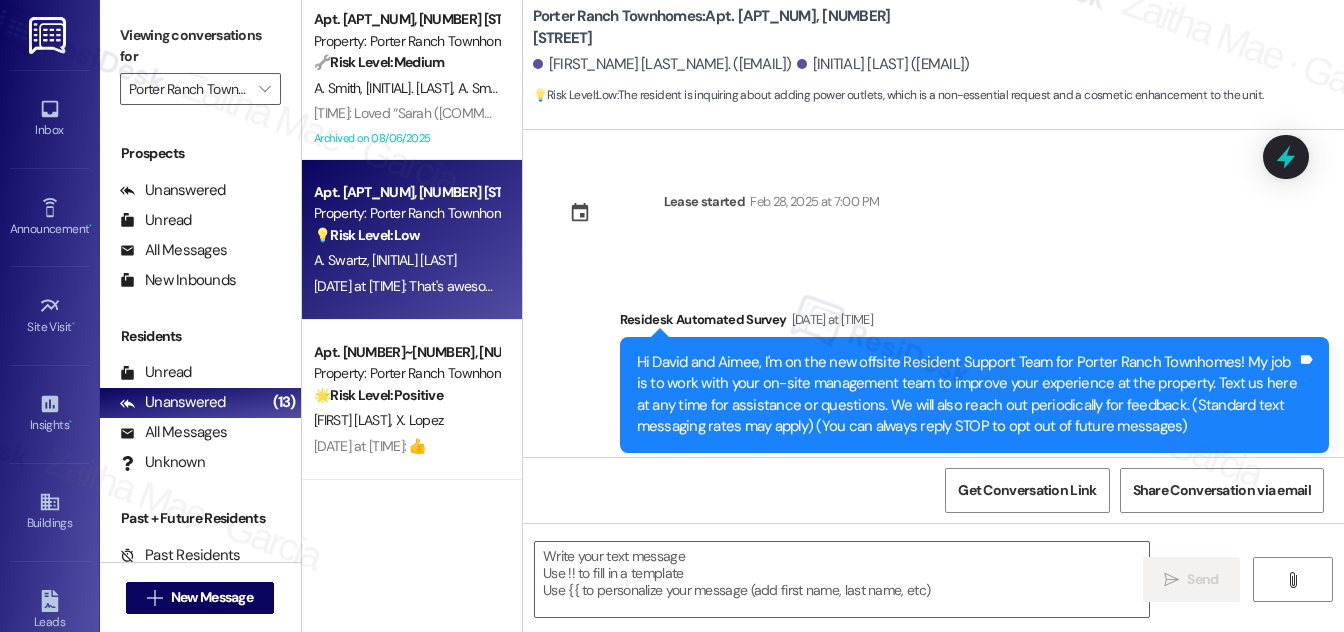 scroll, scrollTop: 234, scrollLeft: 0, axis: vertical 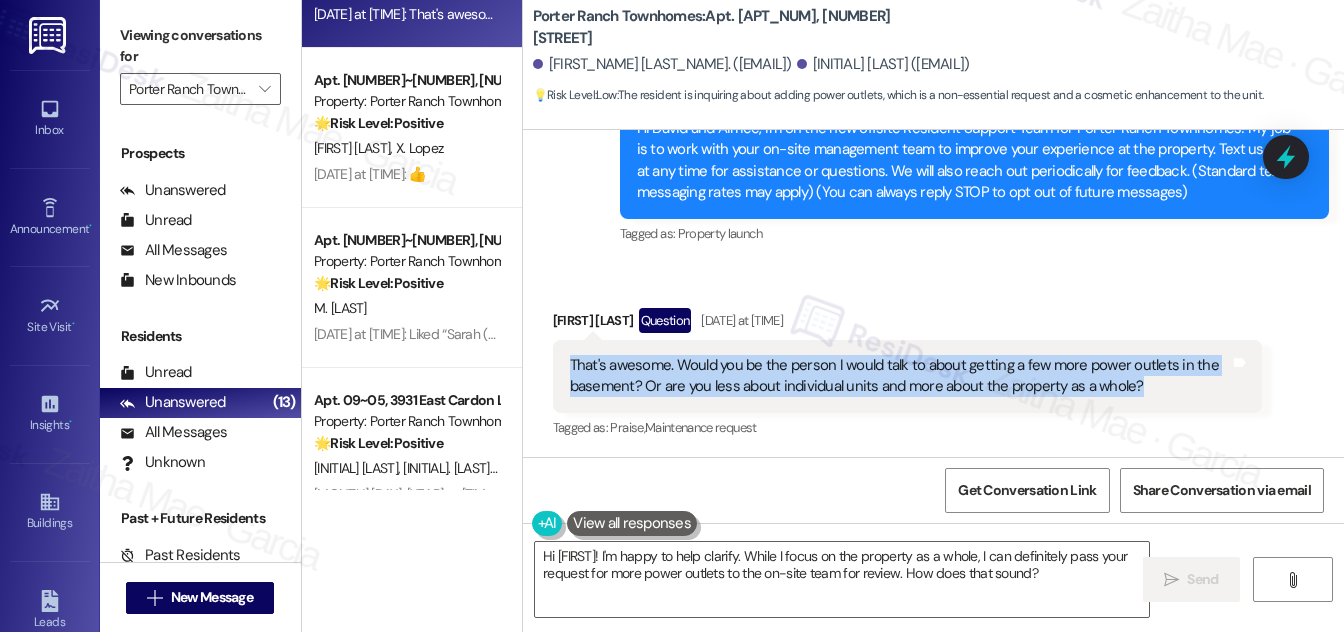 drag, startPoint x: 558, startPoint y: 356, endPoint x: 1139, endPoint y: 403, distance: 582.89795 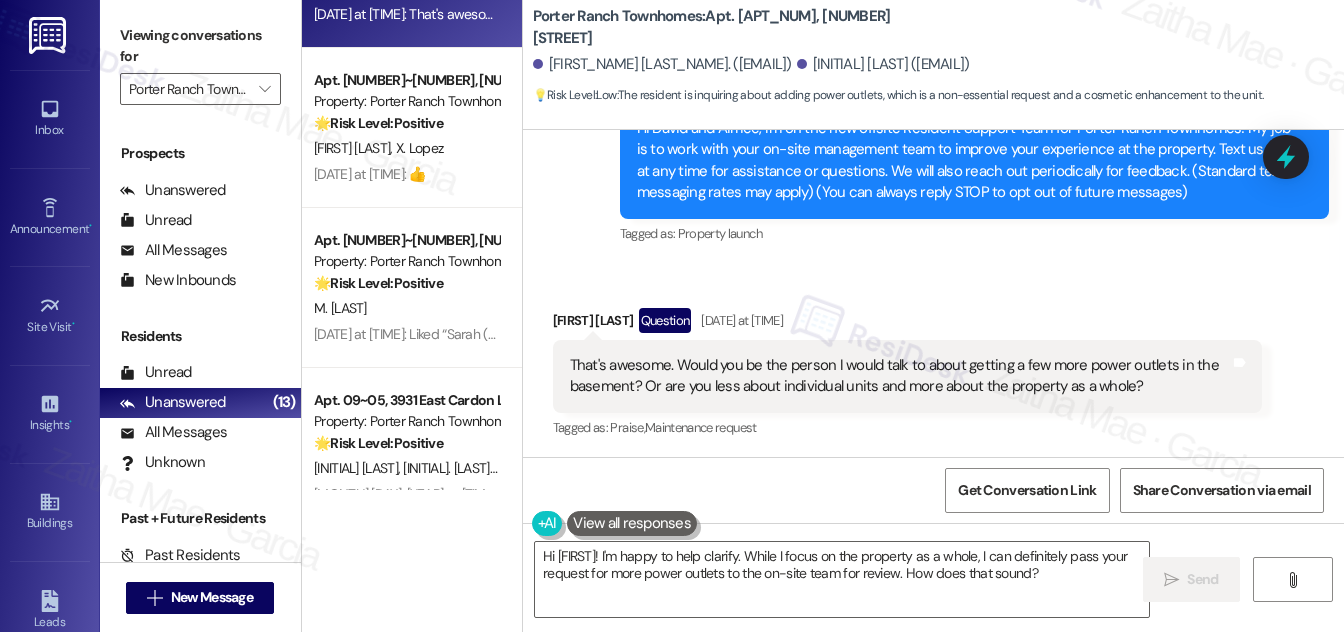 click on "Received via SMS [FIRST] [LAST] Question [MONTH] [DAY], [YEAR] at [TIME] That's awesome. Would you be the person I would talk to about getting a few more power outlets in the basement?  Or are you less about individual units and more about the property as a whole? Tags and notes Tagged as:   Praise ,  Click to highlight conversations about Praise Maintenance request Click to highlight conversations about Maintenance request" at bounding box center (933, 360) 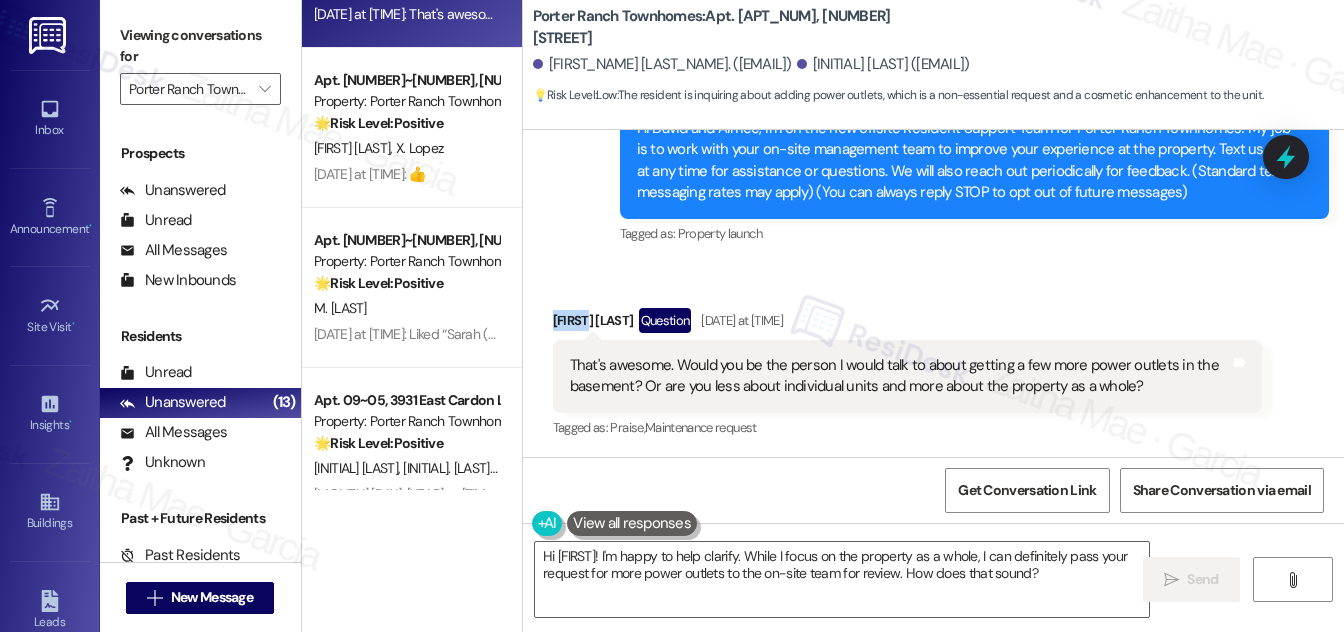 click on "[FIRST] [LAST] Question [MONTH] [DAY], [YEAR] at [TIME]" at bounding box center [907, 324] 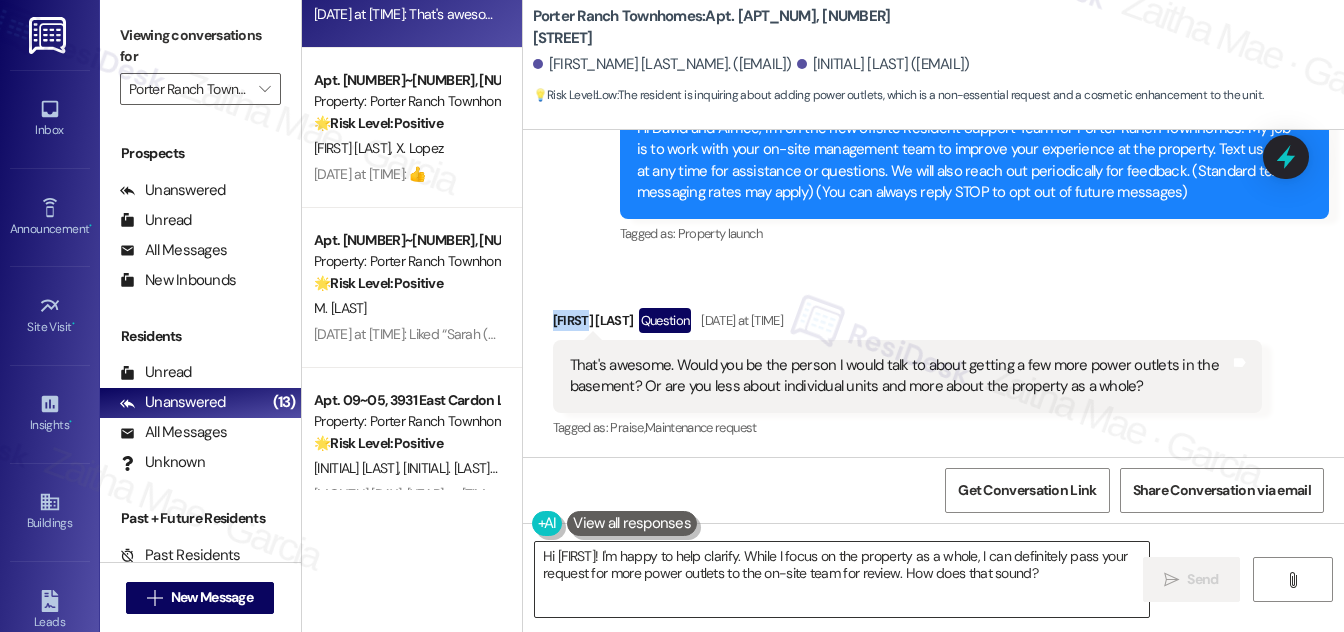 click on "Hi [FIRST]! I'm happy to help clarify. While I focus on the property as a whole, I can definitely pass your request for more power outlets to the on-site team for review. How does that sound?" at bounding box center (842, 579) 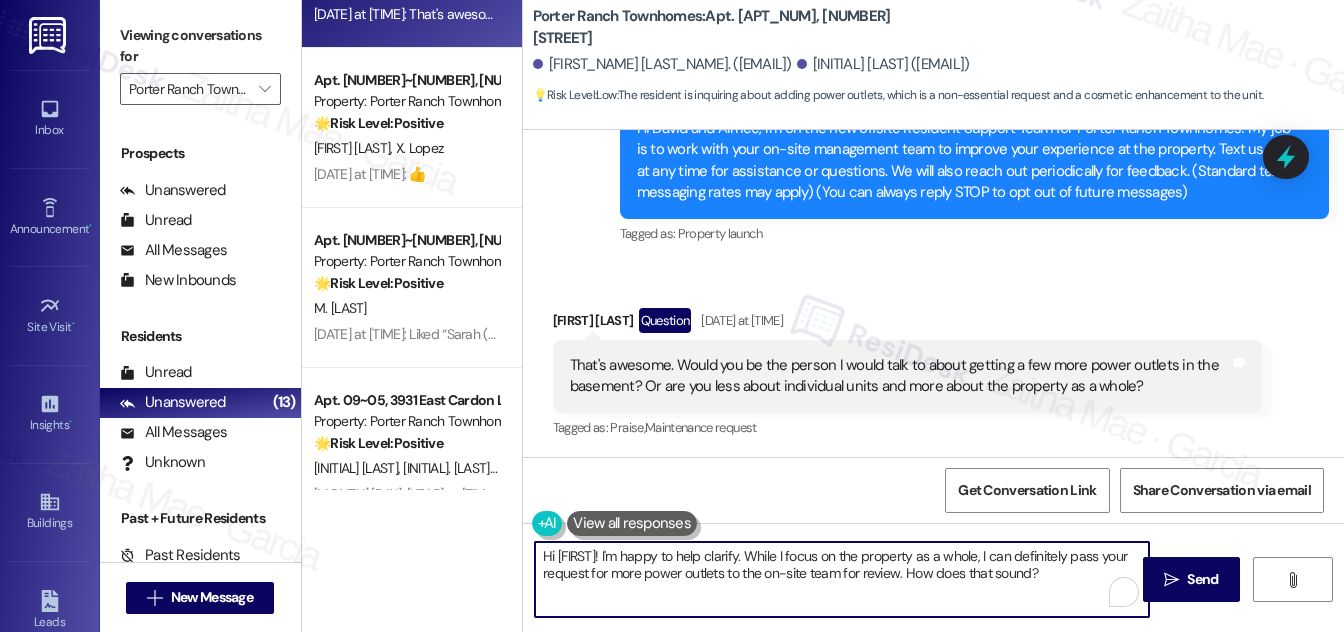 click on "Hi [FIRST]! I'm happy to help clarify. While I focus on the property as a whole, I can definitely pass your request for more power outlets to the on-site team for review. How does that sound?" at bounding box center [842, 579] 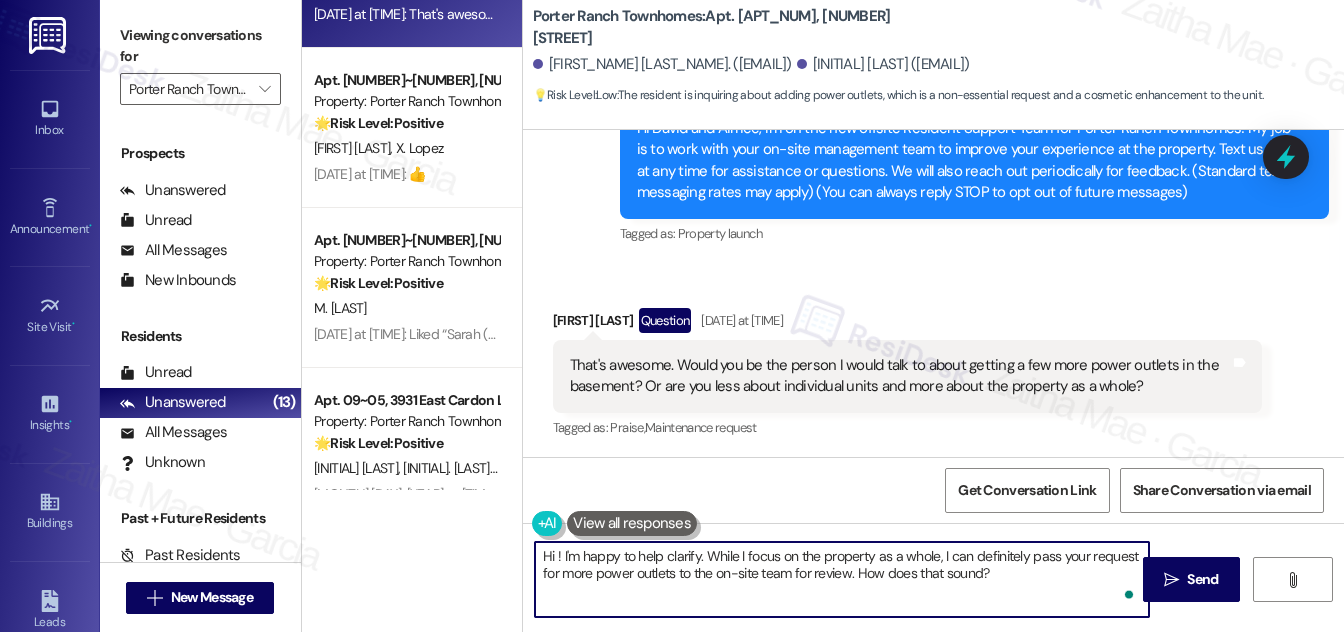 paste on "David" 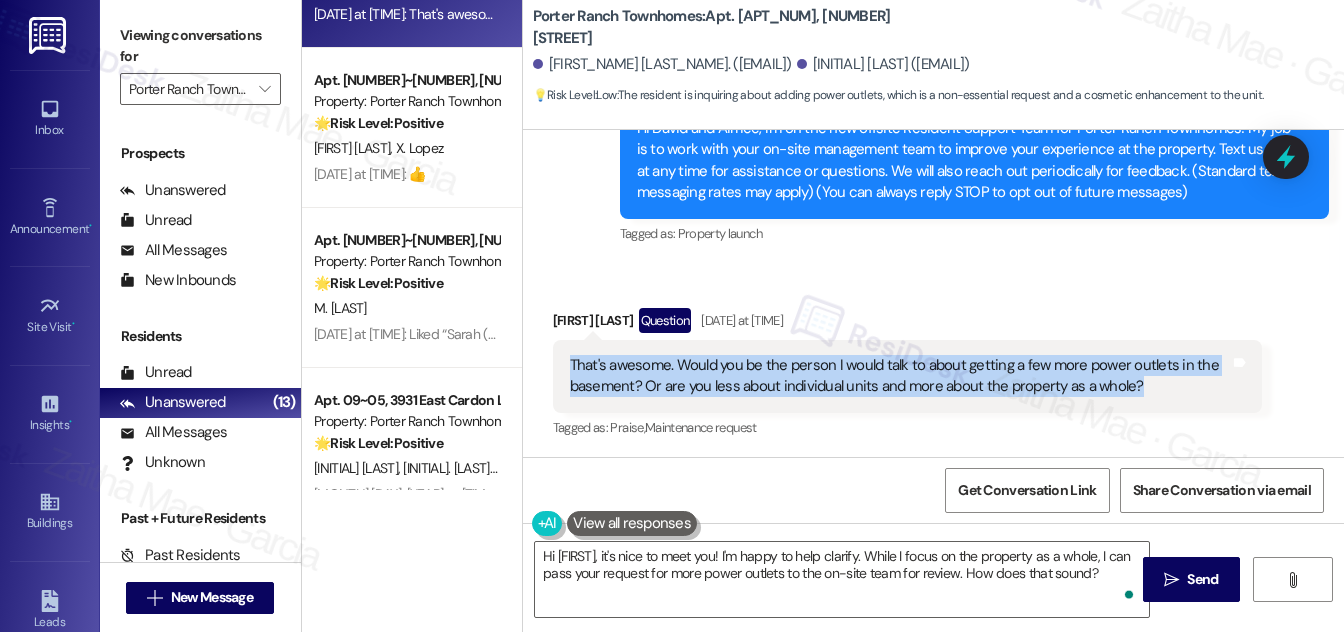 drag, startPoint x: 565, startPoint y: 359, endPoint x: 1176, endPoint y: 395, distance: 612.05963 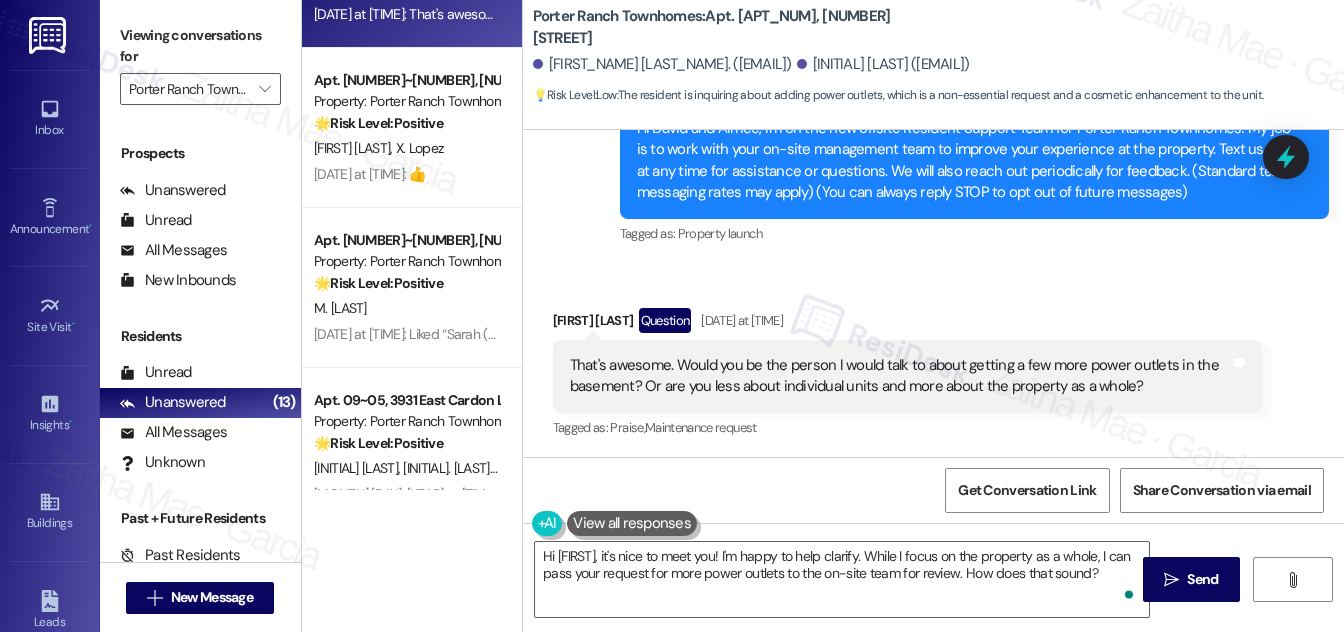 click on "Received via SMS [FIRST] [LAST] Question [MONTH] [DAY], [YEAR] at [TIME] That's awesome. Would you be the person I would talk to about getting a few more power outlets in the basement?  Or are you less about individual units and more about the property as a whole? Tags and notes Tagged as:   Praise ,  Click to highlight conversations about Praise Maintenance request Click to highlight conversations about Maintenance request" at bounding box center (933, 360) 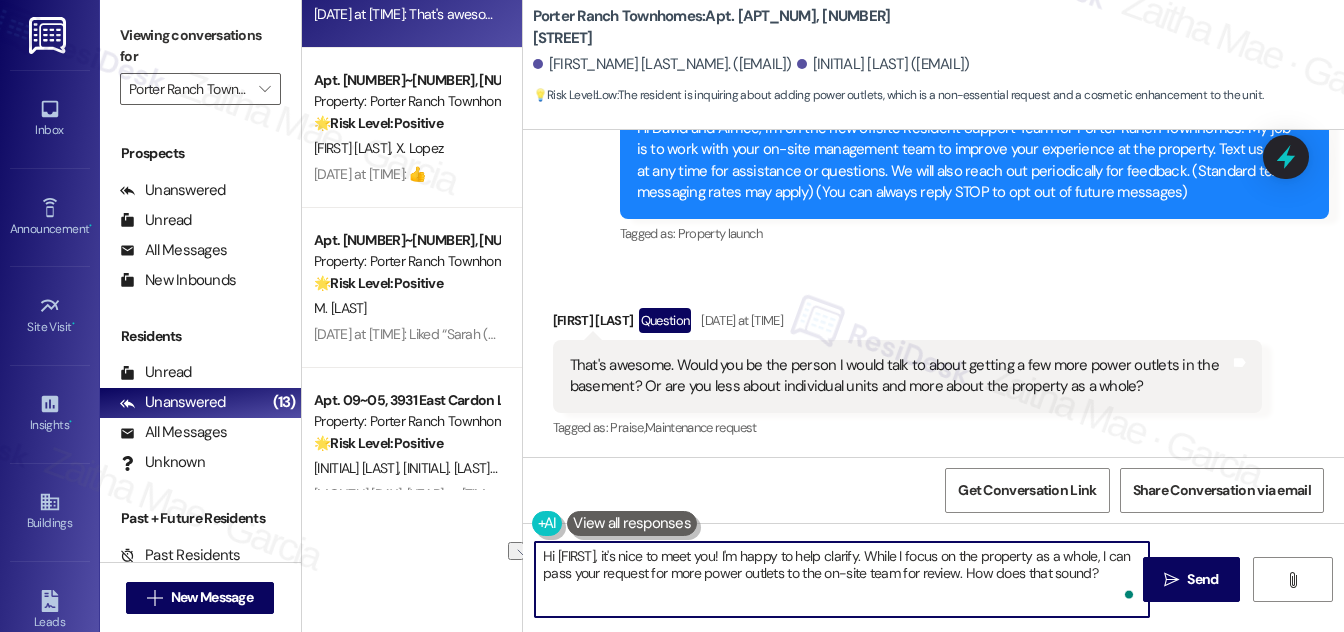drag, startPoint x: 858, startPoint y: 552, endPoint x: 897, endPoint y: 558, distance: 39.45884 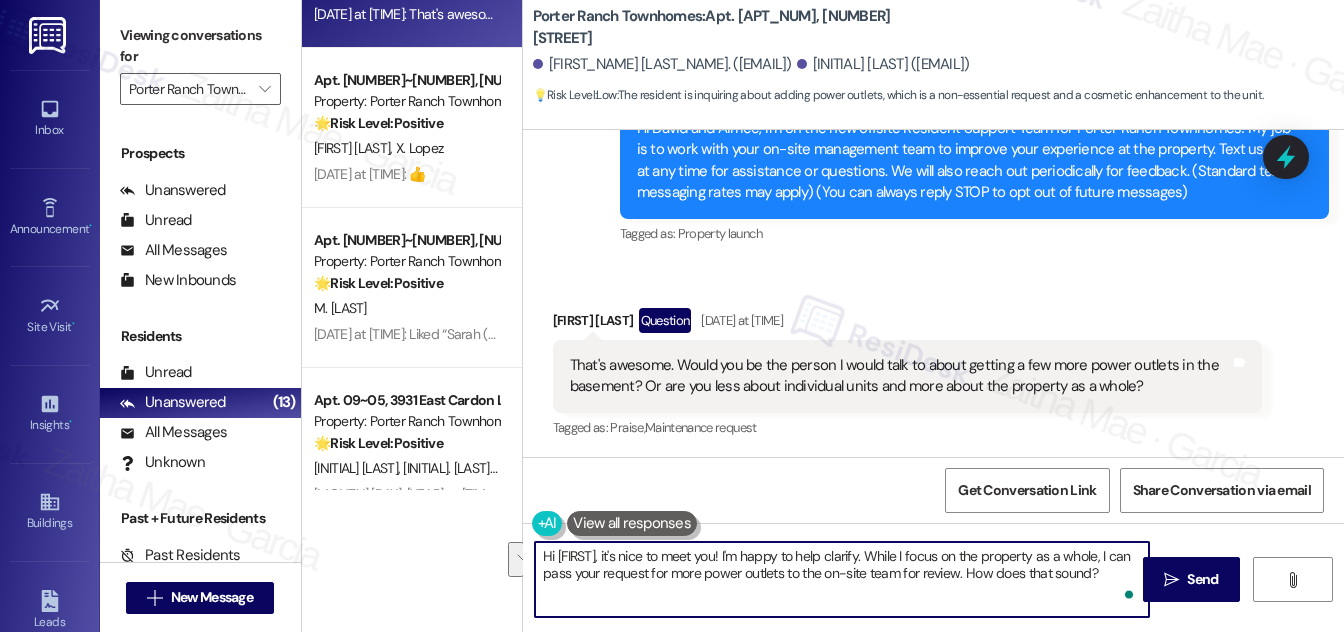 drag, startPoint x: 858, startPoint y: 554, endPoint x: 1093, endPoint y: 570, distance: 235.54405 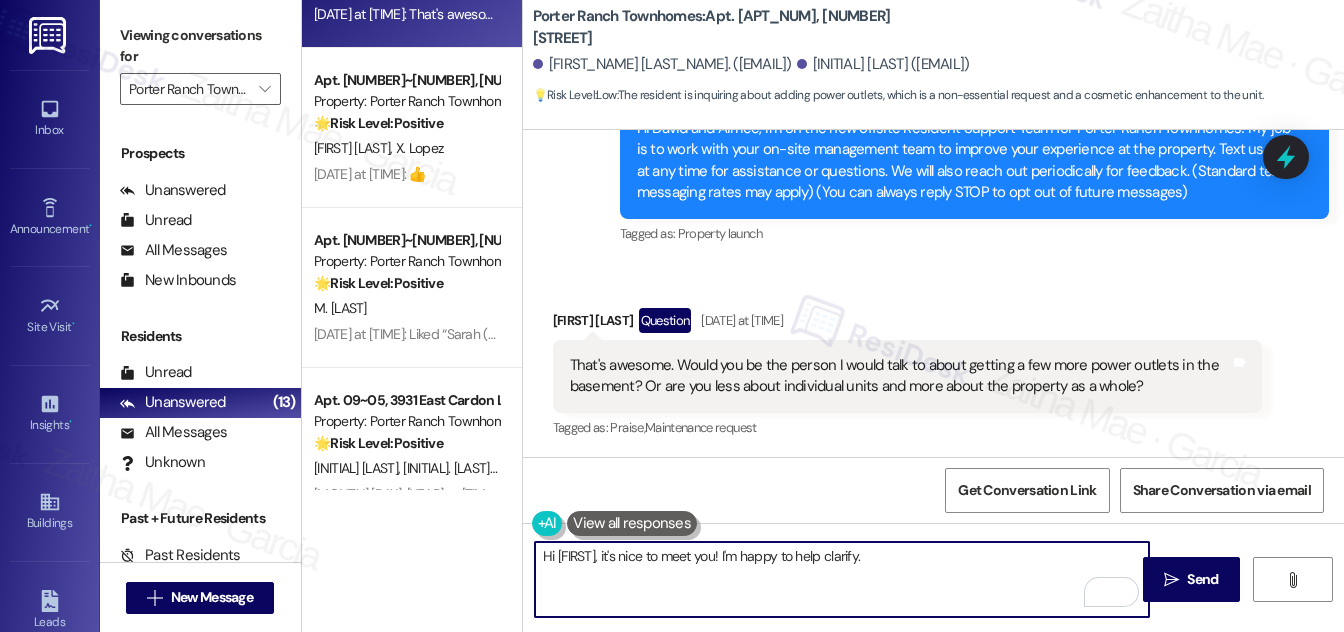 paste on "I handle home-related issues for the property as a whole, but I can help with this. I’m happy to create a work order for you and pass it along to the team so they can review the request for additional power outlets in the basement." 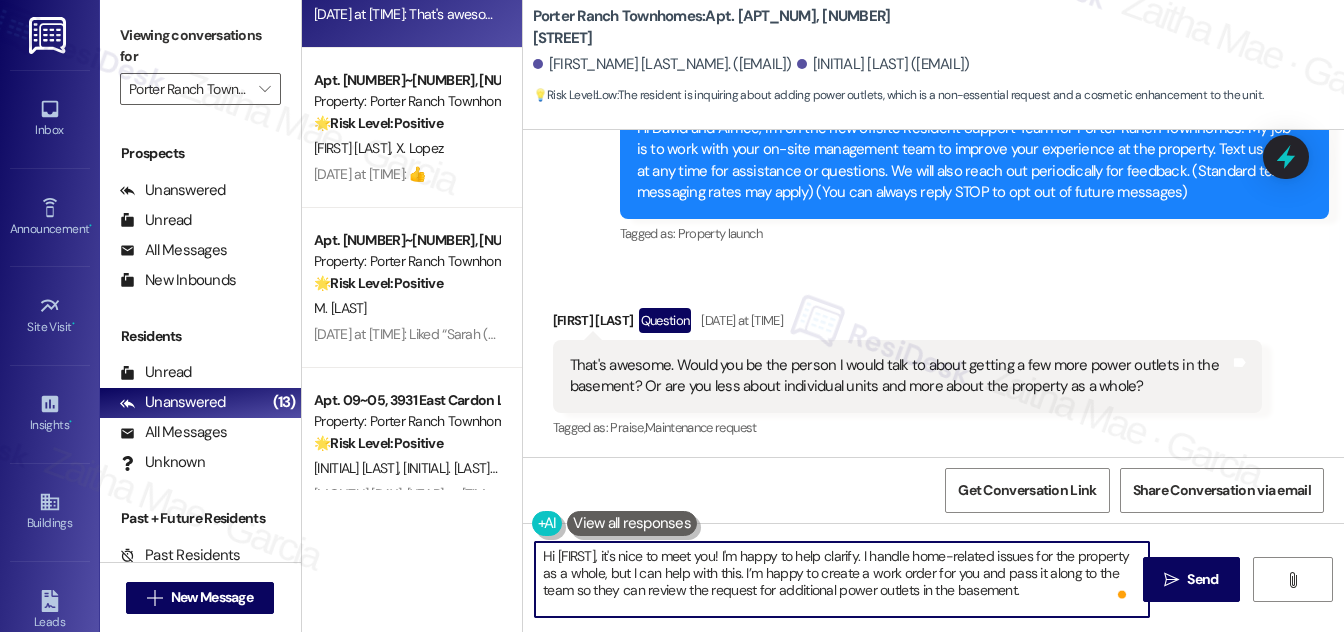 scroll, scrollTop: 16, scrollLeft: 0, axis: vertical 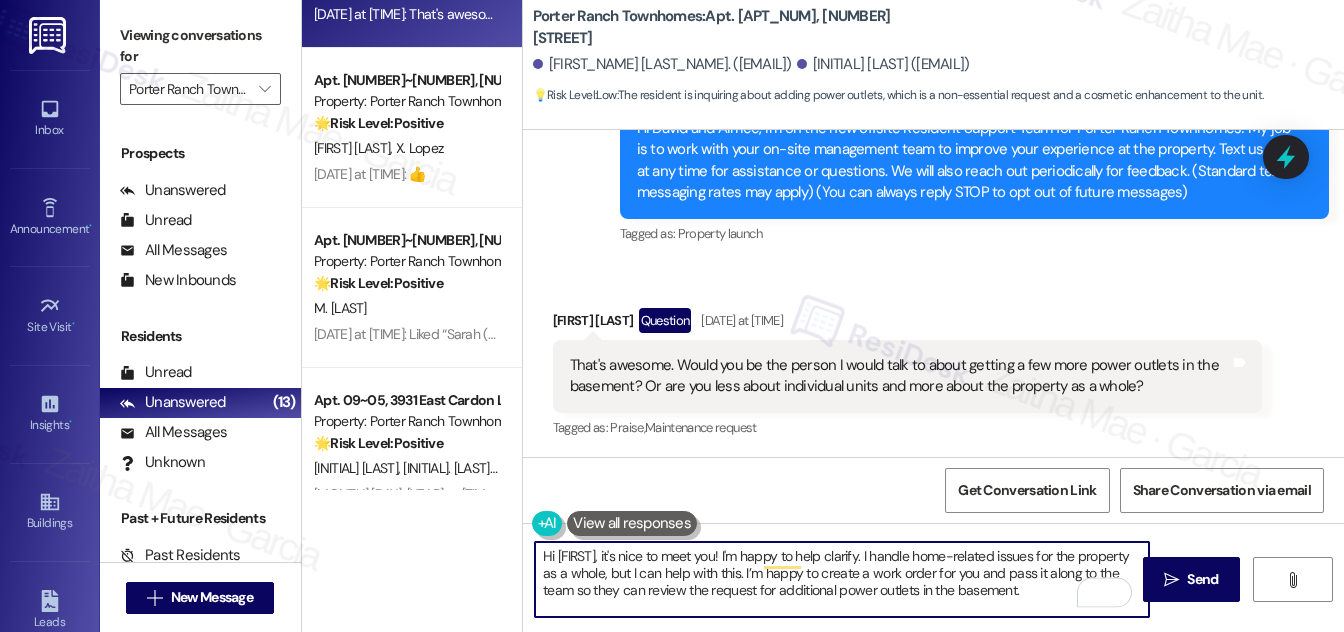 paste on "Do you happen to know how many outlets you’d like added and where in the basement they would be most useful? This will help the team better assess the request." 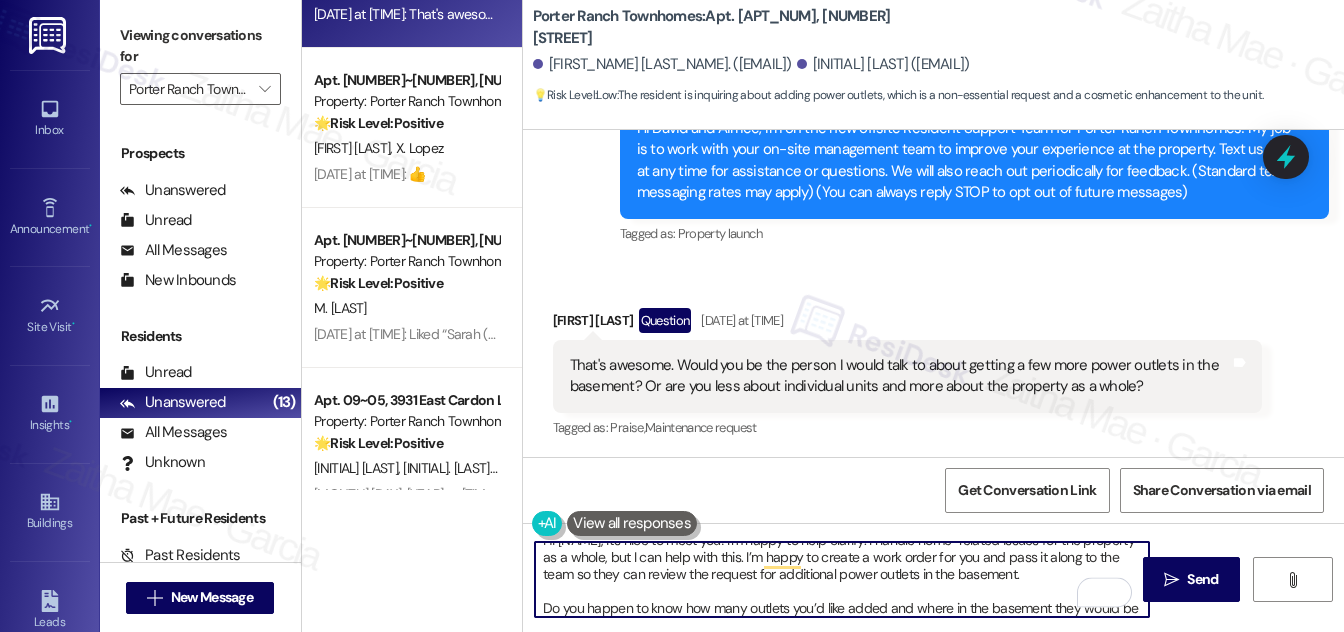 scroll, scrollTop: 34, scrollLeft: 0, axis: vertical 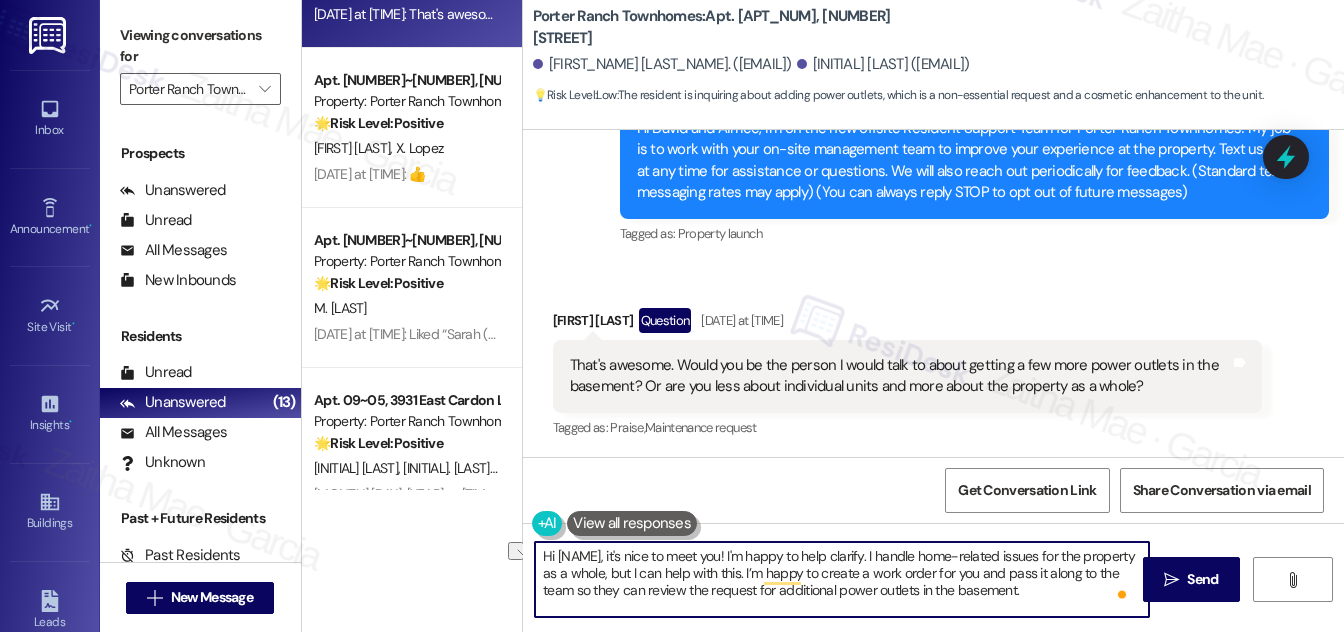 drag, startPoint x: 713, startPoint y: 554, endPoint x: 850, endPoint y: 548, distance: 137.13132 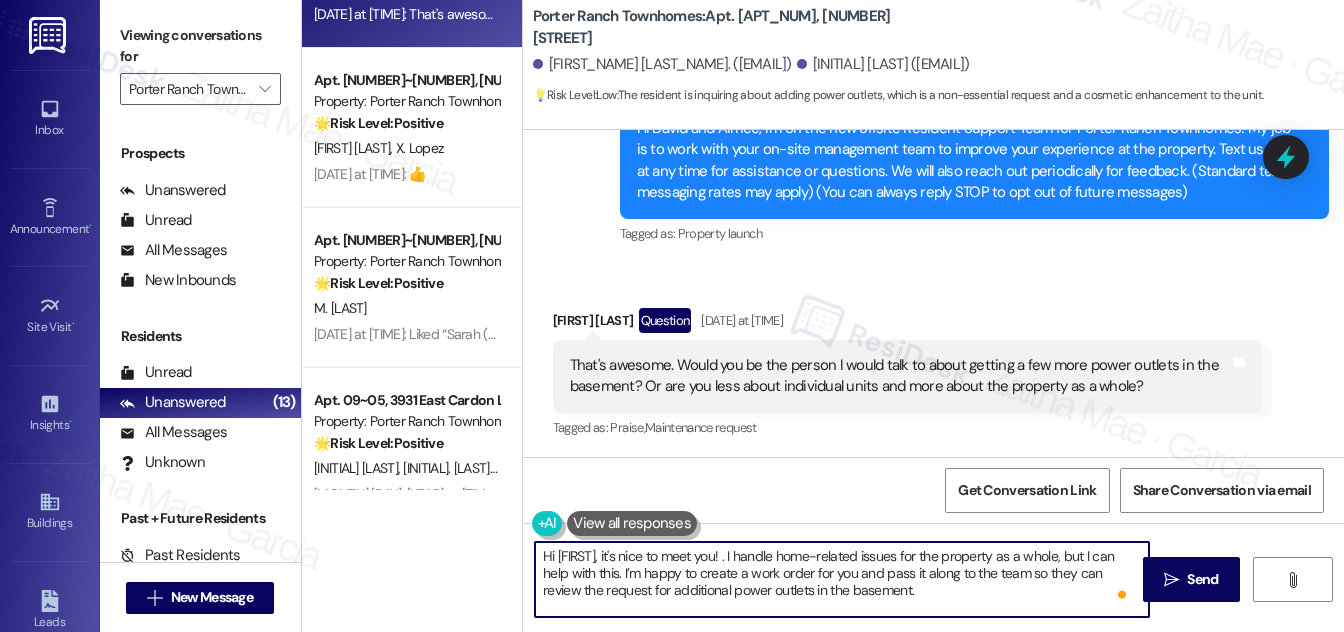 paste on "That’s a great question!" 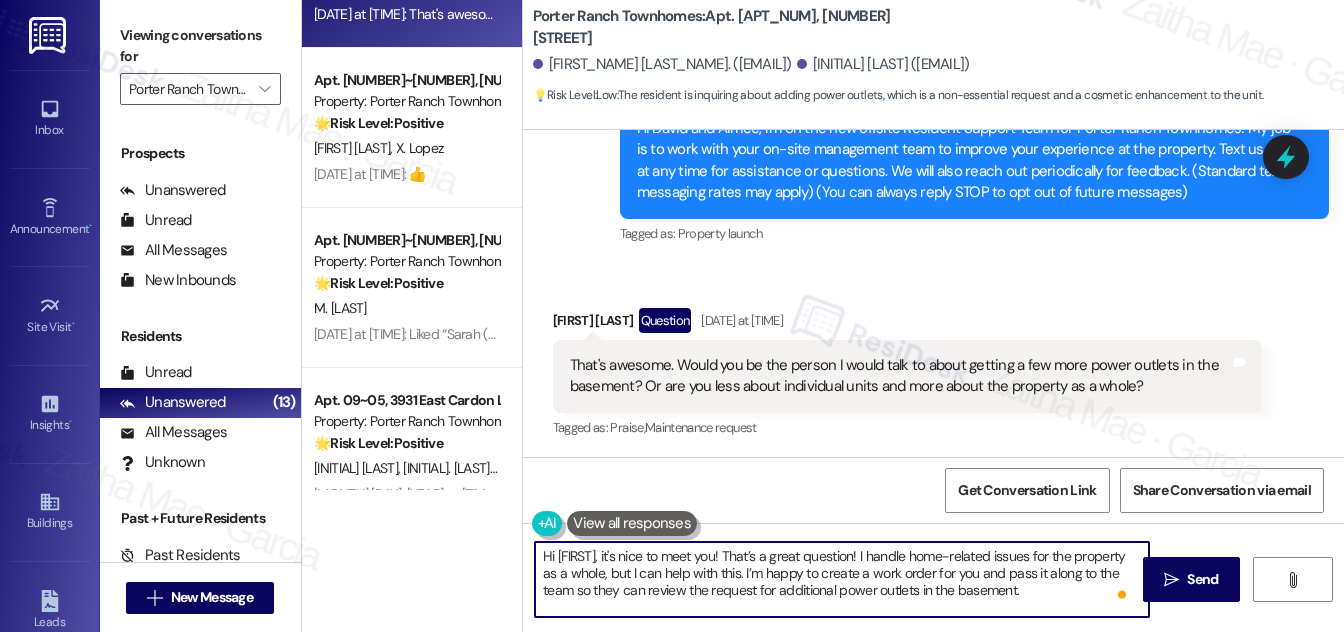 scroll, scrollTop: 28, scrollLeft: 0, axis: vertical 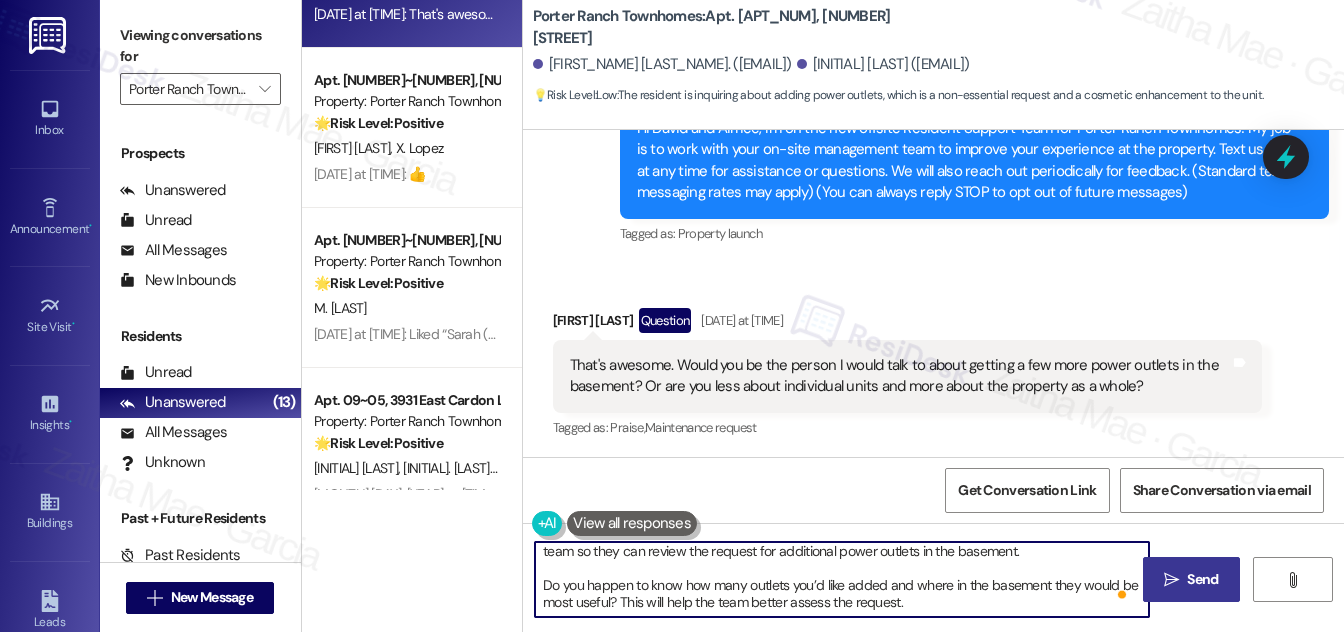 type on "Hi [FIRST], it's nice to meet you! That’s a great question! I handle home-related issues for the property as a whole, but I can help with this. I’m happy to create a work order for you and pass it along to the team so they can review the request for additional power outlets in the basement.
Do you happen to know how many outlets you’d like added and where in the basement they would be most useful? This will help the team better assess the request." 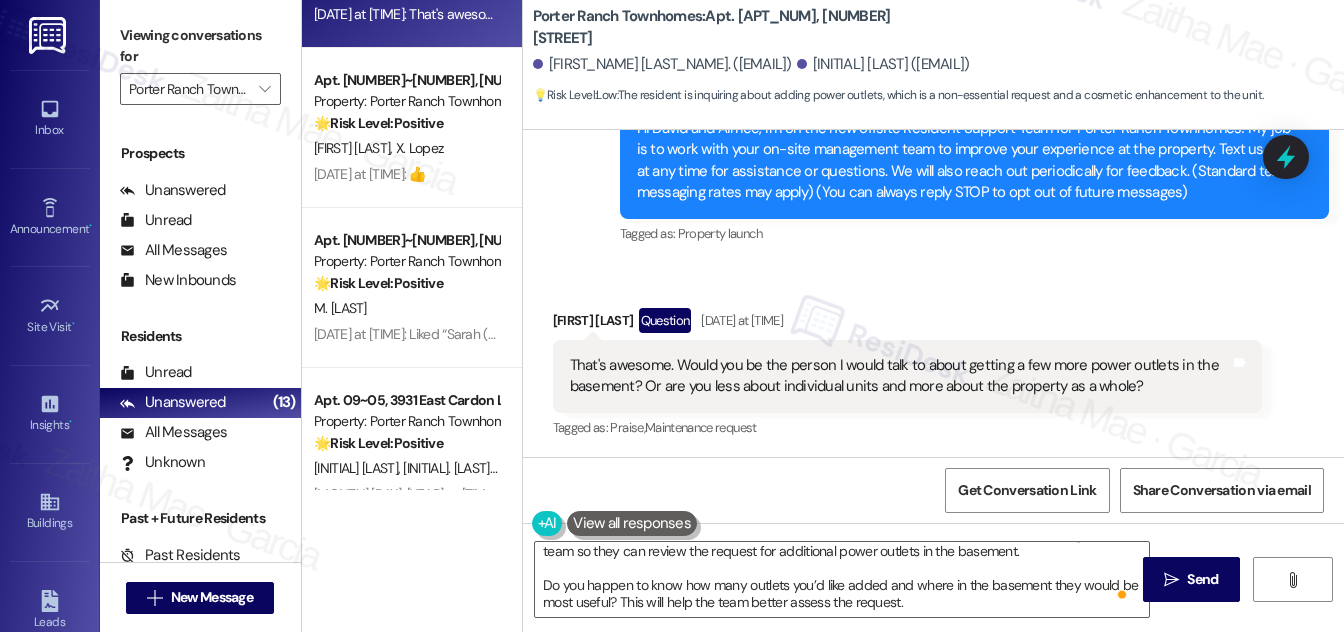 drag, startPoint x: 1186, startPoint y: 575, endPoint x: 1116, endPoint y: 531, distance: 82.68011 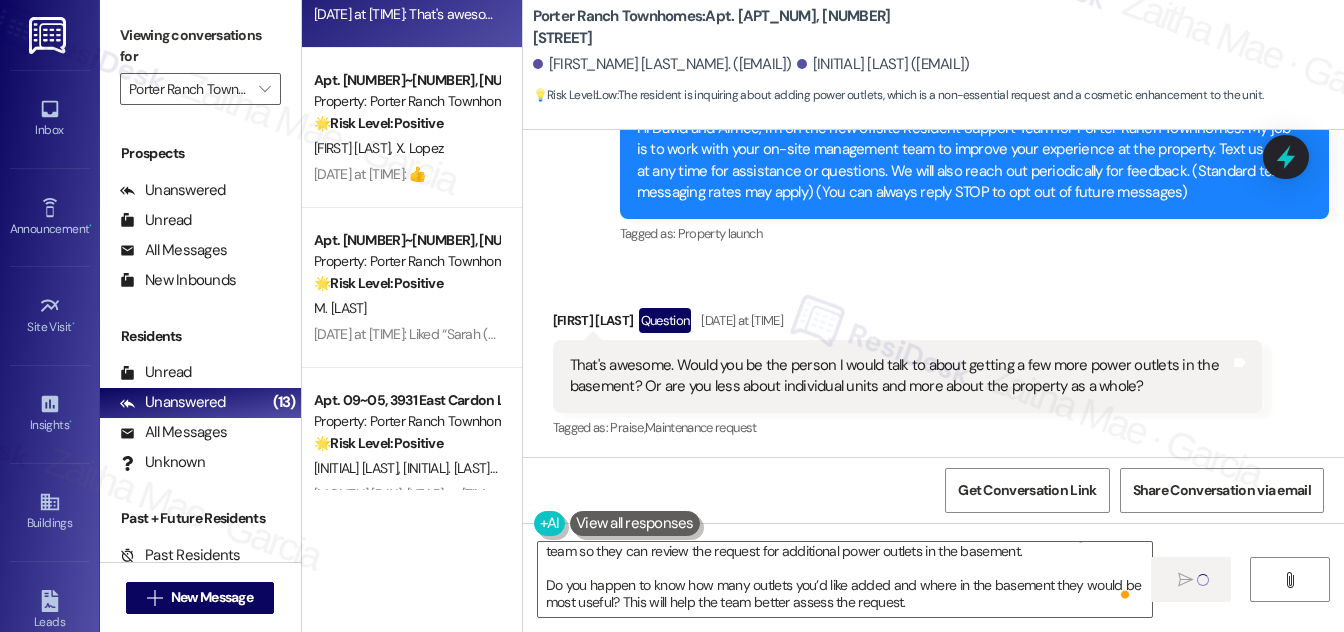type 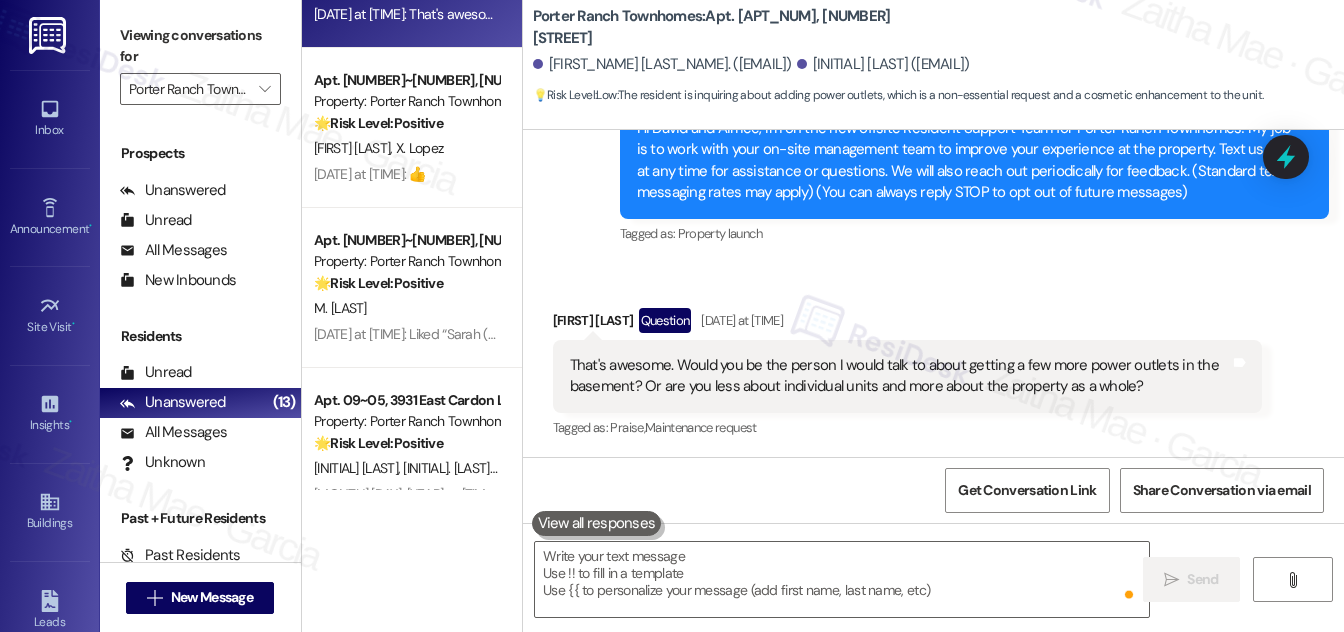 scroll, scrollTop: 0, scrollLeft: 0, axis: both 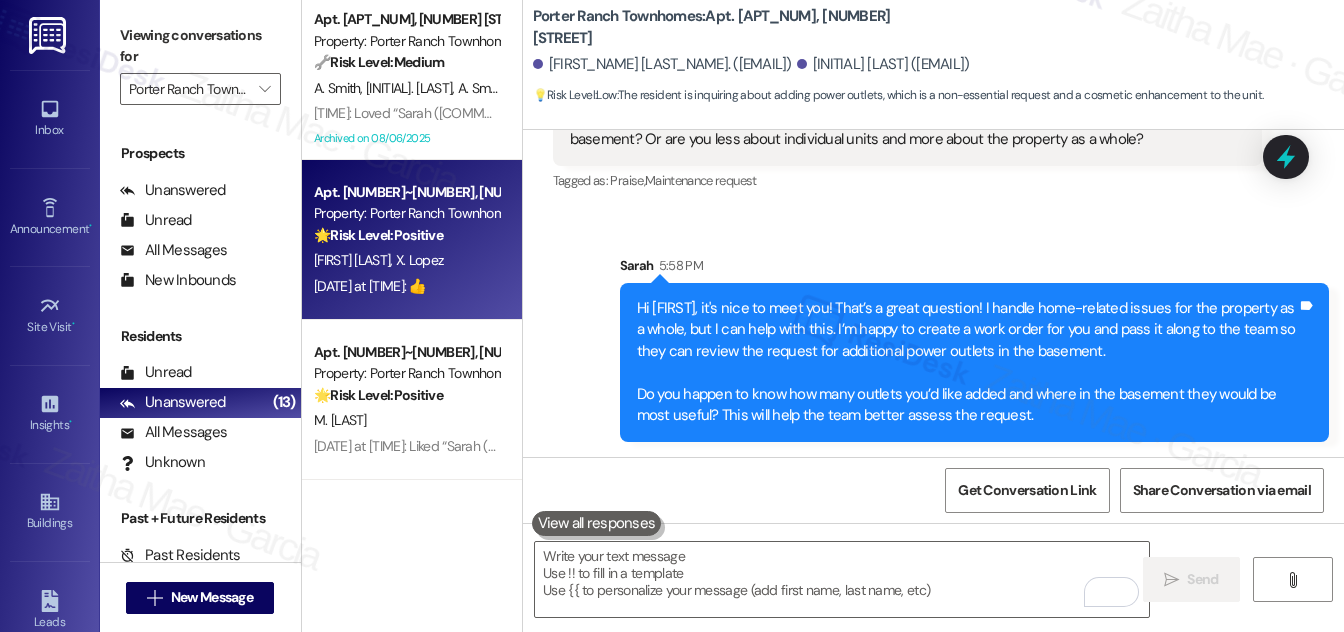 click on "[INITIAL]. [LAST] [INITIAL]. [LAST]" at bounding box center (406, 260) 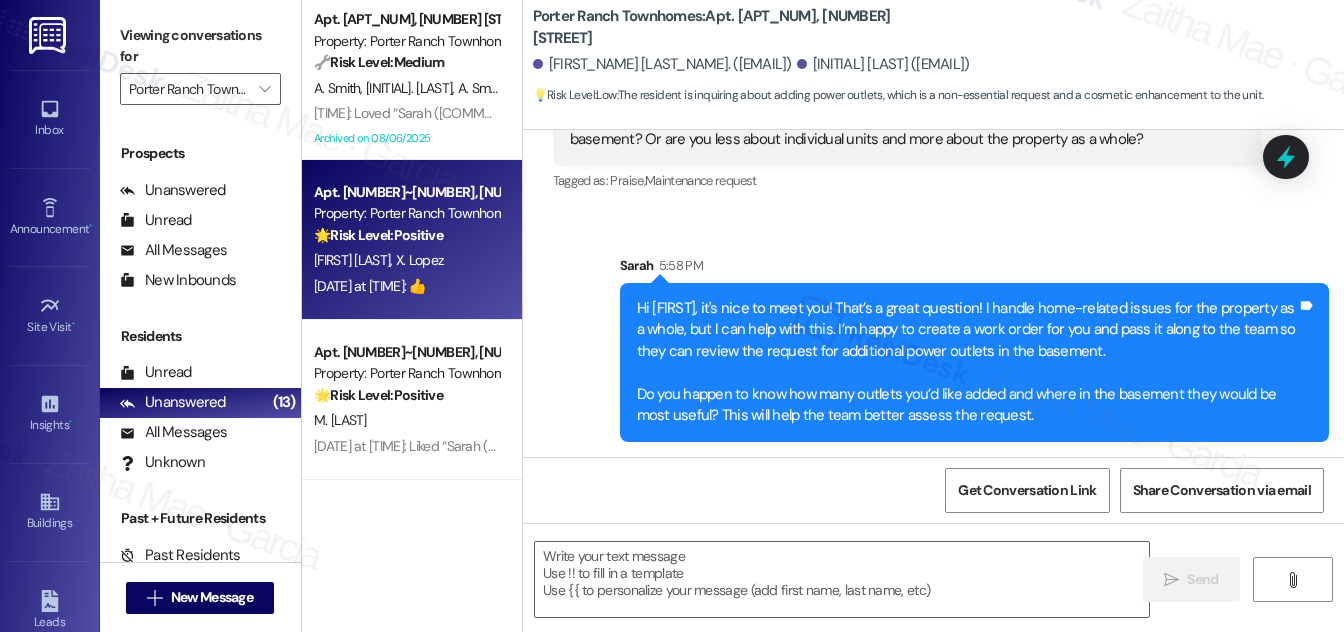 type on "Fetching suggested responses. Please feel free to read through the conversation in the meantime." 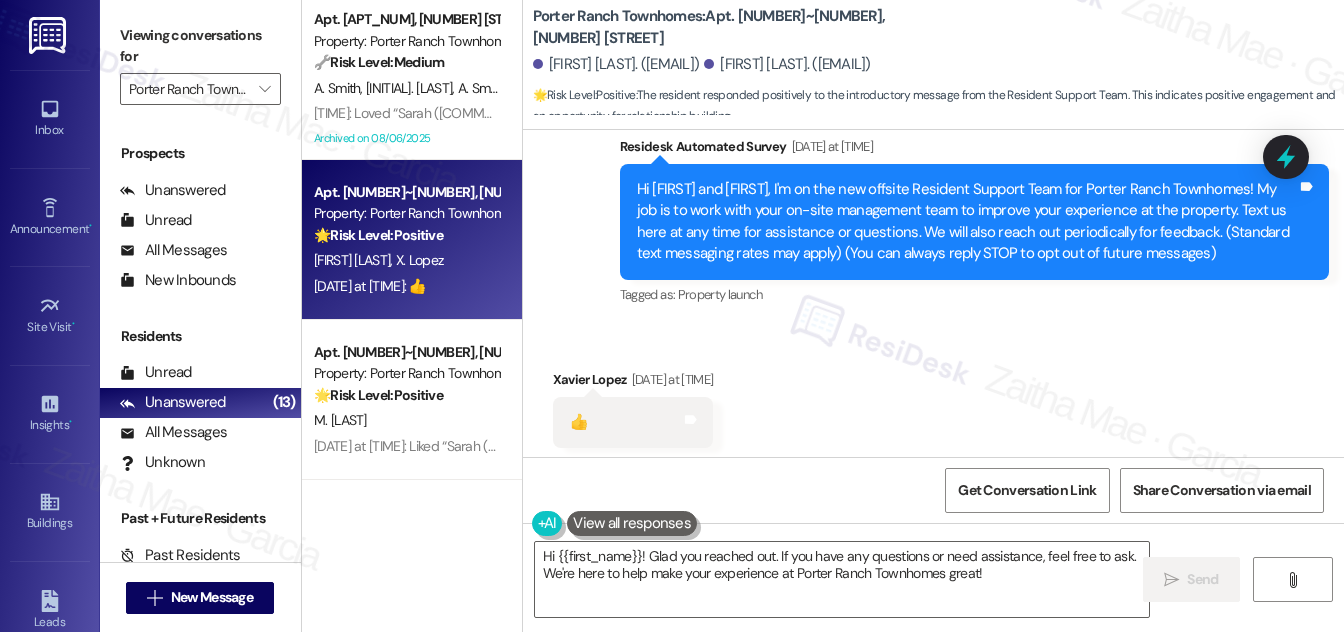 scroll, scrollTop: 142, scrollLeft: 0, axis: vertical 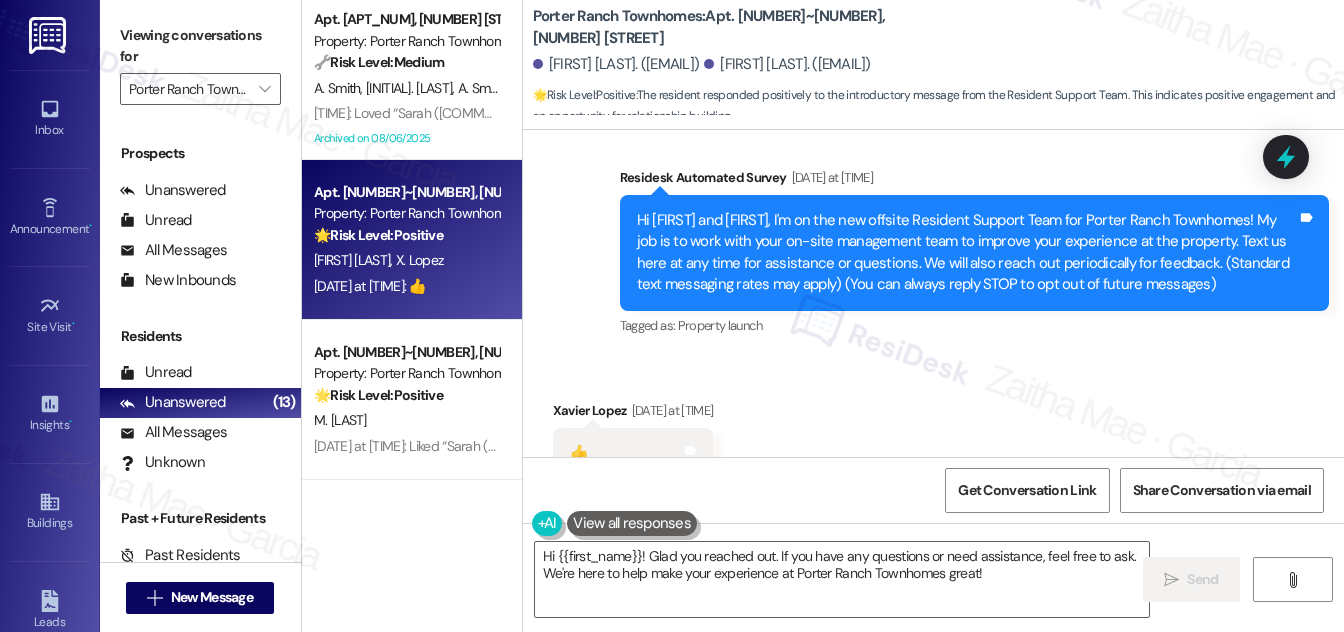 click on "[FIRST] [LAST] [MONTH] [DAY], [YEAR] at [TIME]" at bounding box center (633, 414) 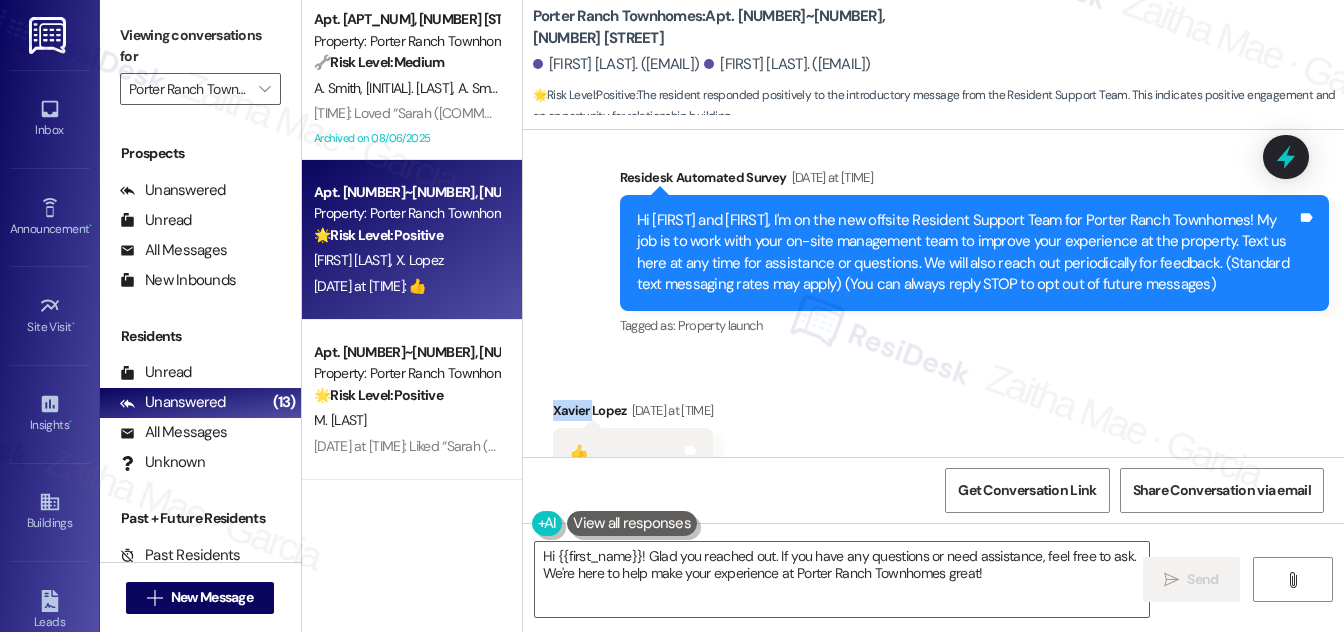click on "[FIRST] [LAST] [MONTH] [DAY], [YEAR] at [TIME]" at bounding box center [633, 414] 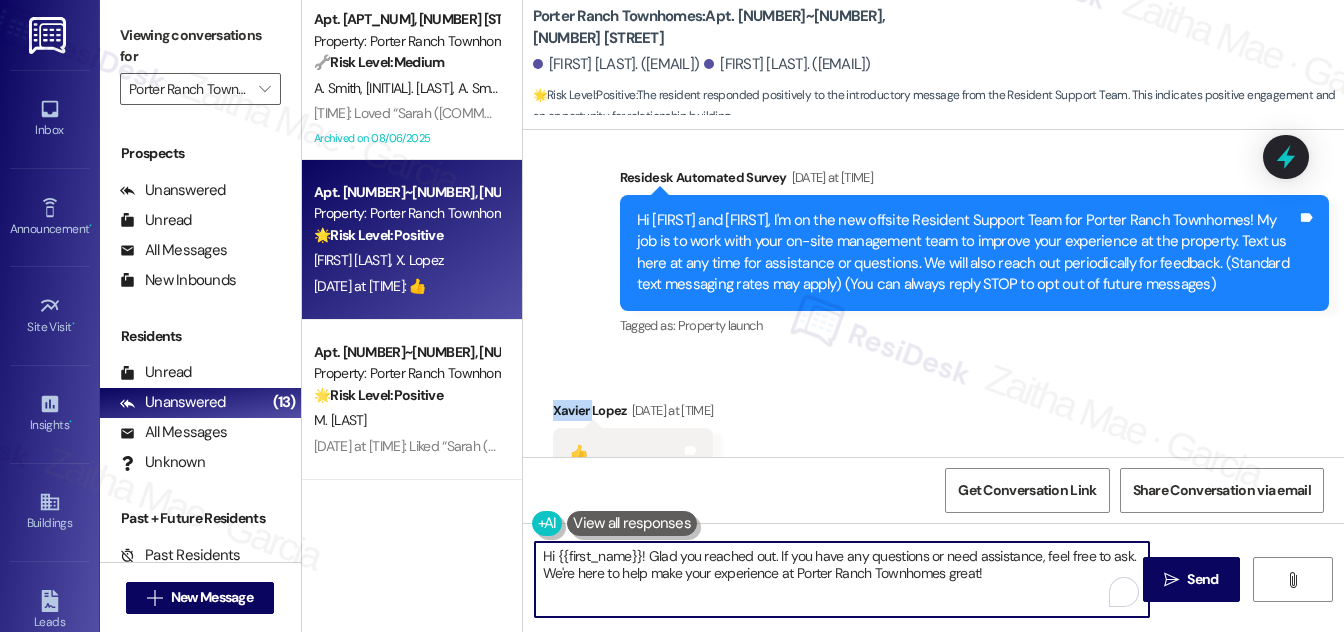 click on "Hi {{first_name}}! Glad you reached out. If you have any questions or need assistance, feel free to ask. We're here to help make your experience at Porter Ranch Townhomes great!" at bounding box center (842, 579) 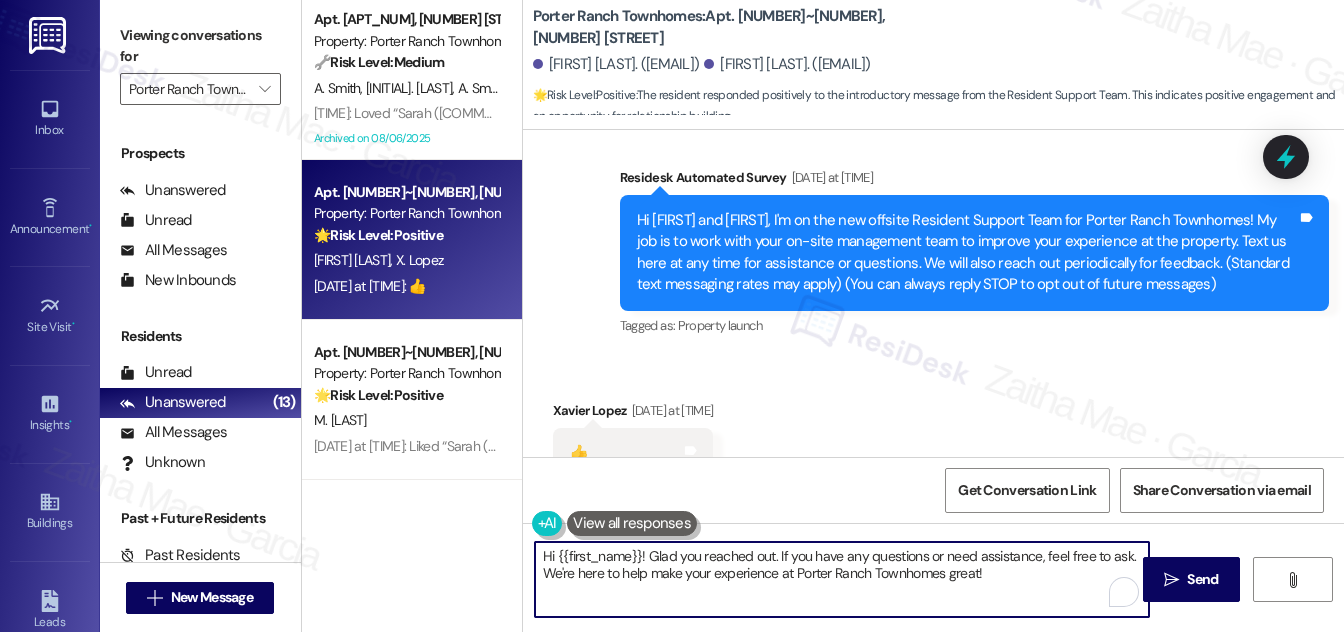 click on "Hi {{first_name}}! Glad you reached out. If you have any questions or need assistance, feel free to ask. We're here to help make your experience at Porter Ranch Townhomes great!" at bounding box center (842, 579) 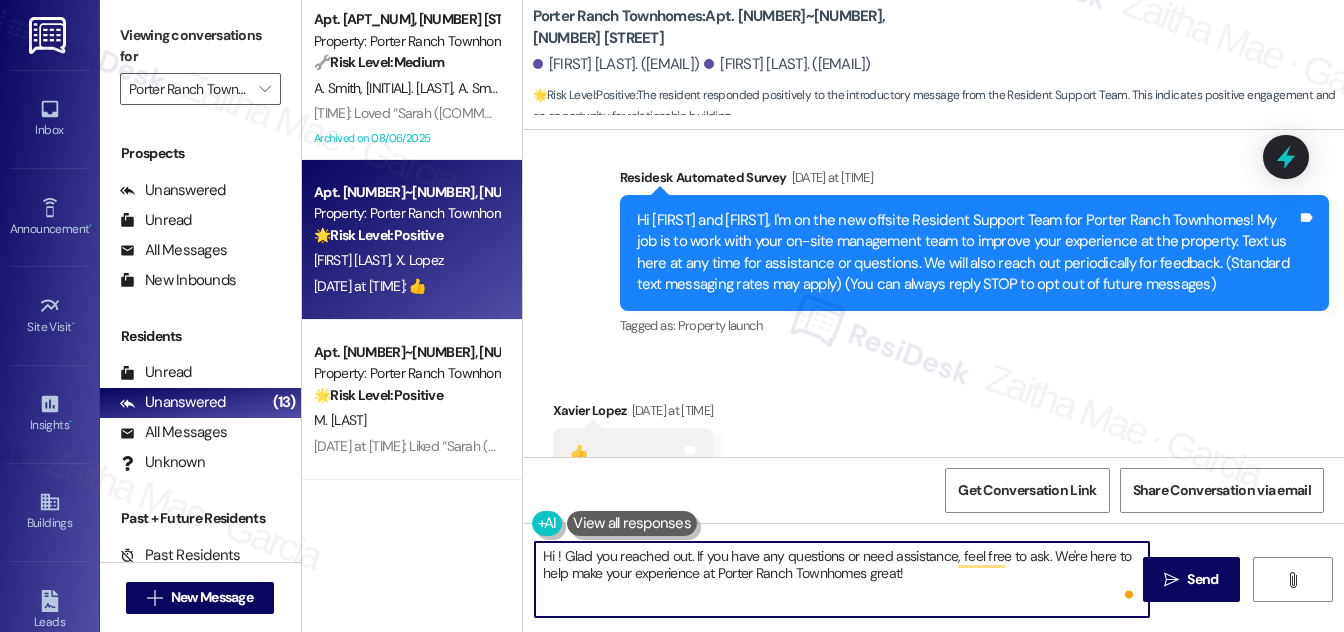 paste on "[FIRST]" 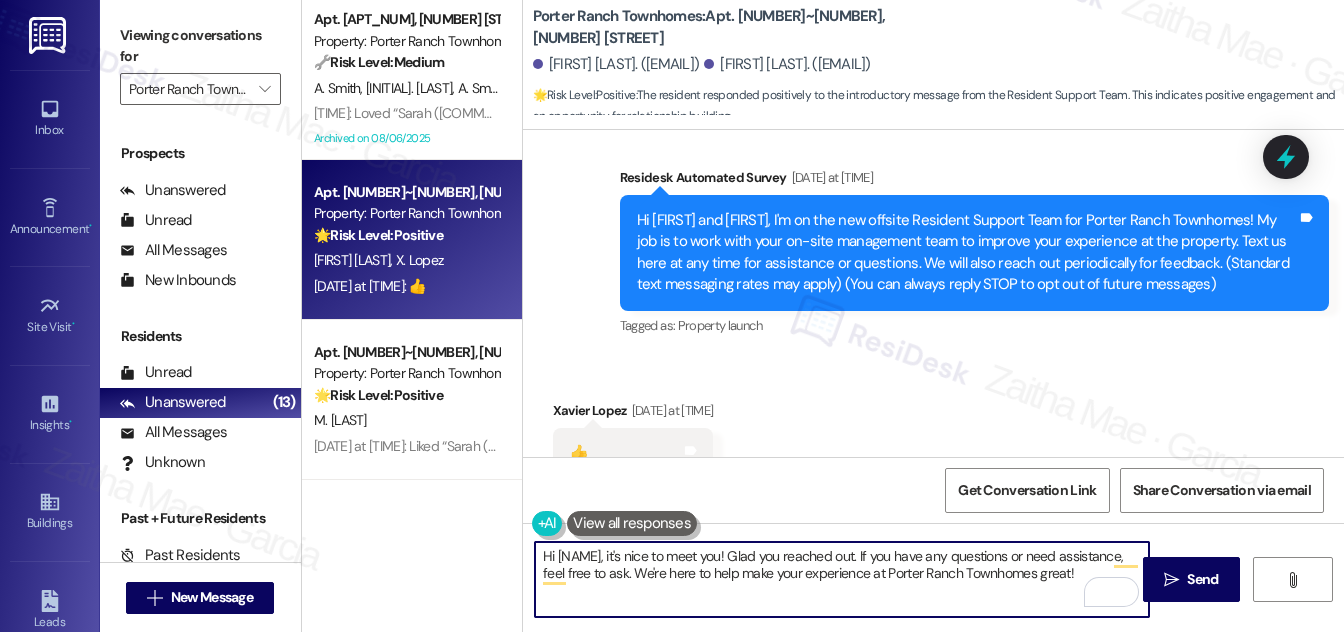 click on "Hi [NAME], it's nice to meet you! Glad you reached out. If you have any questions or need assistance, feel free to ask. We're here to help make your experience at Porter Ranch Townhomes great!" at bounding box center [842, 579] 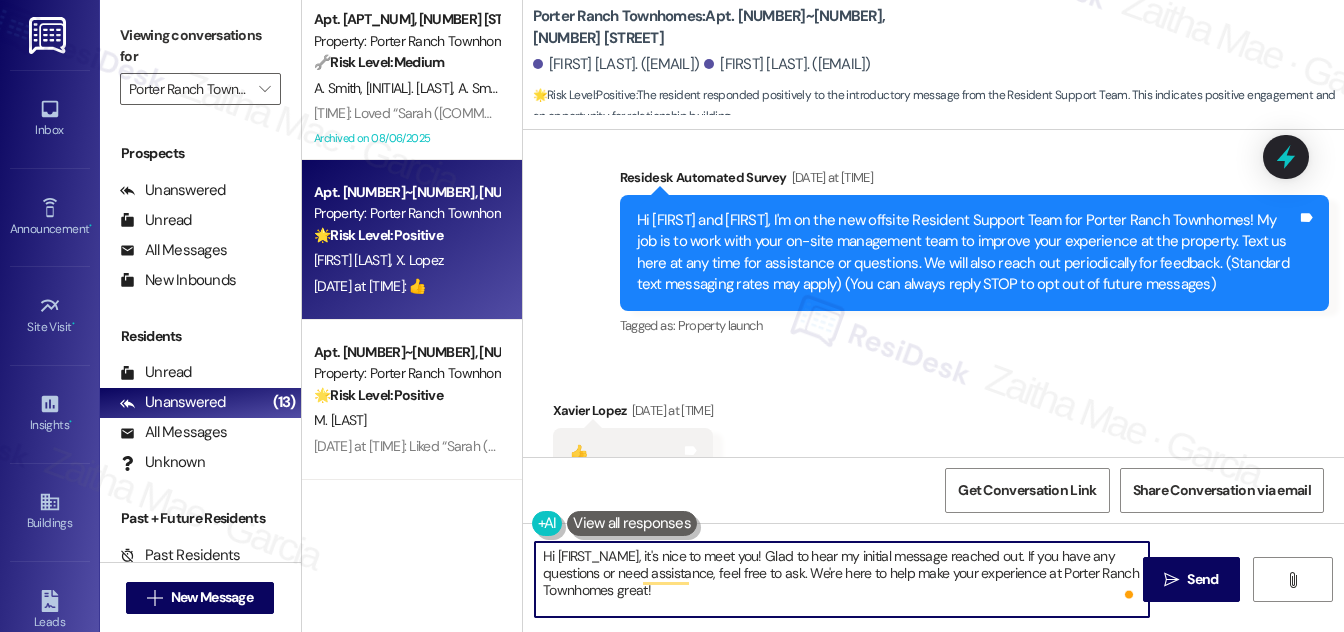 click on "Hi [FIRST_NAME], it's nice to meet you! Glad to hear my initial message reached out. If you have any questions or need assistance, feel free to ask. We're here to help make your experience at Porter Ranch Townhomes great!" at bounding box center [842, 579] 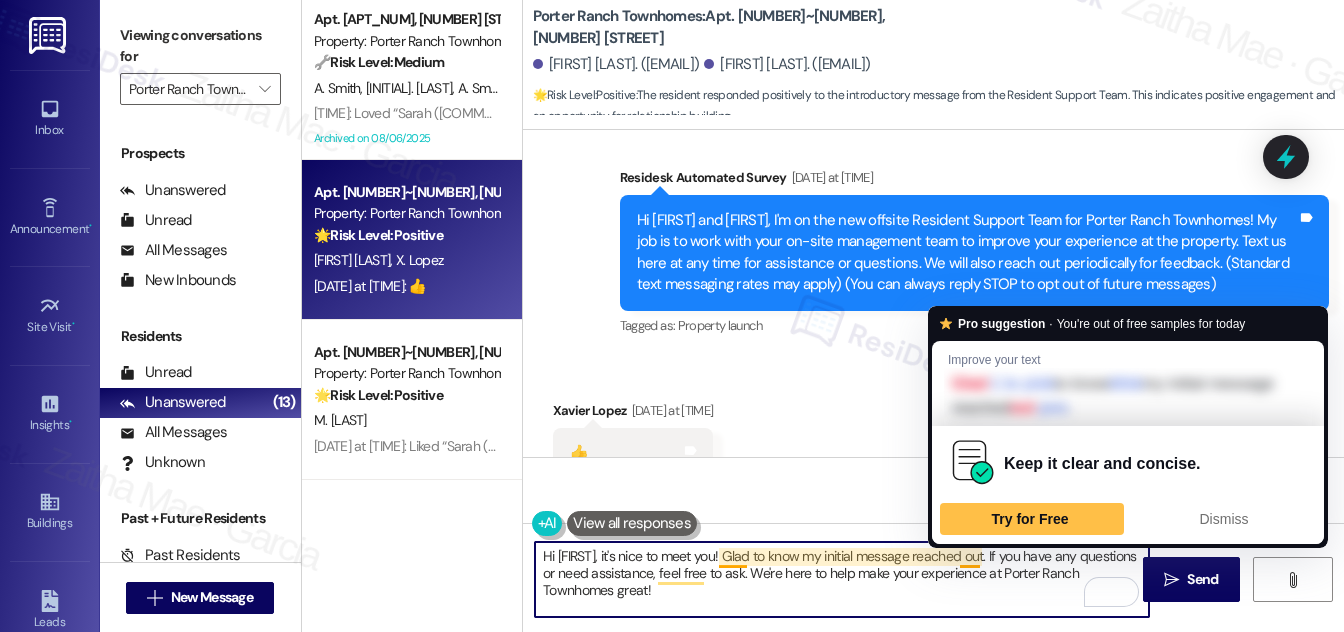 click on "Hi [FIRST], it's nice to meet you! Glad to know my initial message reached out. If you have any questions or need assistance, feel free to ask. We're here to help make your experience at Porter Ranch Townhomes great!" at bounding box center (842, 579) 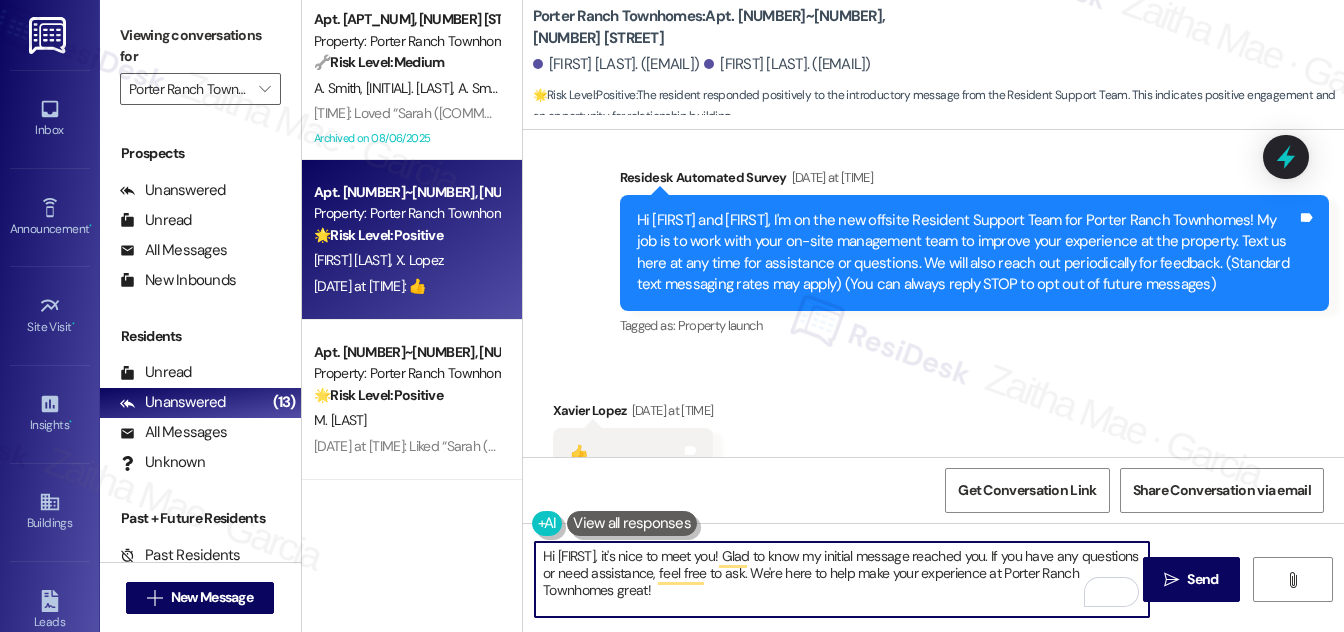 scroll, scrollTop: 414, scrollLeft: 0, axis: vertical 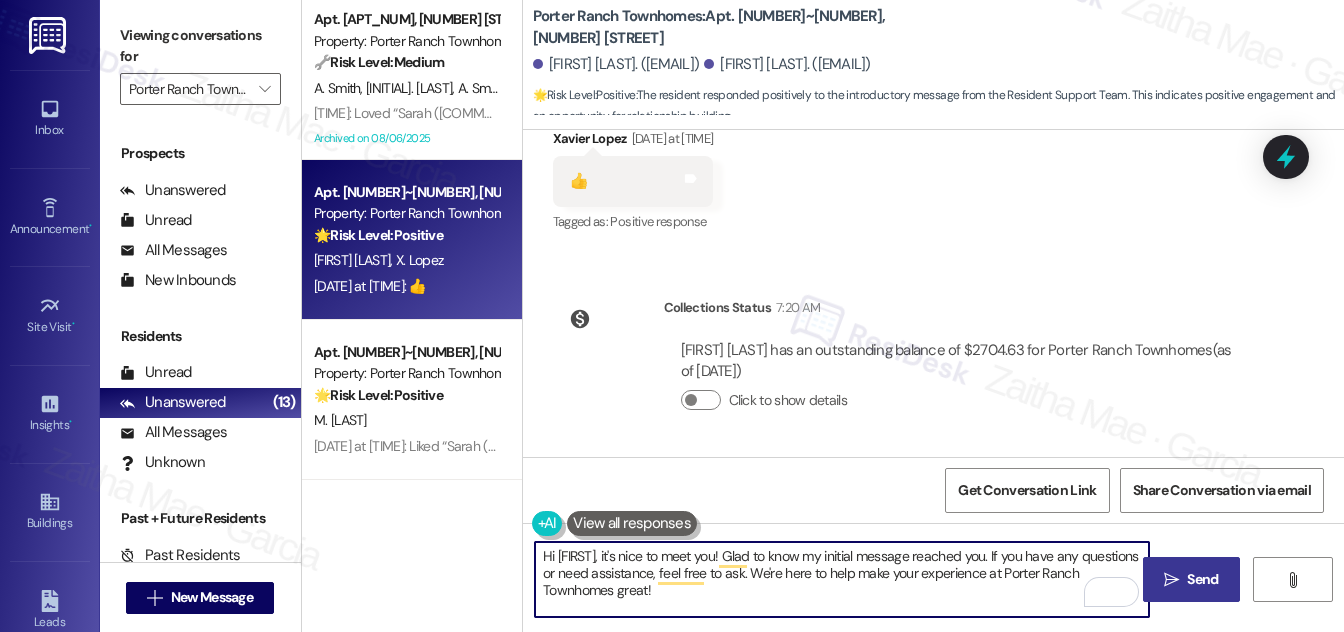 type on "Hi [FIRST], it's nice to meet you! Glad to know my initial message reached you. If you have any questions or need assistance, feel free to ask. We're here to help make your experience at Porter Ranch Townhomes great!" 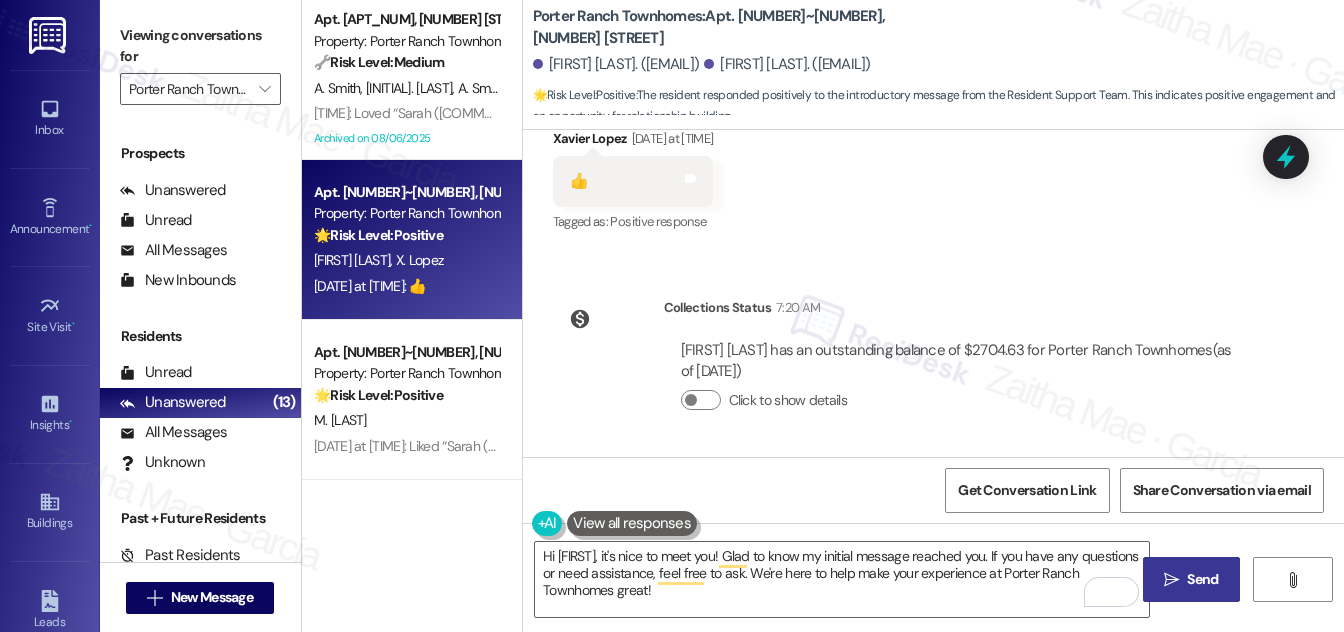 drag, startPoint x: 1200, startPoint y: 580, endPoint x: 1178, endPoint y: 557, distance: 31.827662 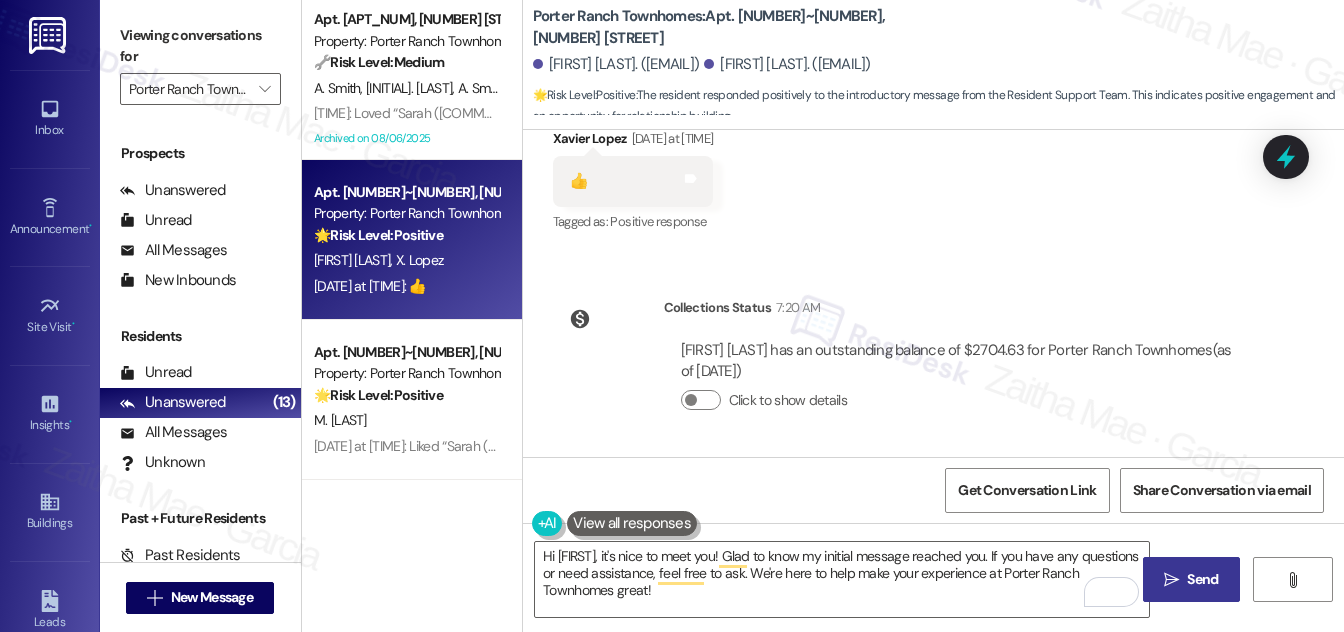 click on "Send" at bounding box center [1202, 579] 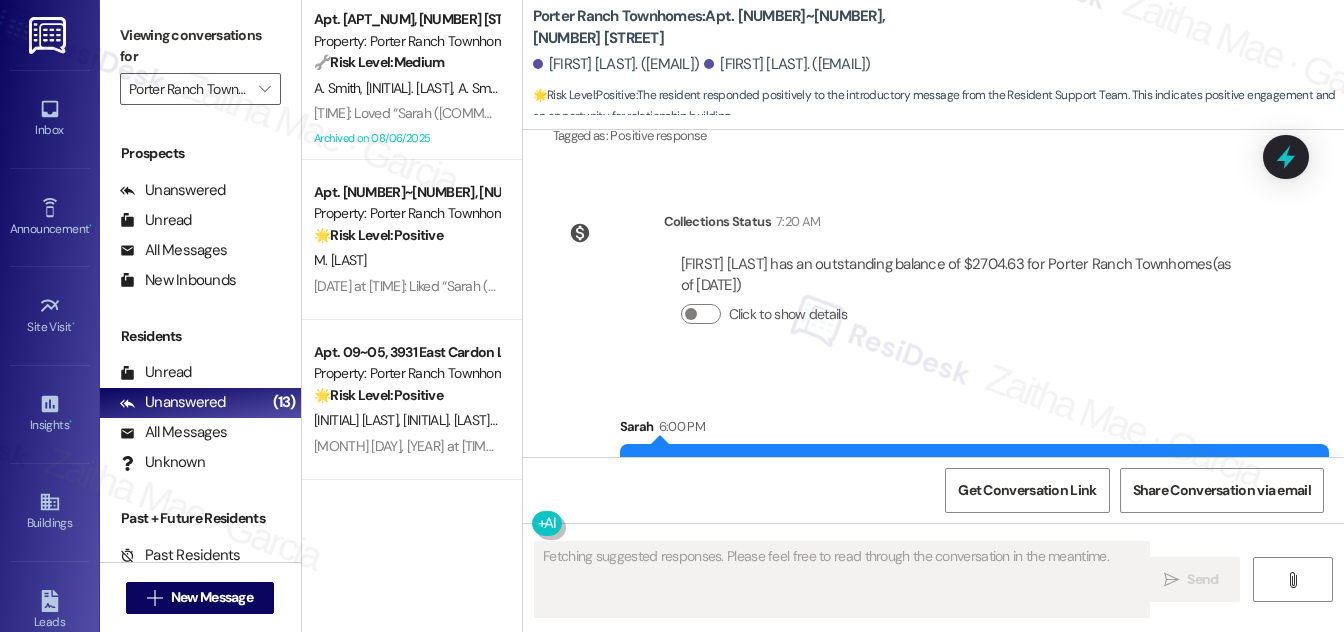 scroll, scrollTop: 597, scrollLeft: 0, axis: vertical 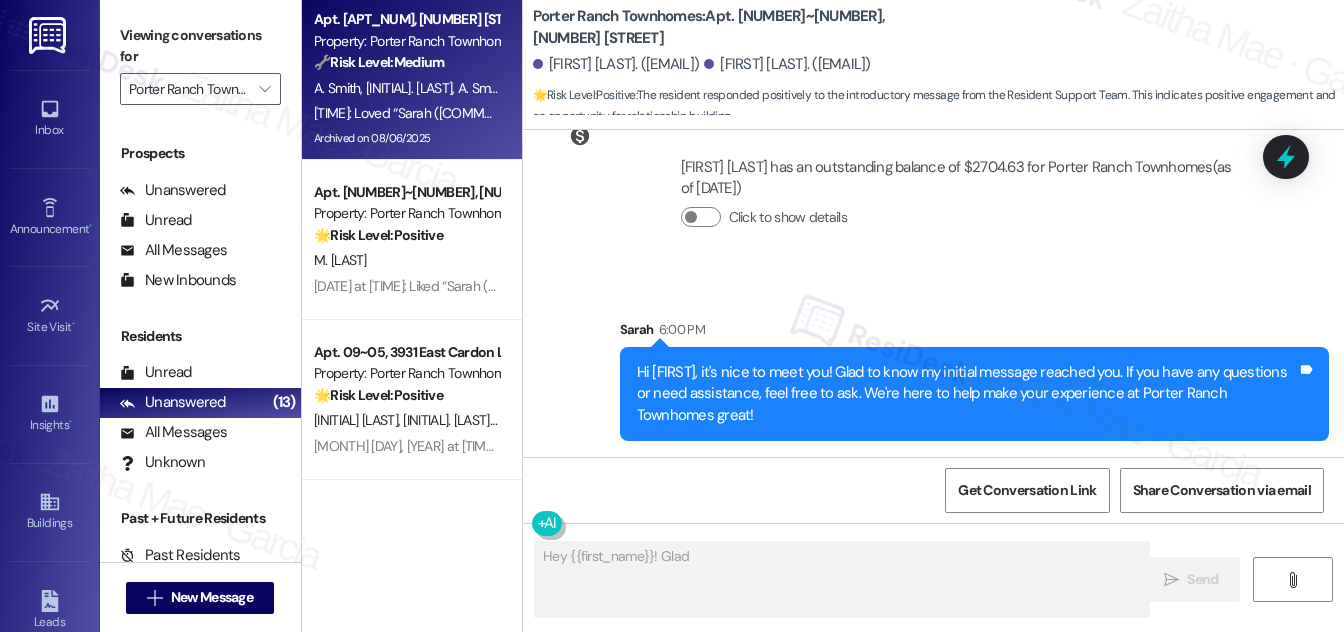 type on "Hey {{first_name}}! Glad" 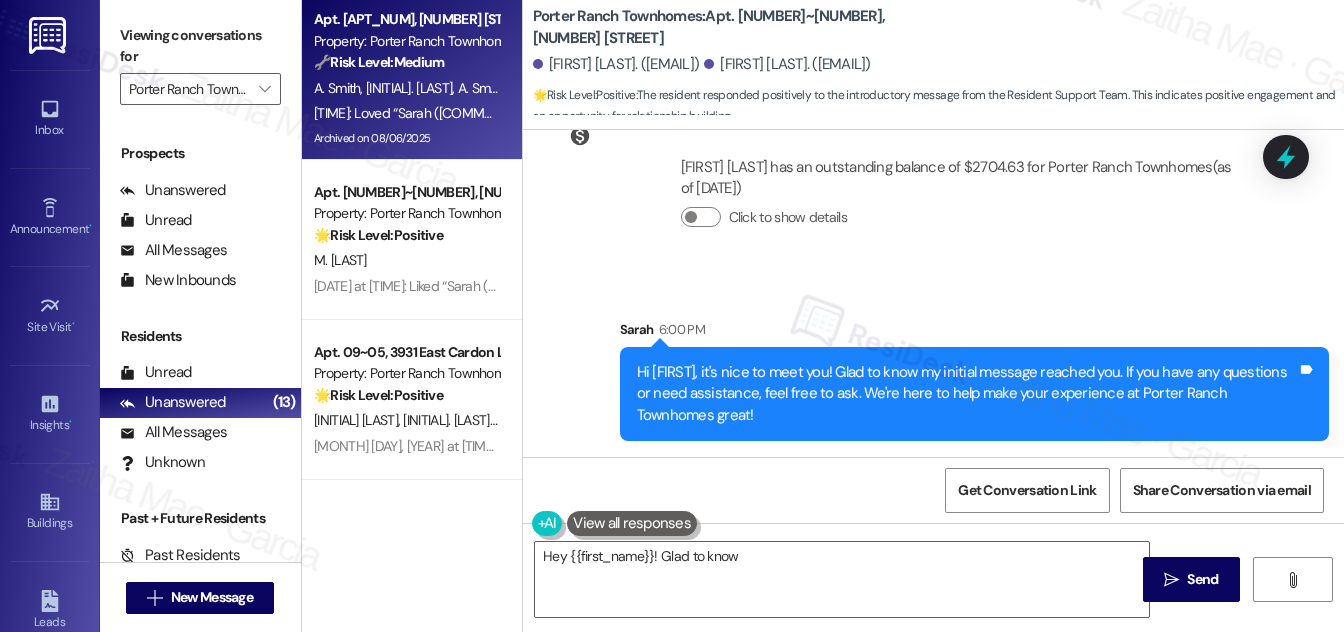 click on "Apt. [NUMBER]~[NUMBER], [NUMBER] [STREET] [STREET_NAME] Property: Porter Ranch Townhomes 🔧  Risk Level:  Medium The resident is reporting noise concerns. The team has been notified and the resident has been given options for resolution. There is no indication of immediate danger, lease violation, or policy failure. This is a non-urgent quality-of-life concern. [INITIAL]. [LAST] [INITIAL]. [LAST] [INITIAL]. [LAST] [TIME]: Loved “[NAME] (Porter Ranch Townhomes): You're welcome, [NAME]! I'm happy I could assist. Please don't hesitate to reach out if you have any further questions or concerns. We're here to ensure you have a peaceful living experience!” [TIME]: Loved “[NAME] (Porter Ranch Townhomes): You're welcome, [NAME]! I'm happy I could assist. Please don't hesitate to reach out if you have any further questions or concerns. We're here to ensure you have a peaceful living experience!” Archived on [MONTH]/[DAY]/[YEAR]" at bounding box center (412, 80) 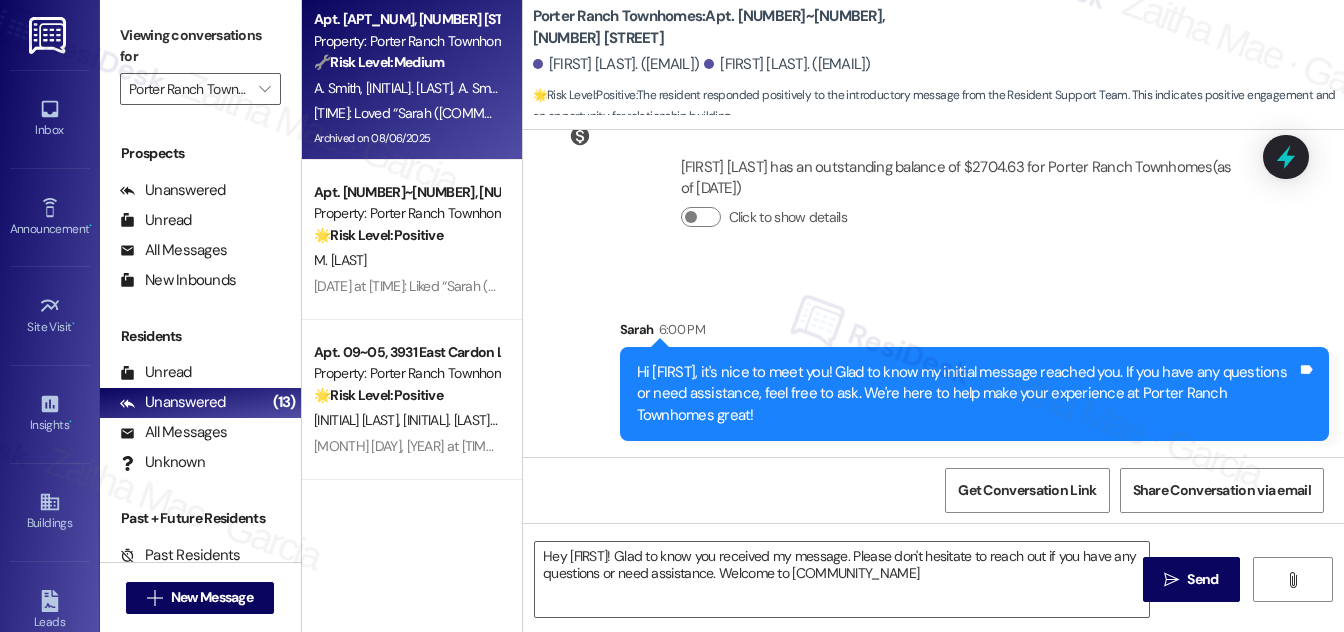 type on "Hey {{first_name}}! Glad to know you received my message. Please don't hesitate to reach out if you have any questions or need assistance. Welcome to Porter Ranch Townhomes!" 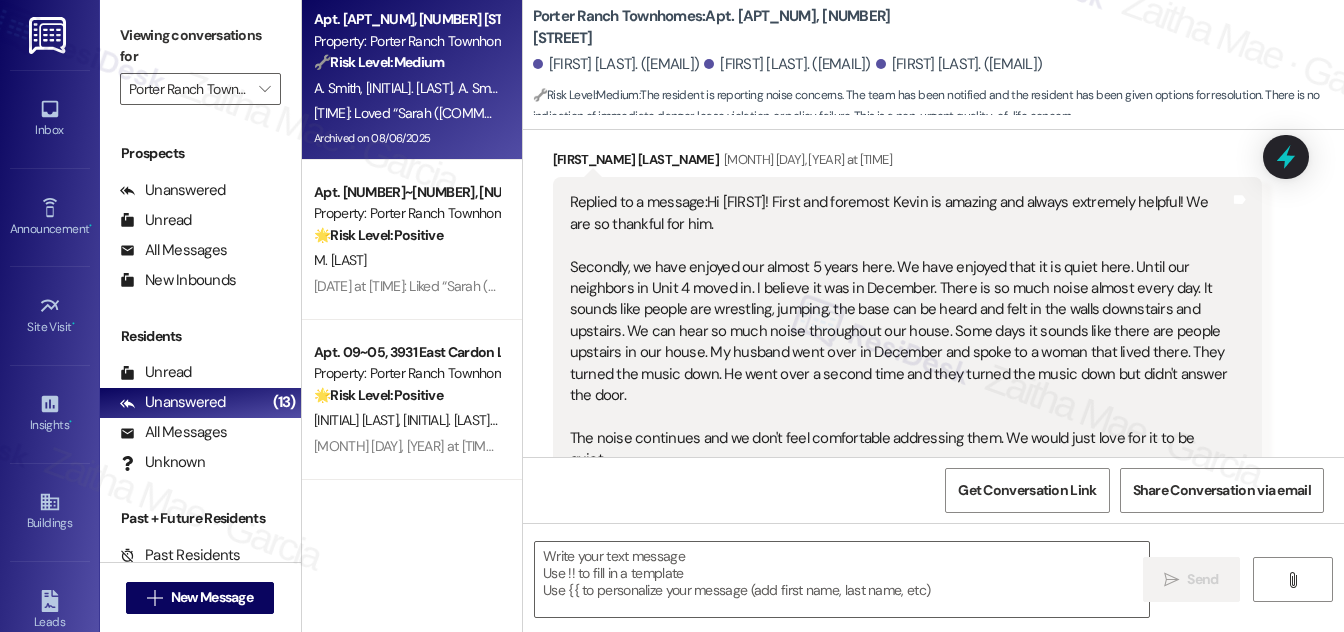 type on "Fetching suggested responses. Please feel free to read through the conversation in the meantime." 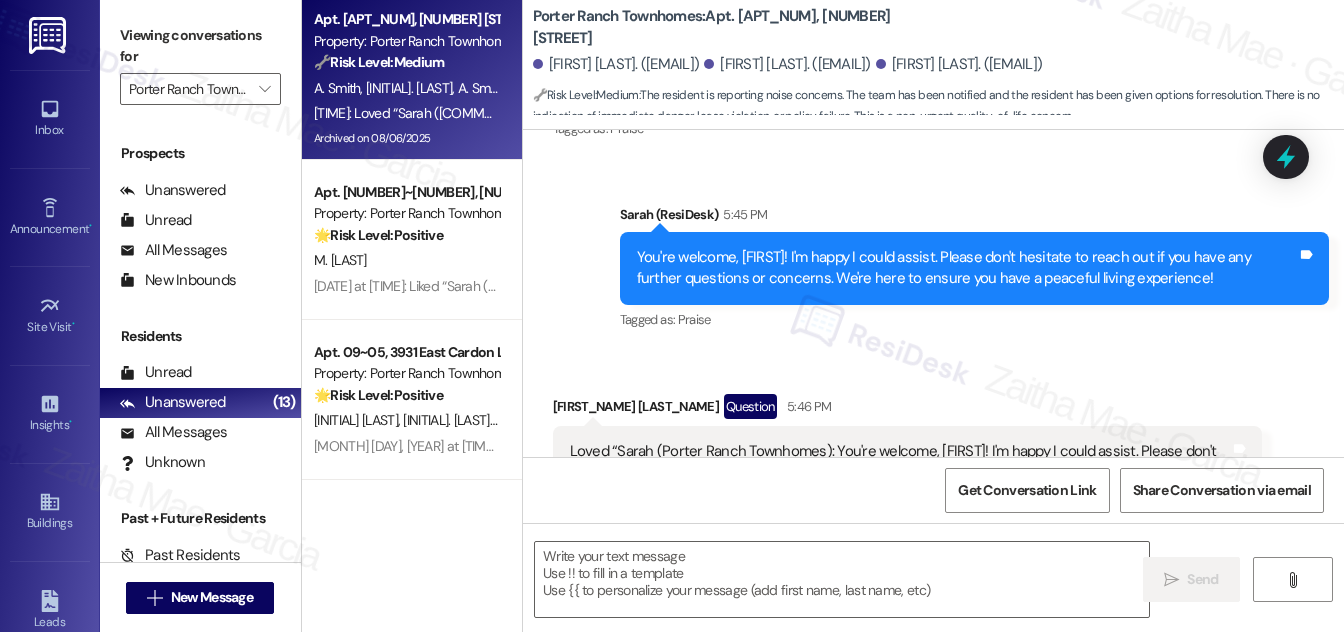scroll, scrollTop: 2445, scrollLeft: 0, axis: vertical 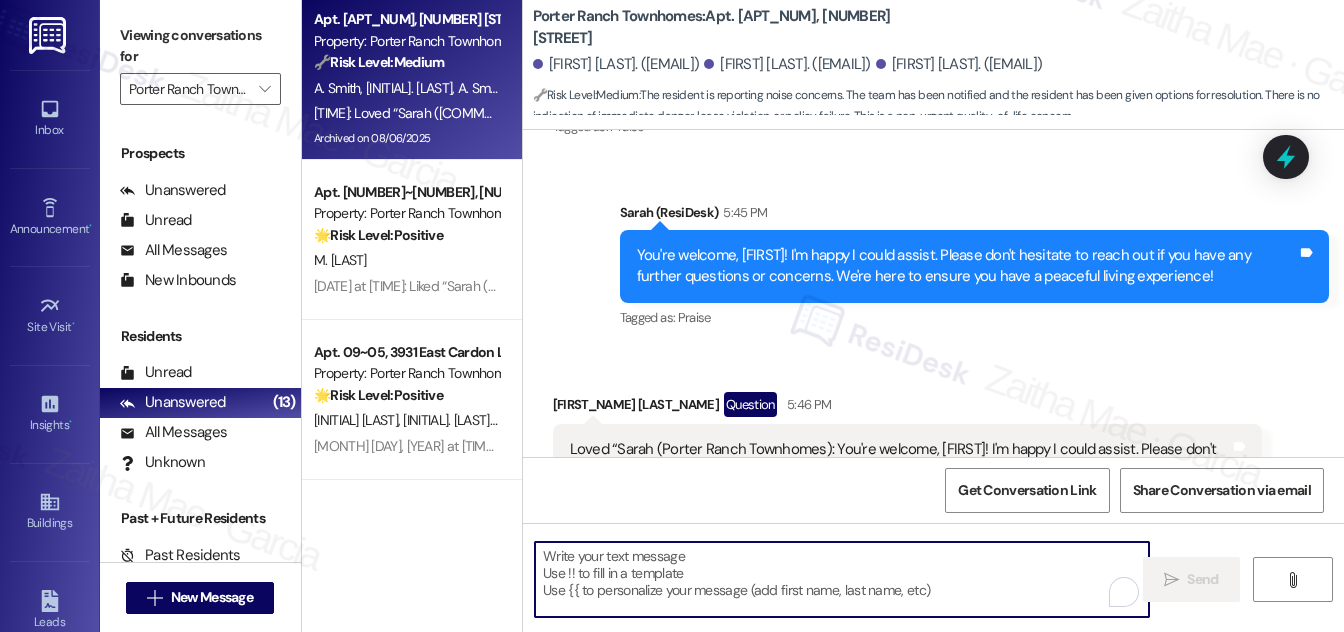 click at bounding box center [842, 579] 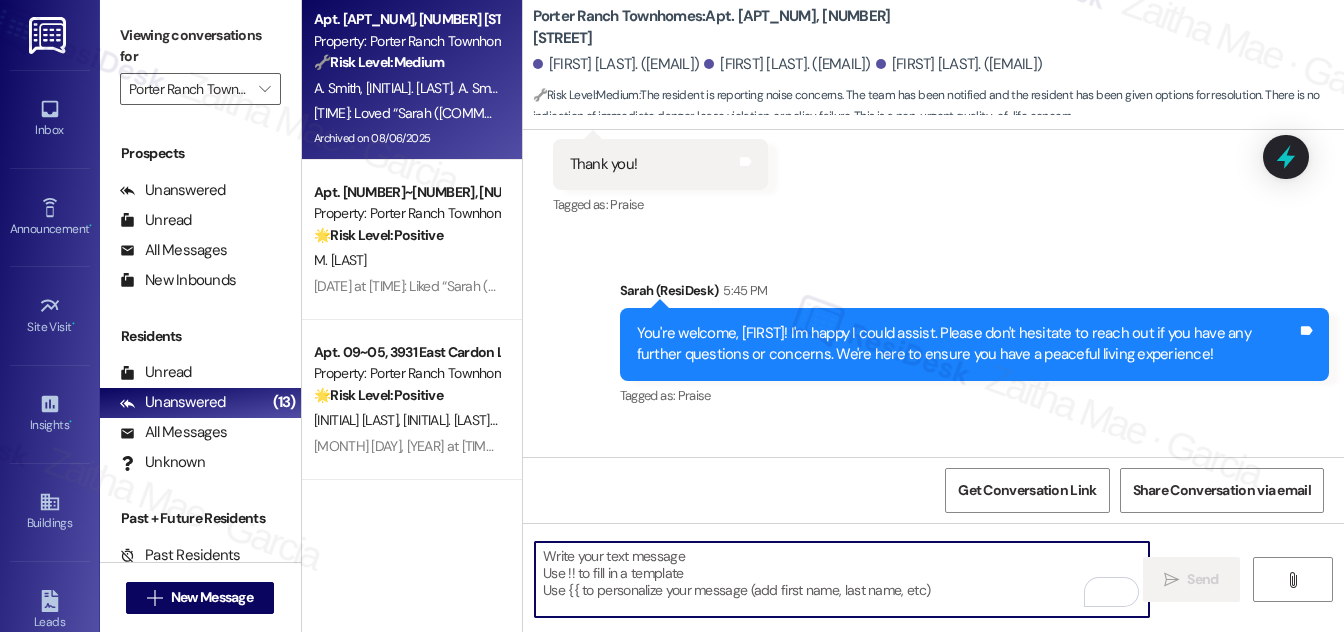 scroll, scrollTop: 2445, scrollLeft: 0, axis: vertical 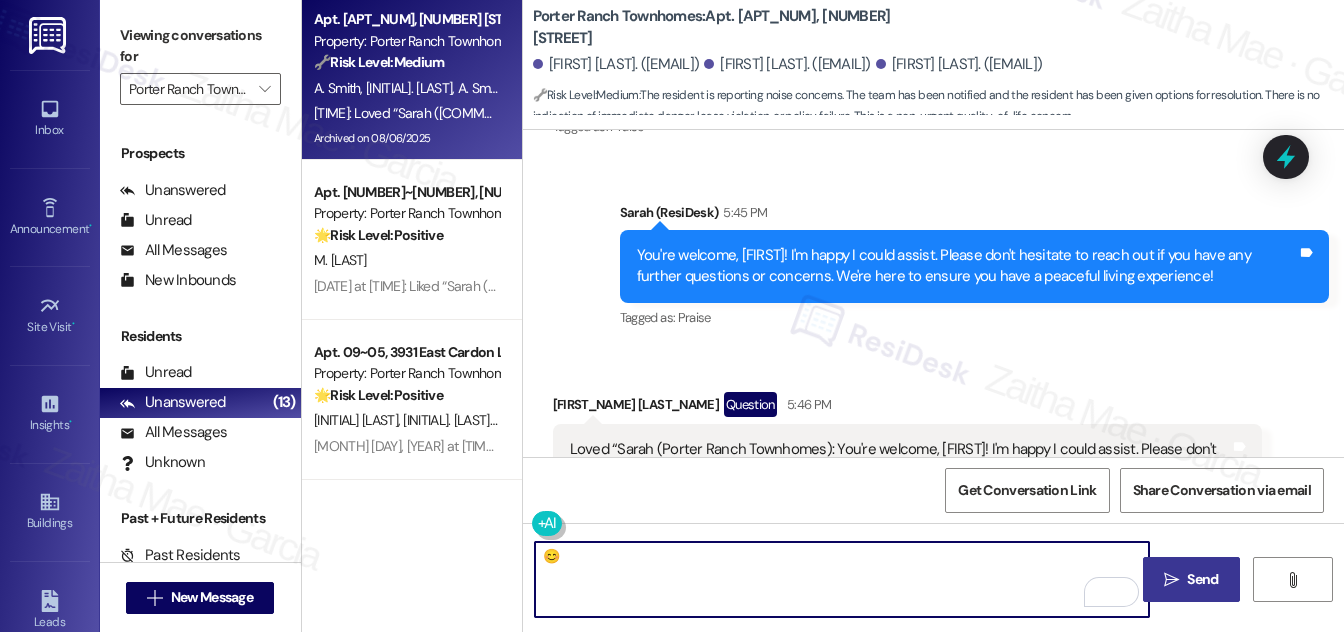 type on "😊" 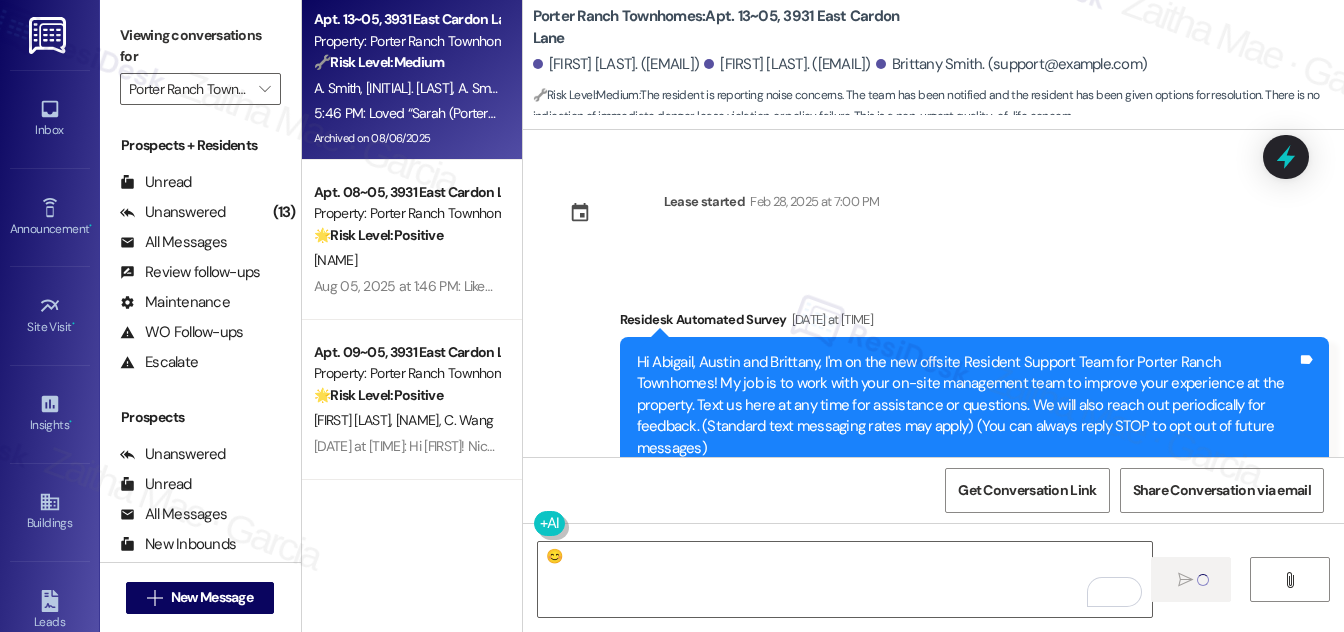 scroll, scrollTop: 0, scrollLeft: 0, axis: both 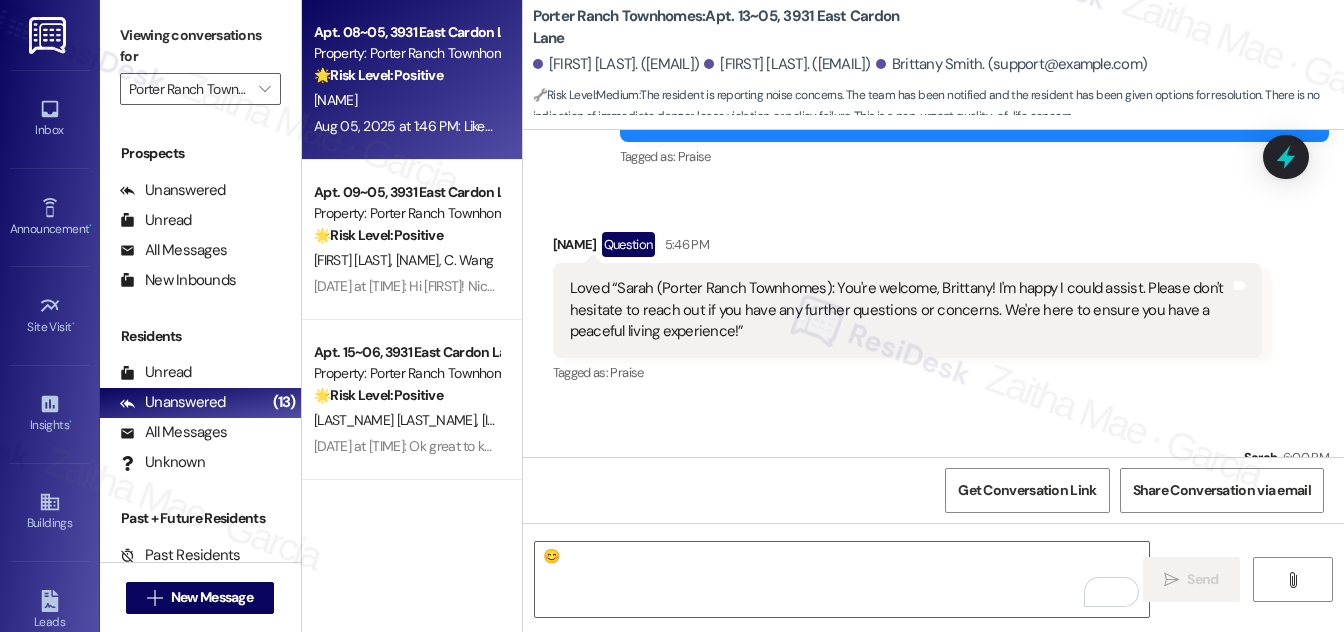 click on "[NAME]" at bounding box center (406, 100) 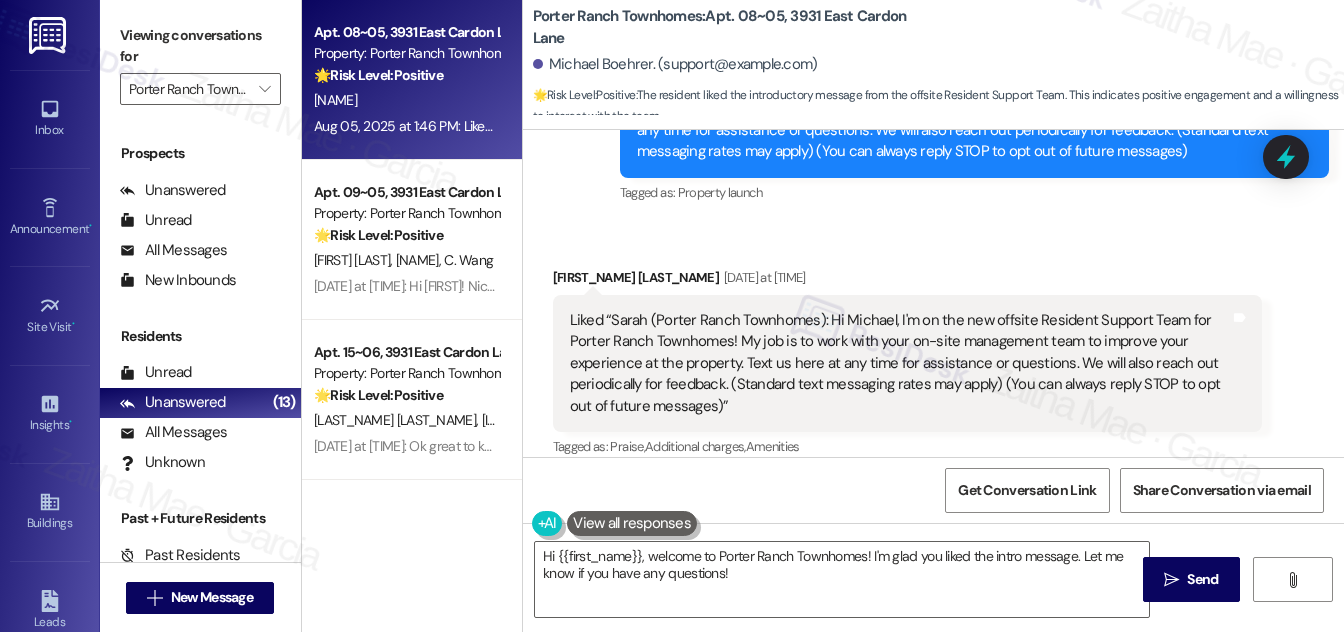 scroll, scrollTop: 295, scrollLeft: 0, axis: vertical 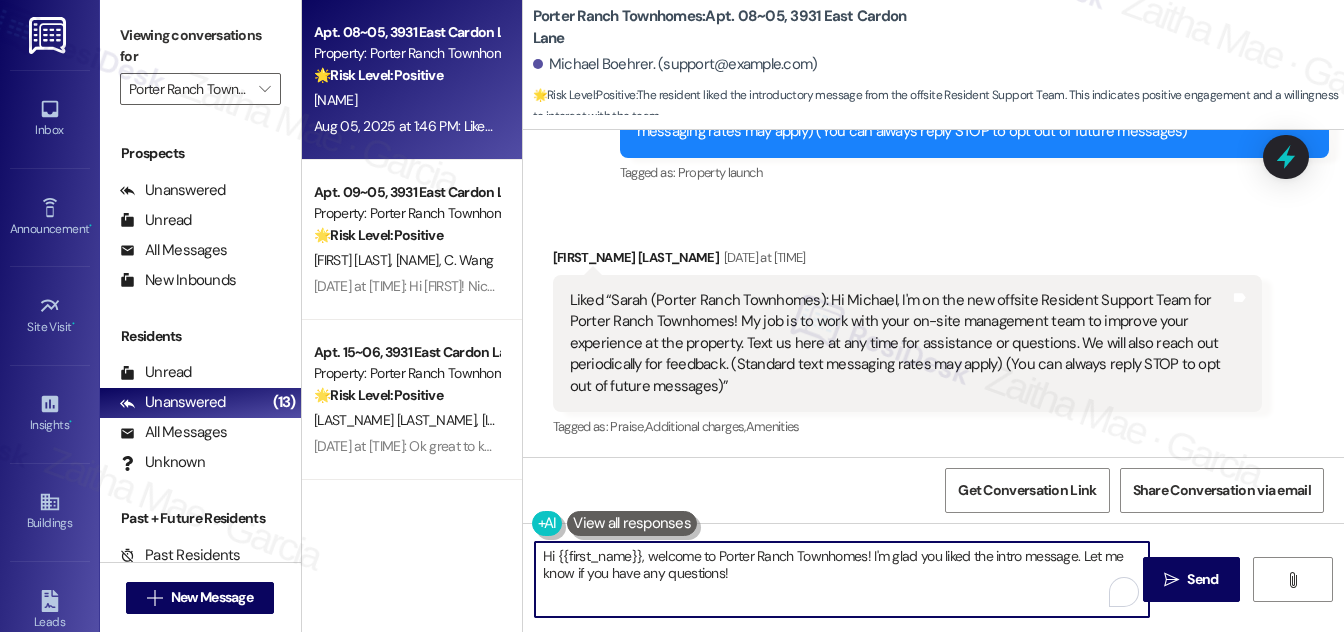 click on "Hi {{first_name}}, welcome to Porter Ranch Townhomes! I'm glad you liked the intro message. Let me know if you have any questions!" at bounding box center (842, 579) 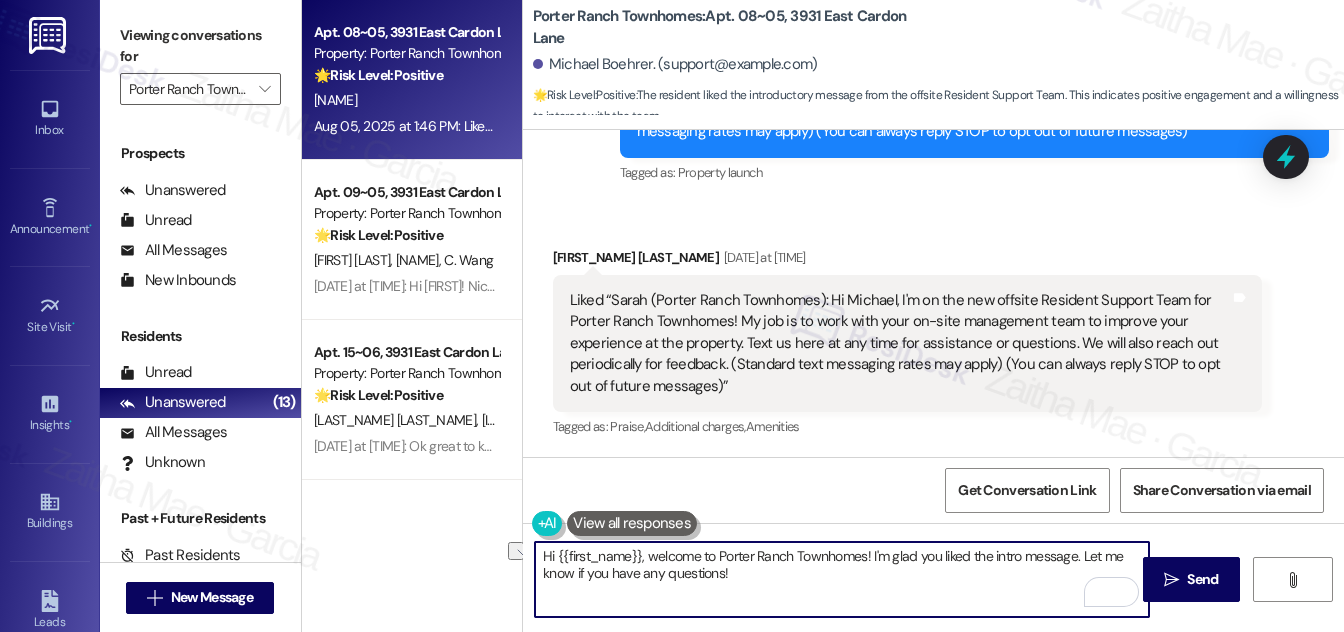 drag, startPoint x: 643, startPoint y: 554, endPoint x: 862, endPoint y: 549, distance: 219.05707 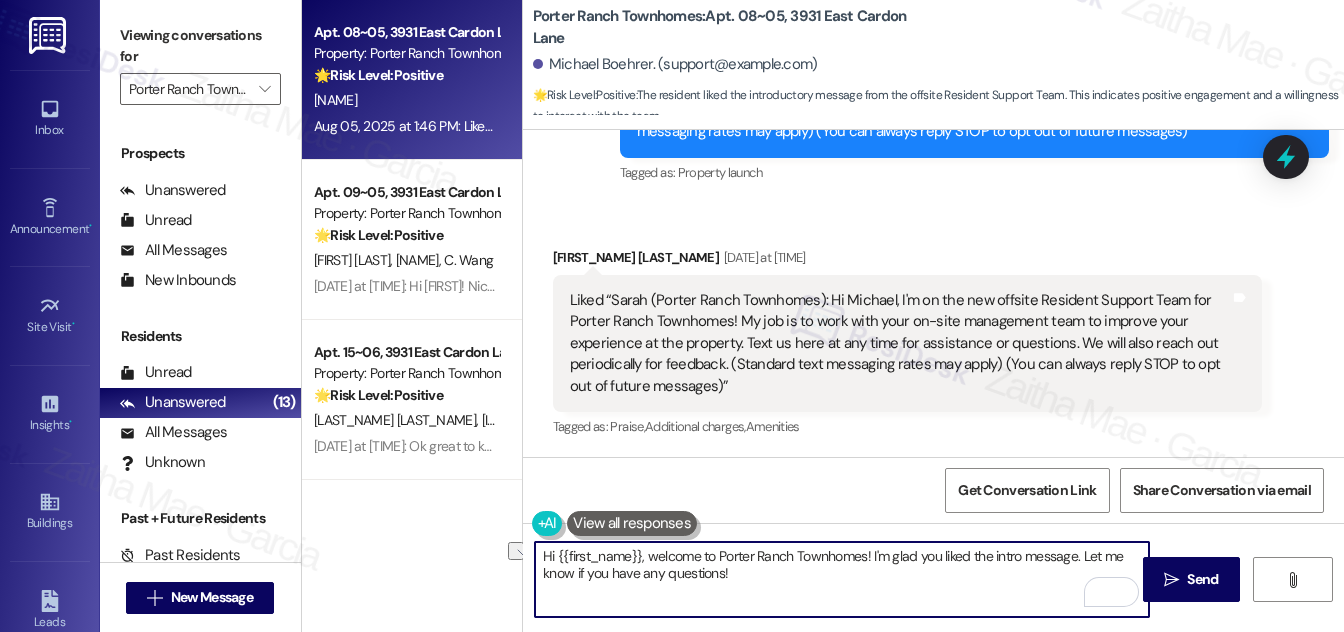 click on "Hi {{first_name}}, welcome to Porter Ranch Townhomes! I'm glad you liked the intro message. Let me know if you have any questions!" at bounding box center (842, 579) 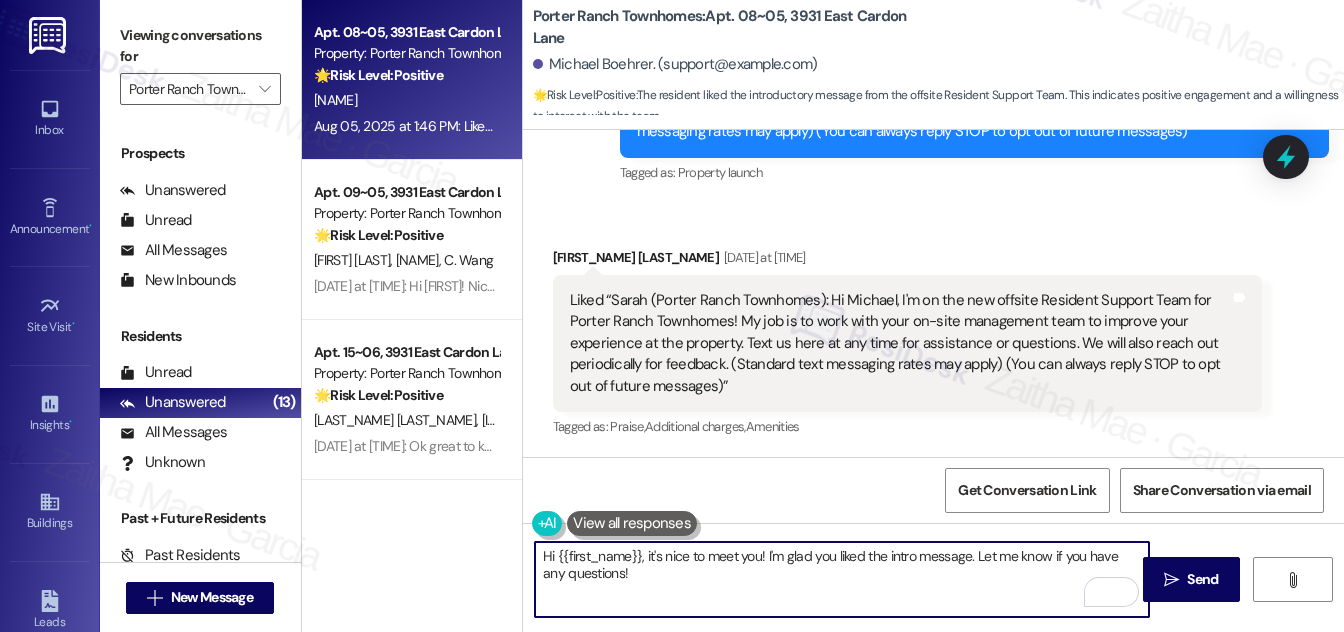 drag, startPoint x: 978, startPoint y: 554, endPoint x: 986, endPoint y: 573, distance: 20.615528 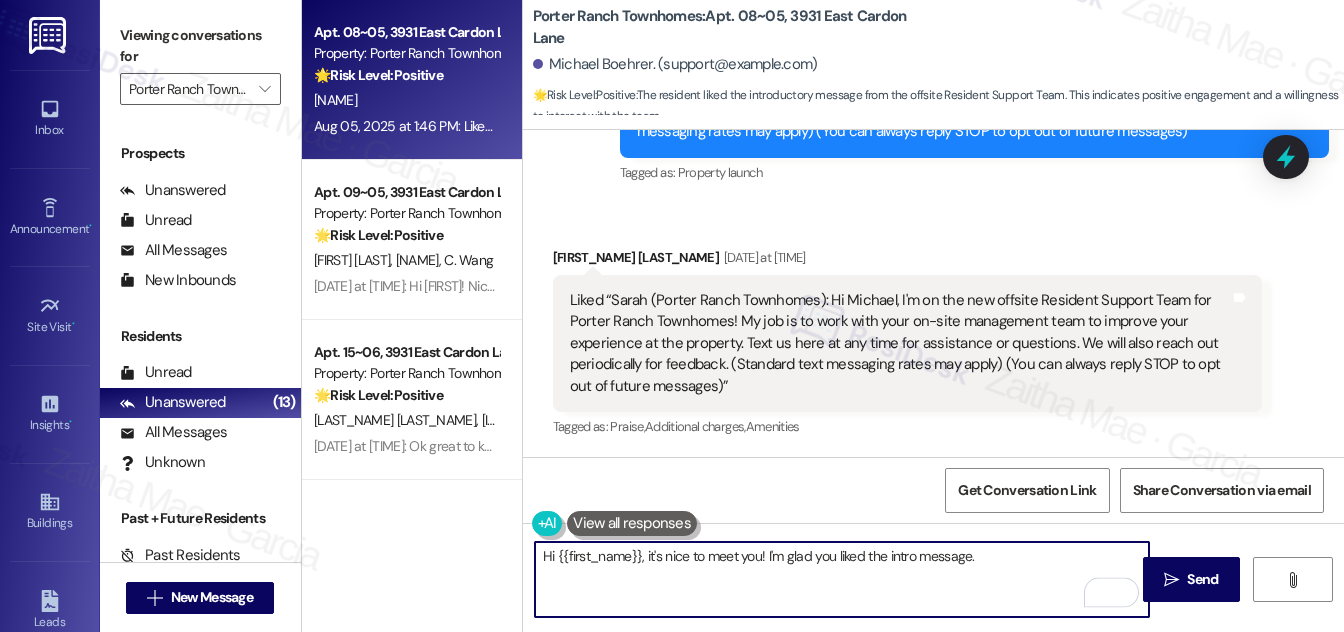 paste on "Please feel free to reach out if you have other concerns or home-related issues. Have a" 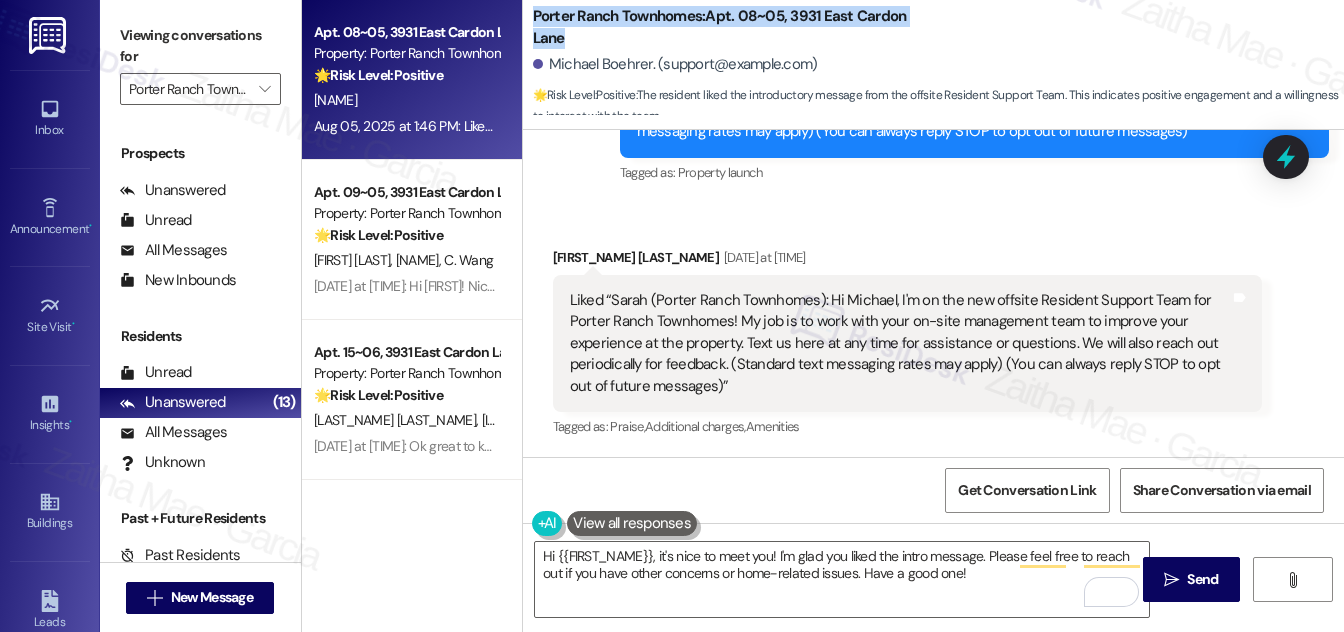 drag, startPoint x: 528, startPoint y: 11, endPoint x: 595, endPoint y: 29, distance: 69.375786 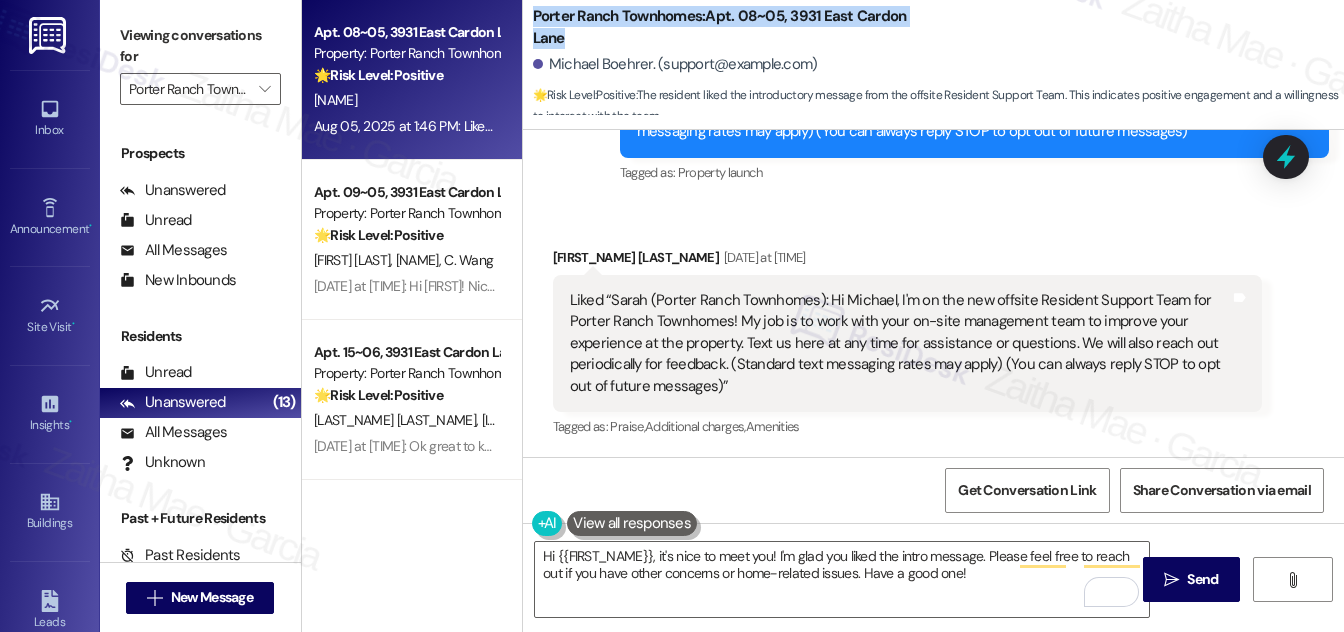 click on "Porter Ranch Townhomes:  Apt. 08~05, 3931 East Cardon Lane       Michael Boehrer. (miketory@gmail.com)   🌟  Risk Level:  Positive :  The resident liked the introductory message from the offsite Resident Support Team. This indicates positive engagement and a willingness to interact with the team." at bounding box center [933, 60] 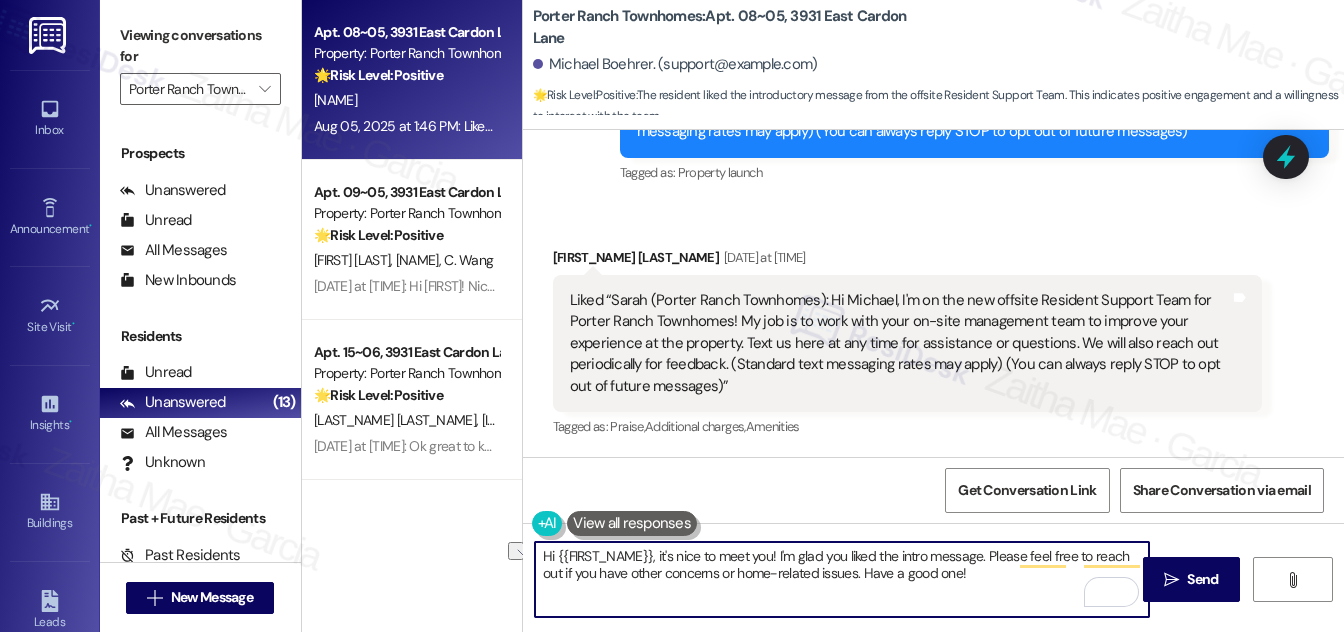 drag, startPoint x: 880, startPoint y: 573, endPoint x: 984, endPoint y: 570, distance: 104.04326 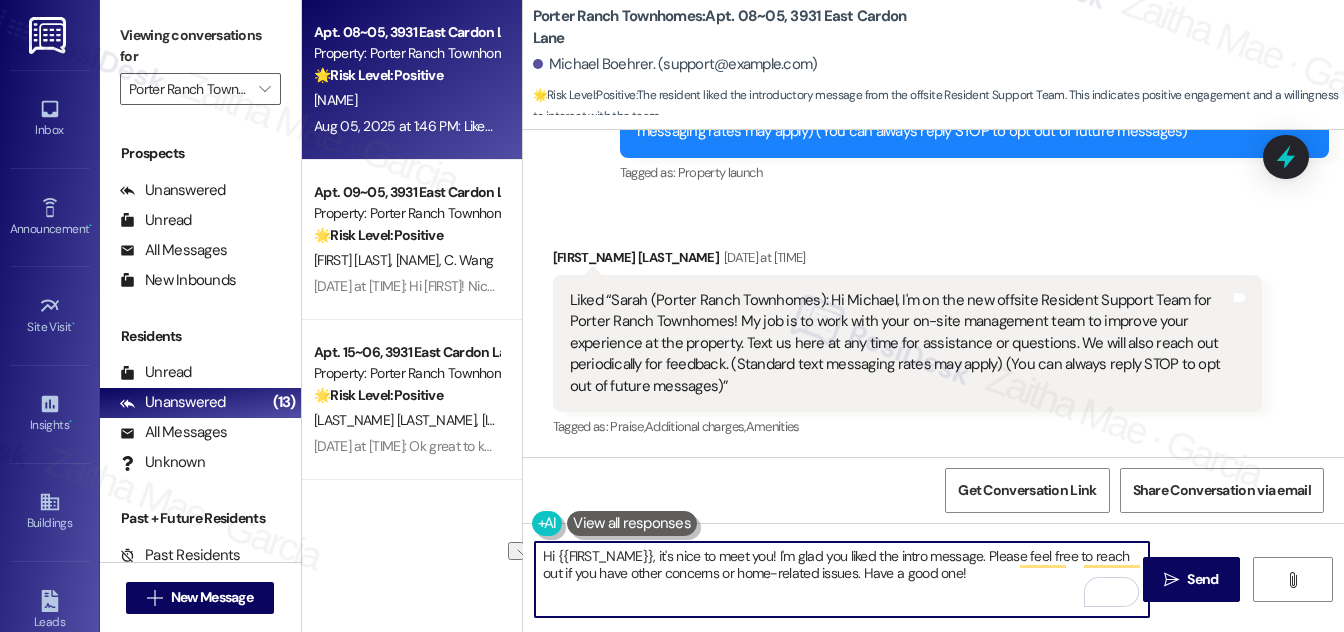 click on "Hi {{first_name}}, it's nice to meet you! I'm glad you liked the intro message. Please feel free to reach out if you have other concerns or home-related issues. Have a good one!" at bounding box center (842, 579) 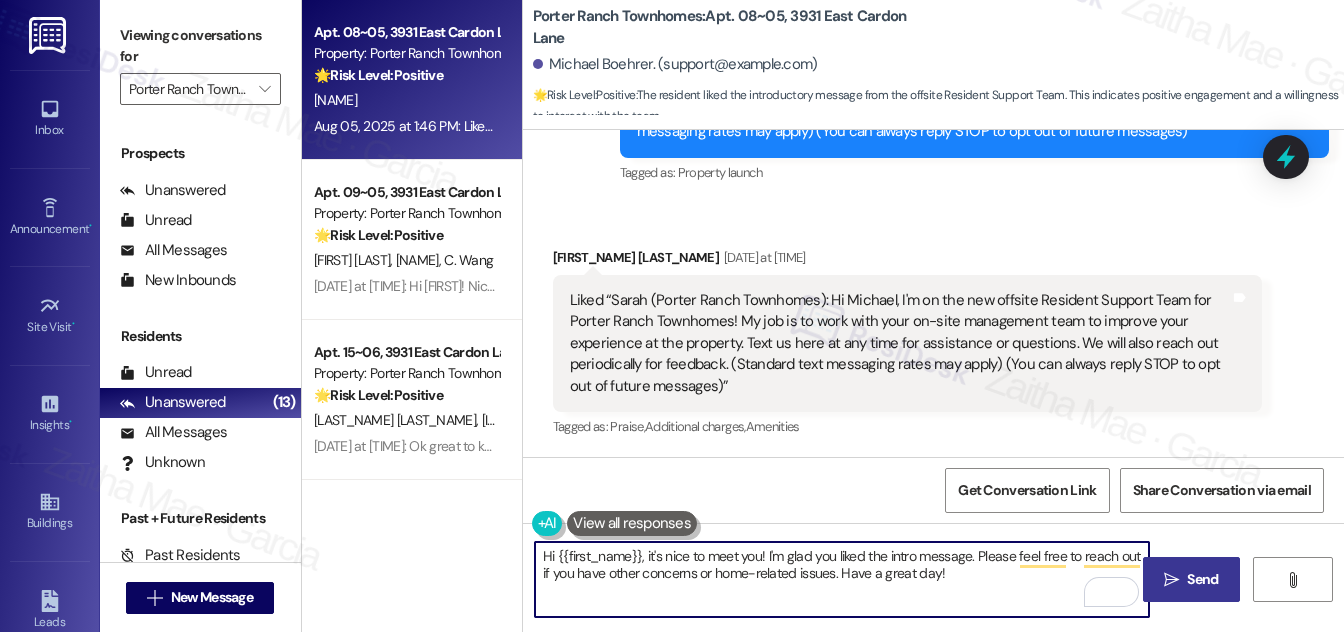 type on "Hi {{first_name}}, it's nice to meet you! I'm glad you liked the intro message. Please feel free to reach out if you have other concerns or home-related issues. Have a great day!" 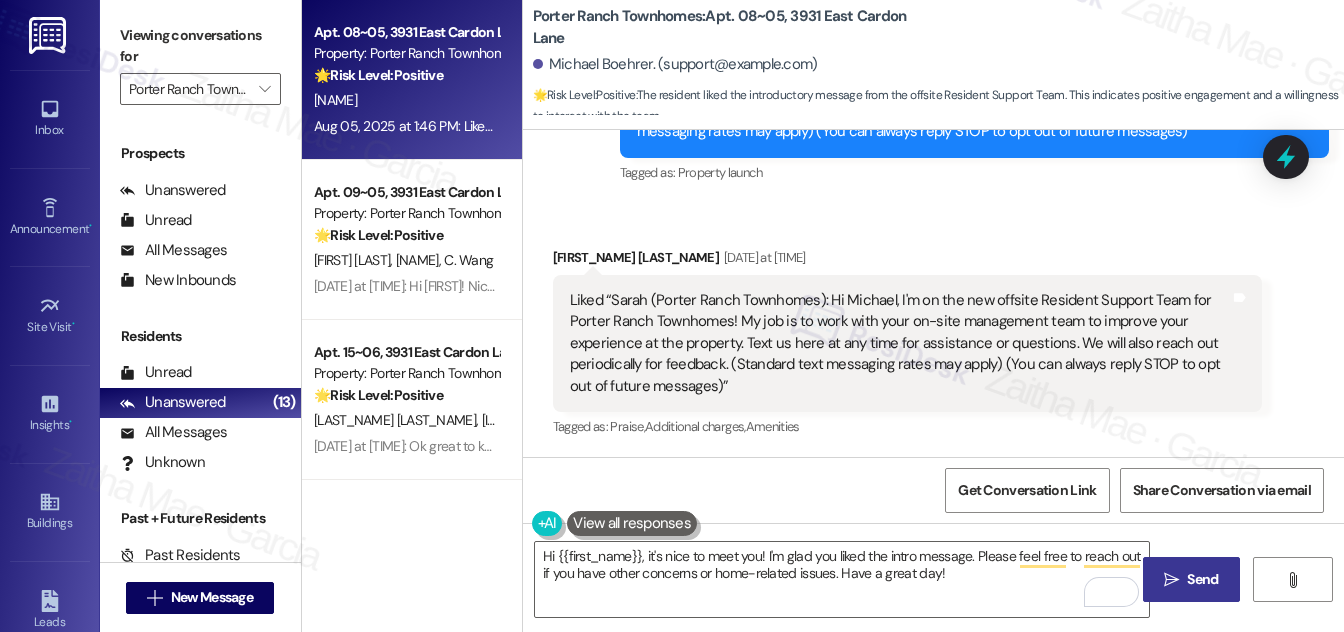 drag, startPoint x: 1183, startPoint y: 575, endPoint x: 1066, endPoint y: 498, distance: 140.06427 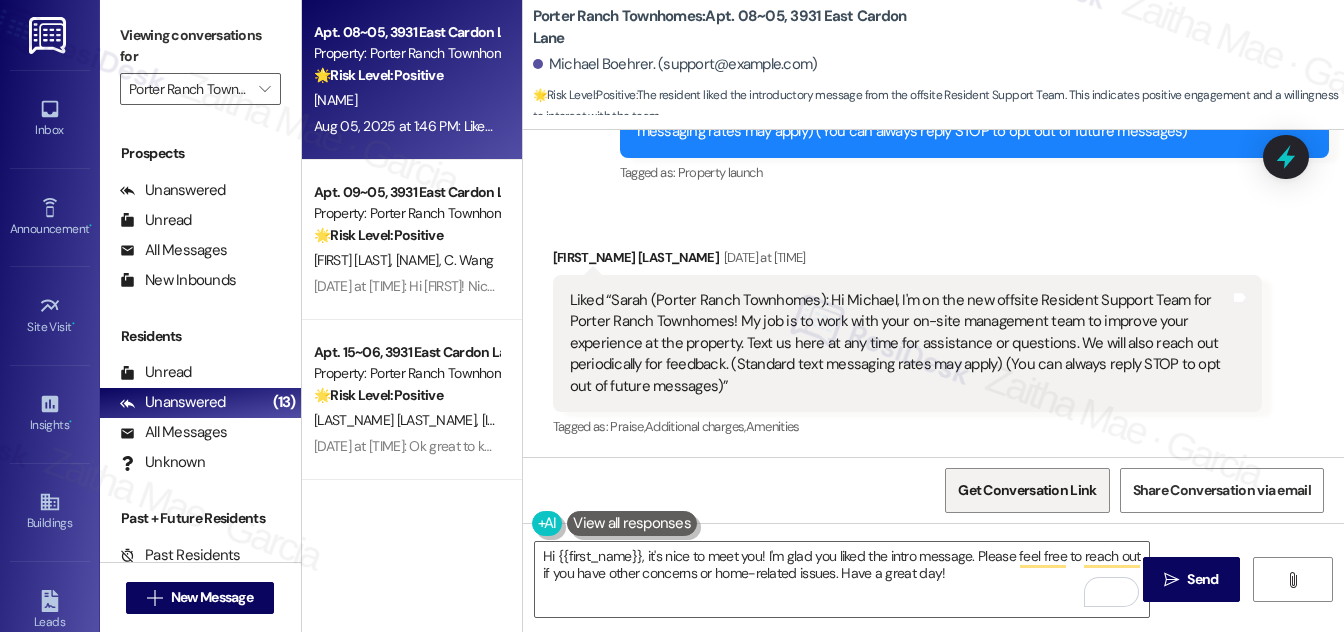 click on "Send" at bounding box center (1202, 579) 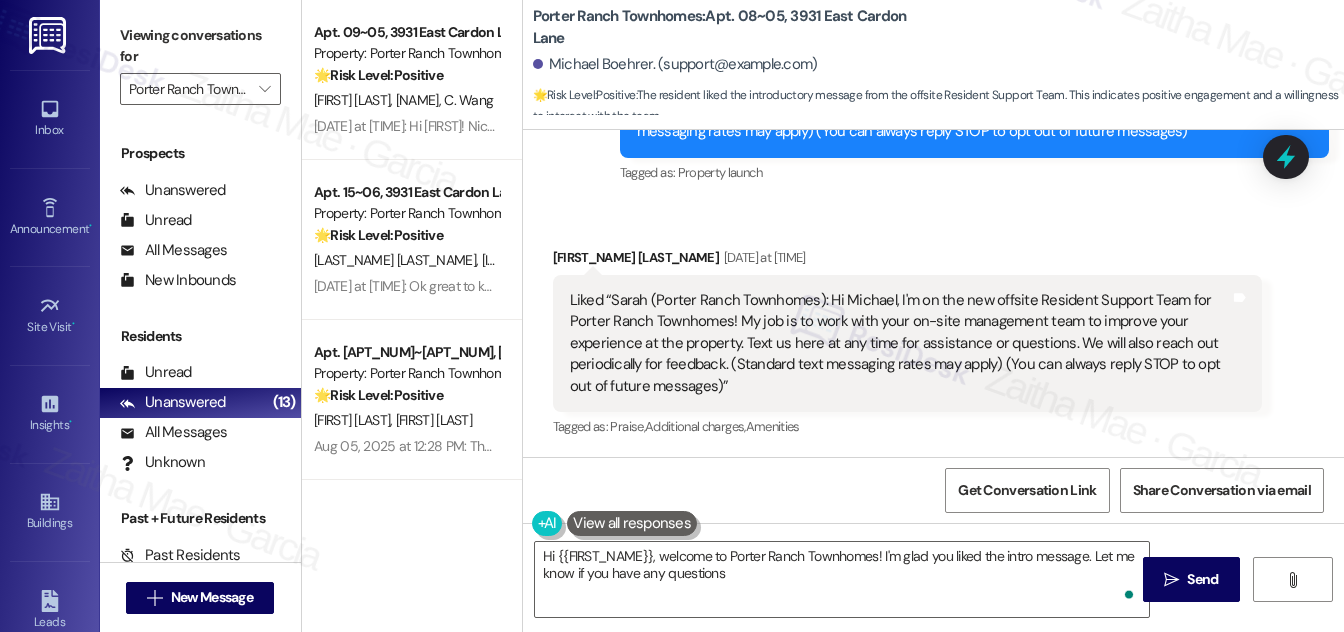 type on "Hi {{first_name}}, welcome to Porter Ranch Townhomes! I'm glad you liked the intro message. Let me know if you have any questions!" 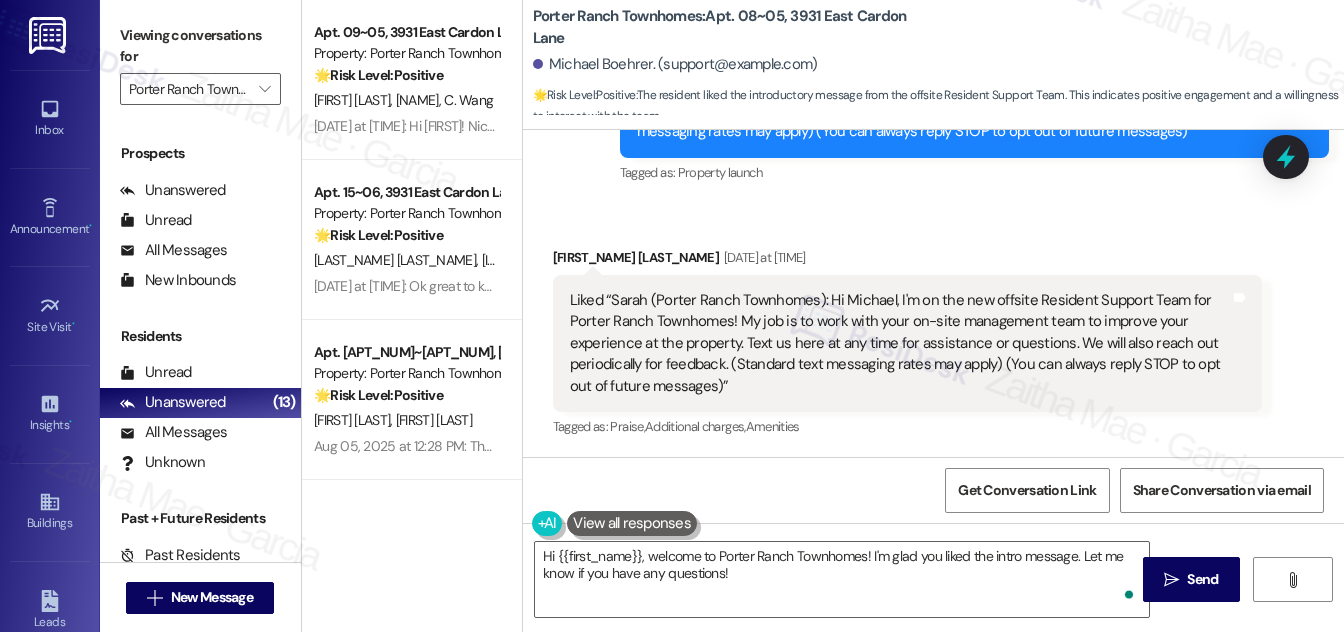 click on "🌟  Risk Level:  Positive The resident is acknowledging the introduction from the offsite Resident Support Team. This is positive engagement and relationship building." at bounding box center (406, 235) 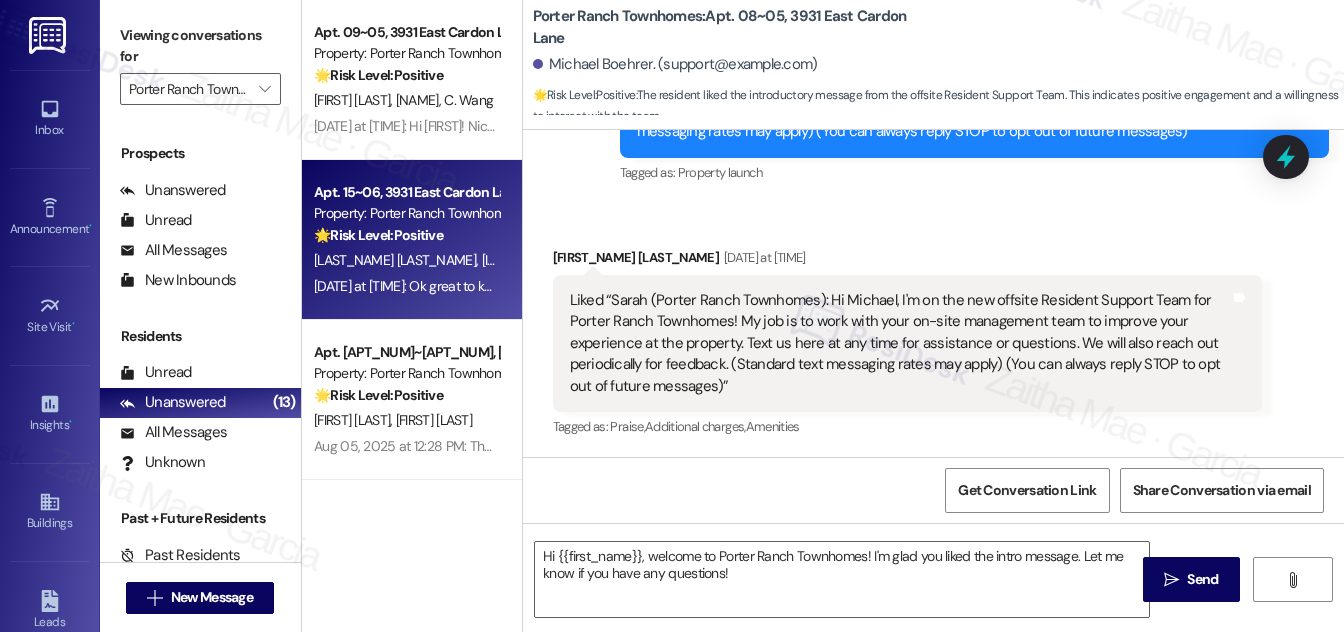 type on "Fetching suggested responses. Please feel free to read through the conversation in the meantime." 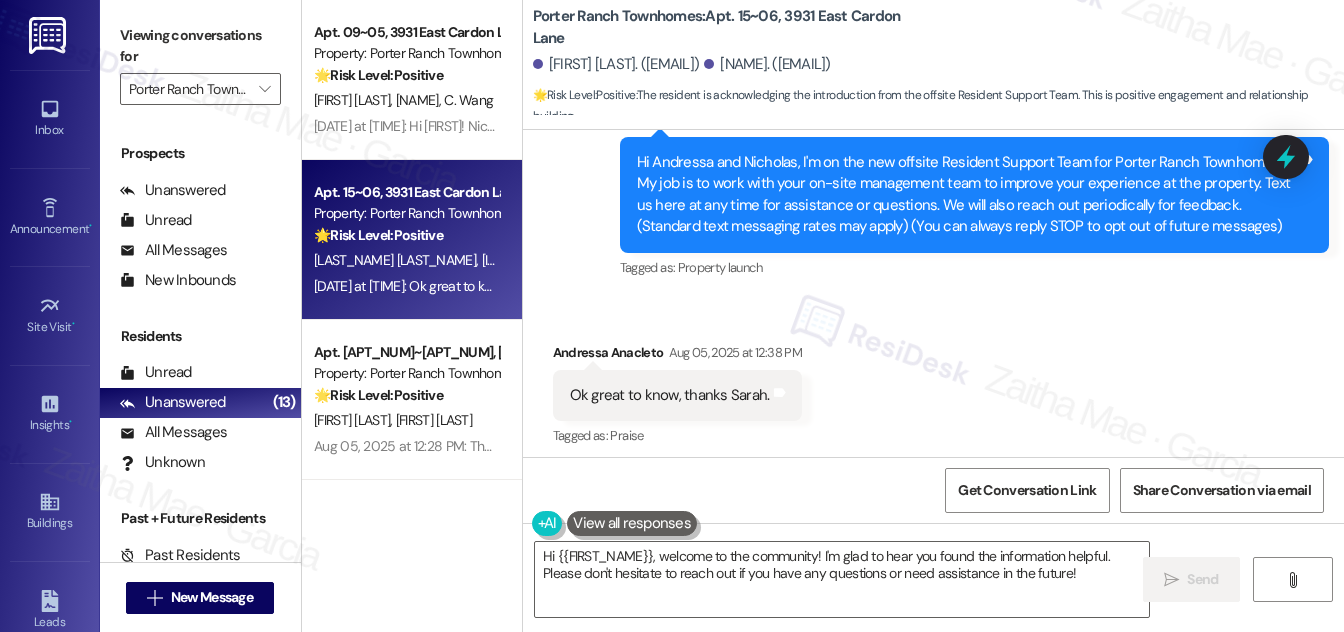 scroll, scrollTop: 209, scrollLeft: 0, axis: vertical 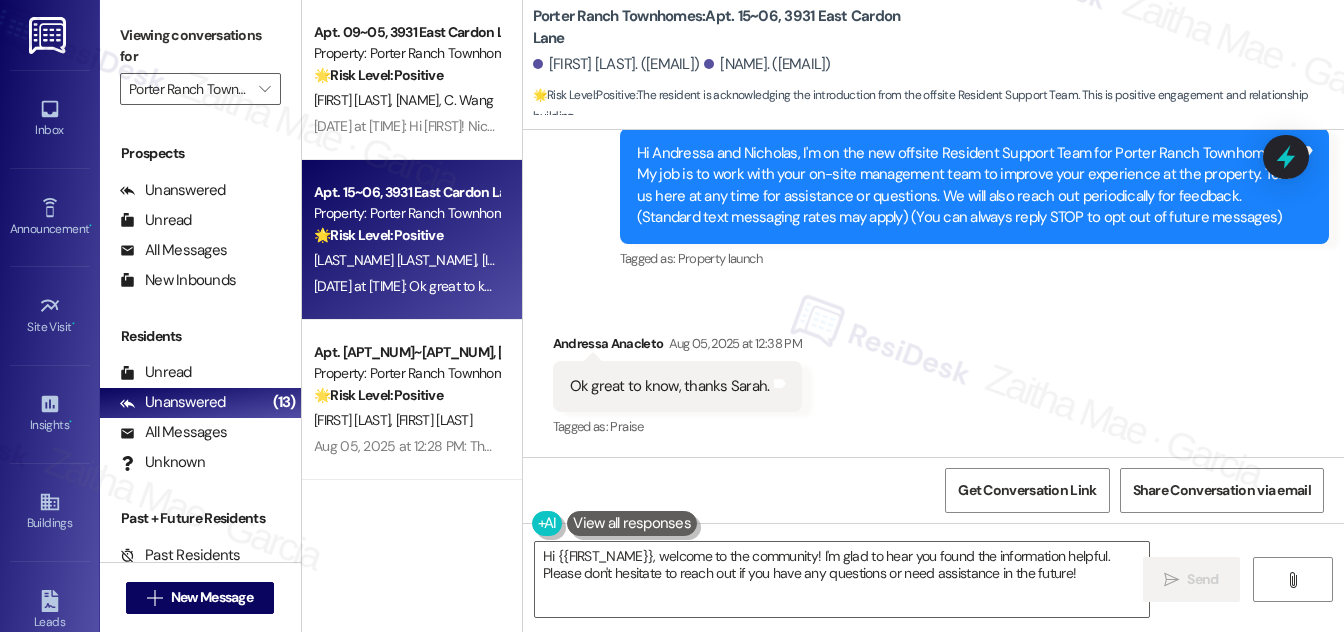 click on "Andressa Anacleto Aug 05, 2025 at 12:38 PM" at bounding box center [677, 347] 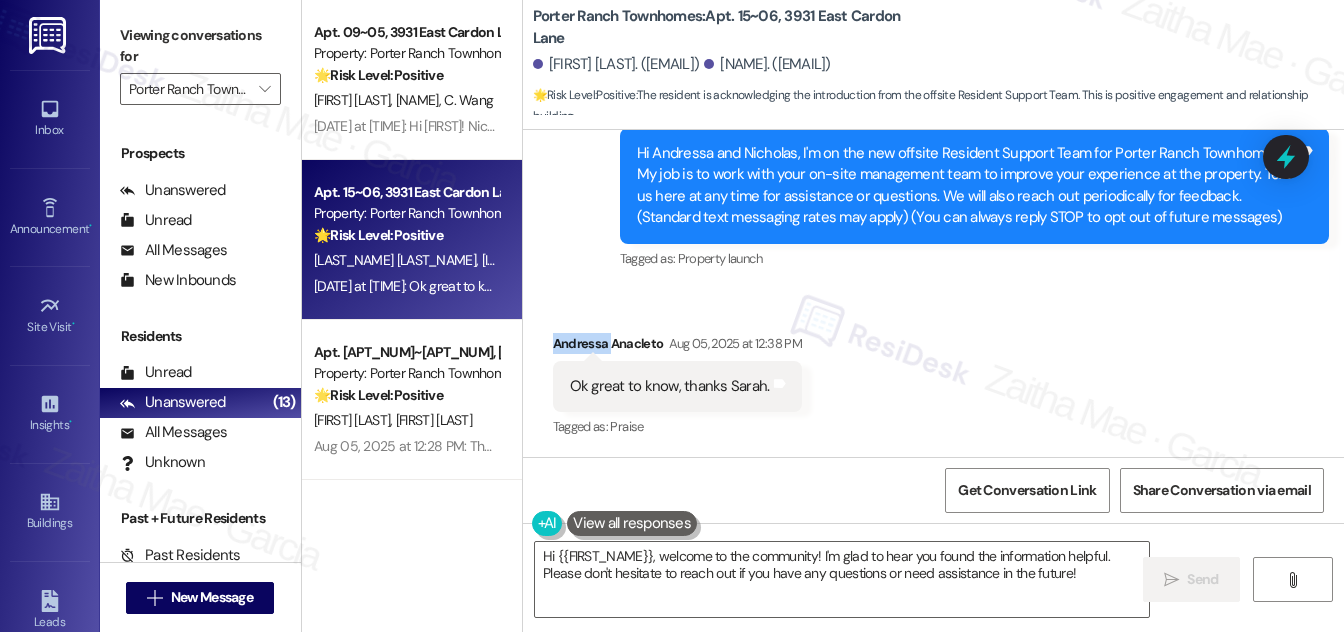 click on "Andressa Anacleto Aug 05, 2025 at 12:38 PM" at bounding box center (677, 347) 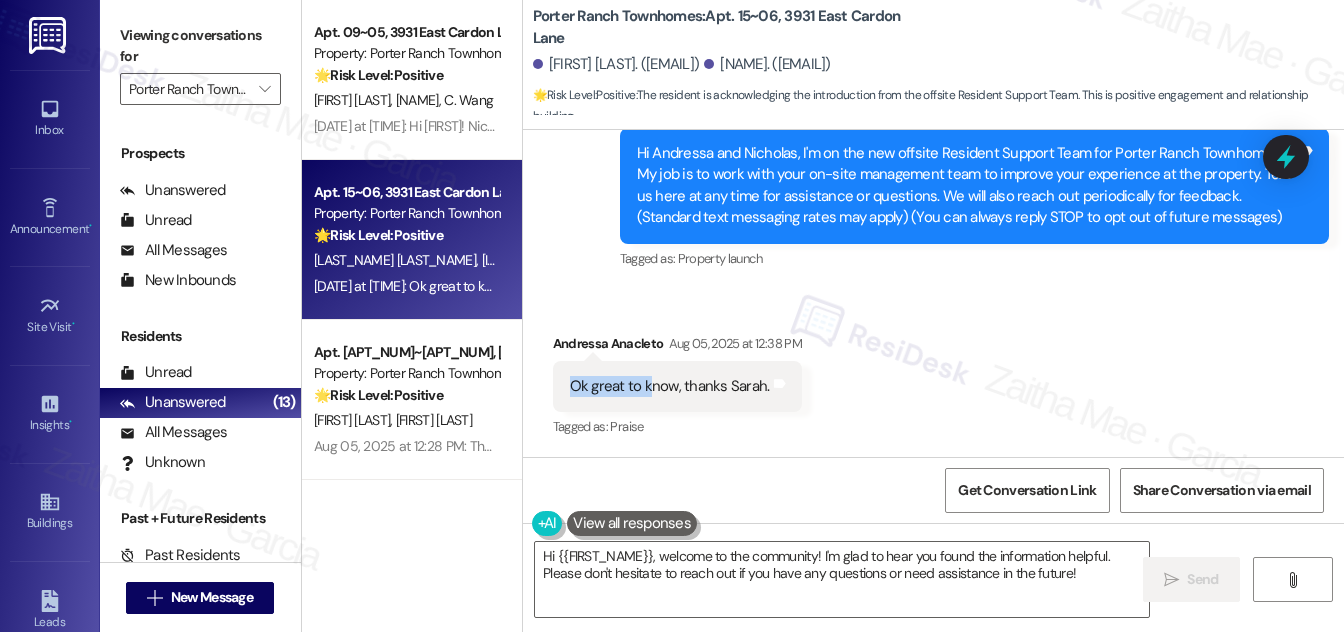 drag, startPoint x: 557, startPoint y: 381, endPoint x: 647, endPoint y: 387, distance: 90.199776 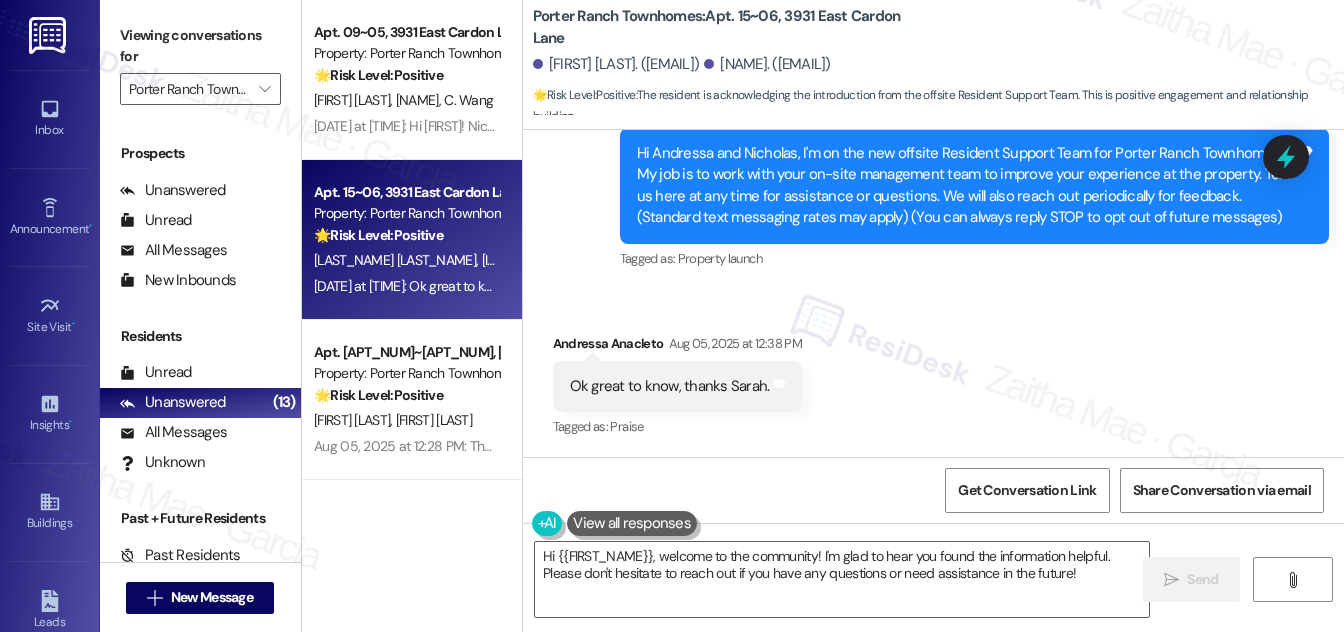 click on "Received via SMS Andressa Anacleto Aug 05, 2025 at 12:38 PM Ok great to know, thanks Sarah. Tags and notes Tagged as:   Praise Click to highlight conversations about Praise" at bounding box center (933, 372) 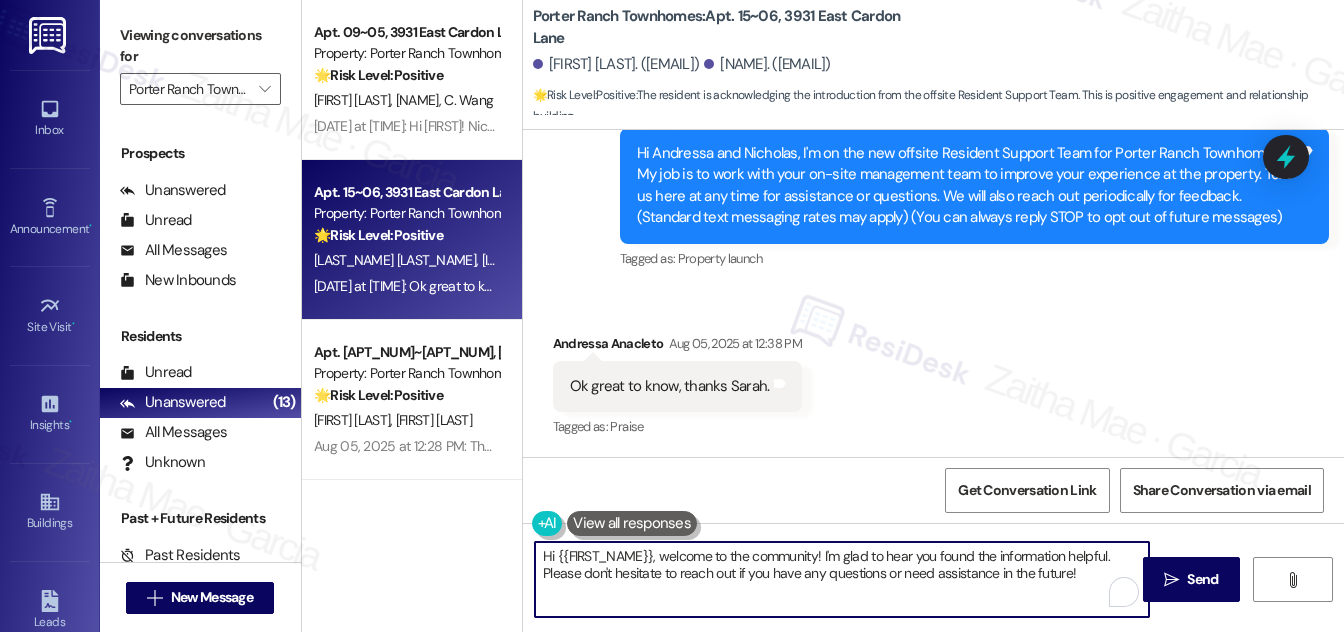 click on "Hi {{first_name}}, welcome to the community! I'm glad to hear you found the information helpful. Please don't hesitate to reach out if you have any questions or need assistance in the future!" at bounding box center (842, 579) 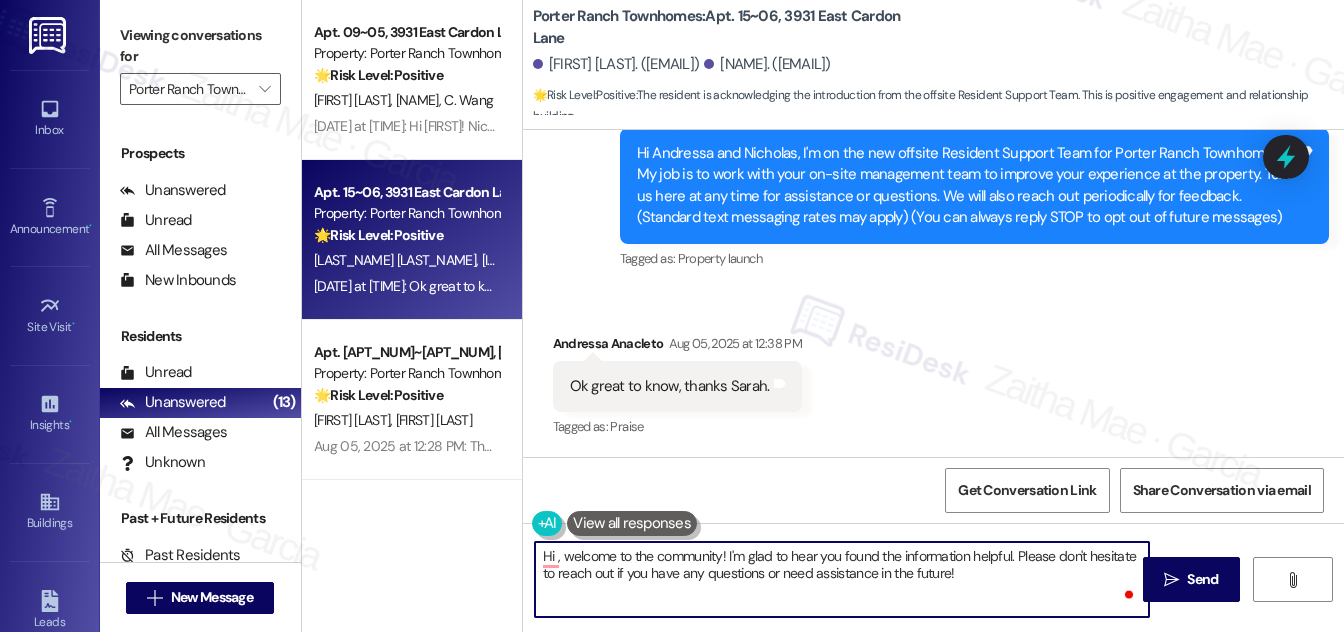 paste on "Andressa" 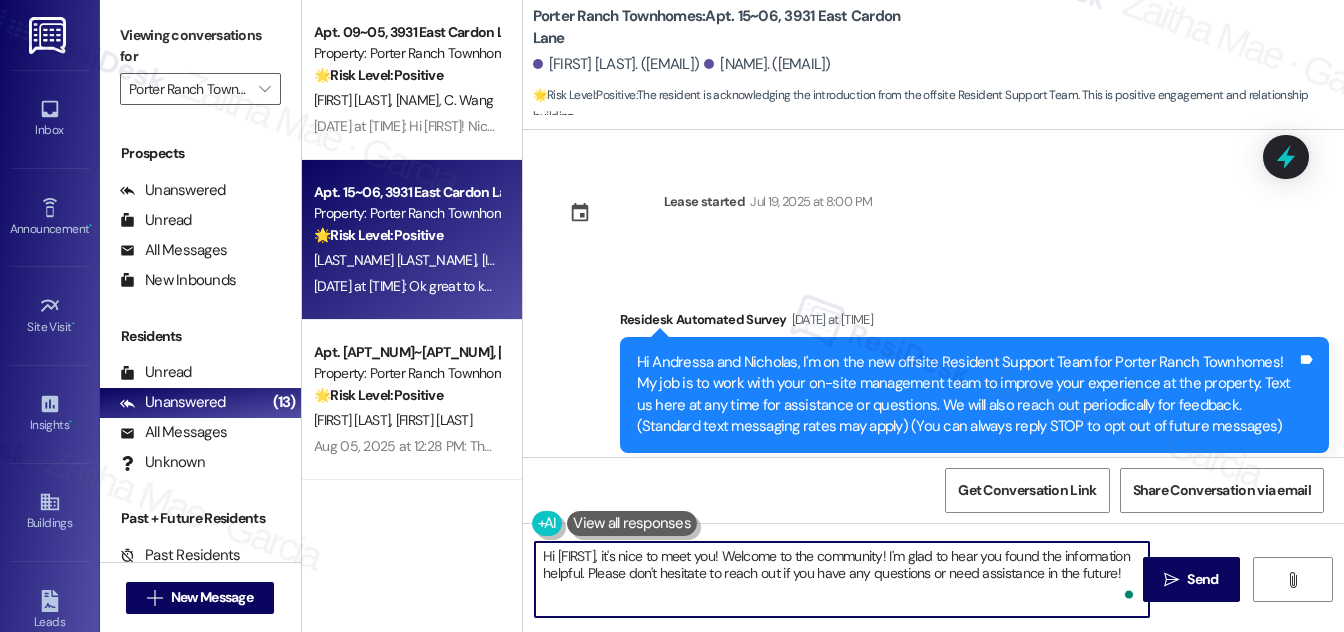 scroll, scrollTop: 209, scrollLeft: 0, axis: vertical 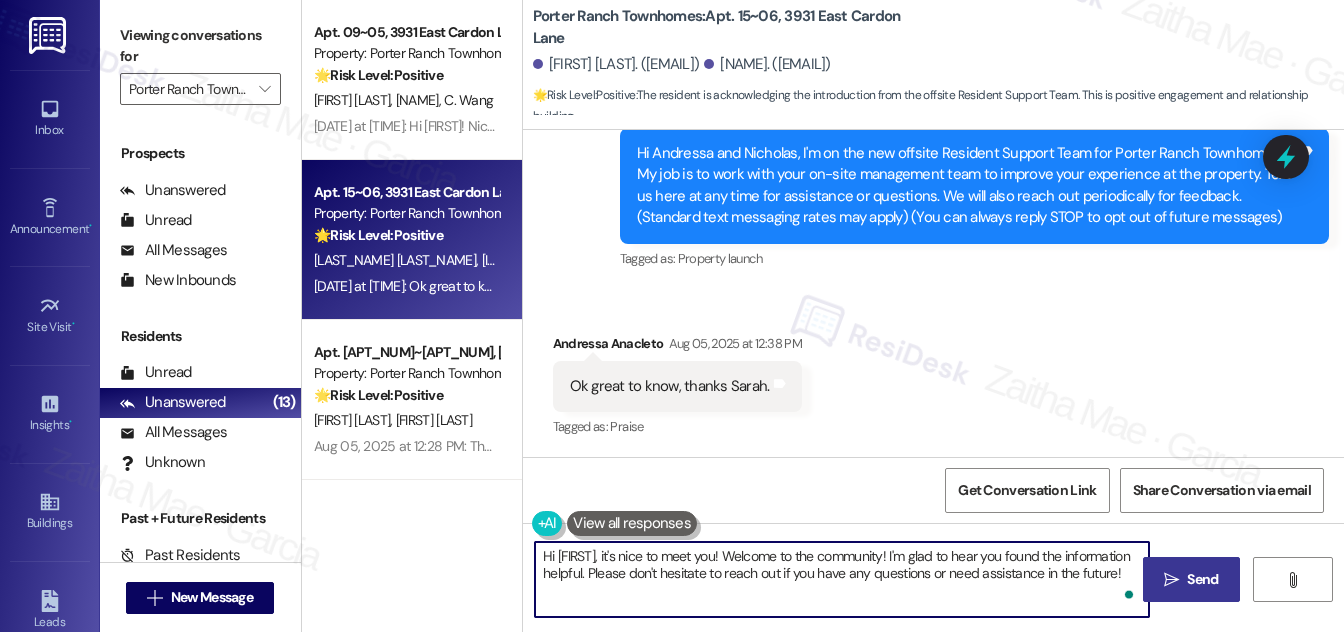 type on "Hi Andressa, it's nice to meet you! Welcome to the community! I'm glad to hear you found the information helpful. Please don't hesitate to reach out if you have any questions or need assistance in the future!" 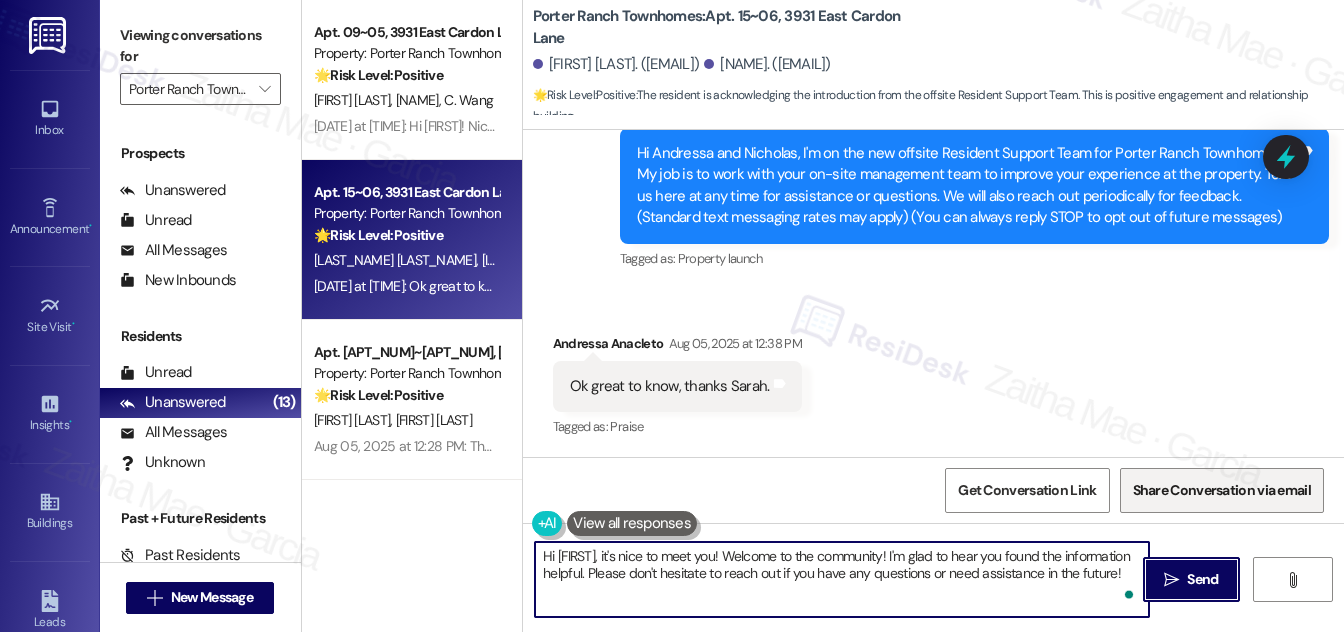 drag, startPoint x: 1183, startPoint y: 574, endPoint x: 1122, endPoint y: 505, distance: 92.09777 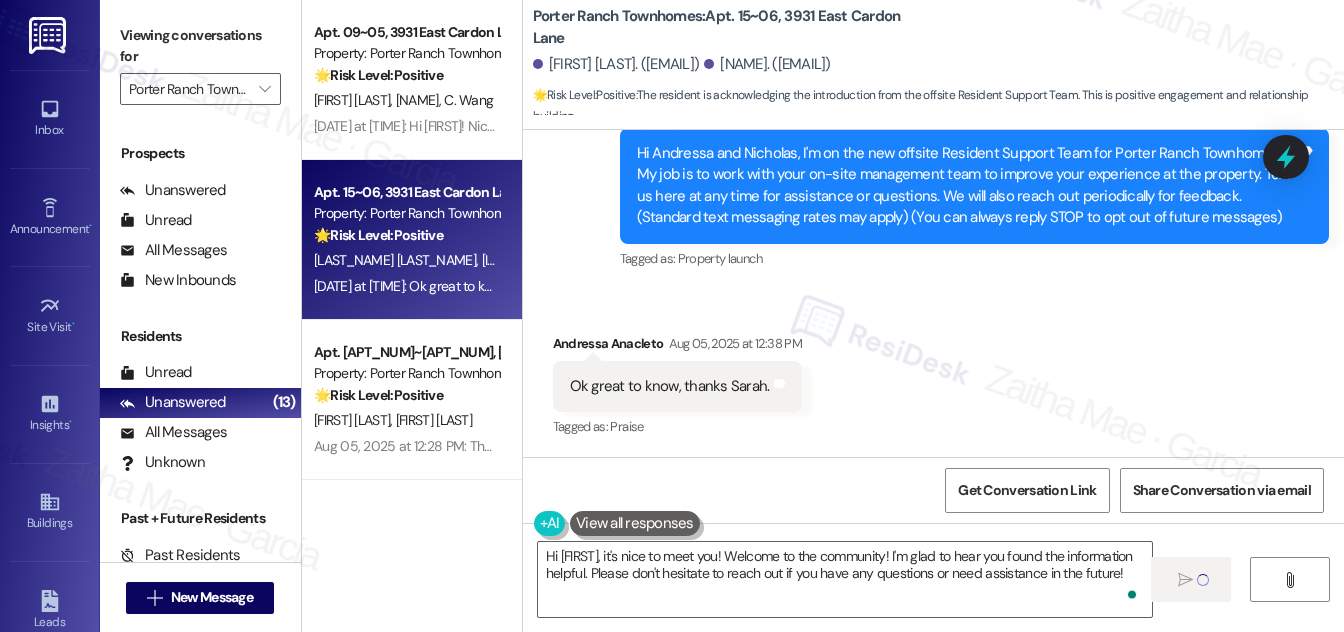 type 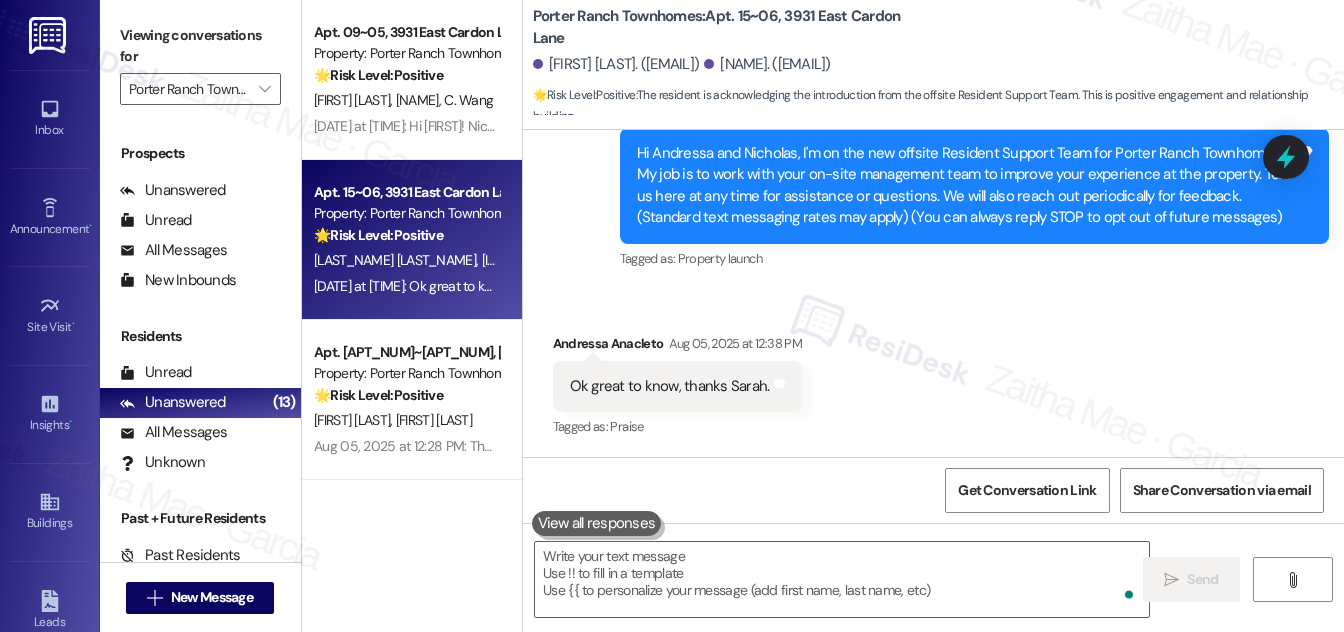 scroll, scrollTop: 208, scrollLeft: 0, axis: vertical 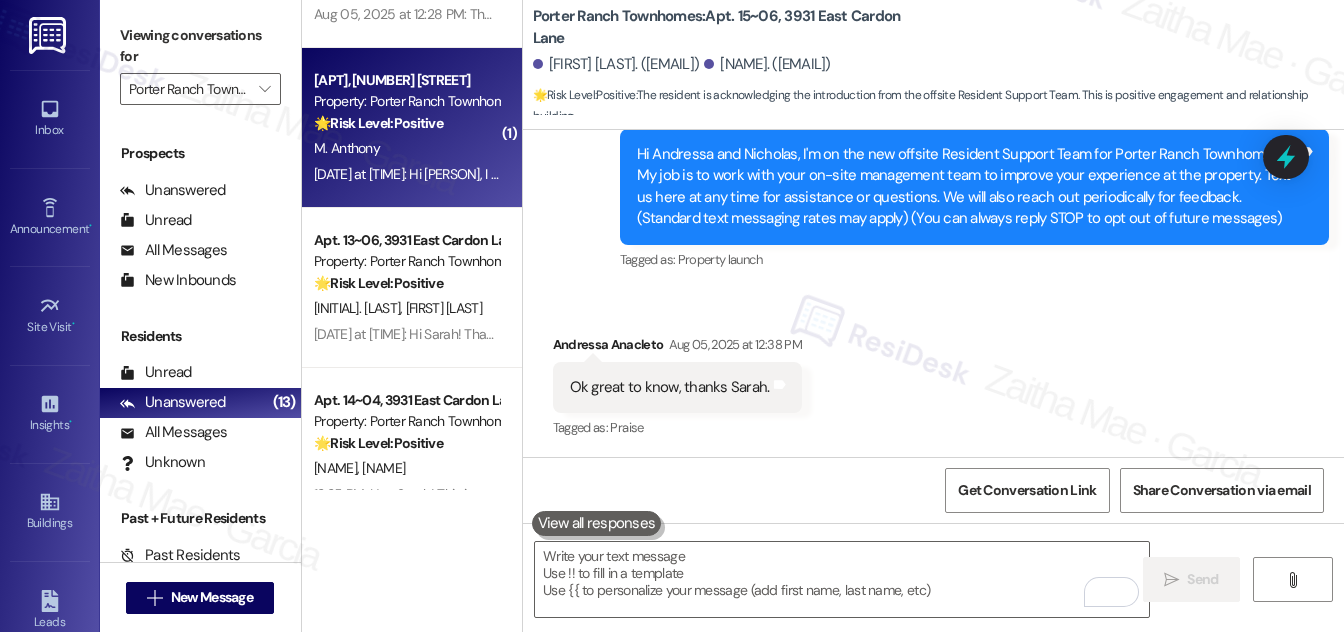 click on "[FIRST_INITIAL]. [LAST_NAME]" at bounding box center (406, 148) 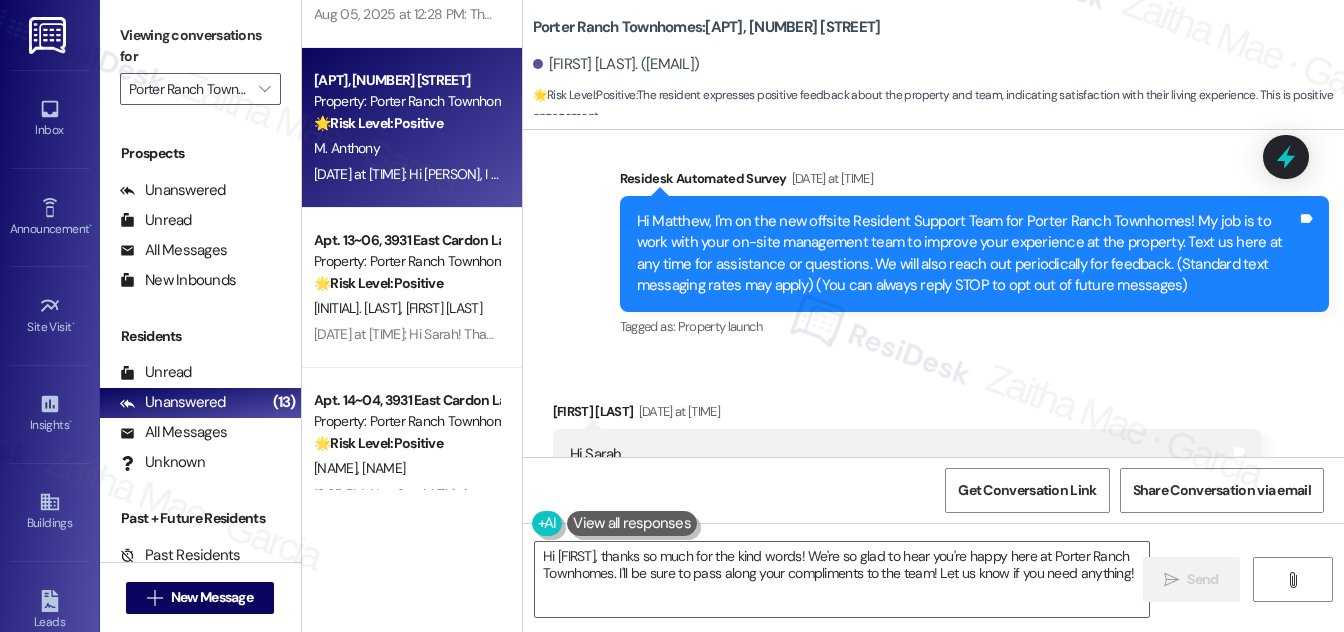 scroll, scrollTop: 274, scrollLeft: 0, axis: vertical 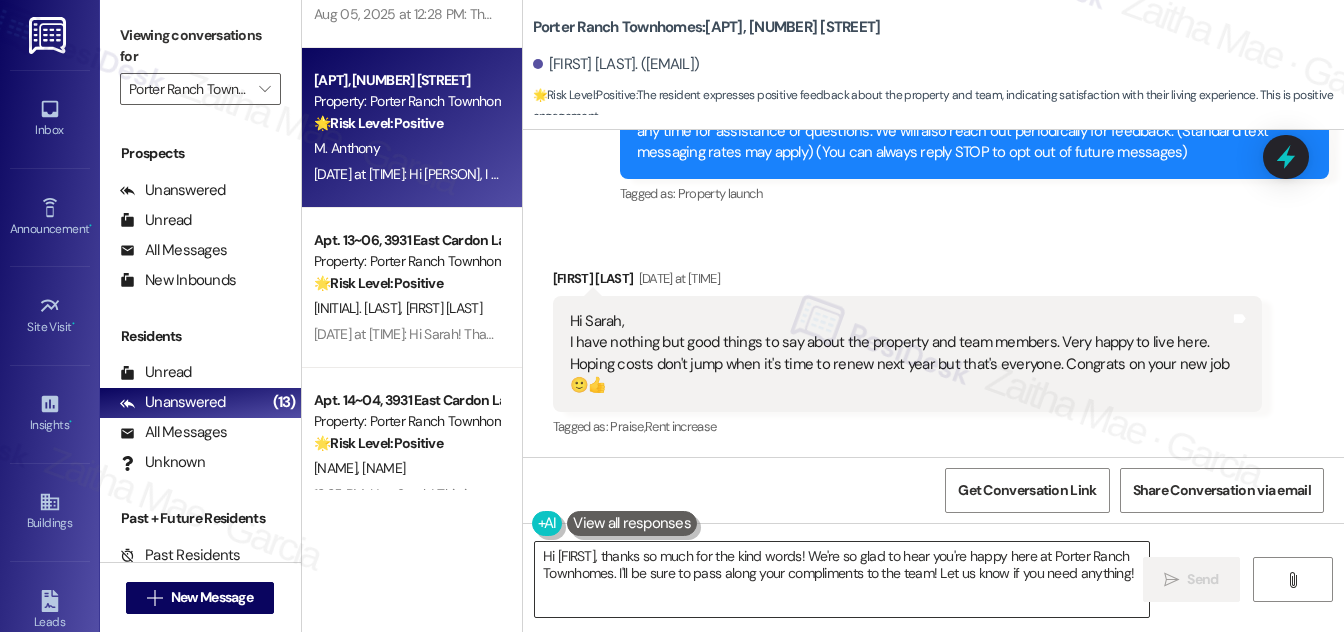 click on "Hi Matthew, thanks so much for the kind words! We're so glad to hear you're happy here at Porter Ranch Townhomes. I'll be sure to pass along your compliments to the team! Let us know if you need anything!" at bounding box center [842, 579] 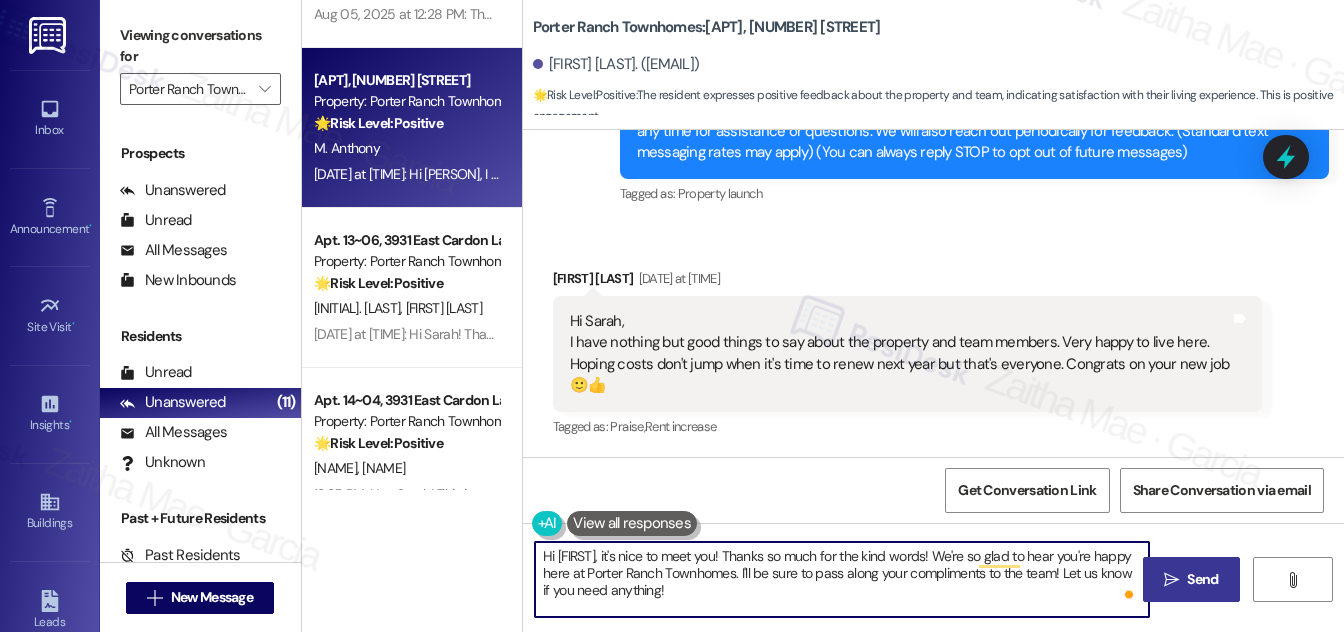 type on "Hi Matthew, it's nice to meet you! Thanks so much for the kind words! We're so glad to hear you're happy here at Porter Ranch Townhomes. I'll be sure to pass along your compliments to the team! Let us know if you need anything!" 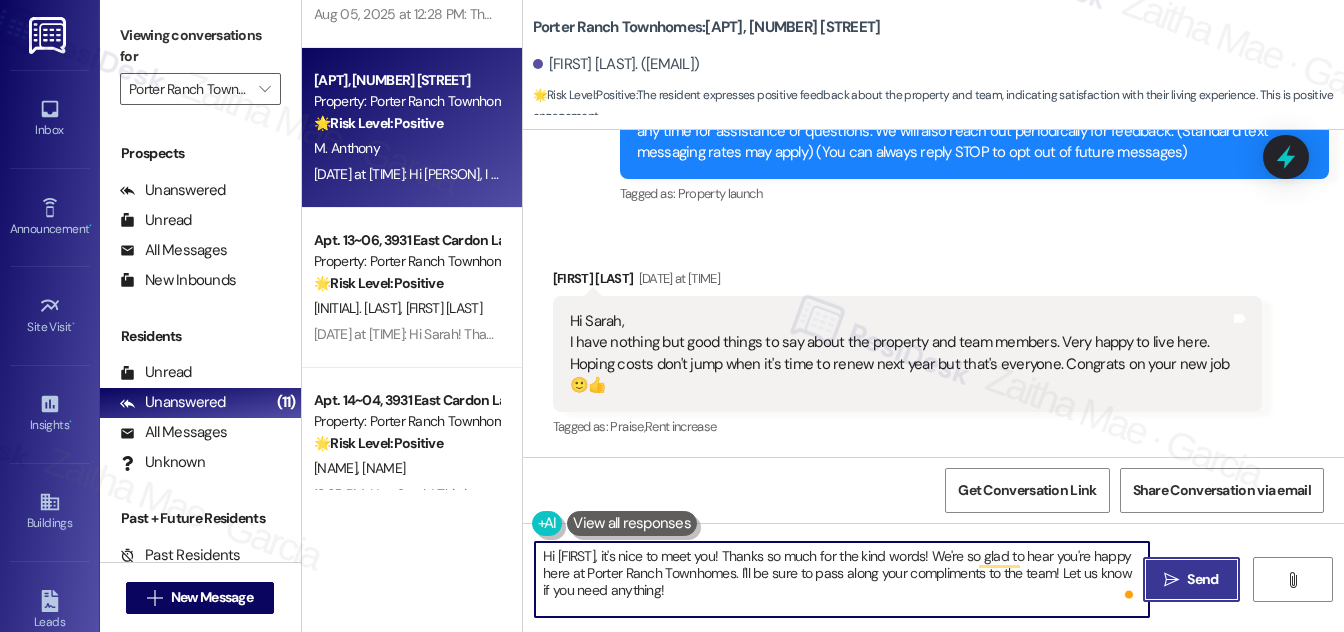 click on " Send" at bounding box center (1191, 579) 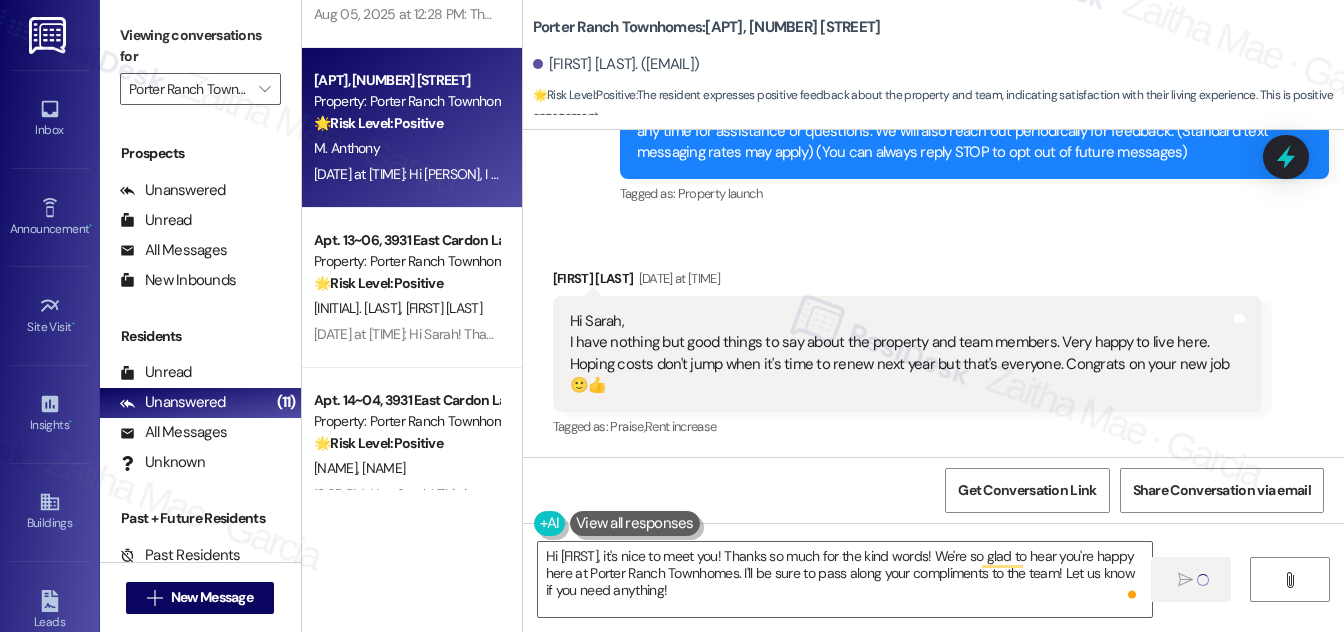 type 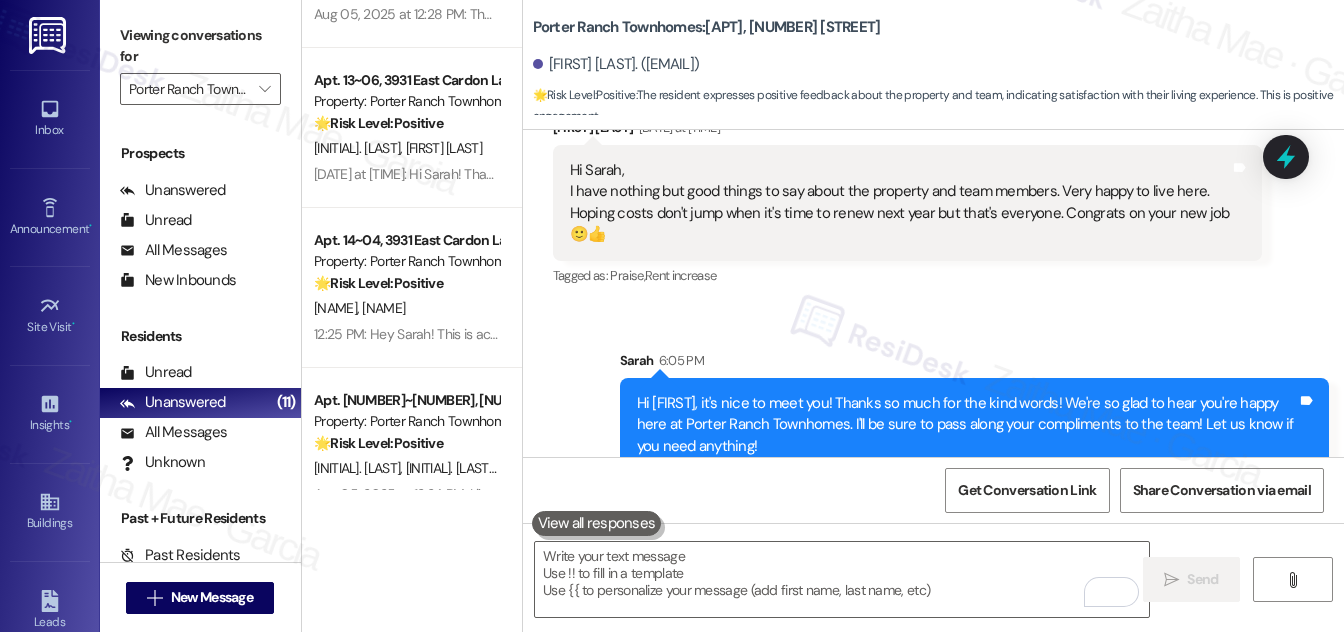scroll, scrollTop: 456, scrollLeft: 0, axis: vertical 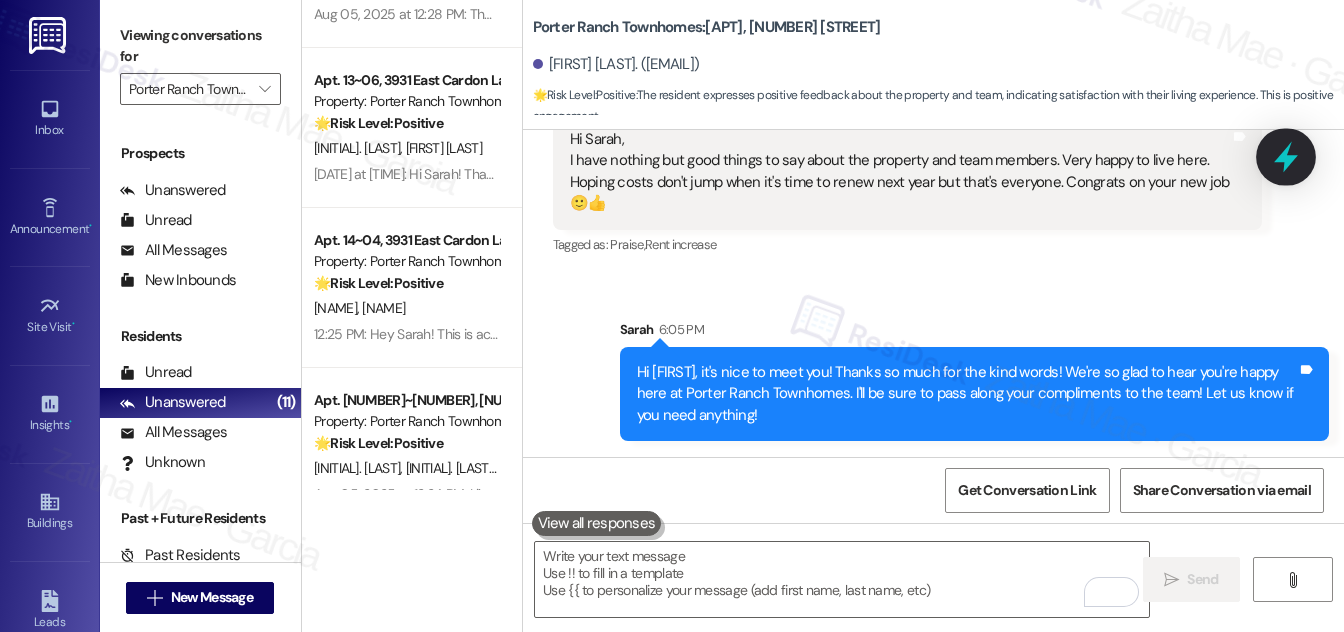 click 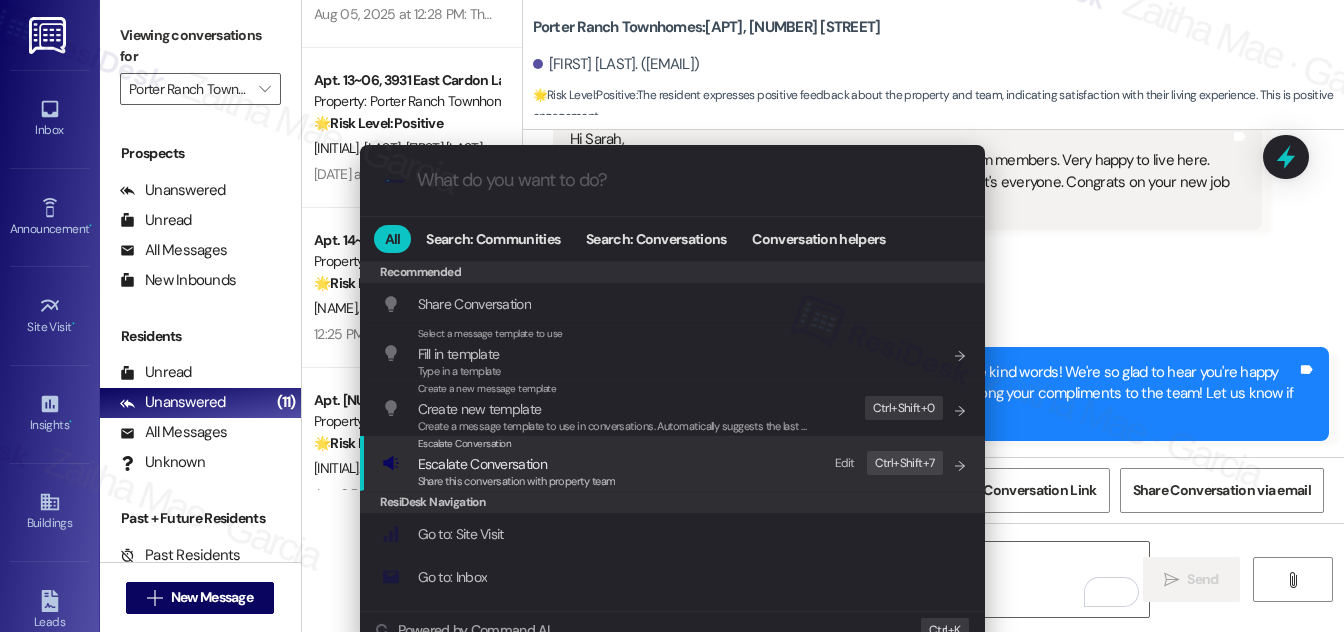 click on "Escalate Conversation" at bounding box center [482, 464] 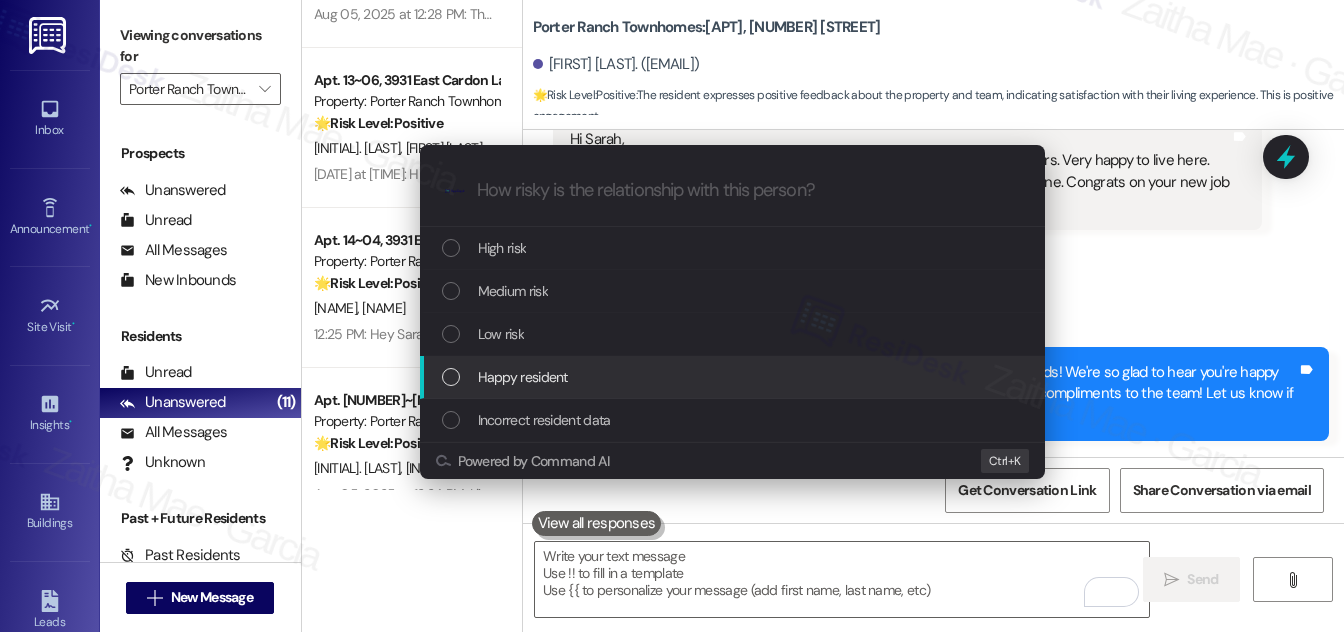 click on "Happy resident" at bounding box center [734, 377] 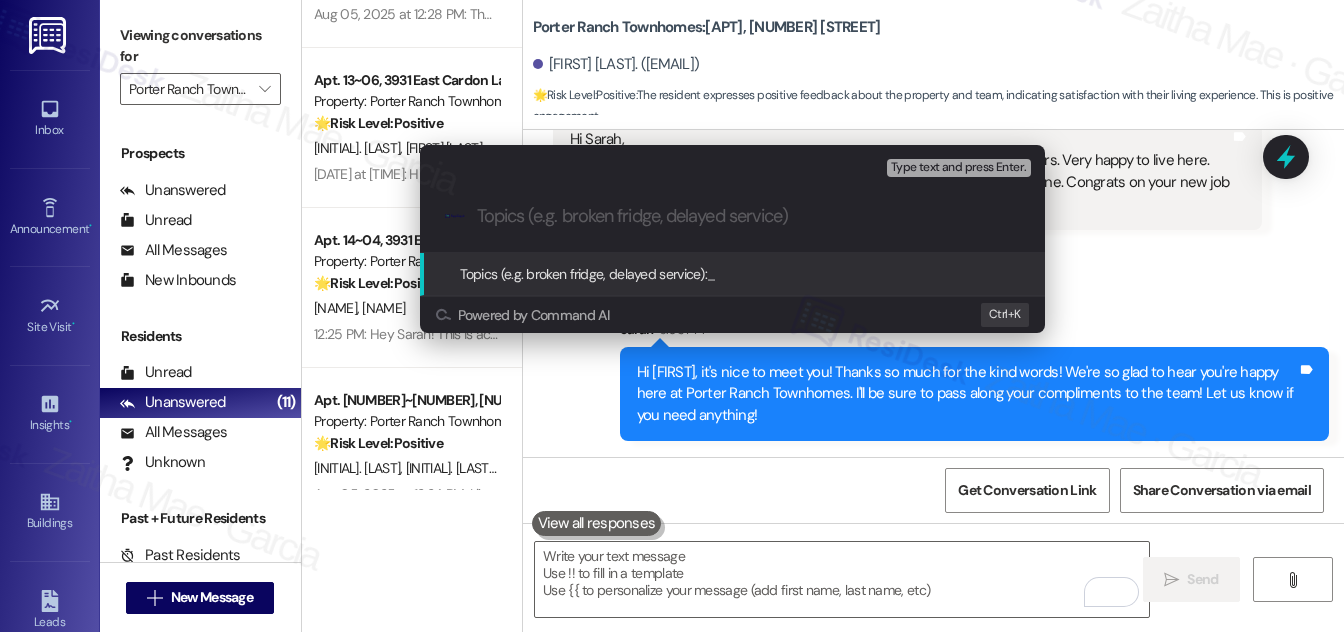 click on "Escalate Conversation Happy resident Topics (e.g. broken fridge, delayed service) Any messages to highlight in the email? Type text and press Enter. .cls-1{fill:#0a055f;}.cls-2{fill:#0cc4c4;} resideskLogoBlueOrange Topics (e.g. broken fridge, delayed service):  _ Powered by Command AI Ctrl+ K" at bounding box center (672, 316) 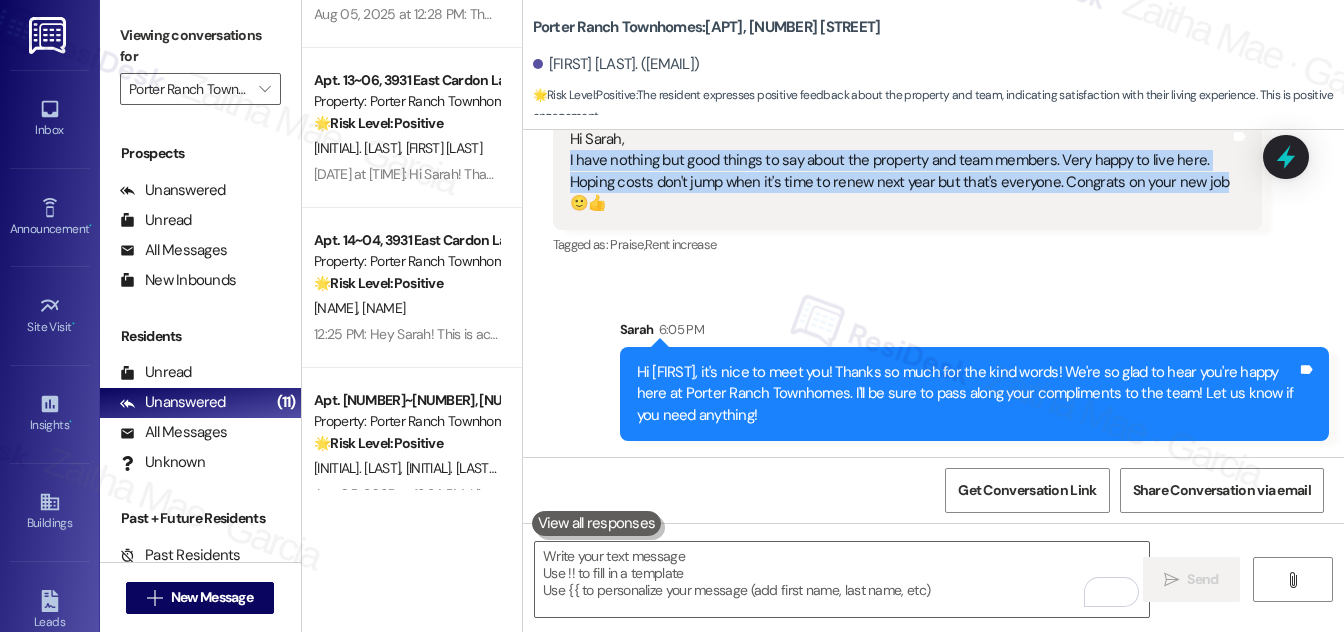 drag, startPoint x: 566, startPoint y: 160, endPoint x: 1218, endPoint y: 176, distance: 652.1963 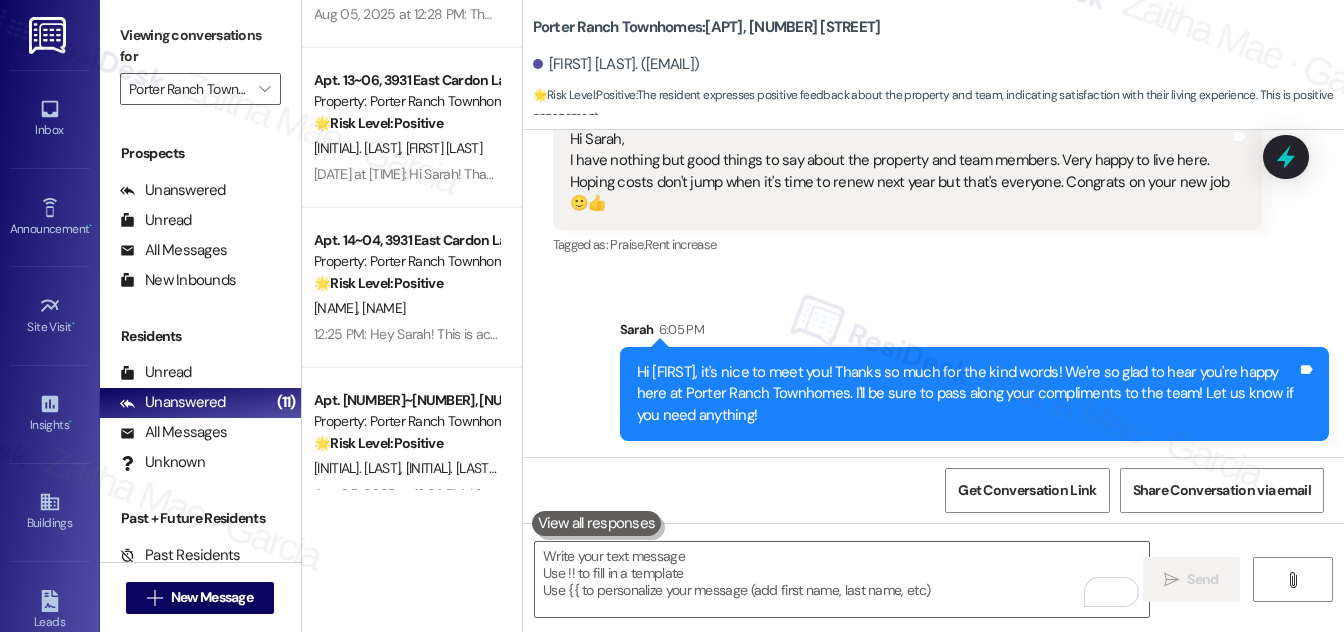 click on "Hi Sarah,
I have nothing but good things to say about the property and team members. Very happy to live here. Hoping costs don't jump when it's time to renew next year but that's everyone. Congrats on your new job 🙂👍" at bounding box center [900, 172] 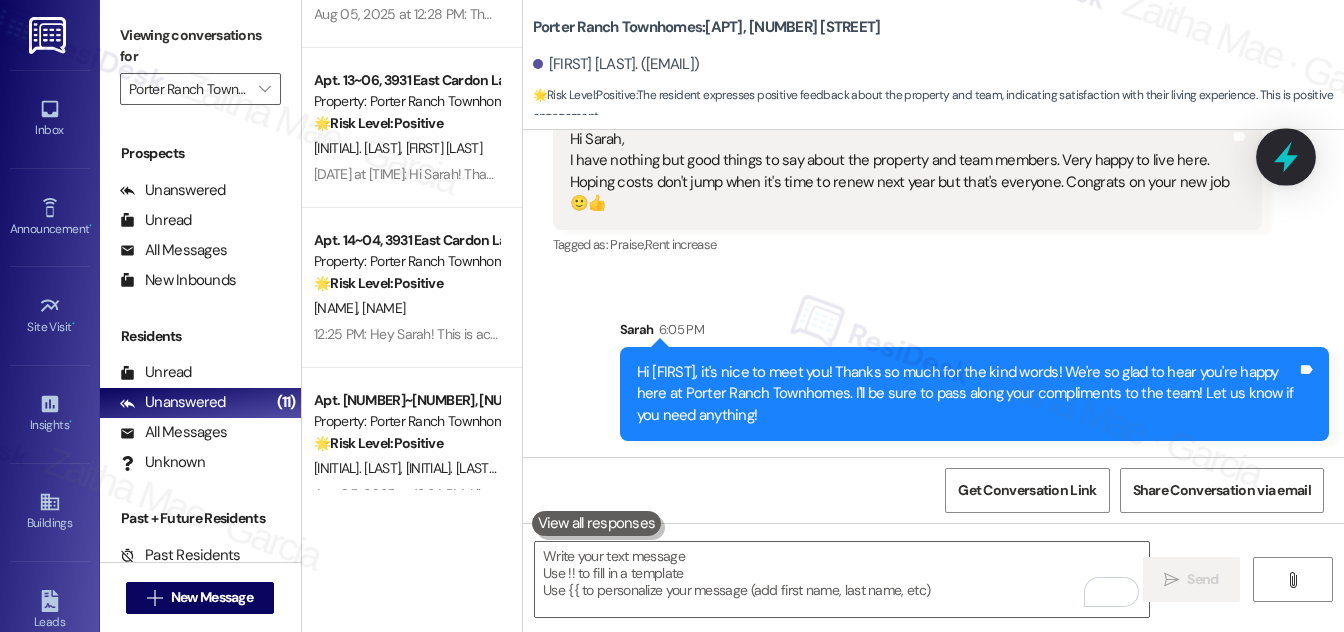 click 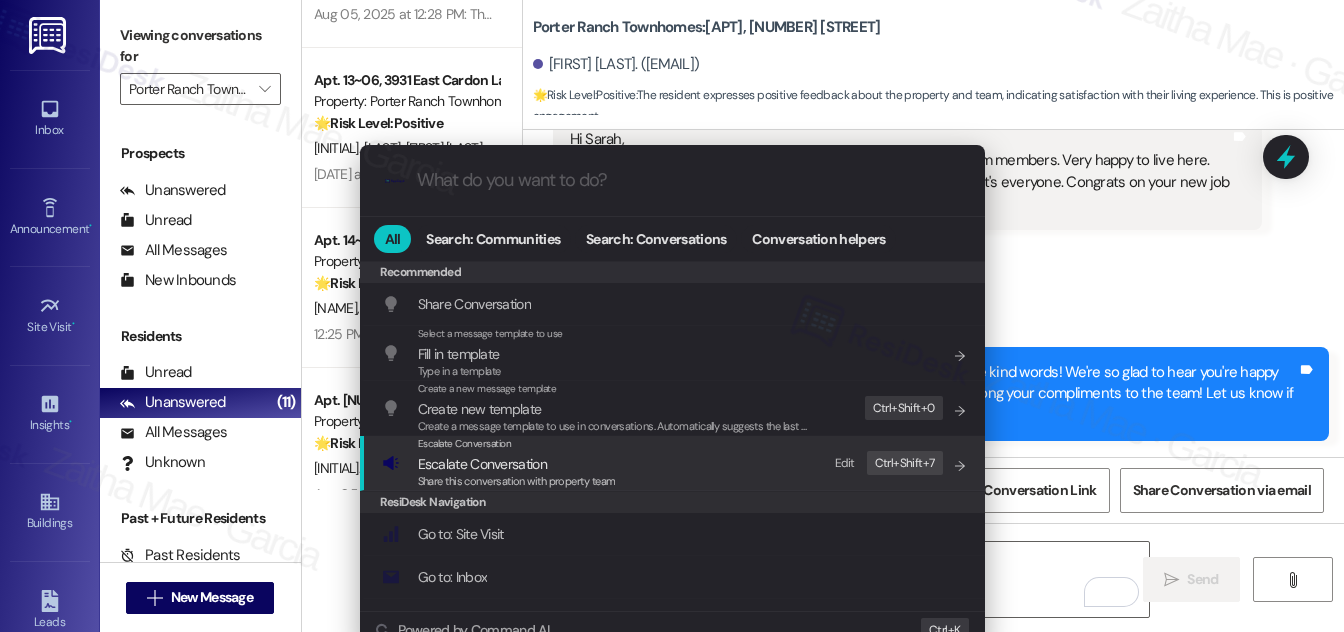 click on "Escalate Conversation" at bounding box center [482, 464] 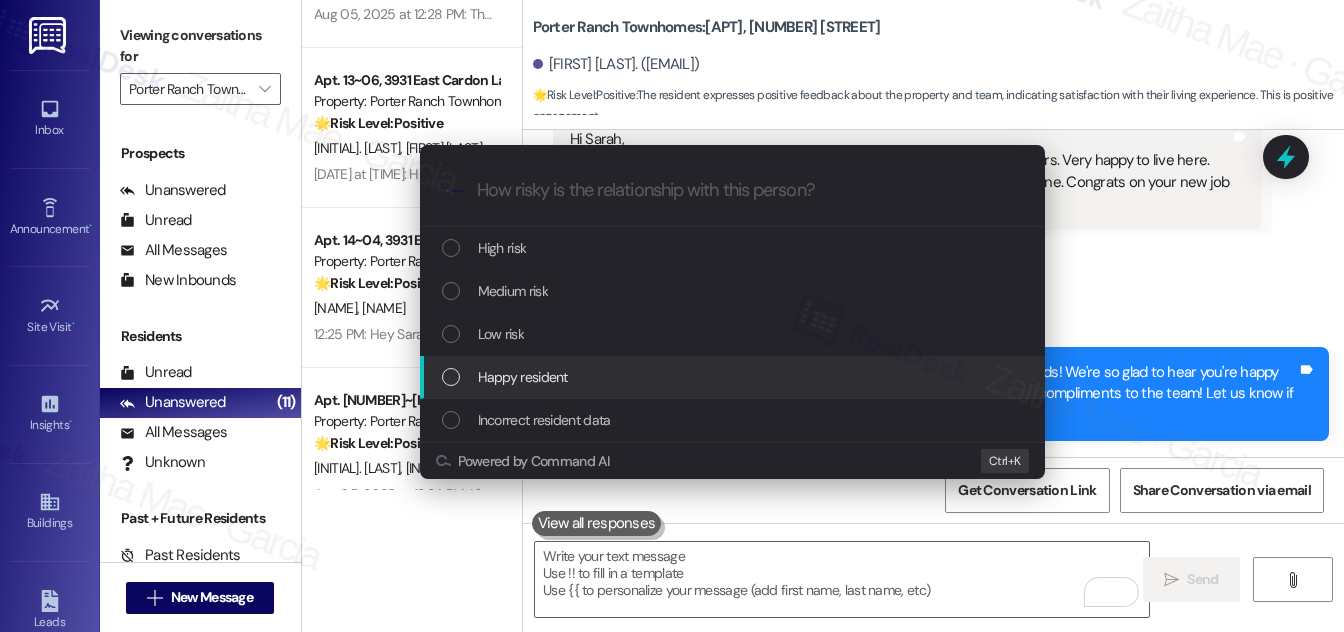 click on "Happy resident" at bounding box center [523, 377] 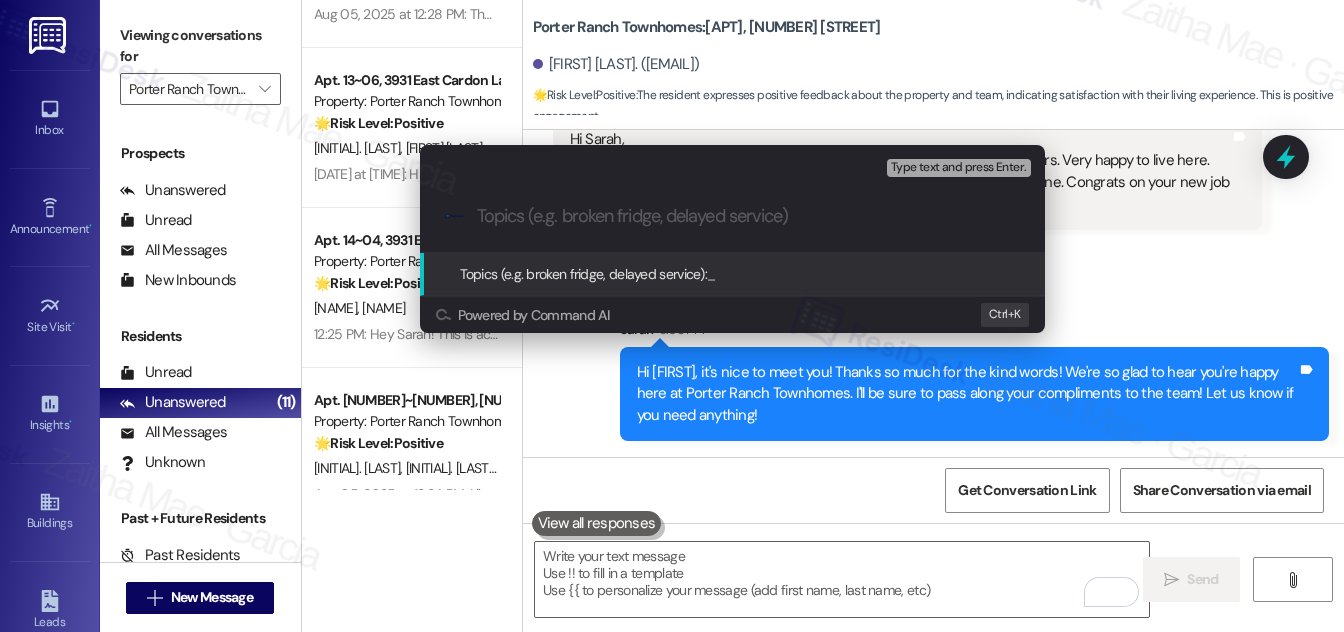 paste on "Resident Feedback" 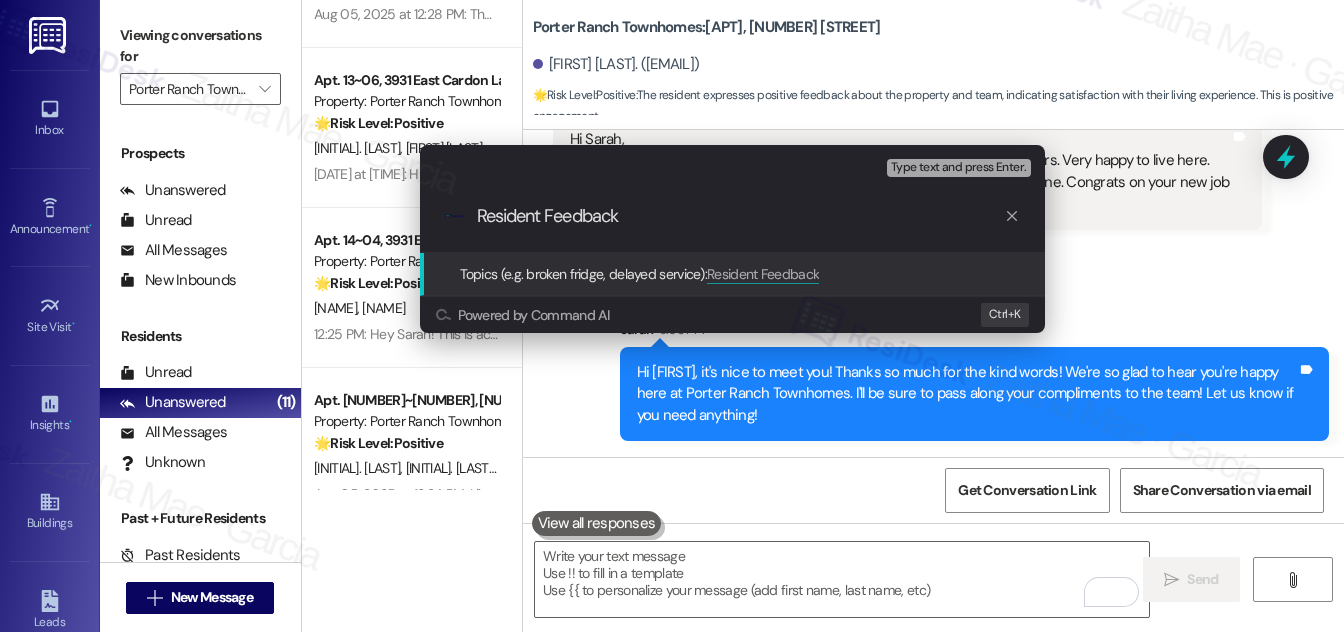 type 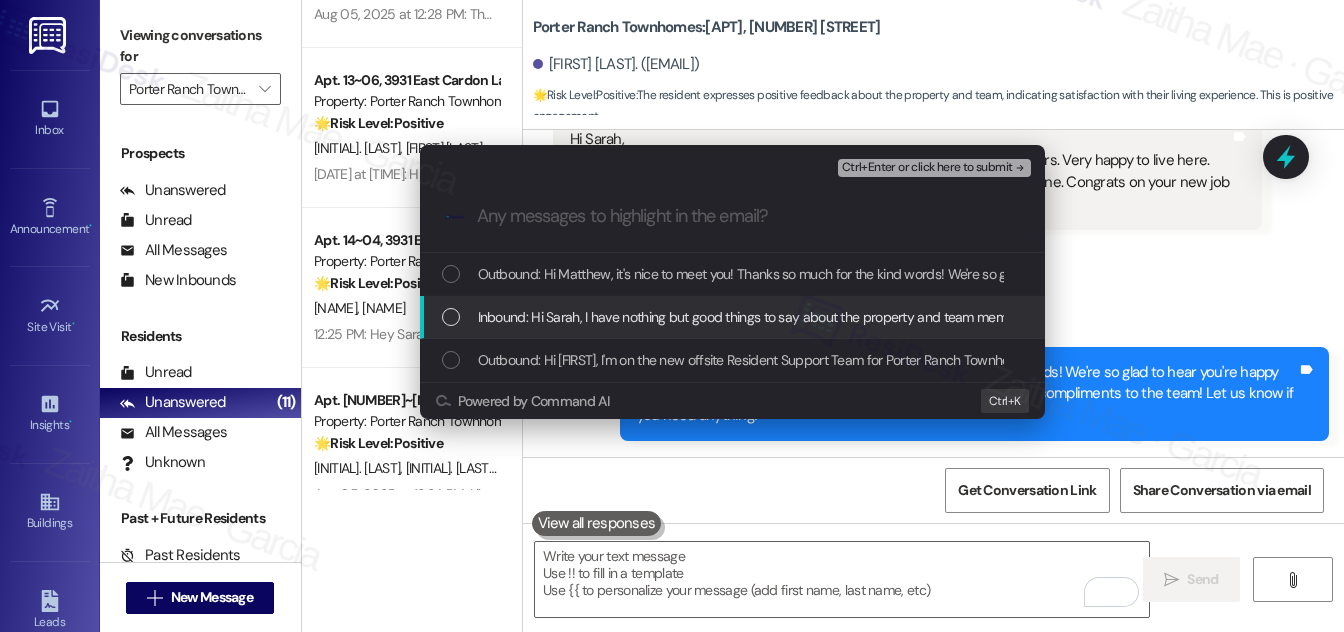 click at bounding box center (451, 317) 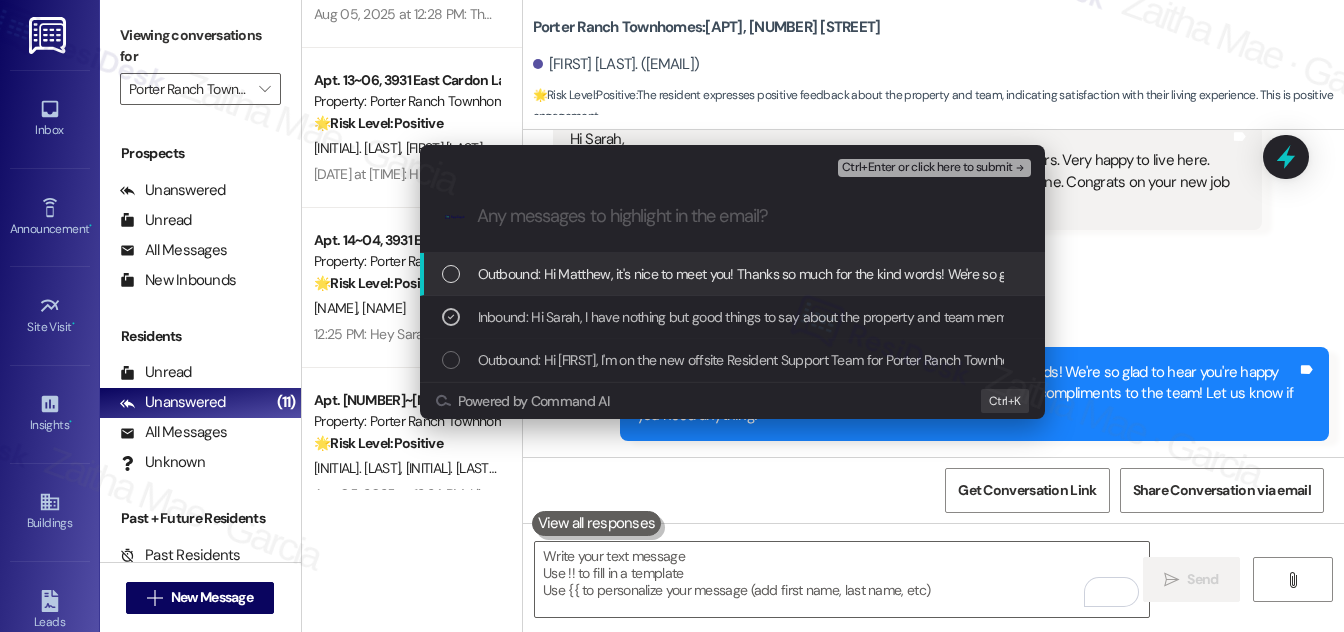 click on "Ctrl+Enter or click here to submit" at bounding box center [927, 168] 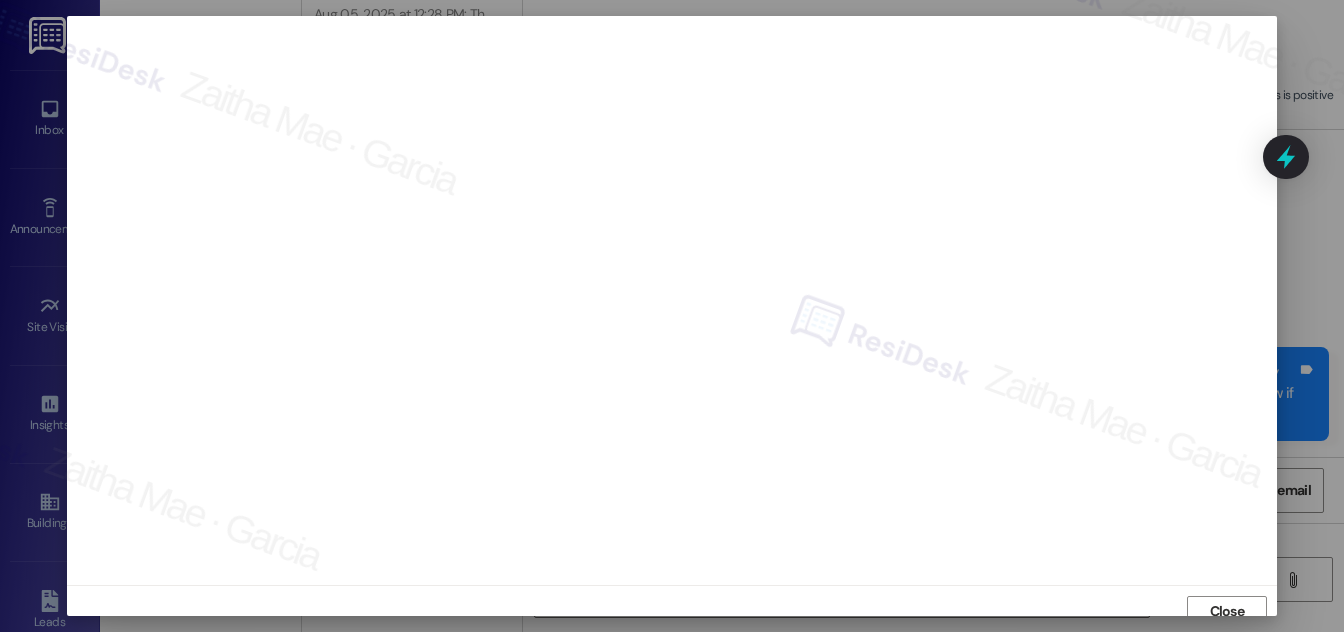 scroll, scrollTop: 11, scrollLeft: 0, axis: vertical 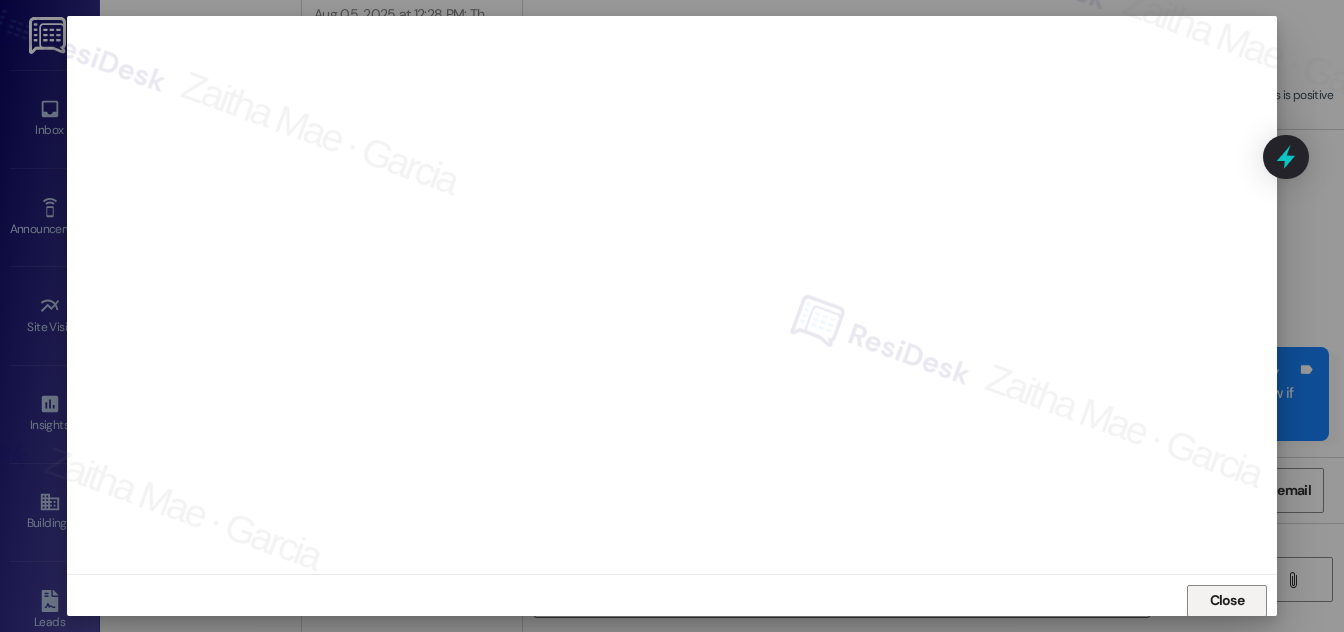 click on "Close" at bounding box center [1227, 600] 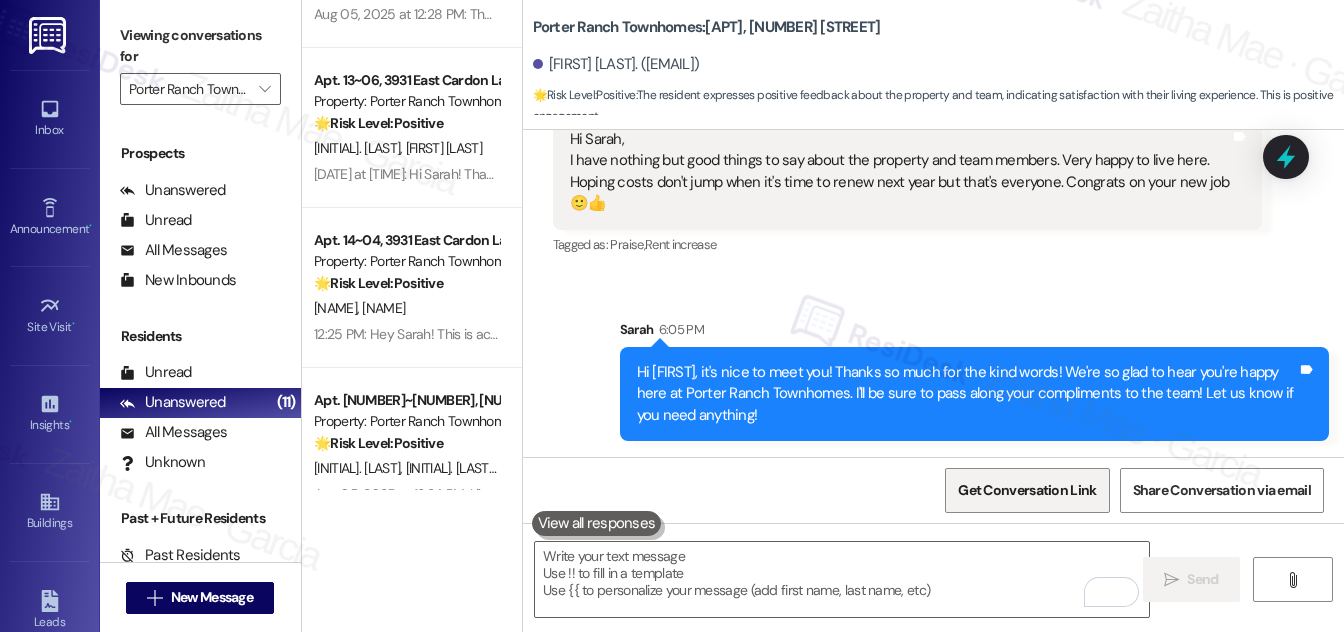 click on "Get Conversation Link" at bounding box center [1027, 490] 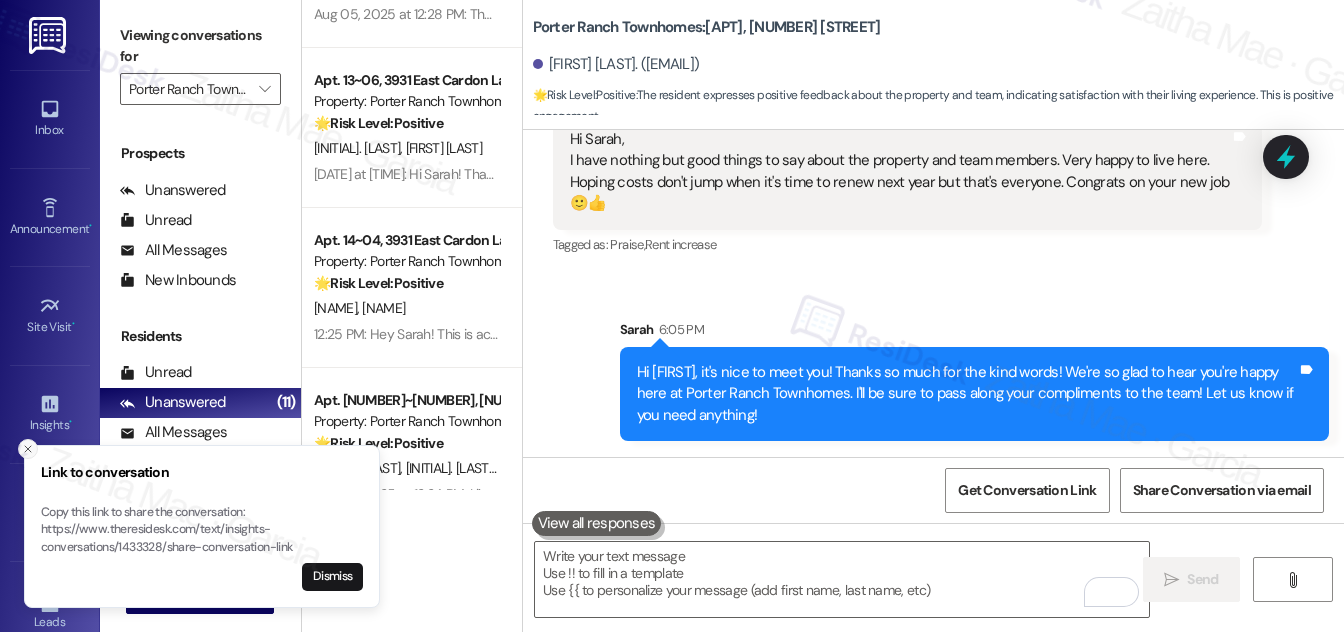 click 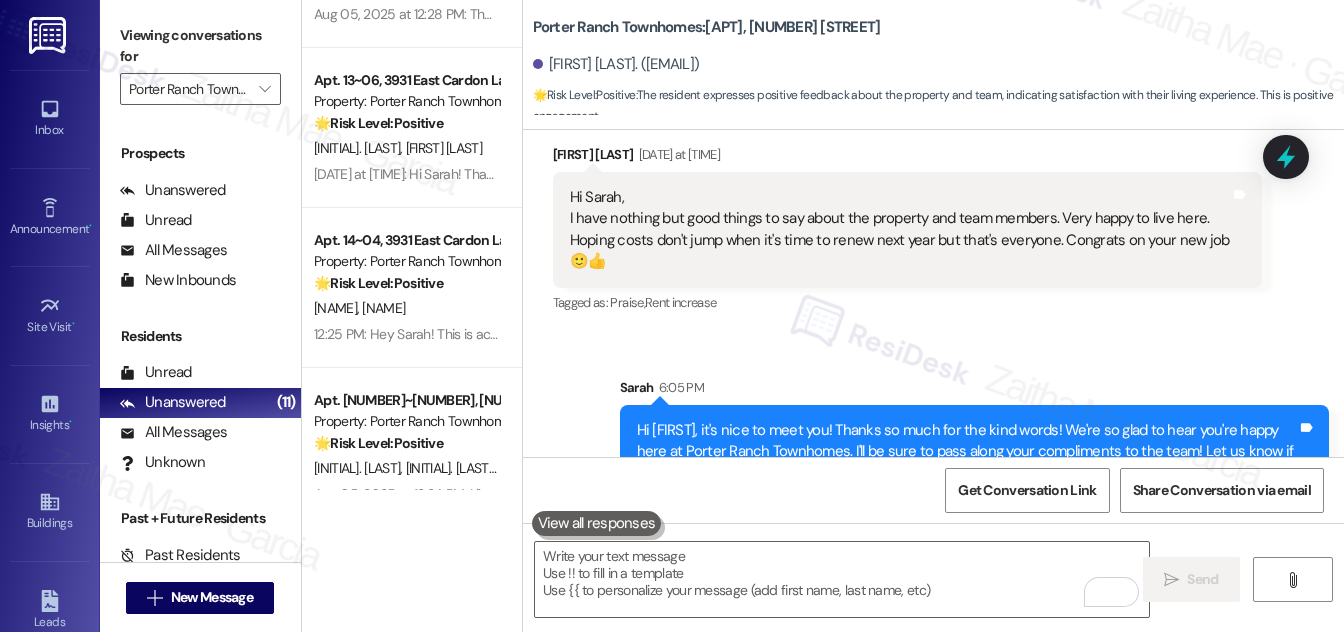 scroll, scrollTop: 456, scrollLeft: 0, axis: vertical 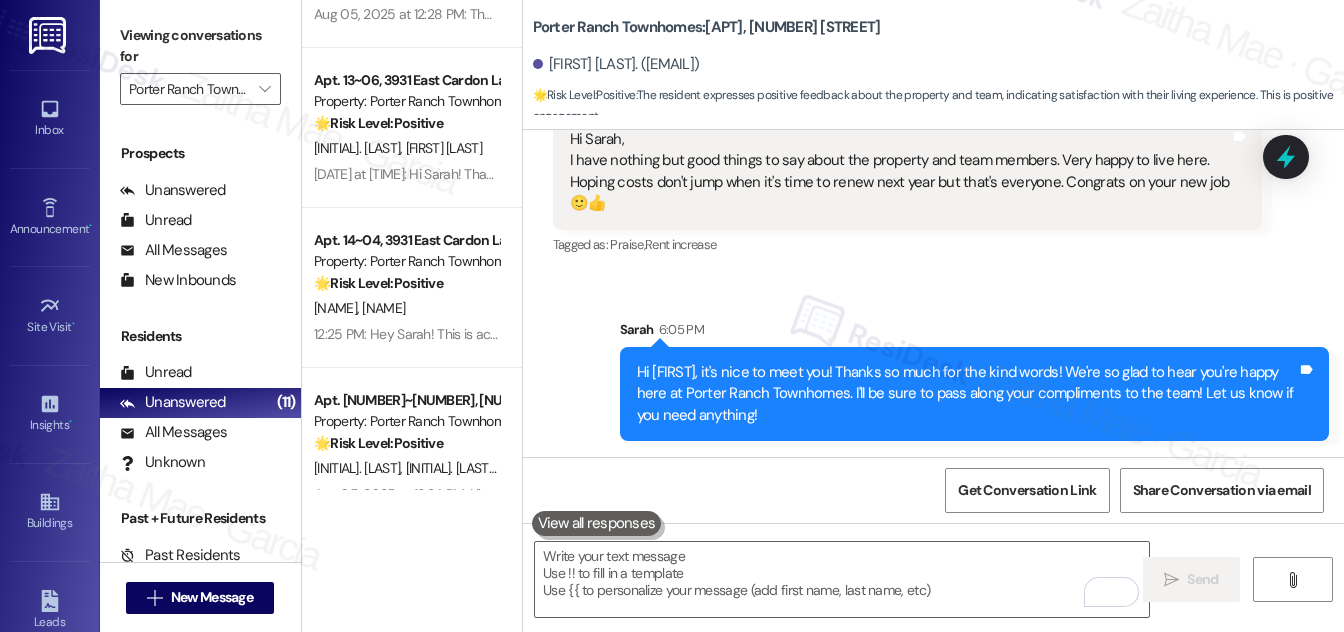 click on "Received via SMS Matthew Anthony Aug 05, 2025 at 12:26 PM Hi Sarah,
I have nothing but good things to say about the property and team members. Very happy to live here. Hoping costs don't jump when it's time to renew next year but that's everyone. Congrats on your new job 🙂👍 Tags and notes Tagged as:   Praise ,  Click to highlight conversations about Praise Rent increase Click to highlight conversations about Rent increase" at bounding box center (907, 172) 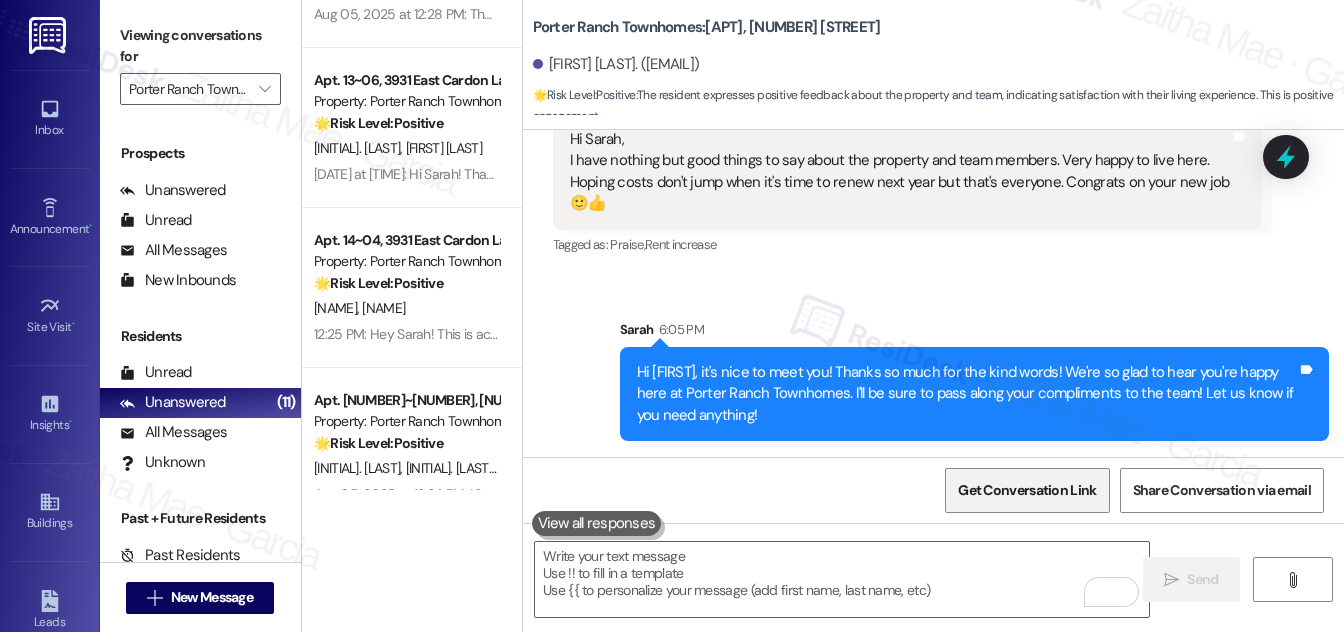 click on "Get Conversation Link" at bounding box center (1027, 490) 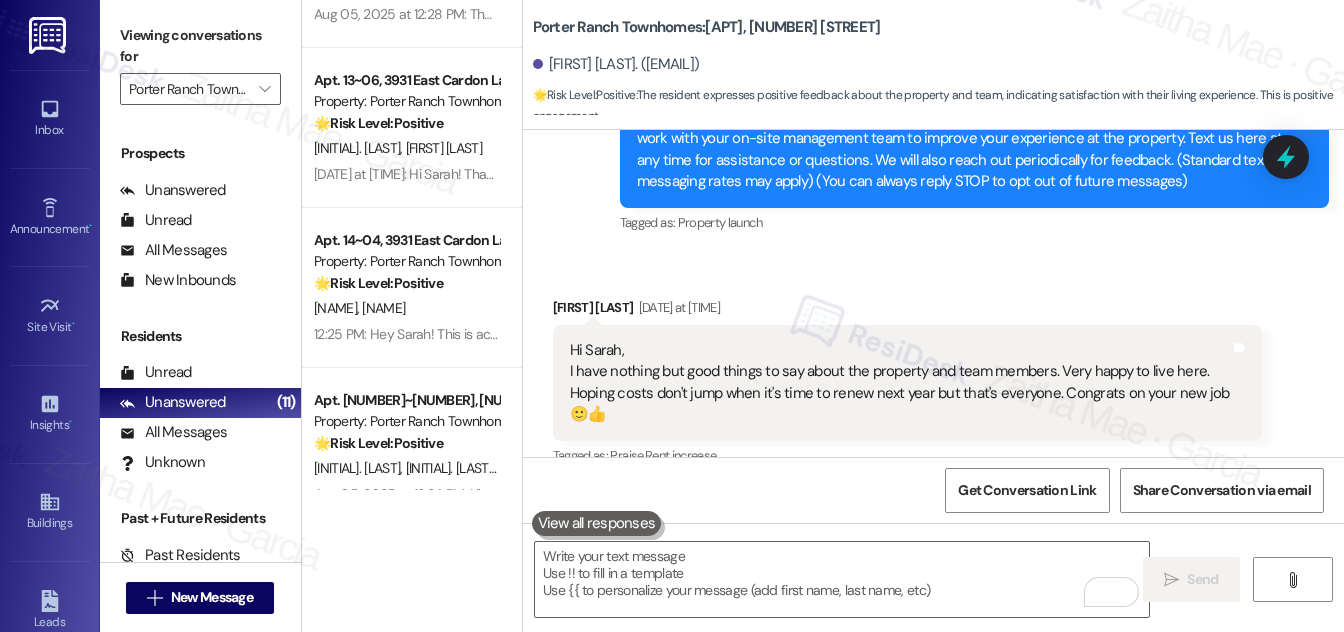 scroll, scrollTop: 274, scrollLeft: 0, axis: vertical 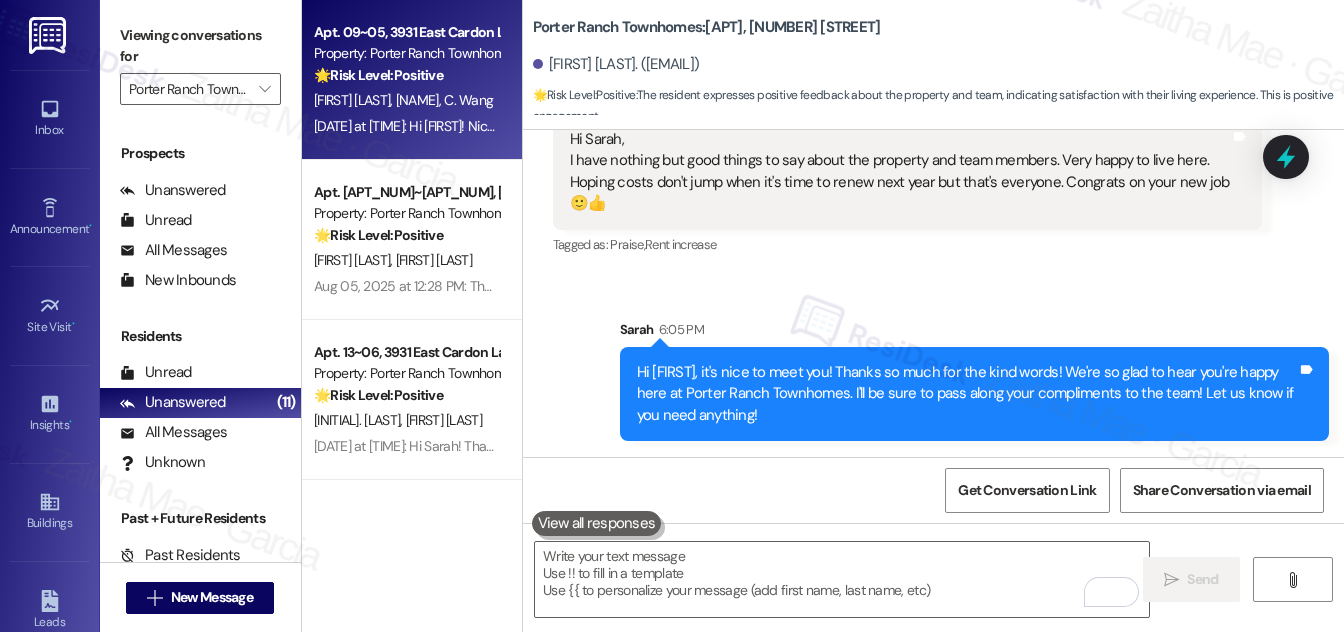 click on "Apt. 09~05, 3931 East Cardon Lane Property: Porter Ranch Townhomes 🌟  Risk Level:  Positive The resident is welcoming the new support team member and expressing a positive sentiment. This is an instance of positive engagement and relationship building." at bounding box center [406, 54] 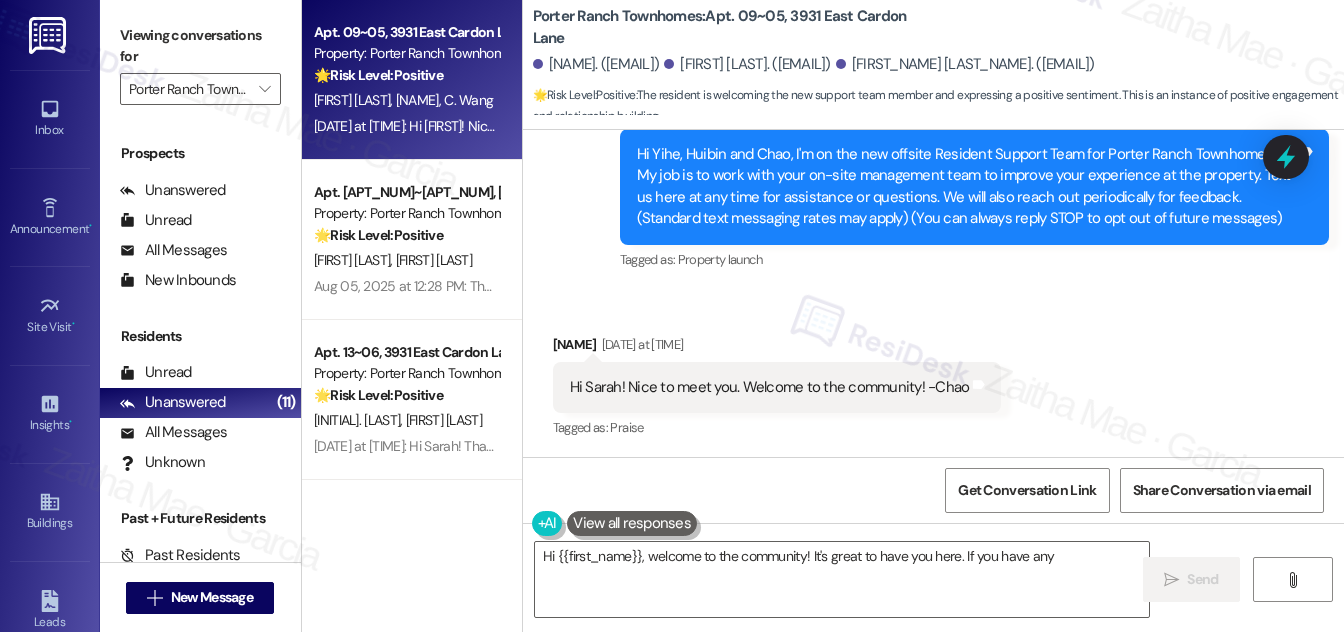 scroll, scrollTop: 209, scrollLeft: 0, axis: vertical 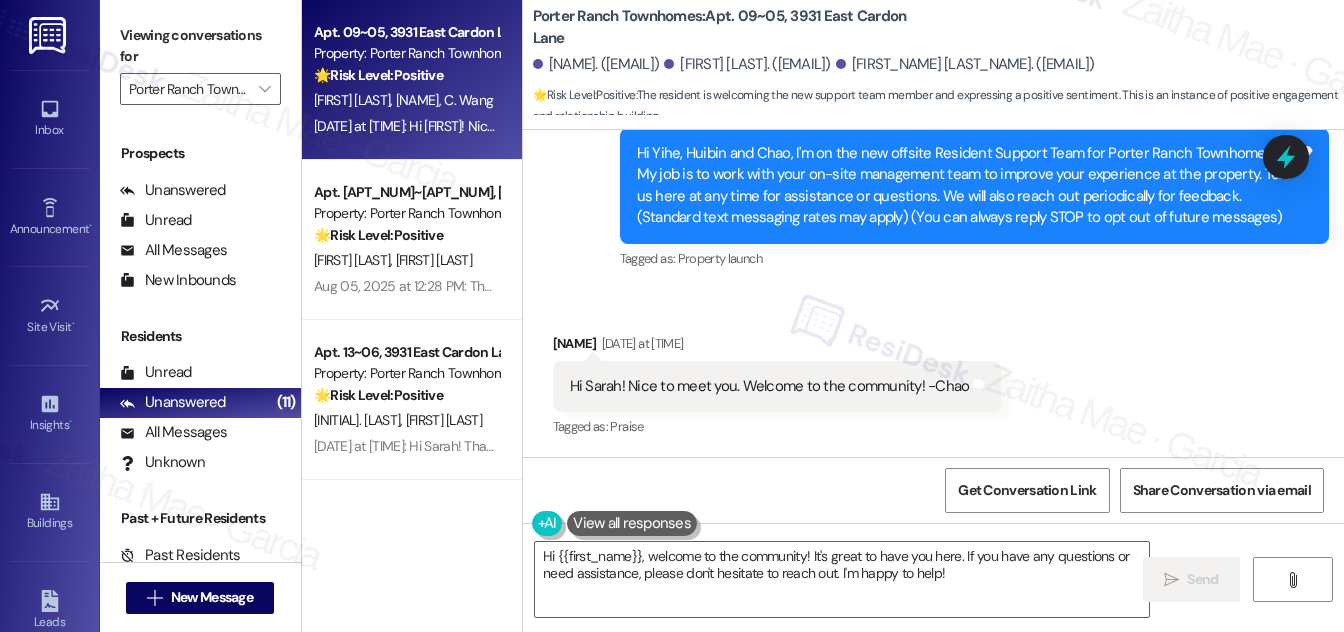 click on "[FIRST] [LAST] [DATE] at [TIME]" at bounding box center [777, 347] 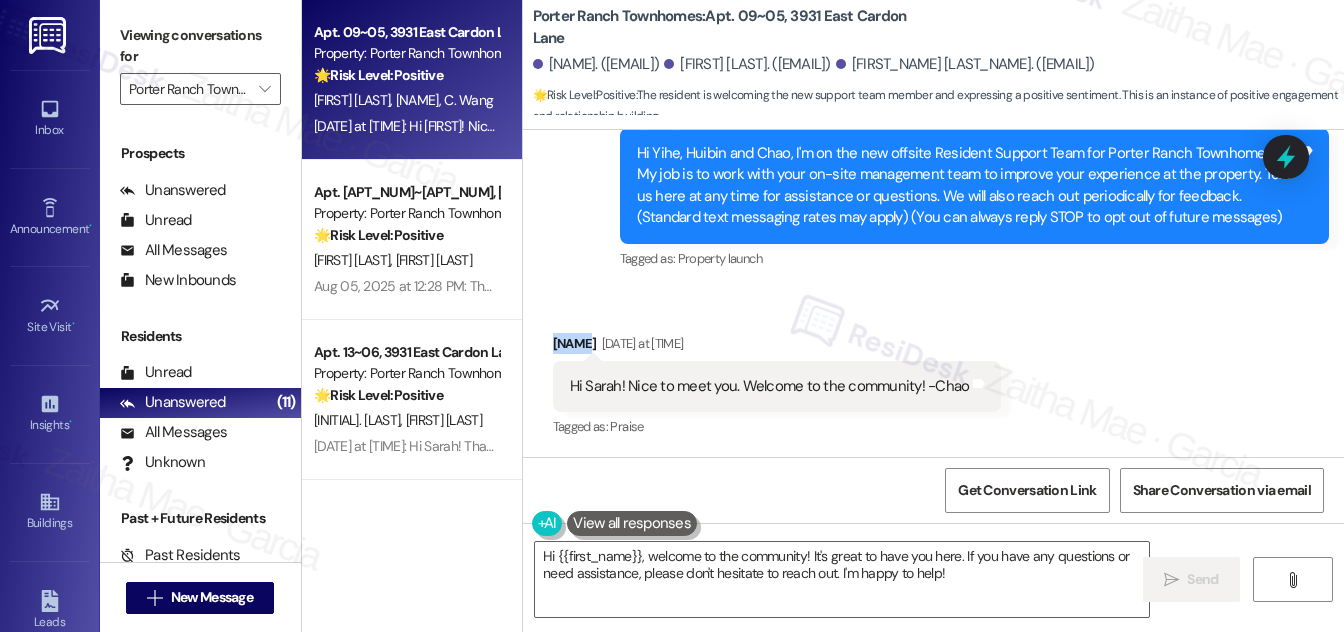 click on "[FIRST] [LAST] [DATE] at [TIME]" at bounding box center [777, 347] 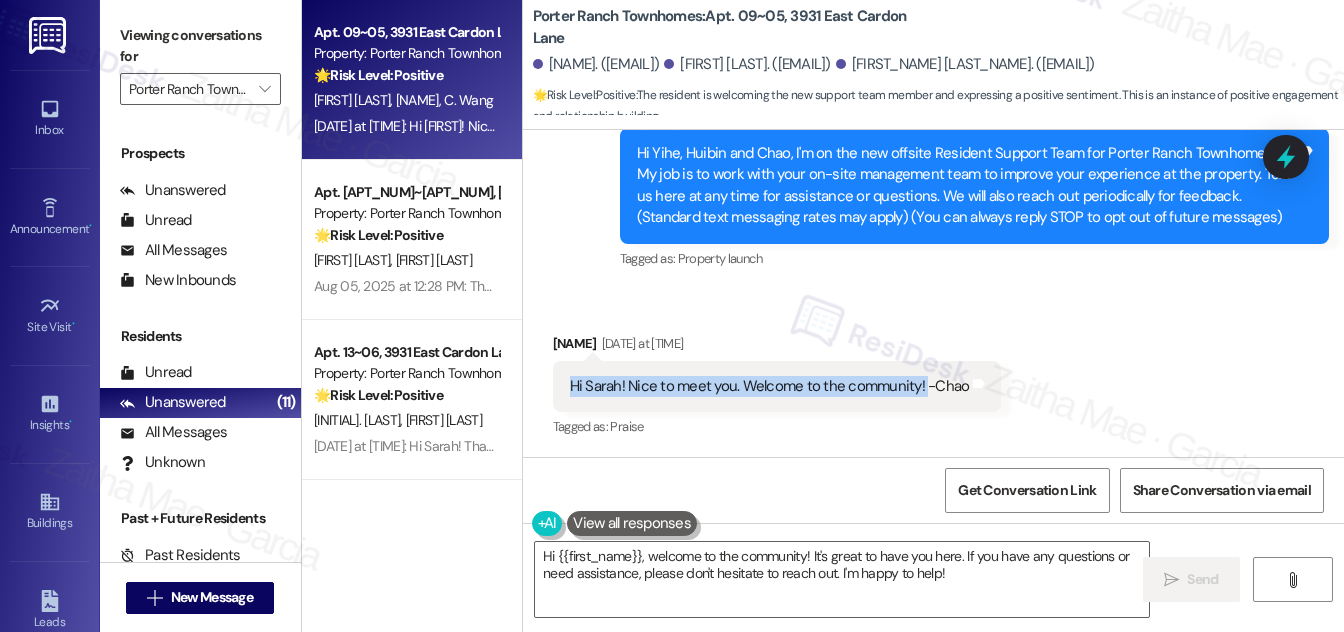 drag, startPoint x: 559, startPoint y: 386, endPoint x: 918, endPoint y: 384, distance: 359.00558 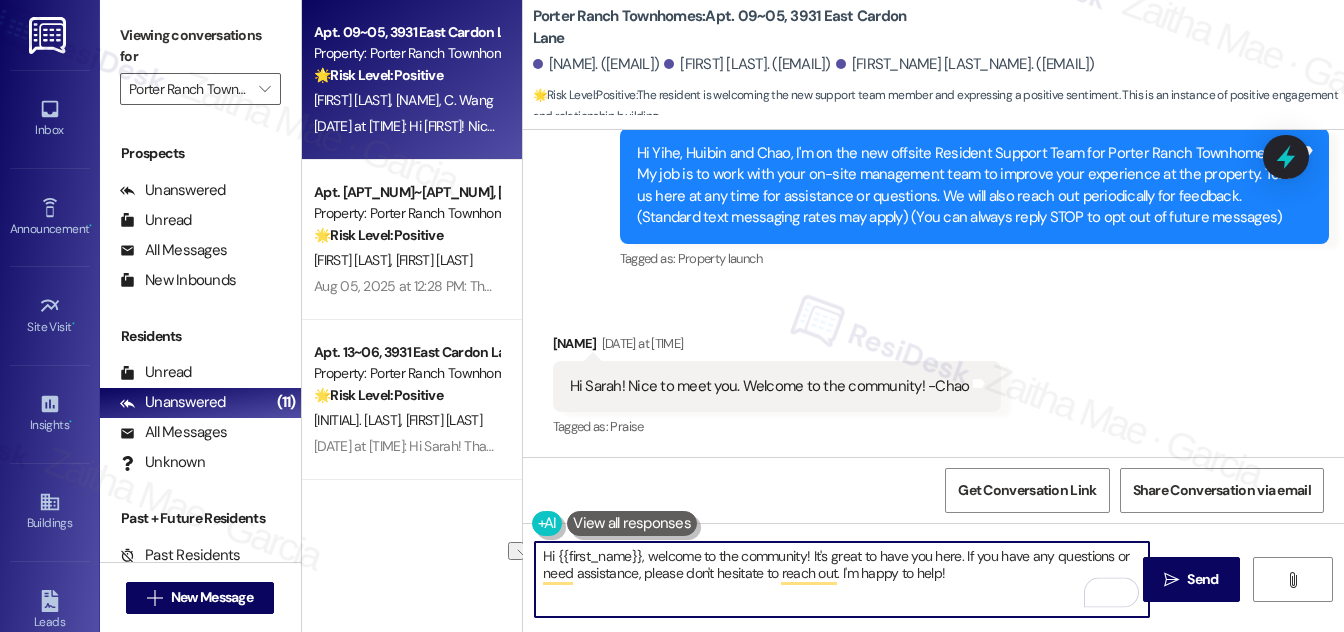 drag, startPoint x: 642, startPoint y: 555, endPoint x: 810, endPoint y: 556, distance: 168.00298 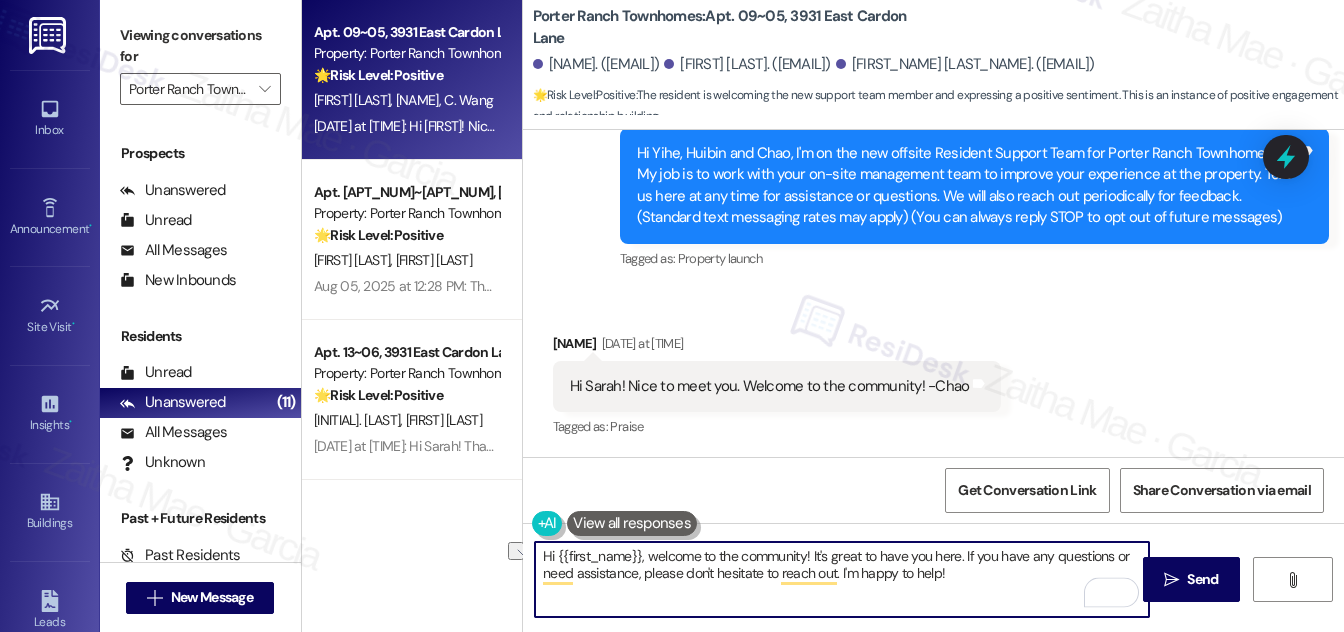 click on "Hi {{first_name}}, welcome to the community! It's great to have you here. If you have any questions or need assistance, please don't hesitate to reach out. I'm happy to help!" at bounding box center (842, 579) 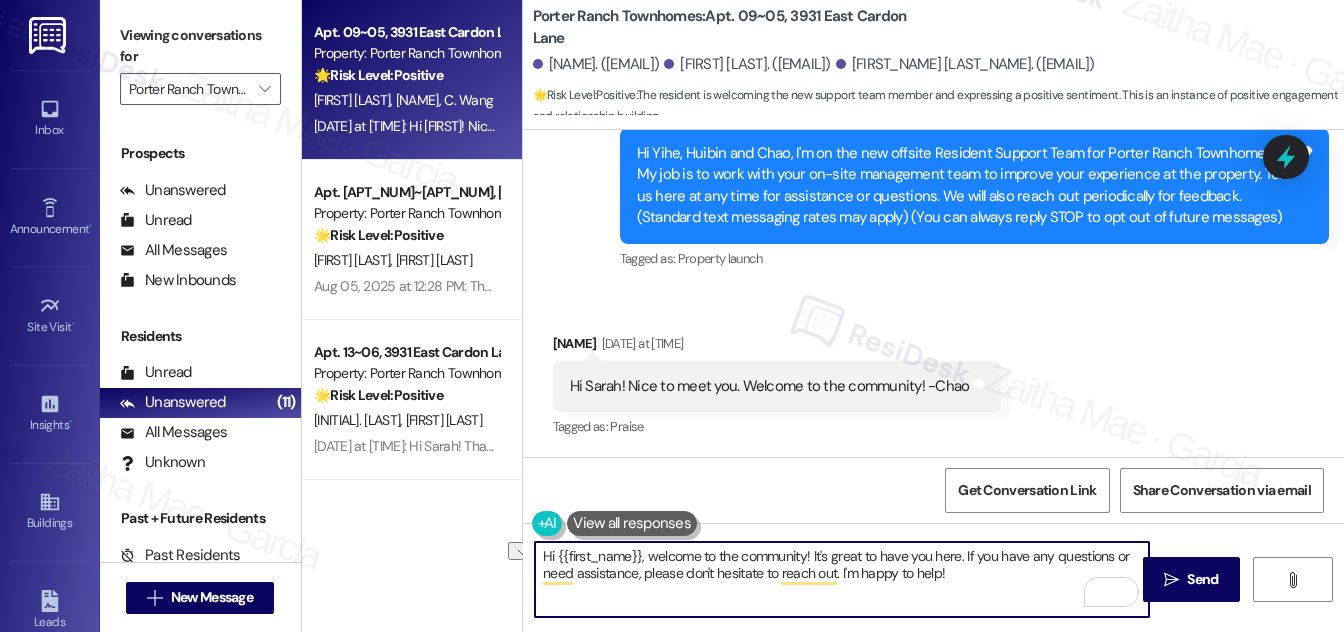 click on "Hi {{first_name}}, welcome to the community! It's great to have you here. If you have any questions or need assistance, please don't hesitate to reach out. I'm happy to help!" at bounding box center [842, 579] 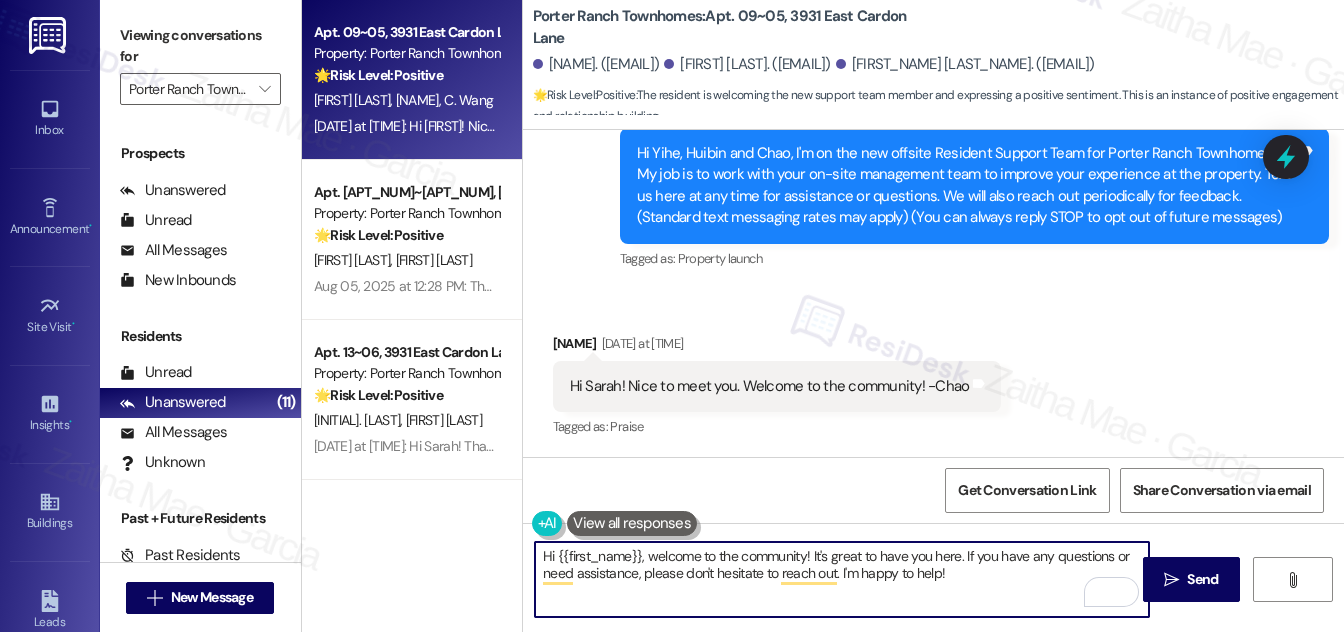 drag, startPoint x: 552, startPoint y: 556, endPoint x: 626, endPoint y: 555, distance: 74.00676 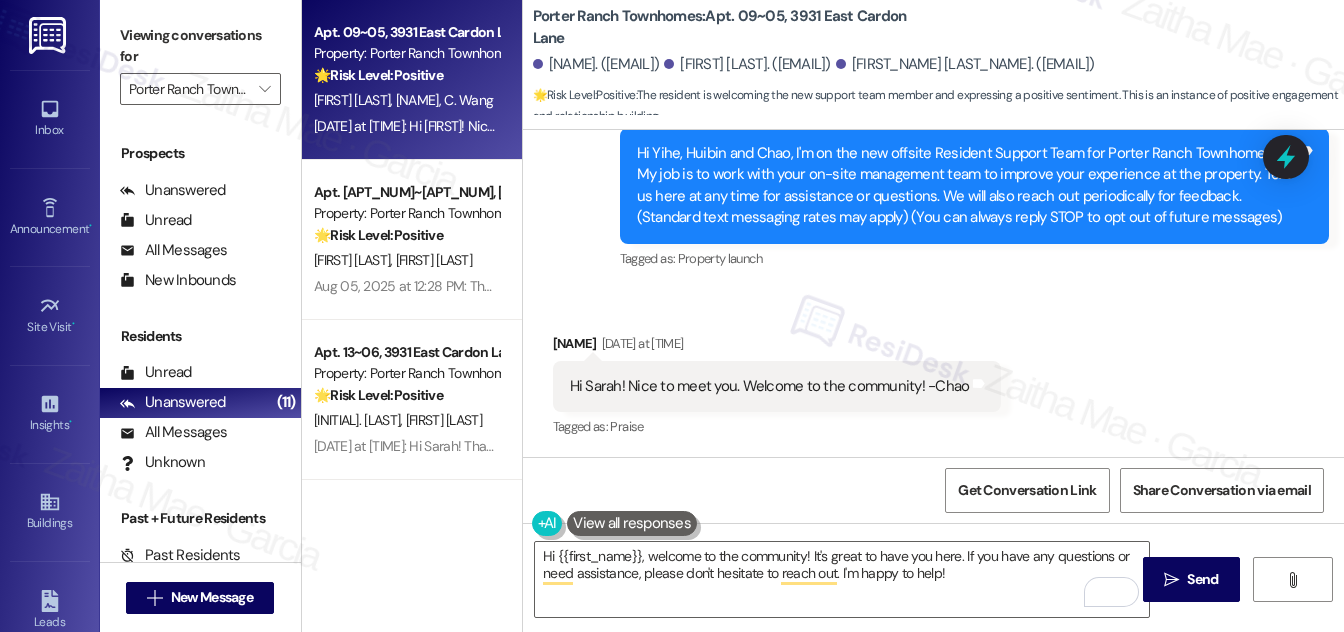 click on "[FIRST] [LAST] [DATE] at [TIME]" at bounding box center [777, 347] 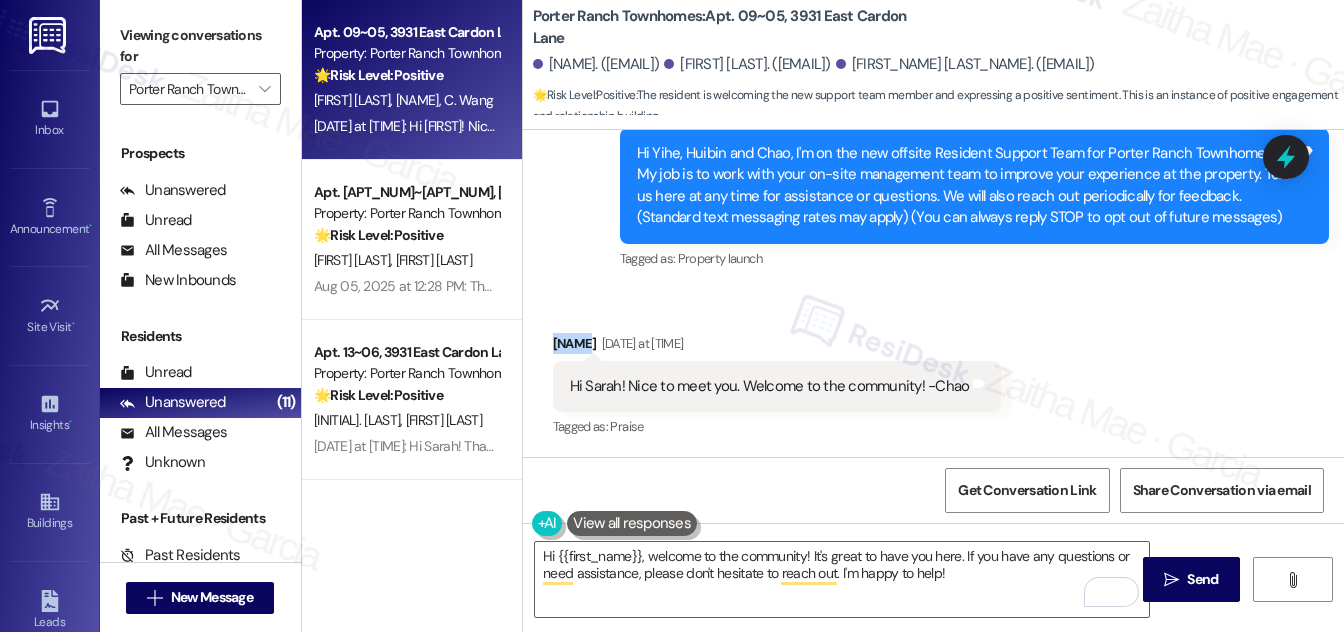 click on "[FIRST] [LAST] [DATE] at [TIME]" at bounding box center [777, 347] 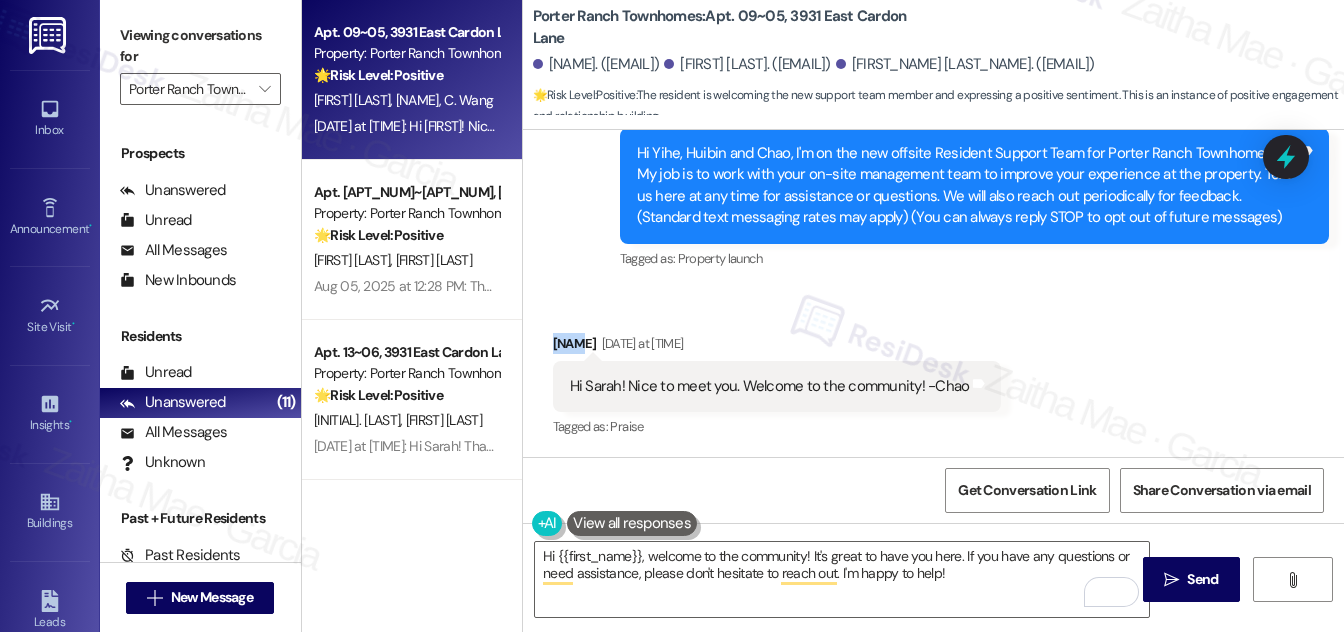 copy on "[FIRST]" 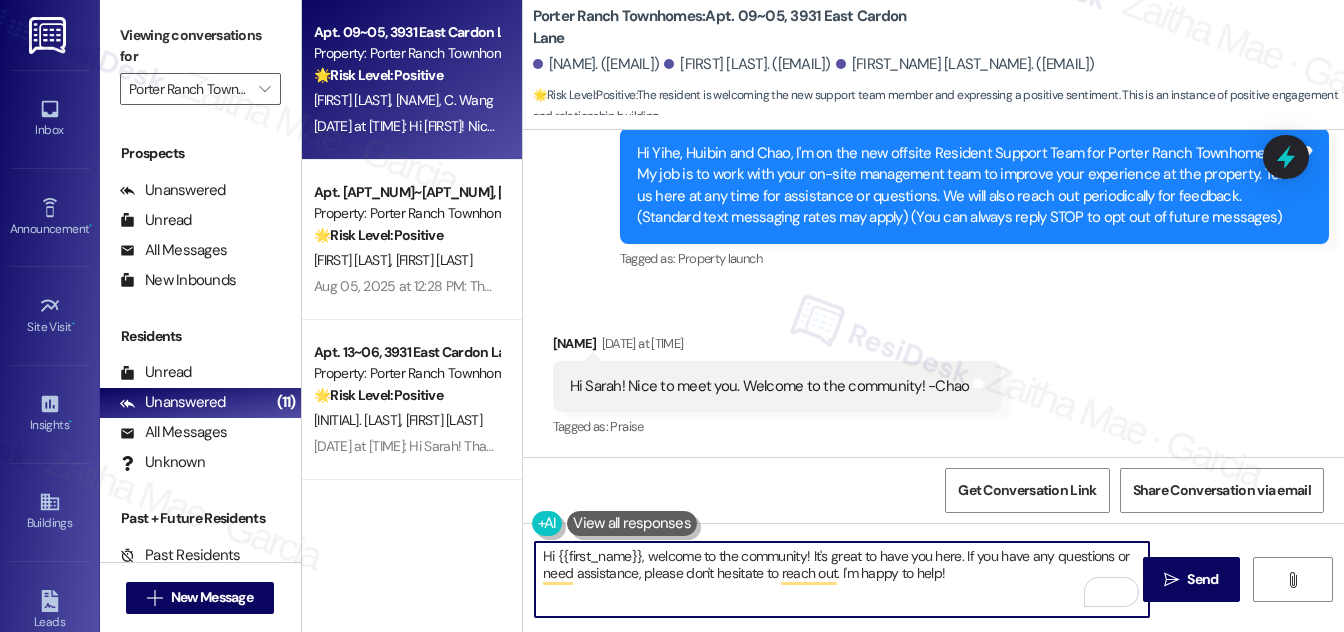 drag, startPoint x: 556, startPoint y: 557, endPoint x: 978, endPoint y: 575, distance: 422.3837 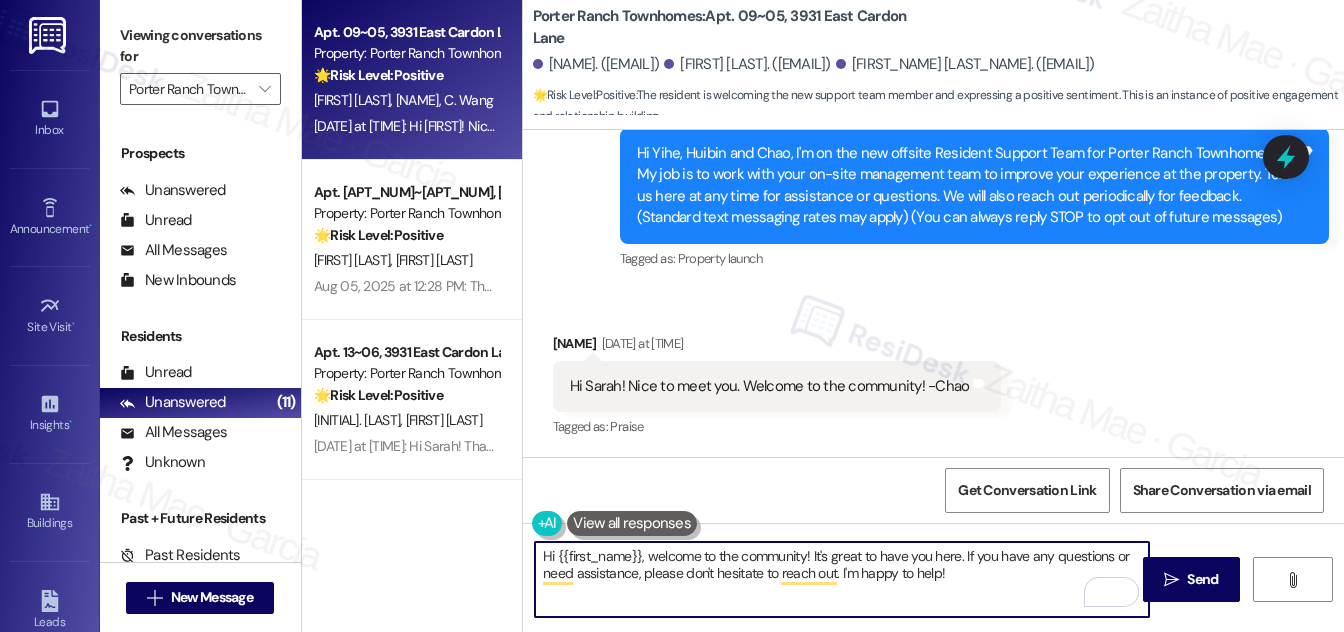 click on "Hi {{first_name}}, welcome to the community! It's great to have you here. If you have any questions or need assistance, please don't hesitate to reach out. I'm happy to help!" at bounding box center [842, 579] 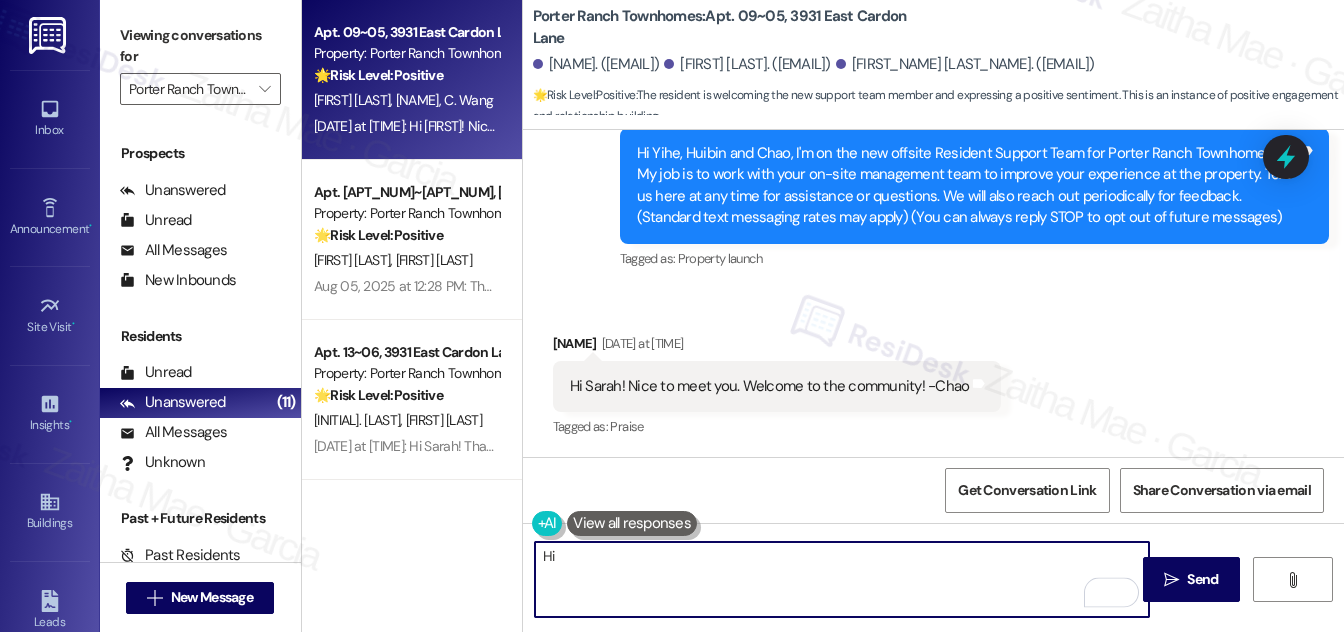 paste on "[FIRST]" 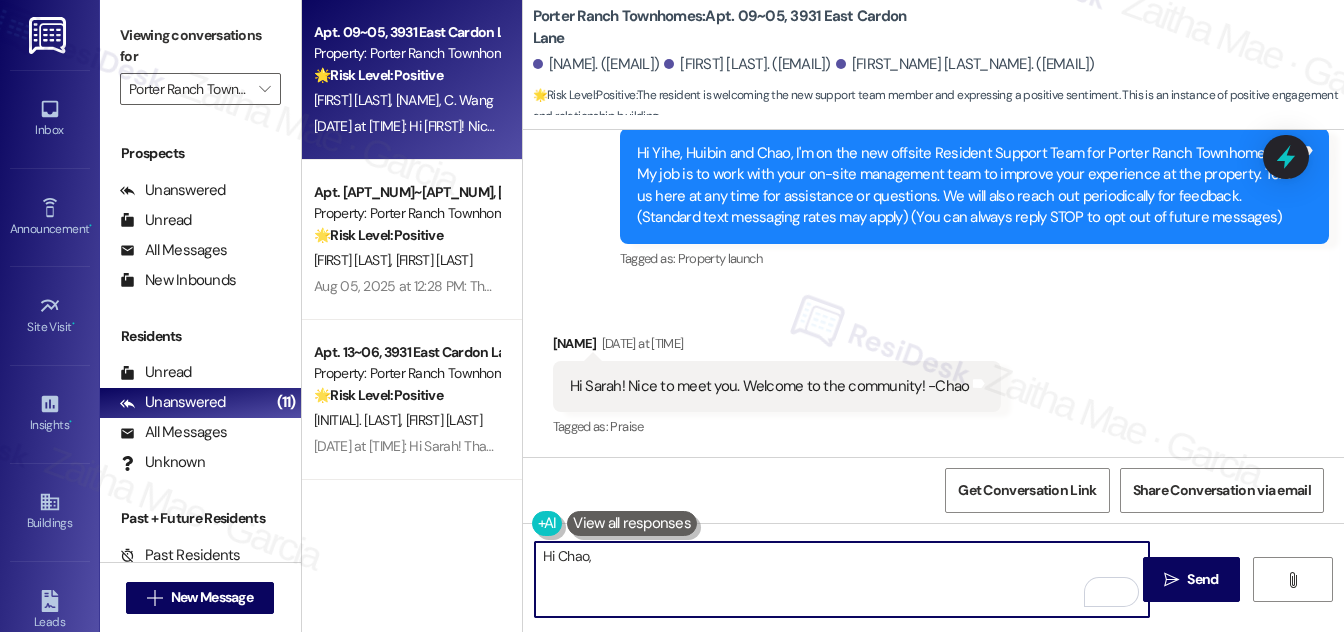 paste on "It’s great to meet you as well! Thank you for the warm welcome — I’m happy to be part of the community." 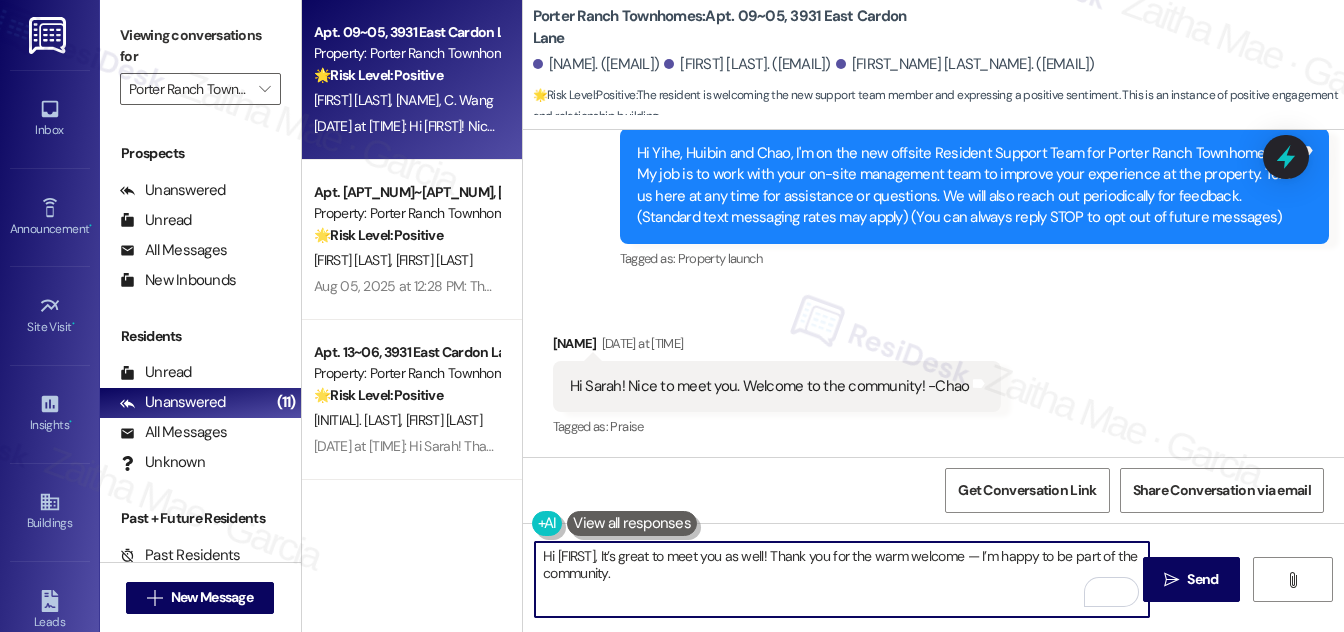 click on "Hi Chao, It’s great to meet you as well! Thank you for the warm welcome — I’m happy to be part of the community." at bounding box center [842, 579] 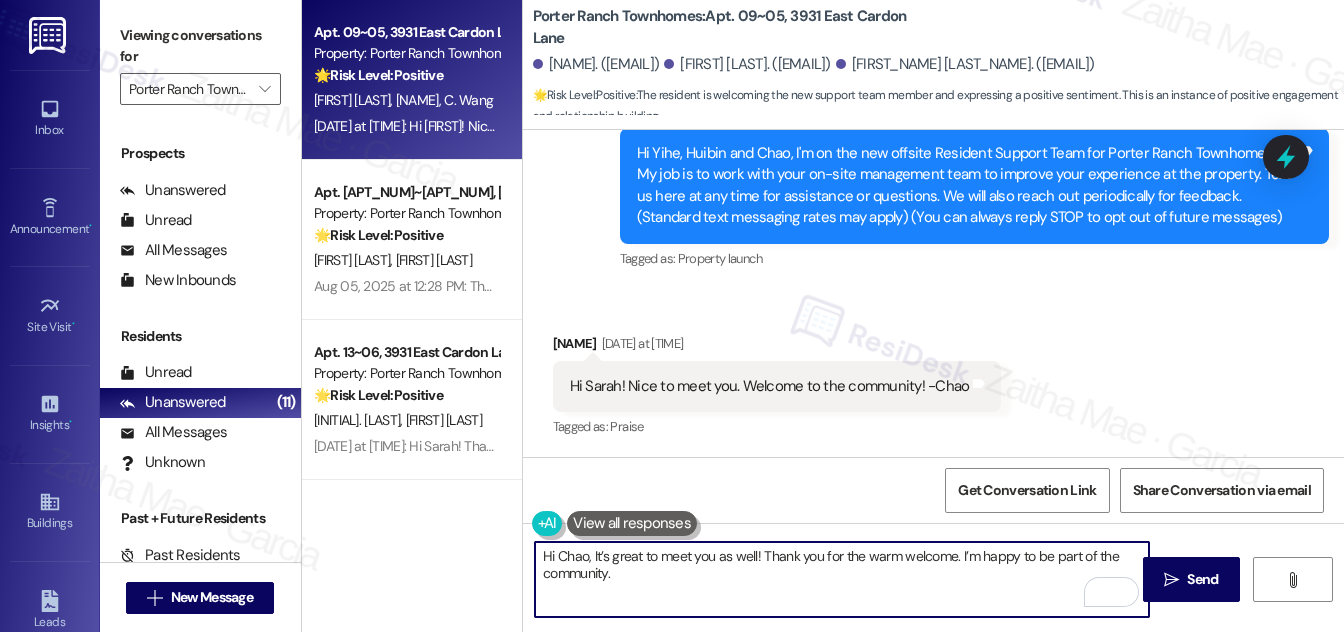 type on "Hi Chao, It’s great to meet you as well! Thank you for the warm welcome. I’m happy to be part of the community." 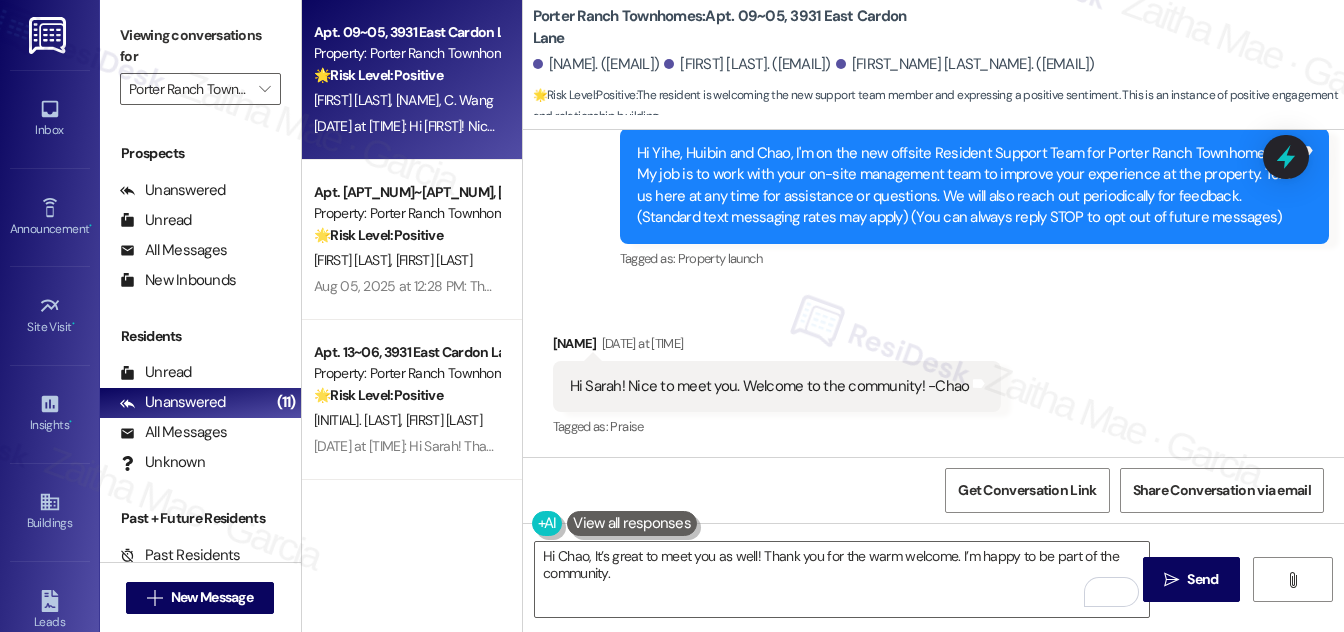 click at bounding box center [632, 523] 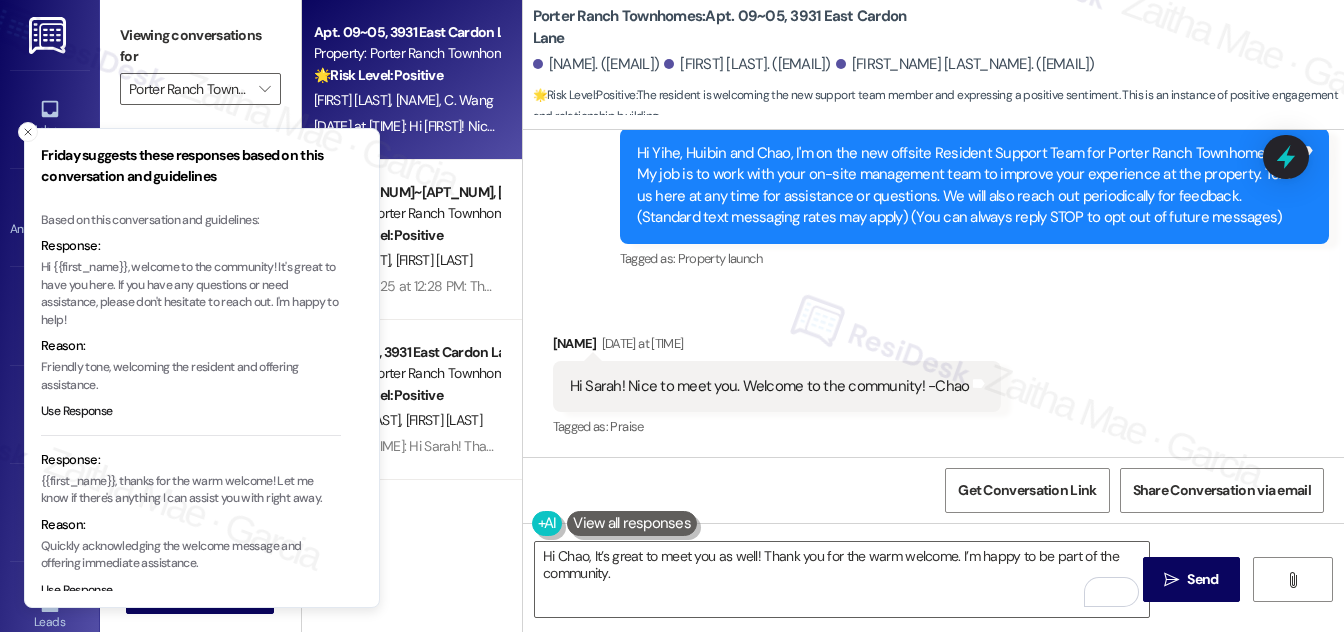 click on "Hi {{first_name}}, welcome to the community! It's great to have you here. If you have any questions or need assistance, please don't hesitate to reach out. I'm happy to help!" at bounding box center (191, 294) 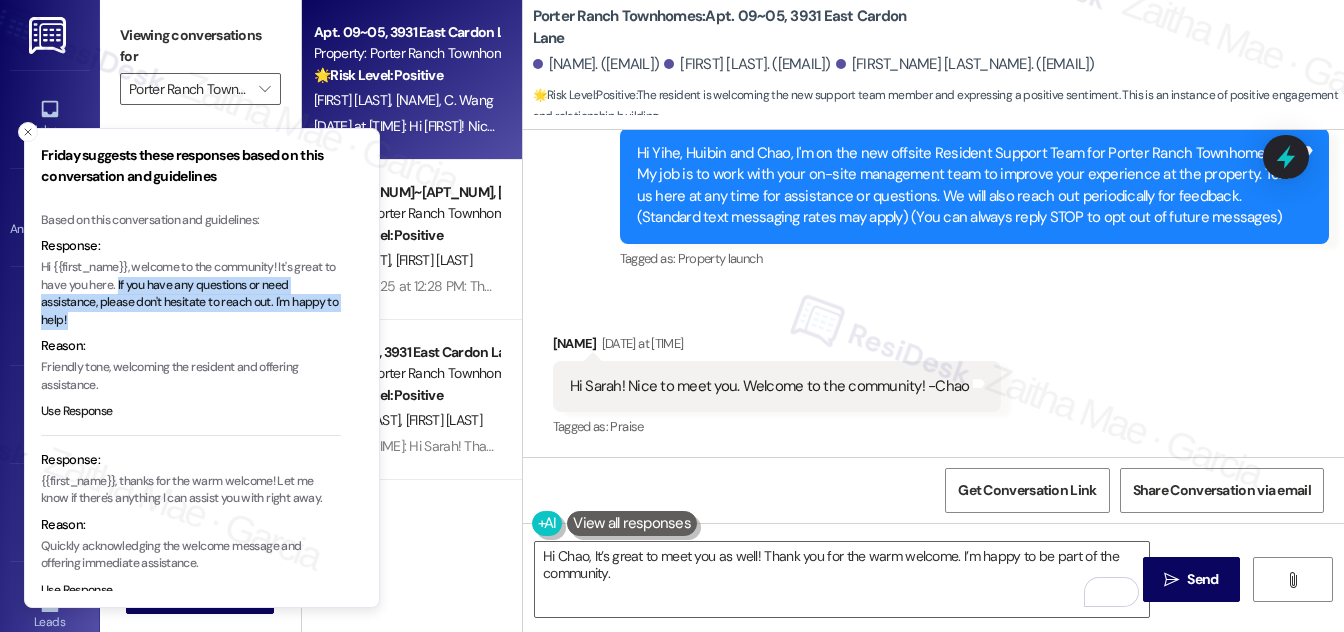 type 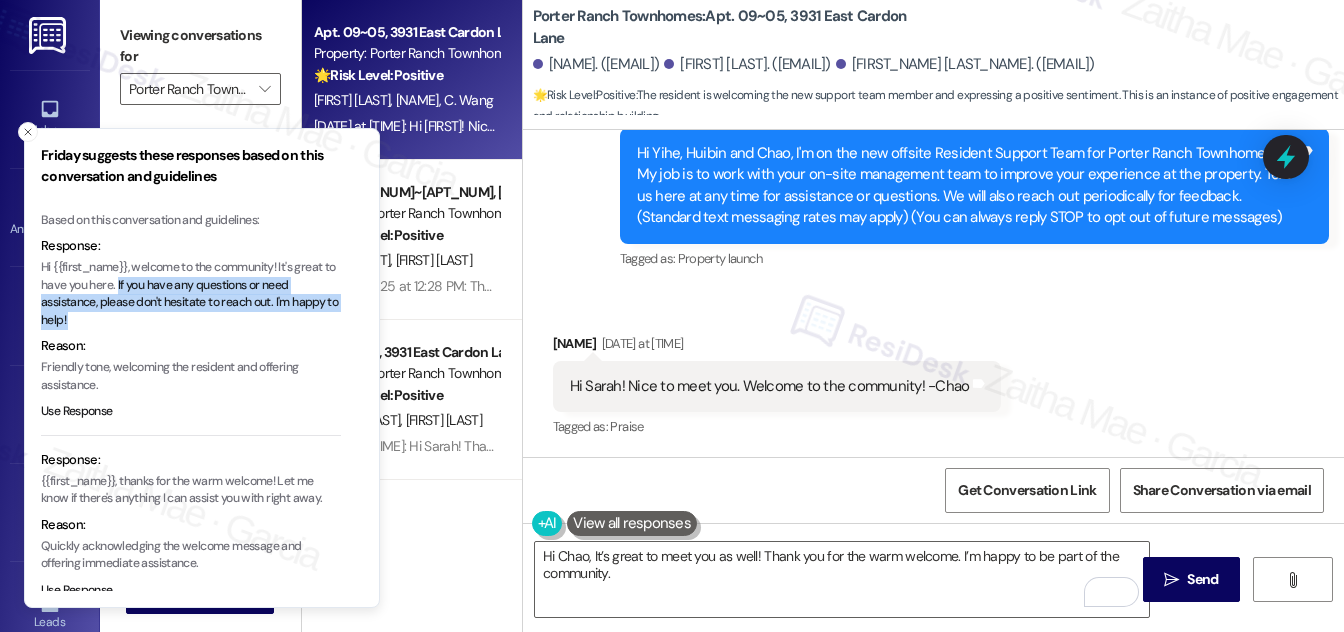 drag, startPoint x: 130, startPoint y: 285, endPoint x: 144, endPoint y: 316, distance: 34.0147 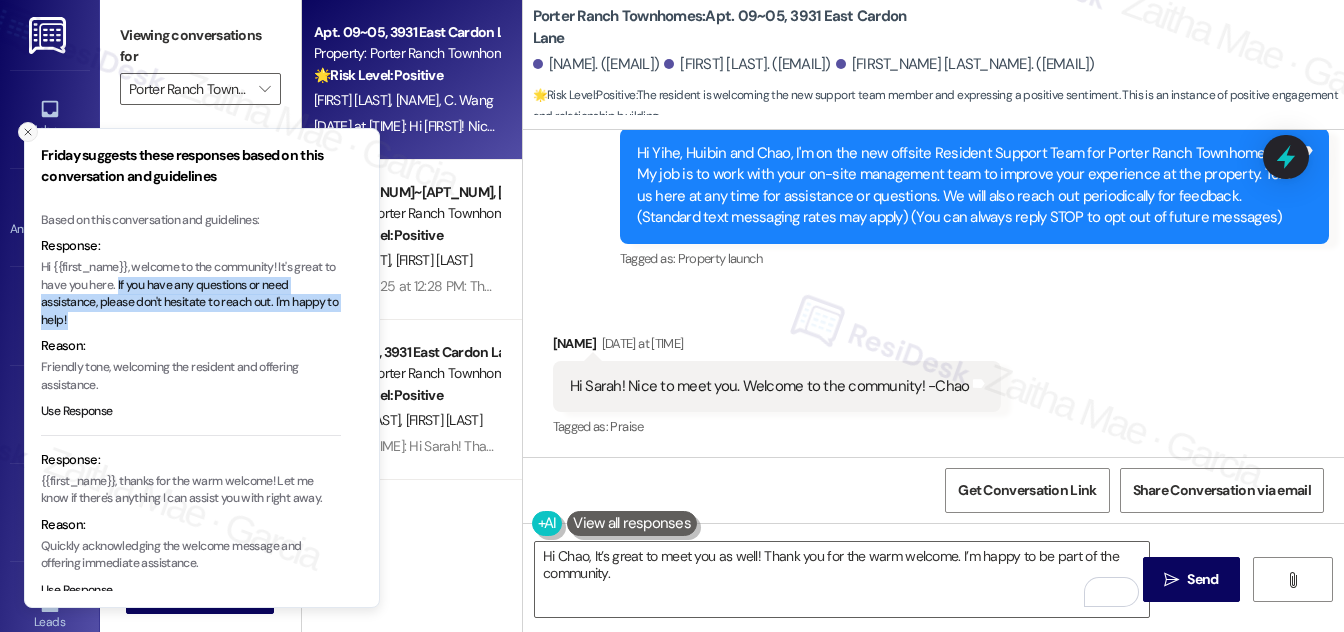 click 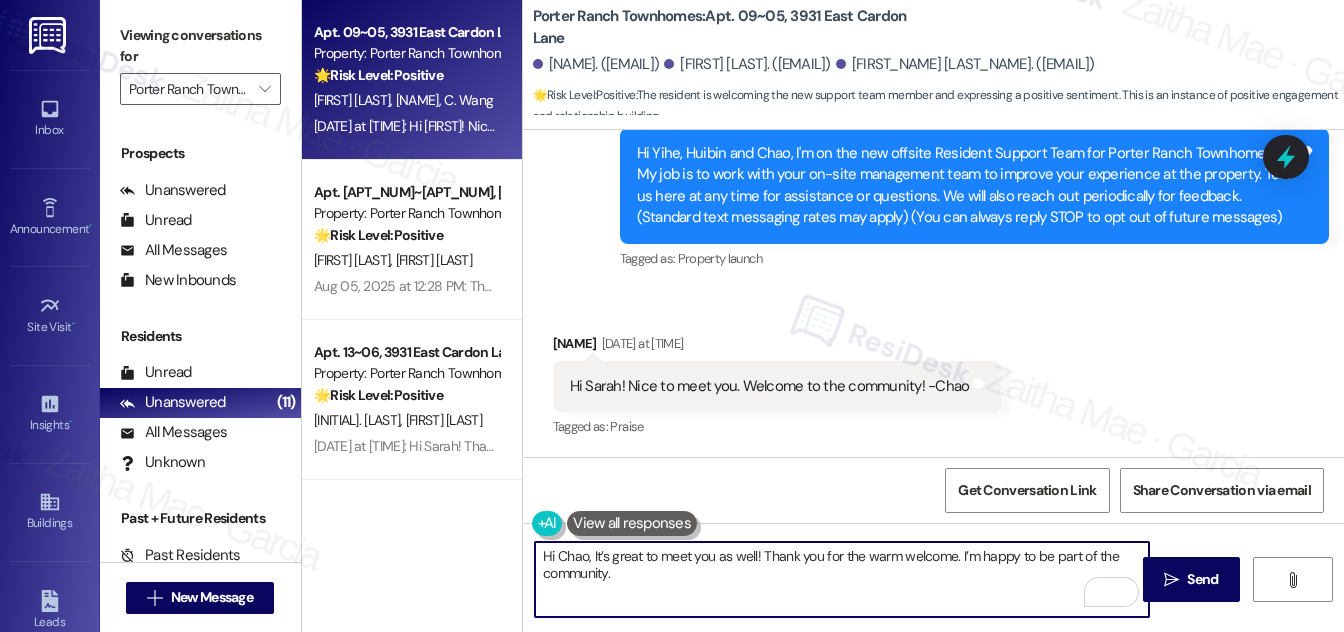 click on "Hi Chao, It’s great to meet you as well! Thank you for the warm welcome. I’m happy to be part of the community." at bounding box center (842, 579) 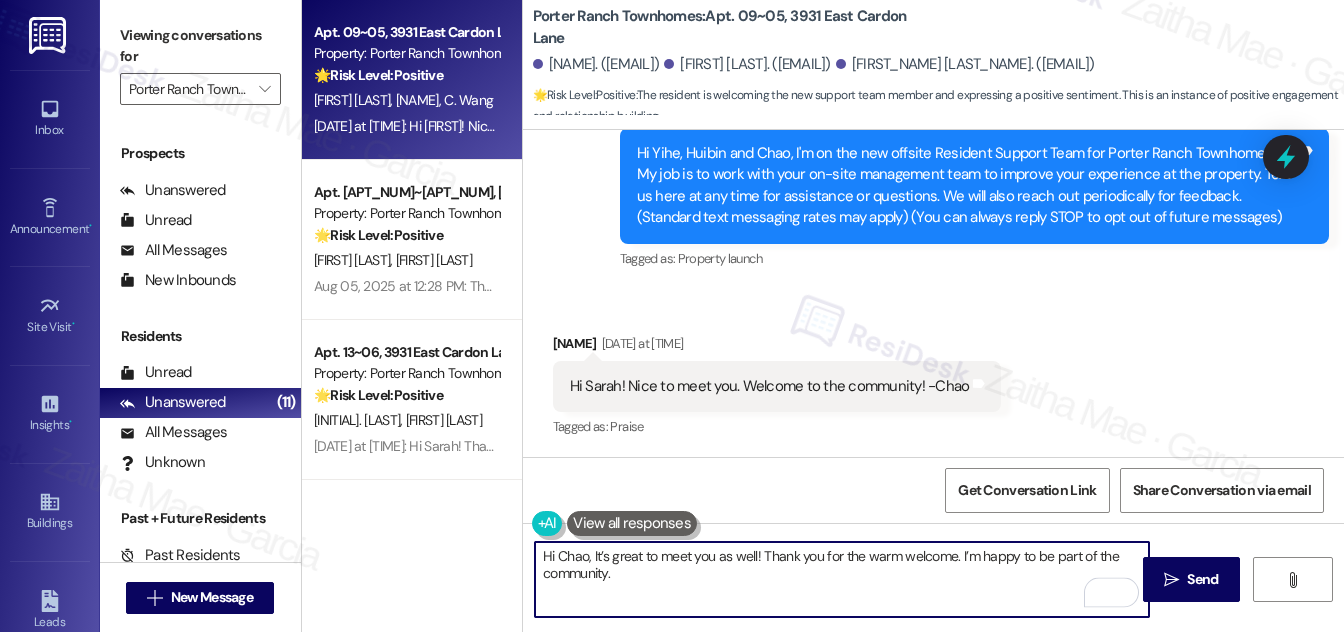 paste on "If you have any questions or need assistance, please don't hesitate to reach out. I'm happy to help!" 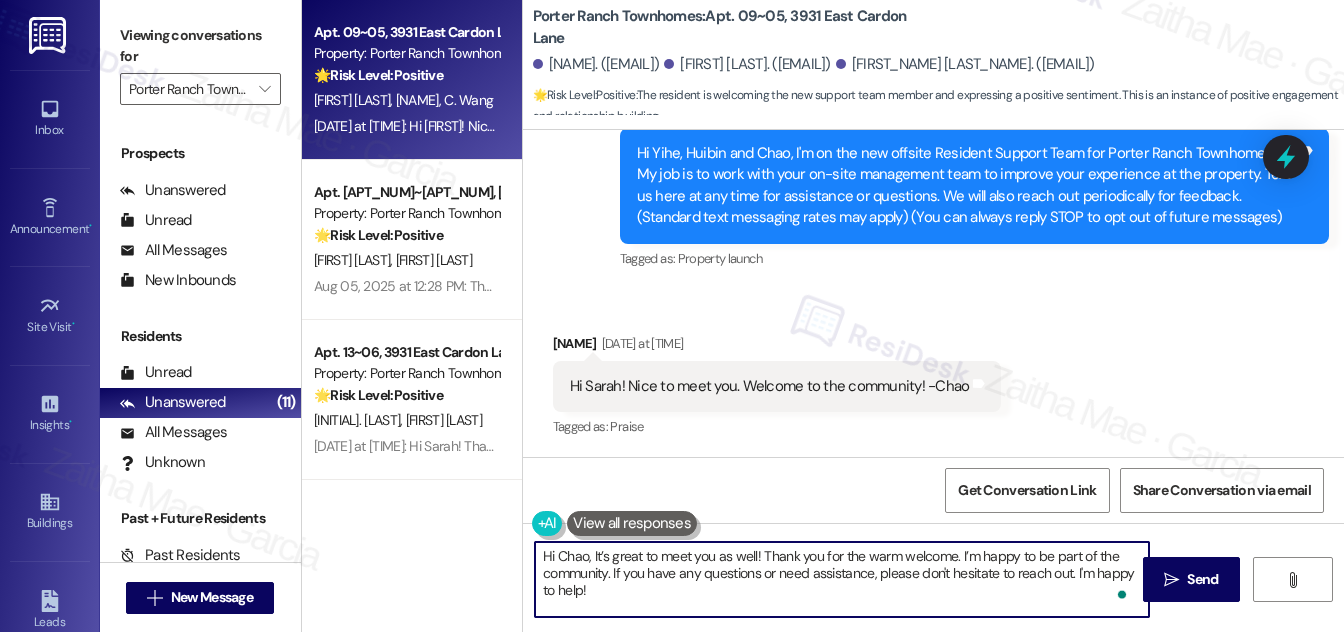 scroll, scrollTop: 16, scrollLeft: 0, axis: vertical 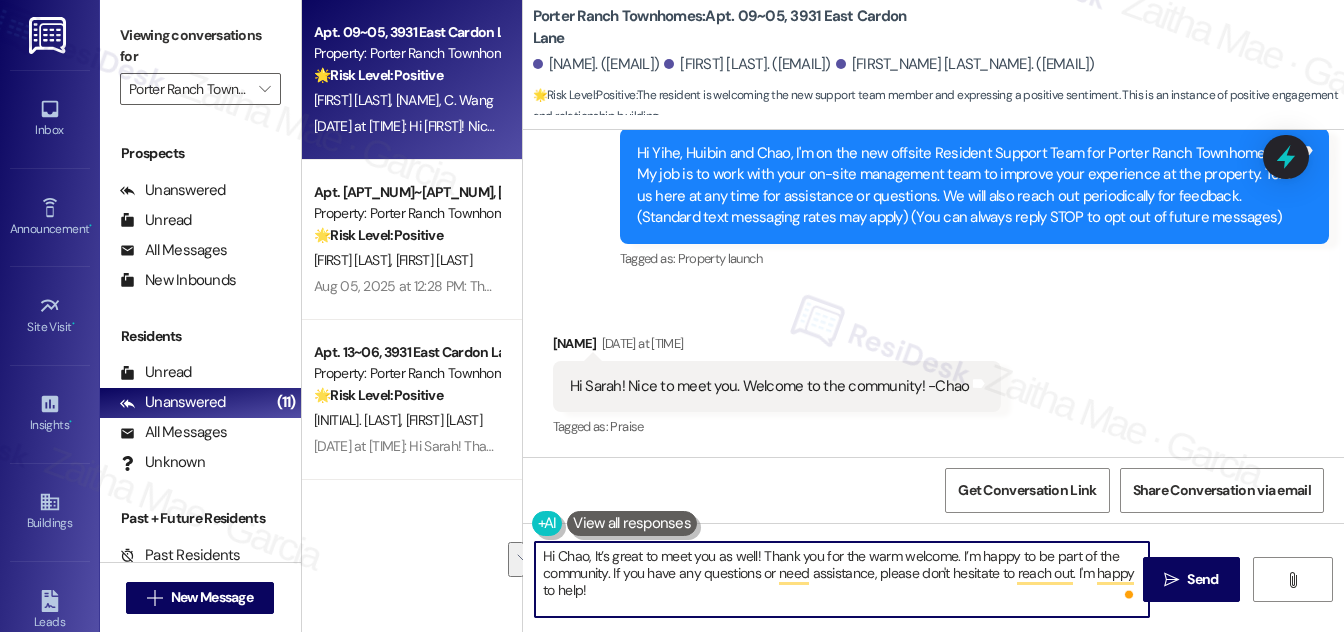 drag, startPoint x: 1075, startPoint y: 571, endPoint x: 1074, endPoint y: 588, distance: 17.029387 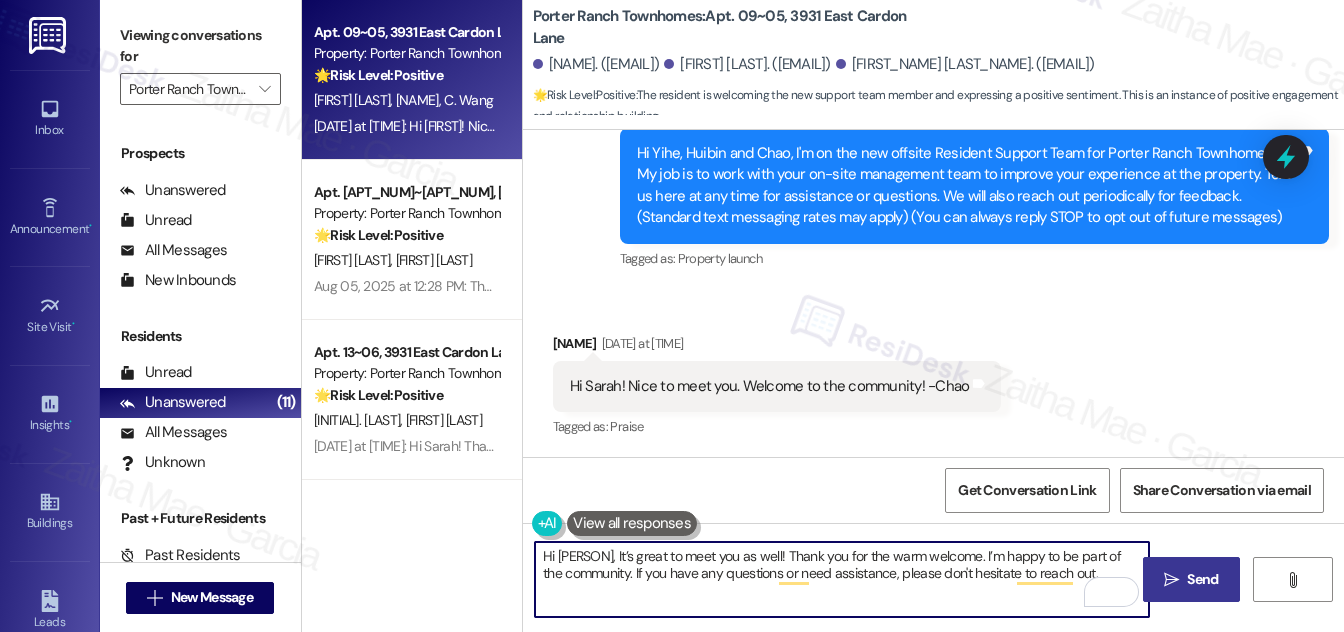 type on "Hi Chao, It’s great to meet you as well! Thank you for the warm welcome. I’m happy to be part of the community. If you have any questions or need assistance, please don't hesitate to reach out." 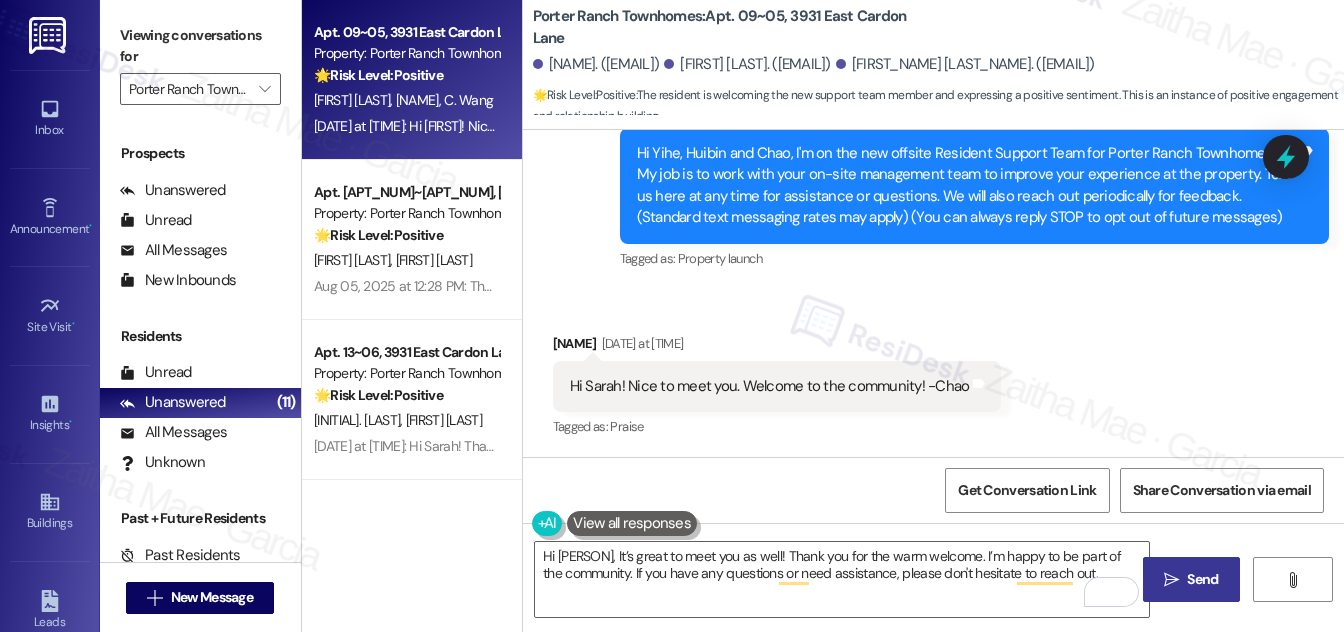 click on "Send" at bounding box center (1202, 579) 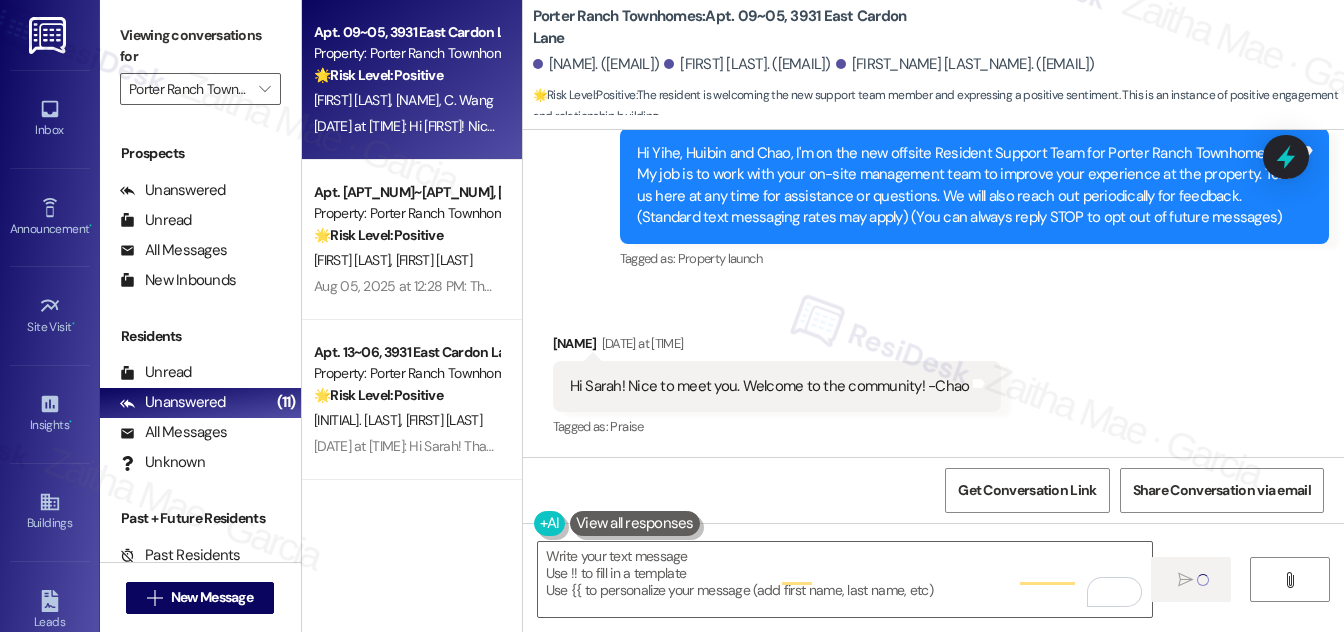 type on "Fetching suggested responses. Please feel free to read through the conversation in the meantime." 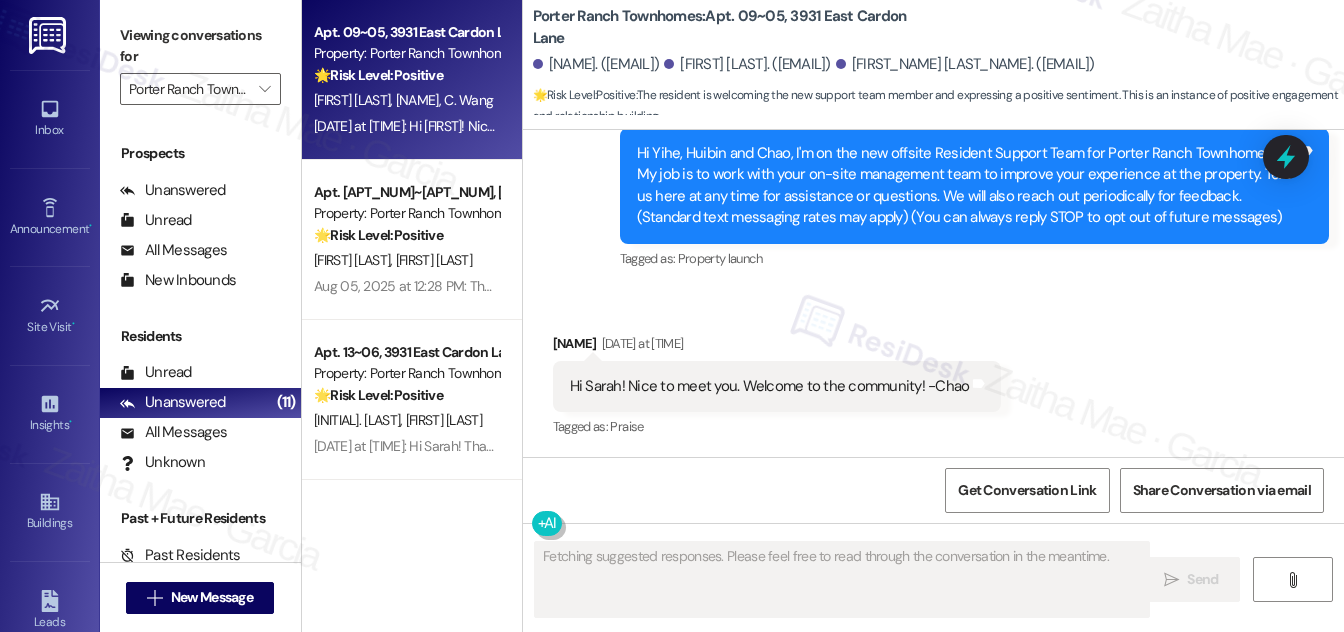 type 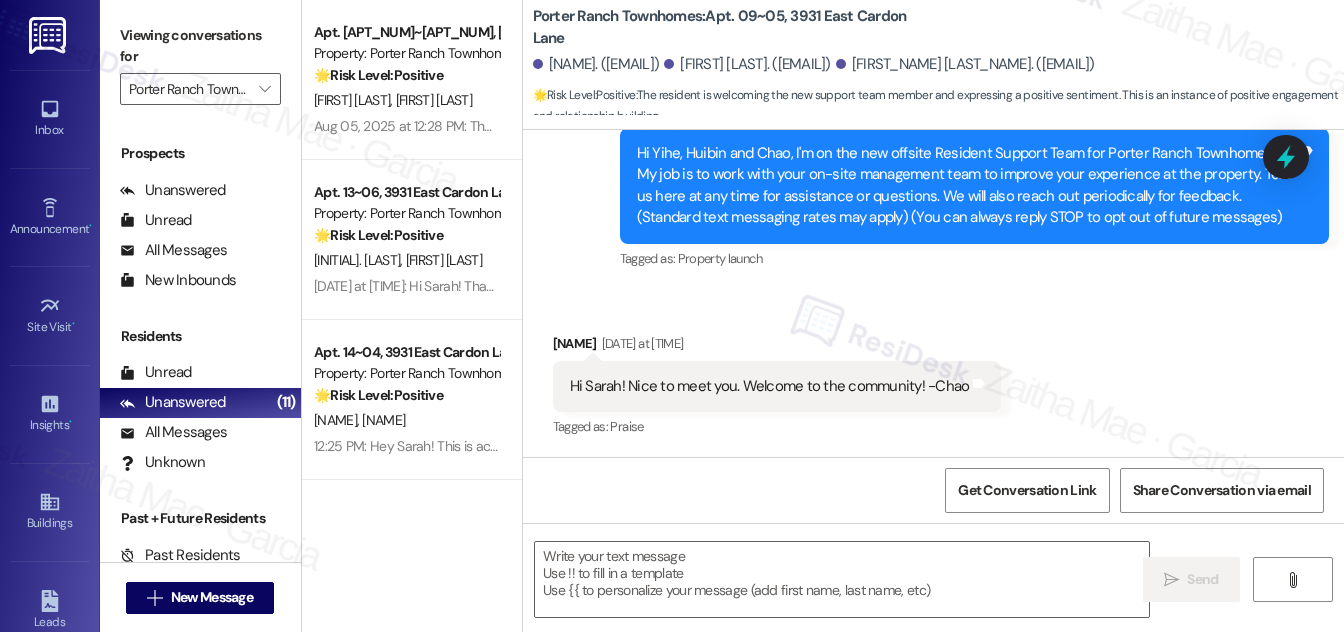 scroll, scrollTop: 208, scrollLeft: 0, axis: vertical 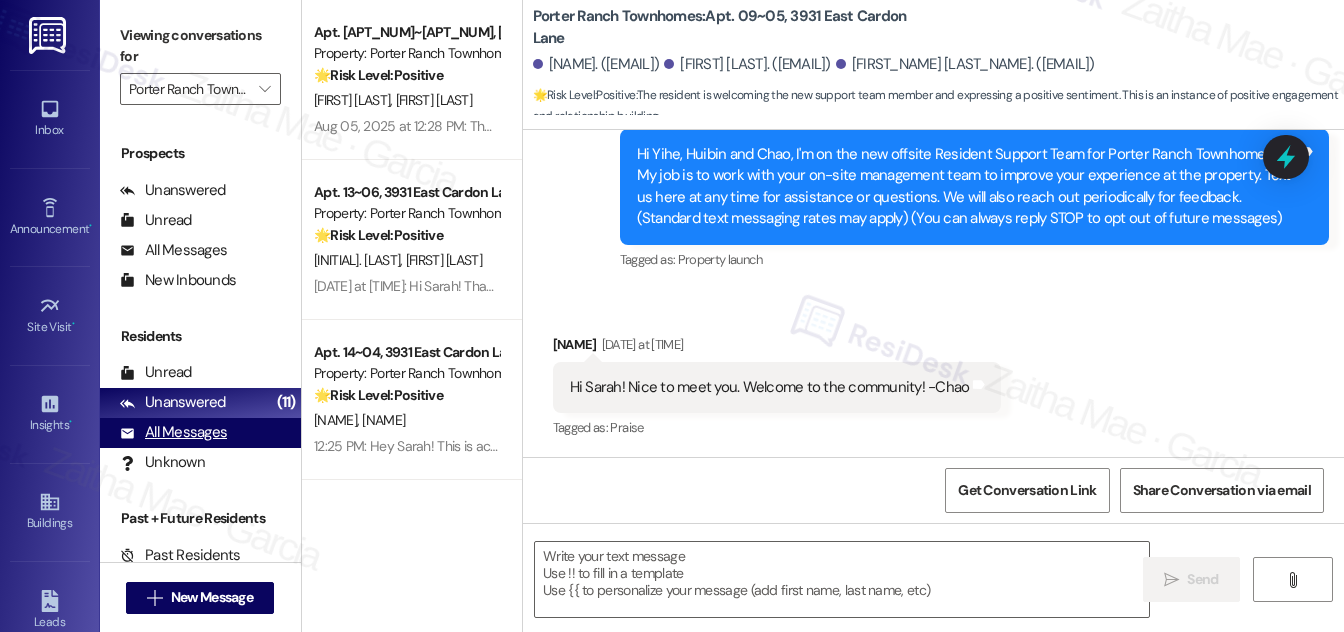 click on "All Messages" at bounding box center [173, 432] 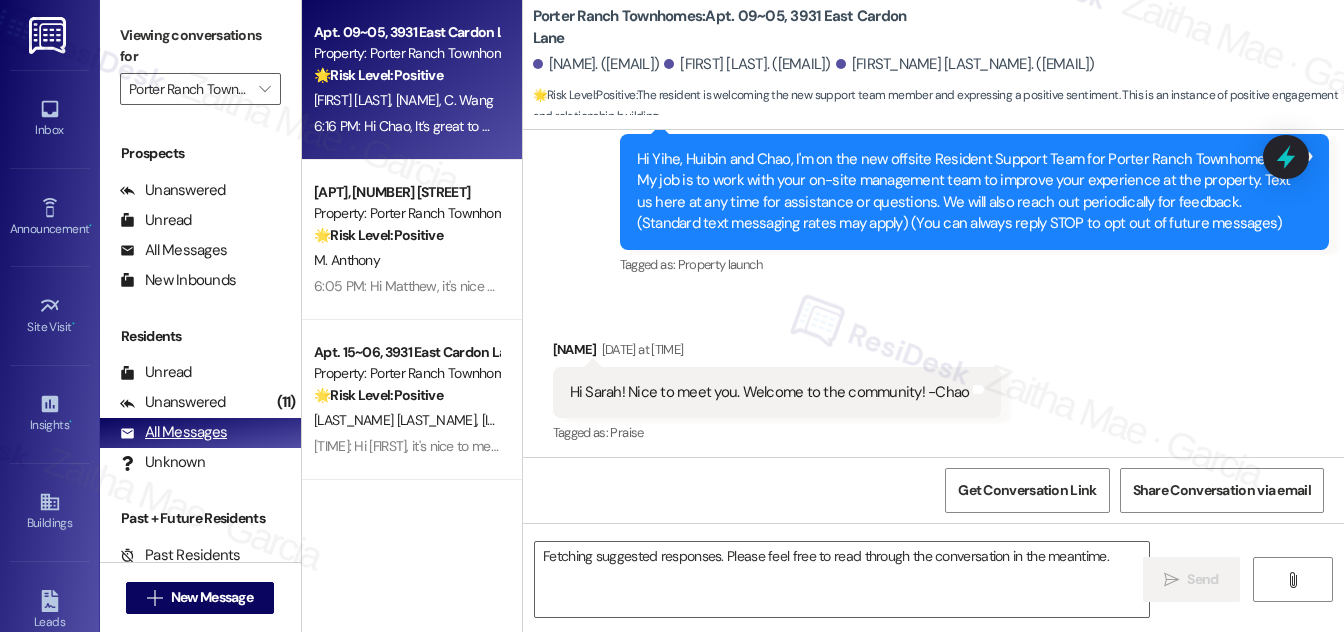 scroll, scrollTop: 208, scrollLeft: 0, axis: vertical 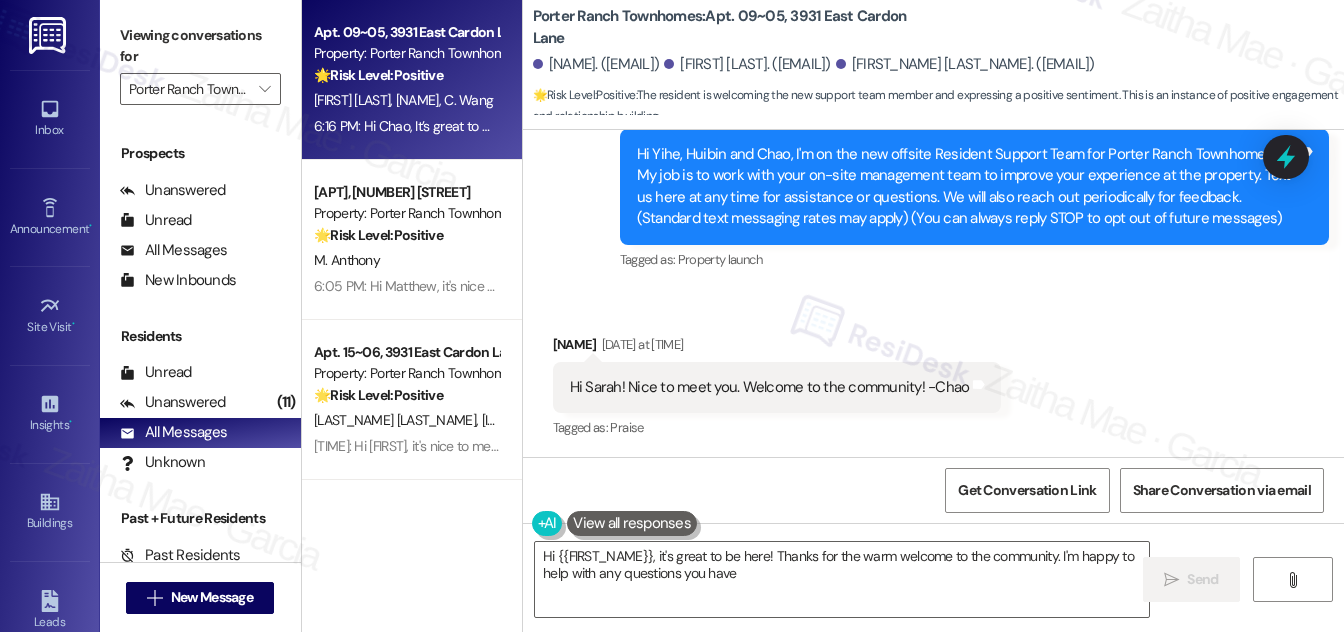 type on "Hi {{first_name}}, it's great to be here! Thanks for the warm welcome to the community. I'm happy to help with any questions you have." 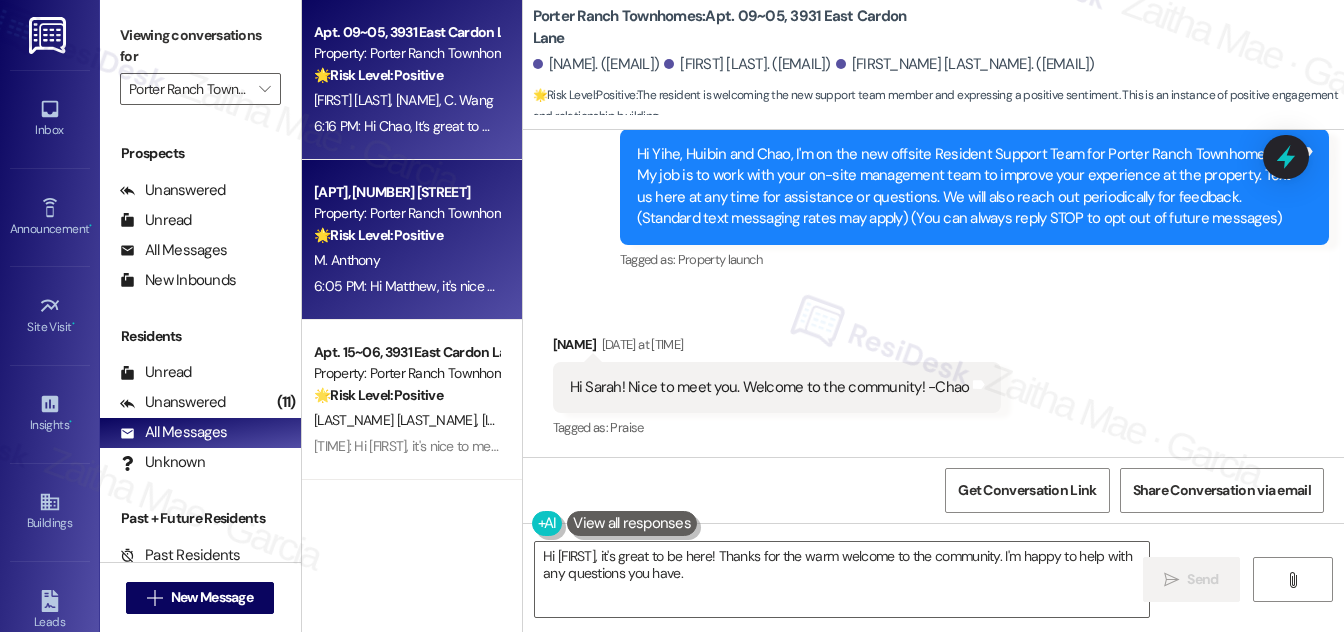 click on "[FIRST_INITIAL]. [LAST_NAME]" at bounding box center [406, 260] 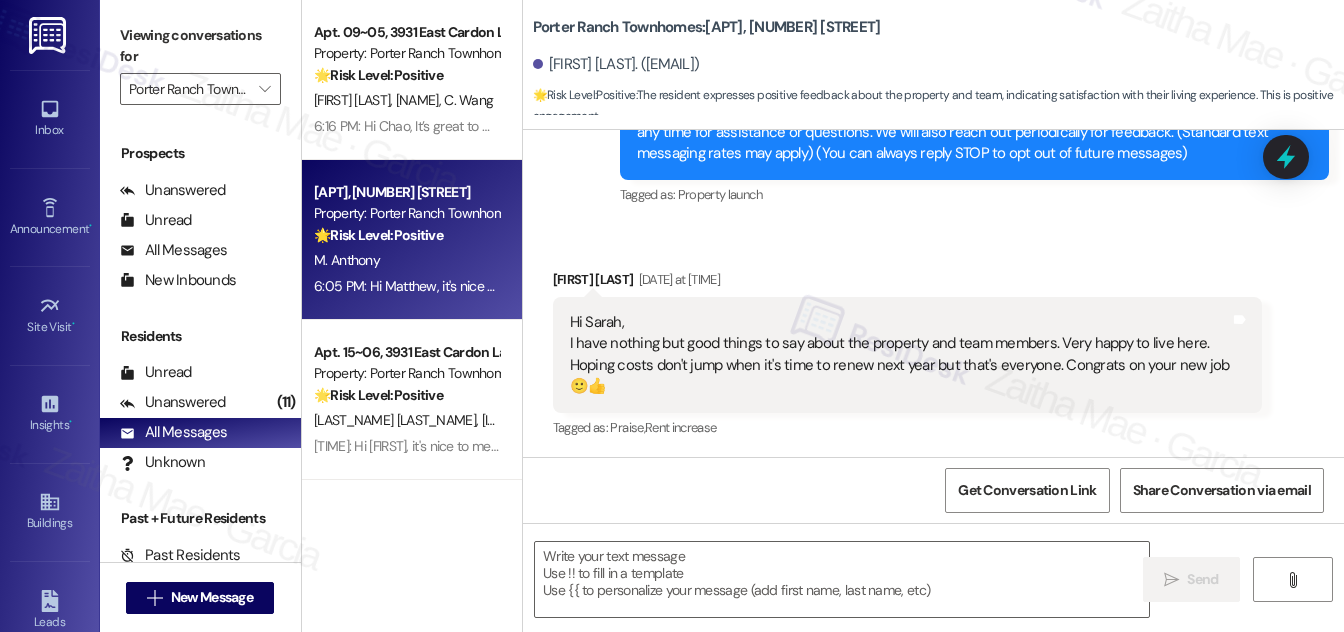 scroll, scrollTop: 485, scrollLeft: 0, axis: vertical 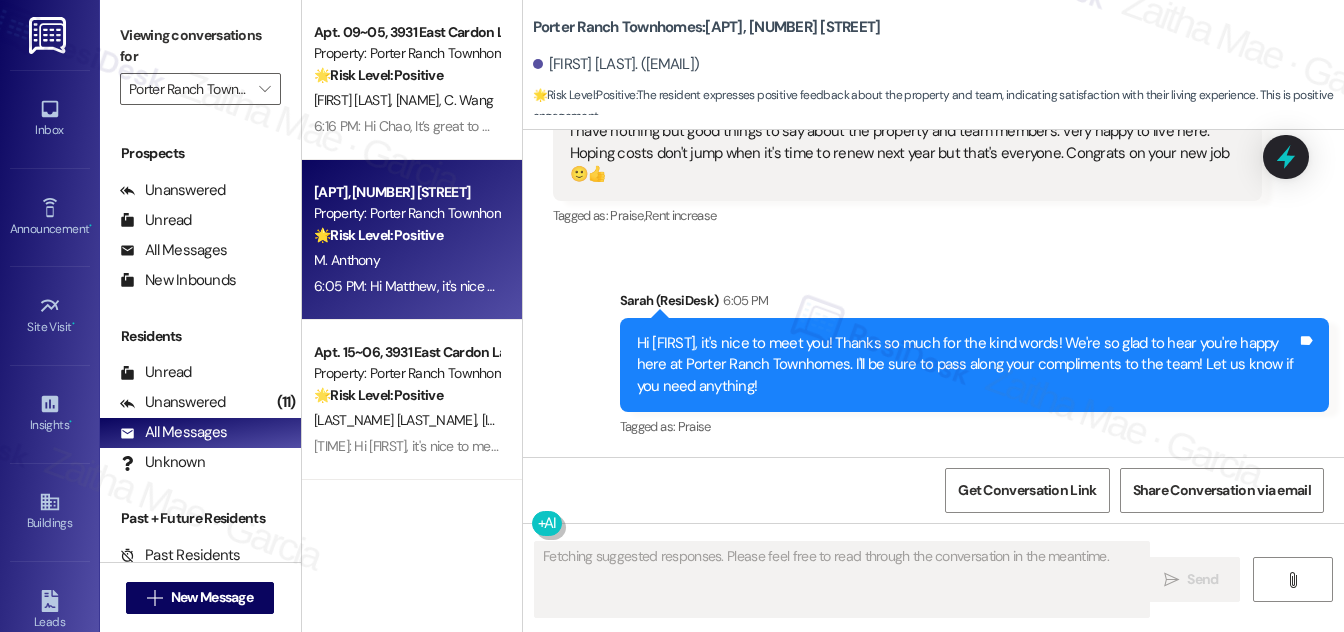 click 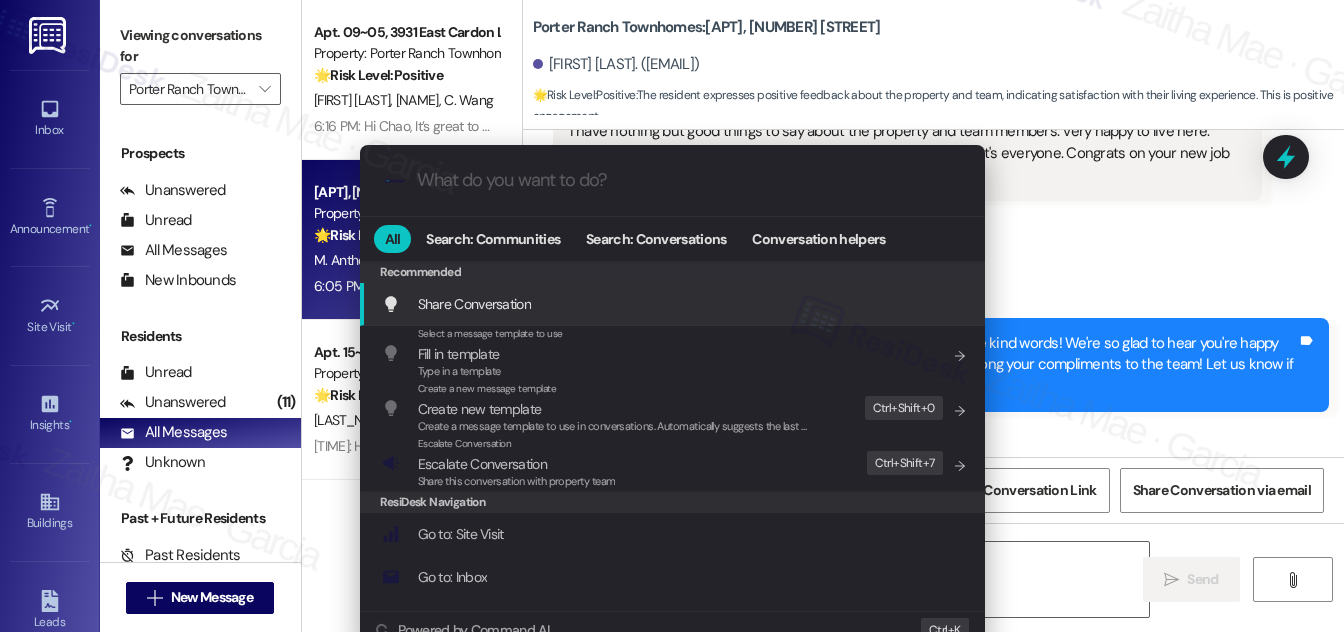 type on "Hi {{first_name}}, I'm" 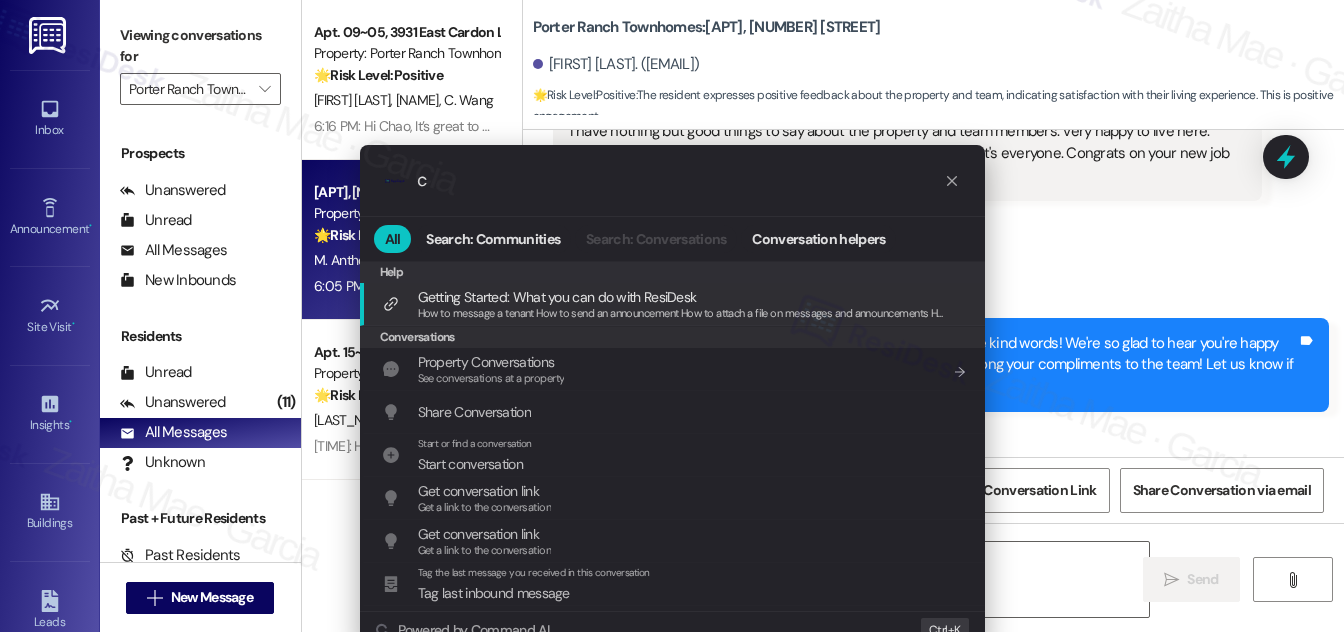 type on "Hi {{first_name}}, I'm so glad to hear you're happy at Porter Ranch" 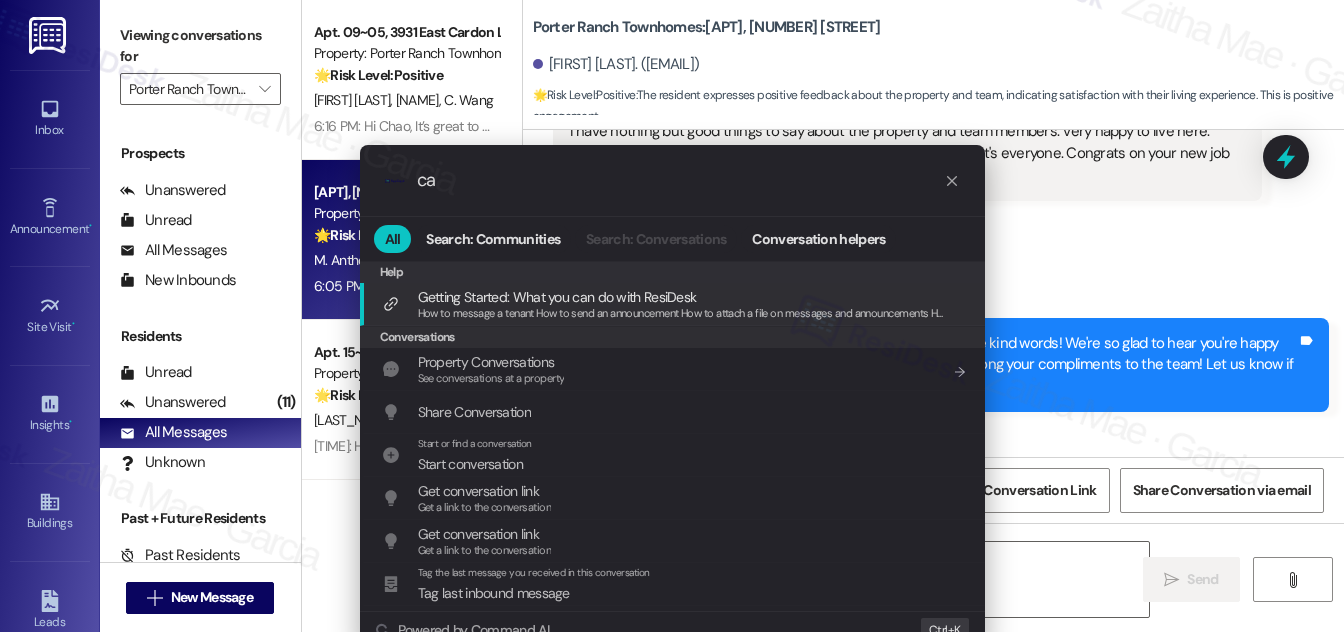 type on "Hi {{first_name}}, I'm so glad to hear you're happy at Porter Ranch Townhomes! It's" 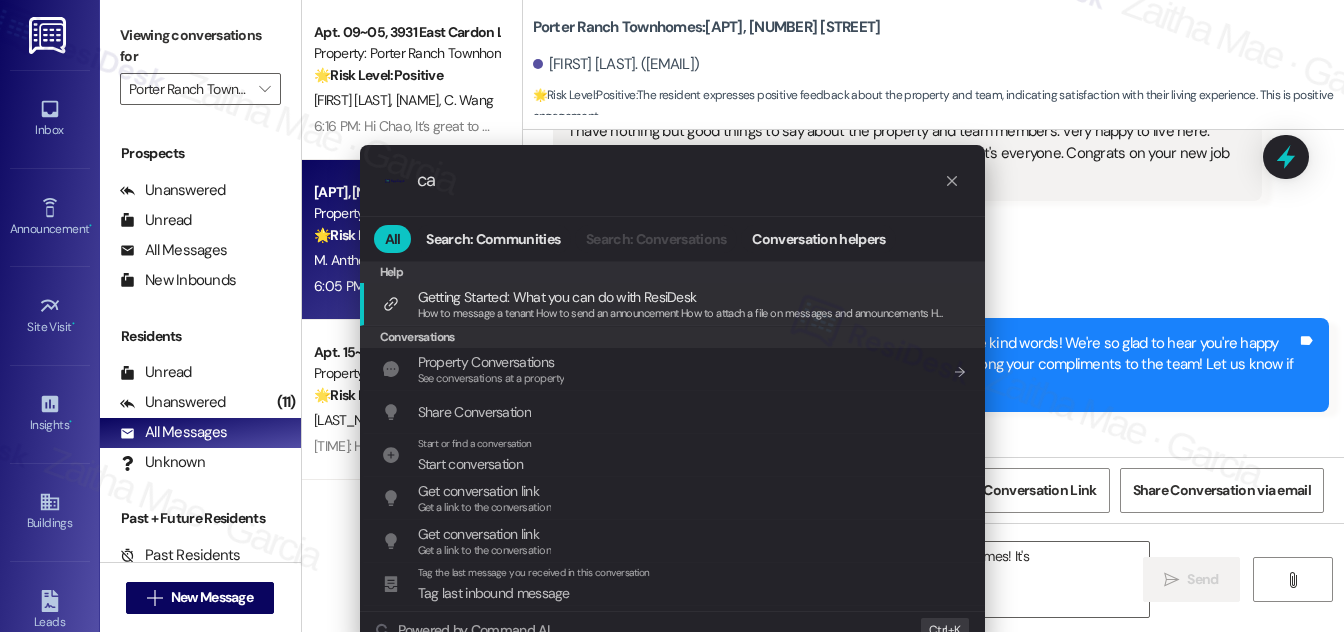 type on "can" 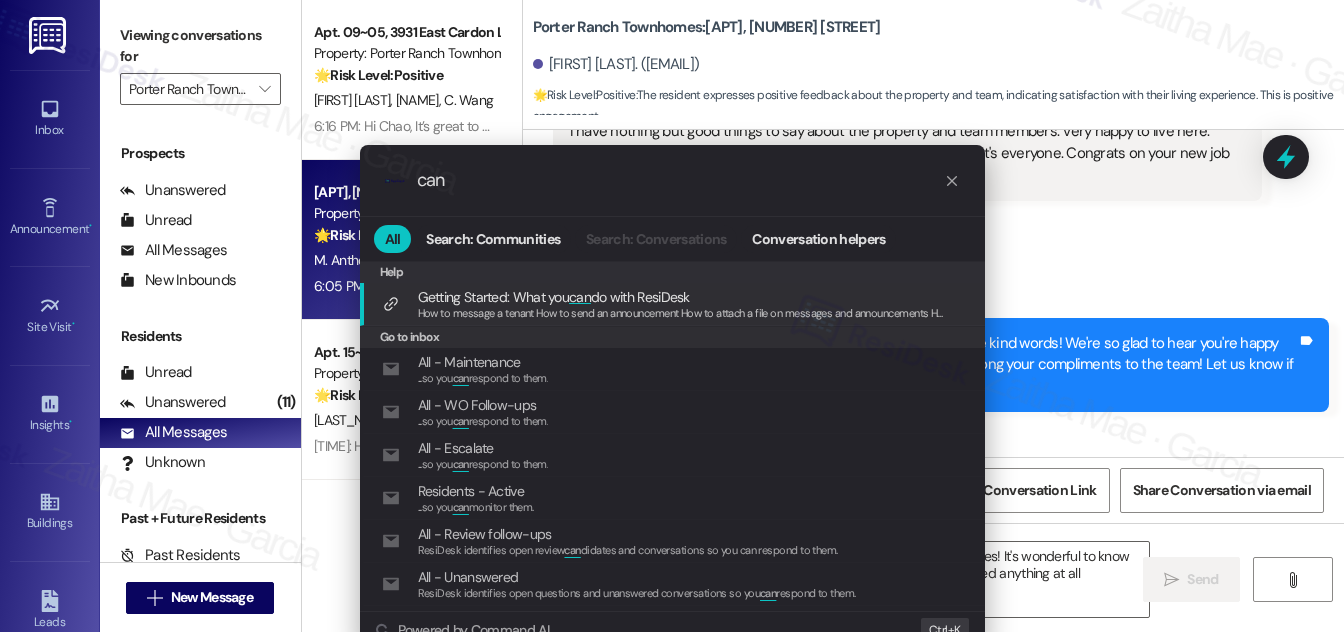 type on "Hi {{first_name}}, I'm so glad to hear you're happy at Porter Ranch Townhomes! It's wonderful to know you're having a great experience. Please don't hesitate to reach out if you need anything at all!" 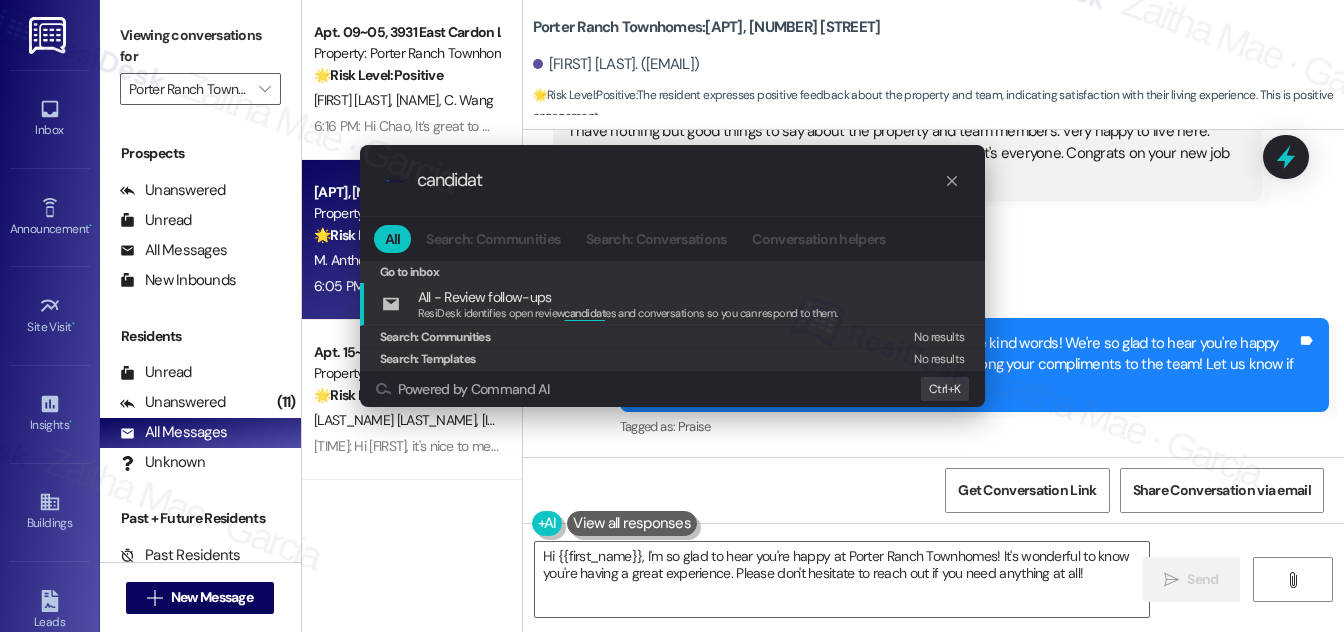 click on ".cls-1{fill:#0a055f;}.cls-2{fill:#0cc4c4;} resideskLogoBlueOrange candidat All Search: Communities Search: Conversations Conversation helpers Go to inbox Go to inbox All - Review follow-ups ResiDesk identifies open review  candidat es and conversations so you can respond to them. Search: Communities No results Search: Templates No results Powered by Command AI Ctrl+ K" at bounding box center (672, 316) 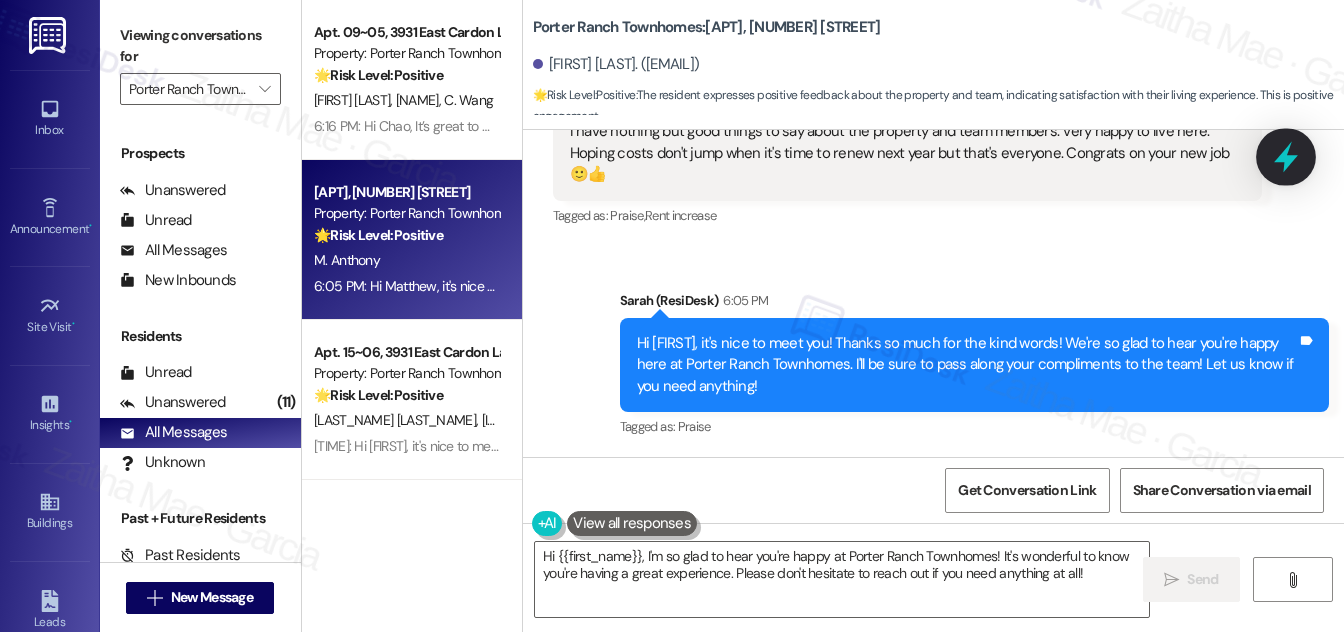 click 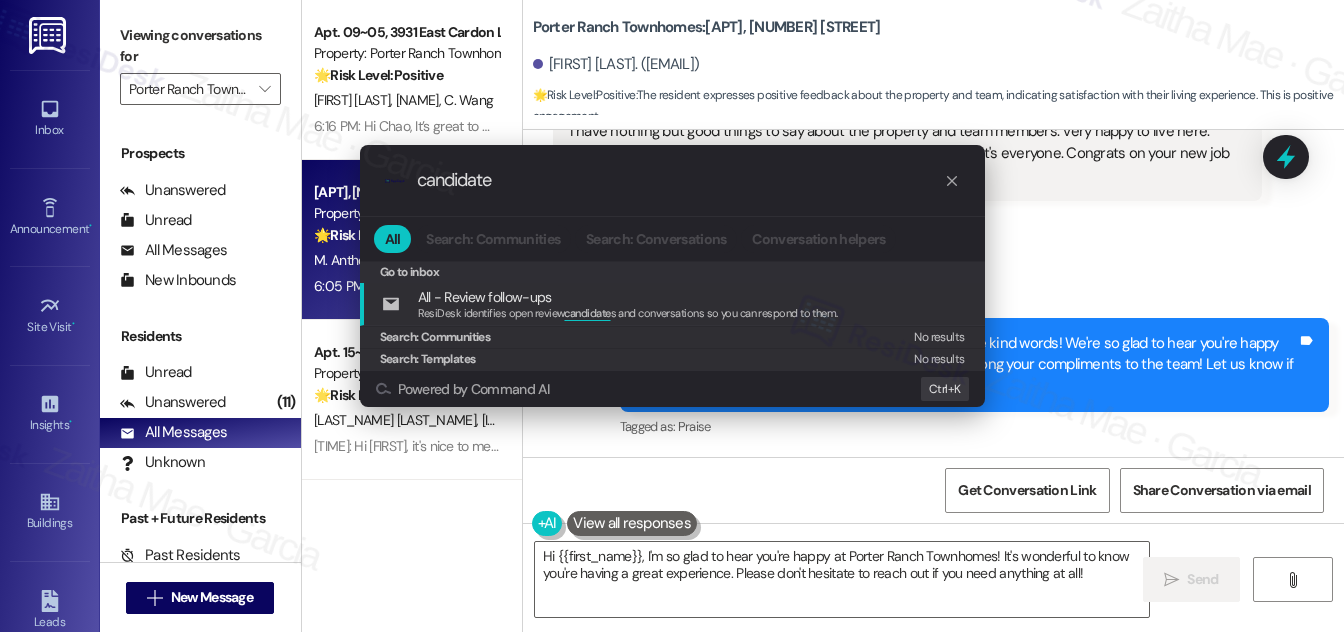 type on "candidate" 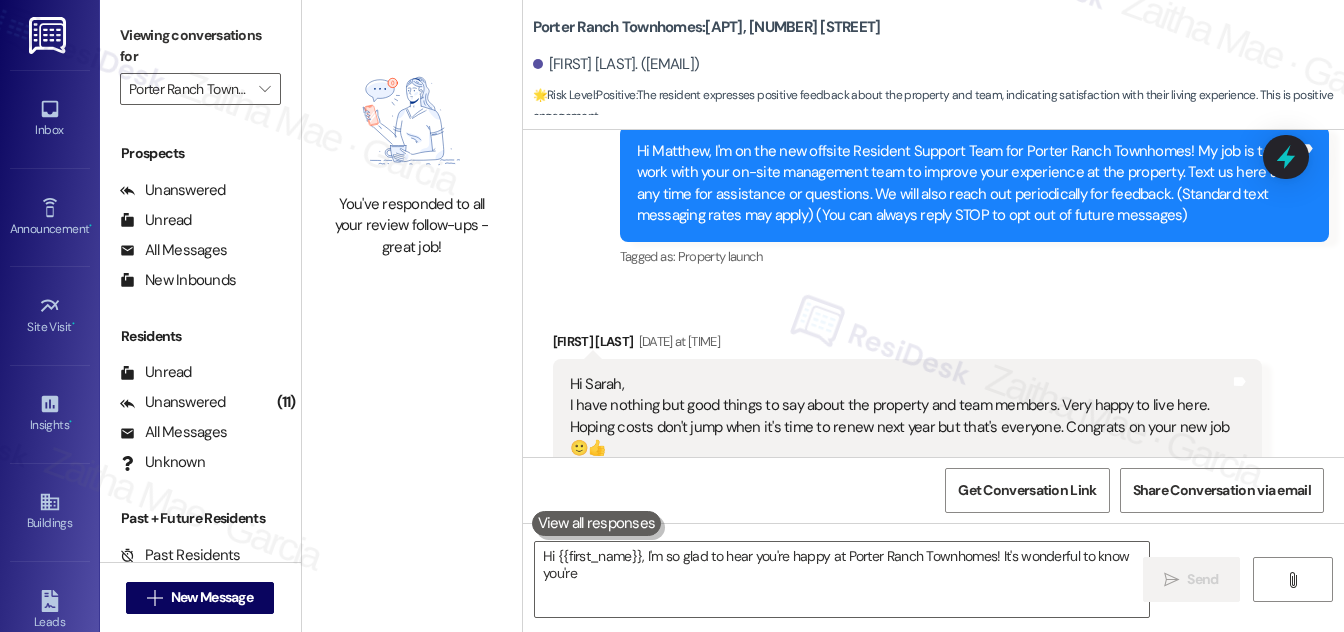 scroll, scrollTop: 273, scrollLeft: 0, axis: vertical 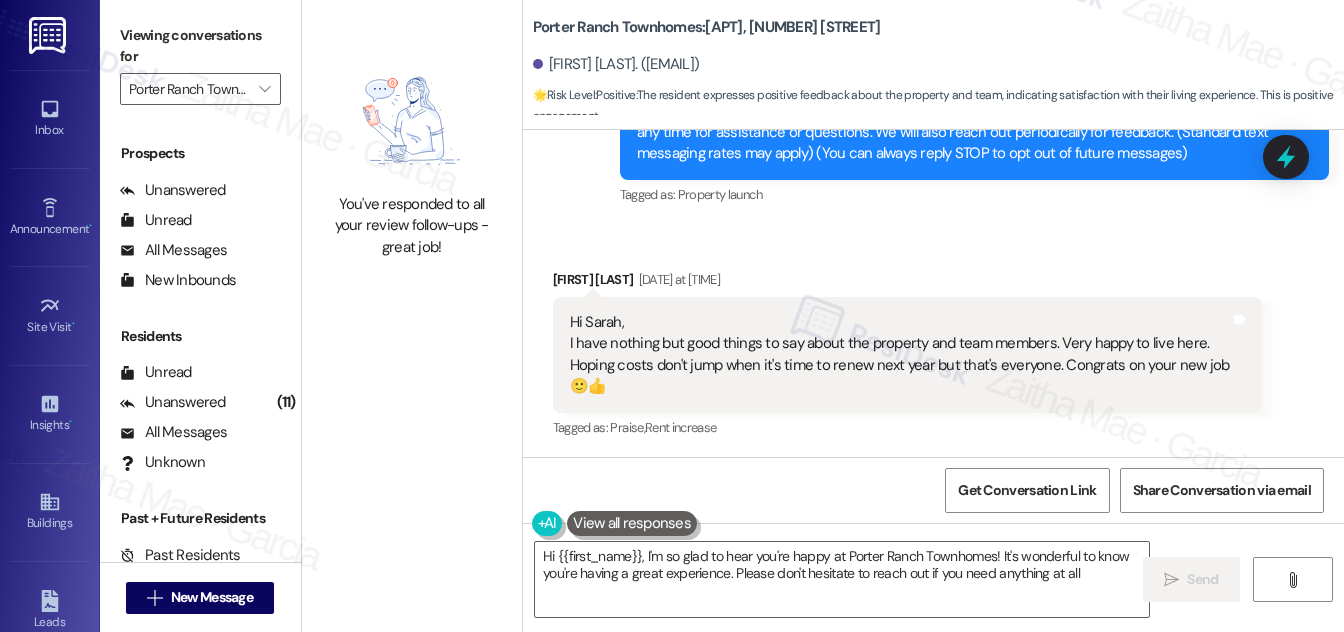 type on "Hi {{first_name}}, I'm so glad to hear you're happy at Porter Ranch Townhomes! It's wonderful to know you're having a great experience. Please don't hesitate to reach out if you need anything at all!" 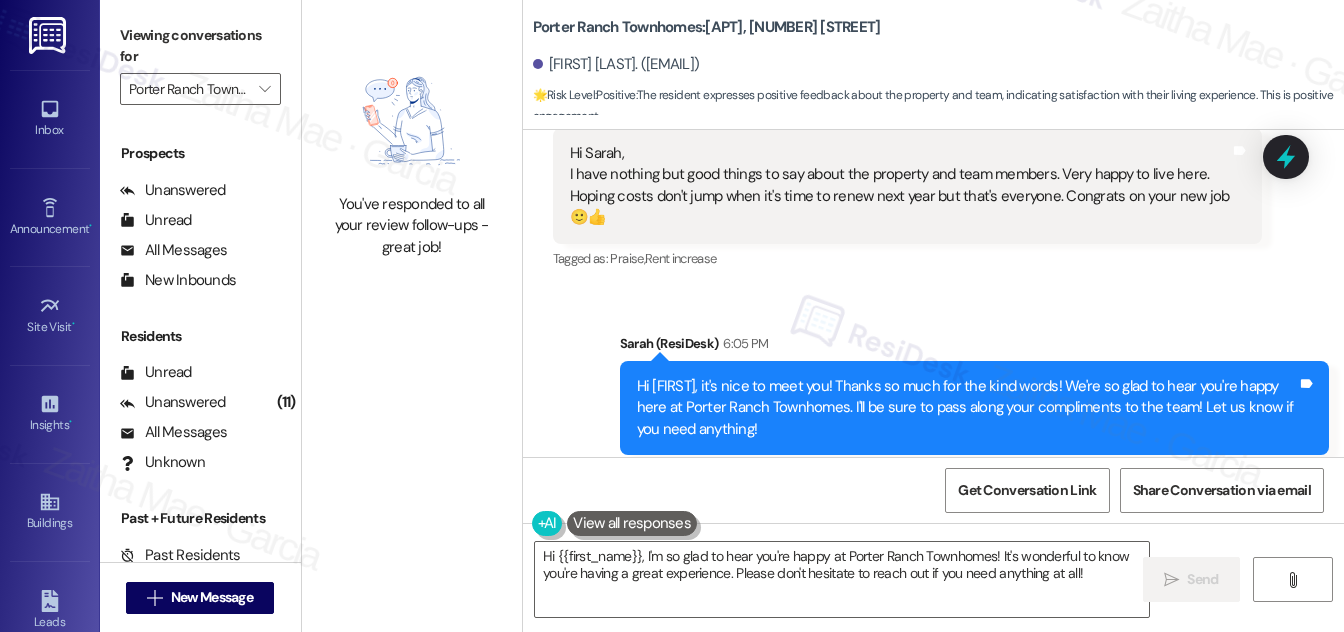 scroll, scrollTop: 485, scrollLeft: 0, axis: vertical 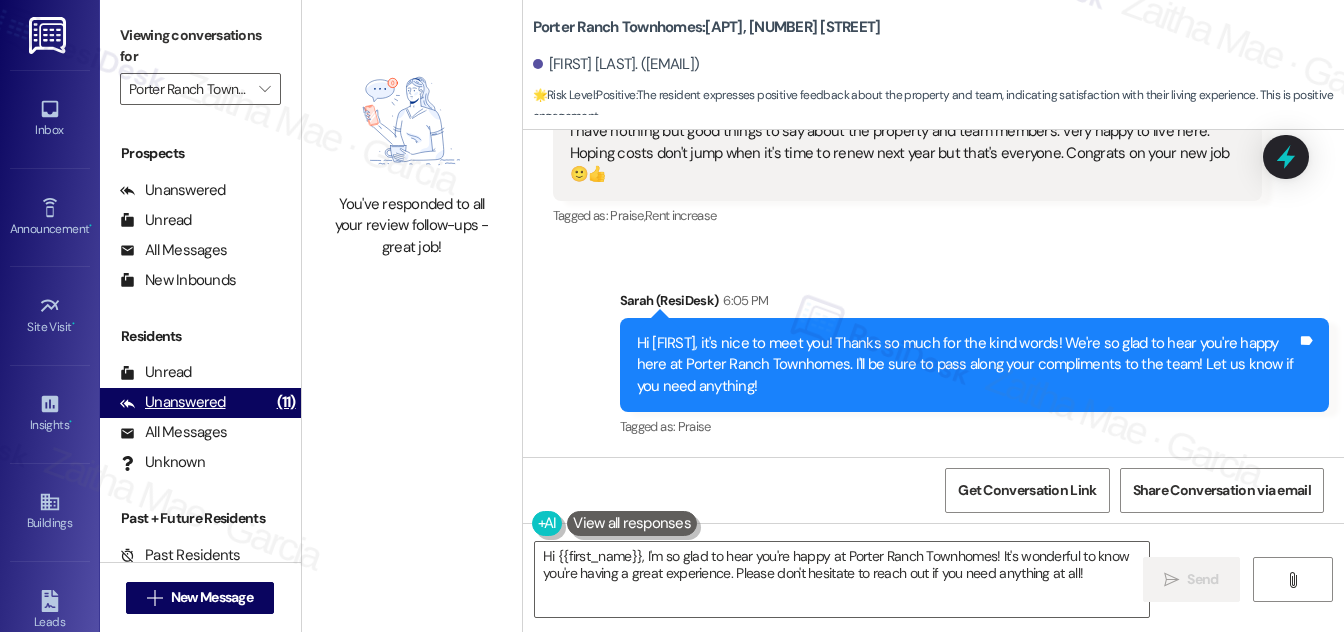 click on "Unanswered" at bounding box center (173, 402) 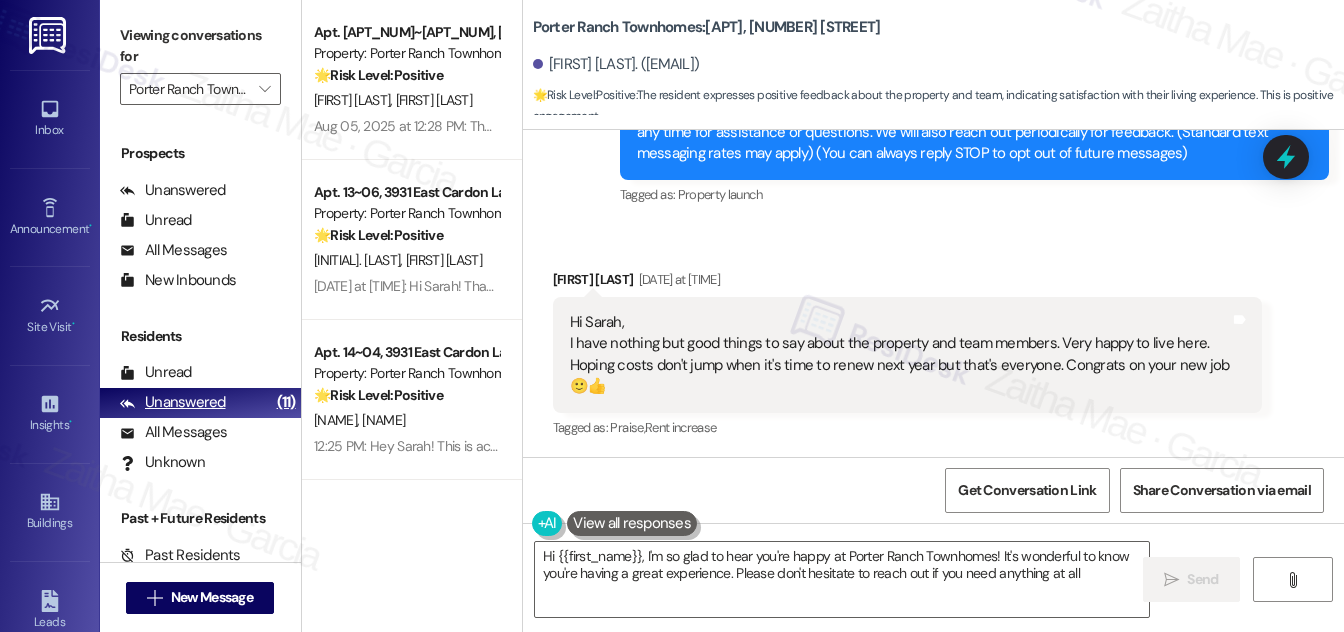 type on "Hi {{first_name}}, I'm so glad to hear you're happy at Porter Ranch Townhomes! It's wonderful to know you're having a great experience. Please don't hesitate to reach out if you need anything at all!" 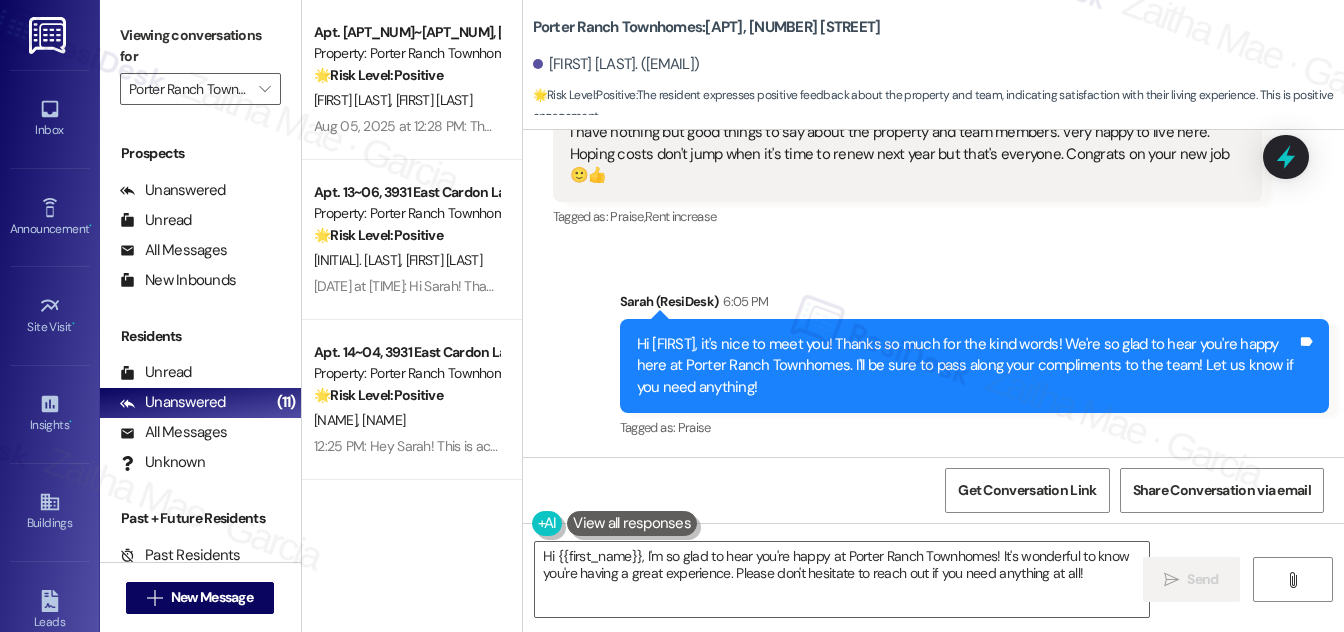 scroll, scrollTop: 485, scrollLeft: 0, axis: vertical 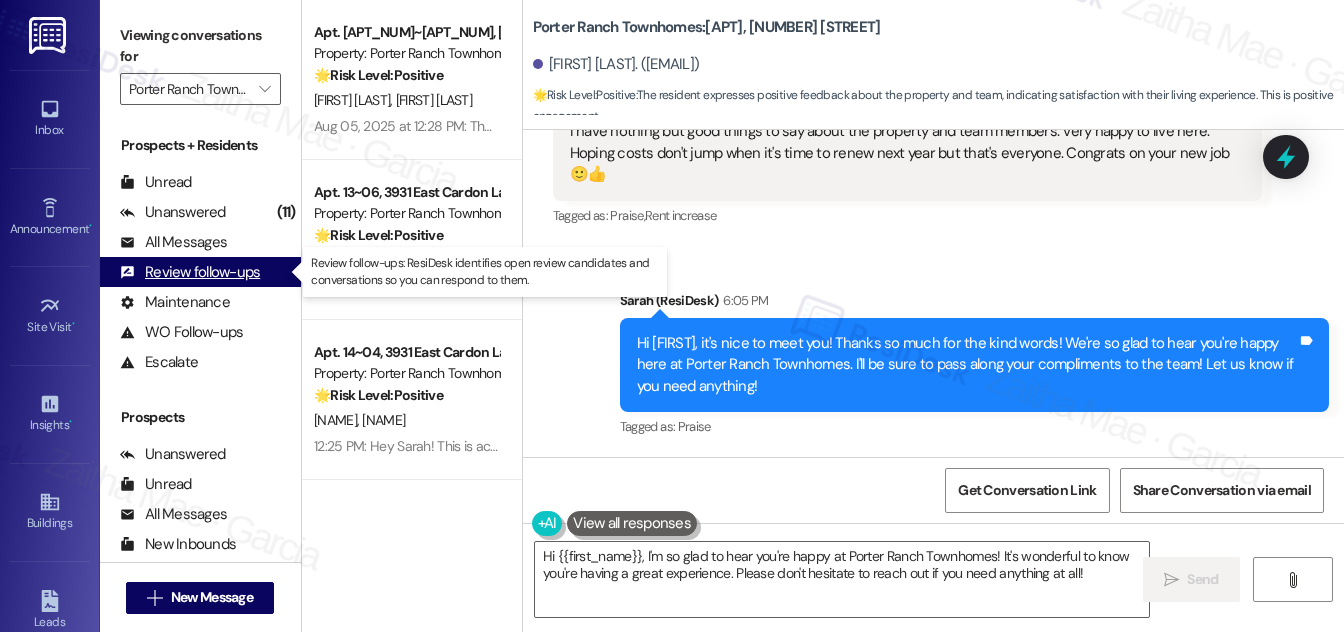 click on "Review follow-ups" at bounding box center (190, 272) 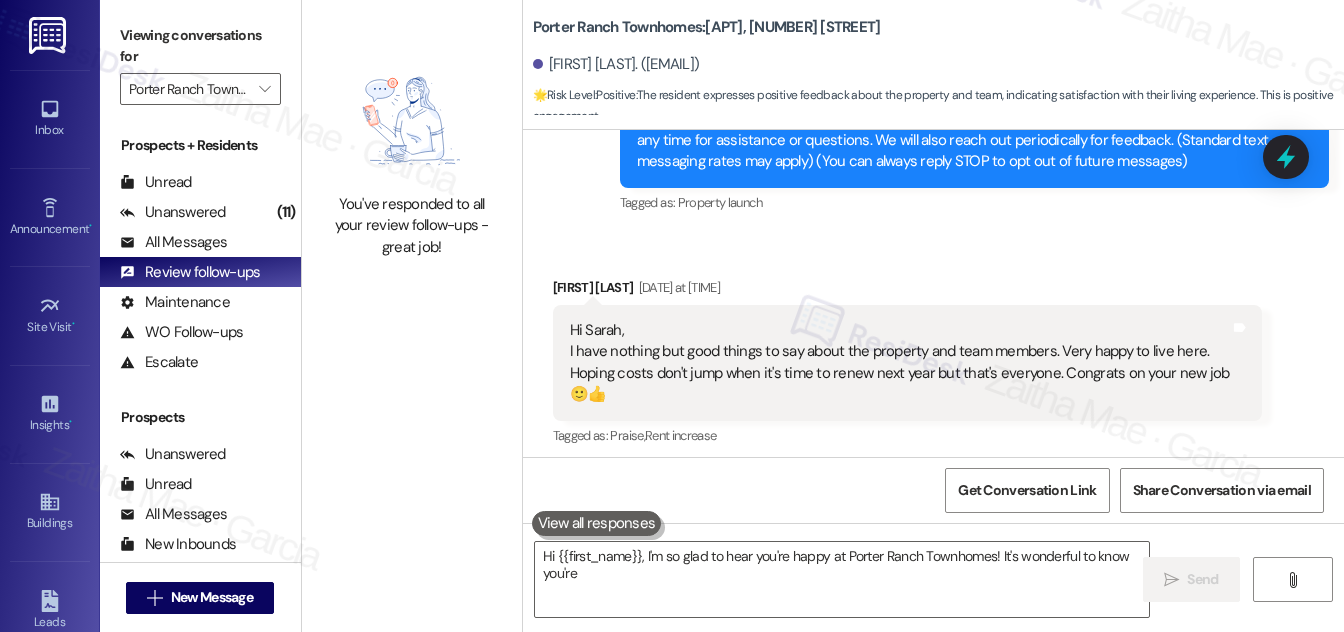 scroll, scrollTop: 273, scrollLeft: 0, axis: vertical 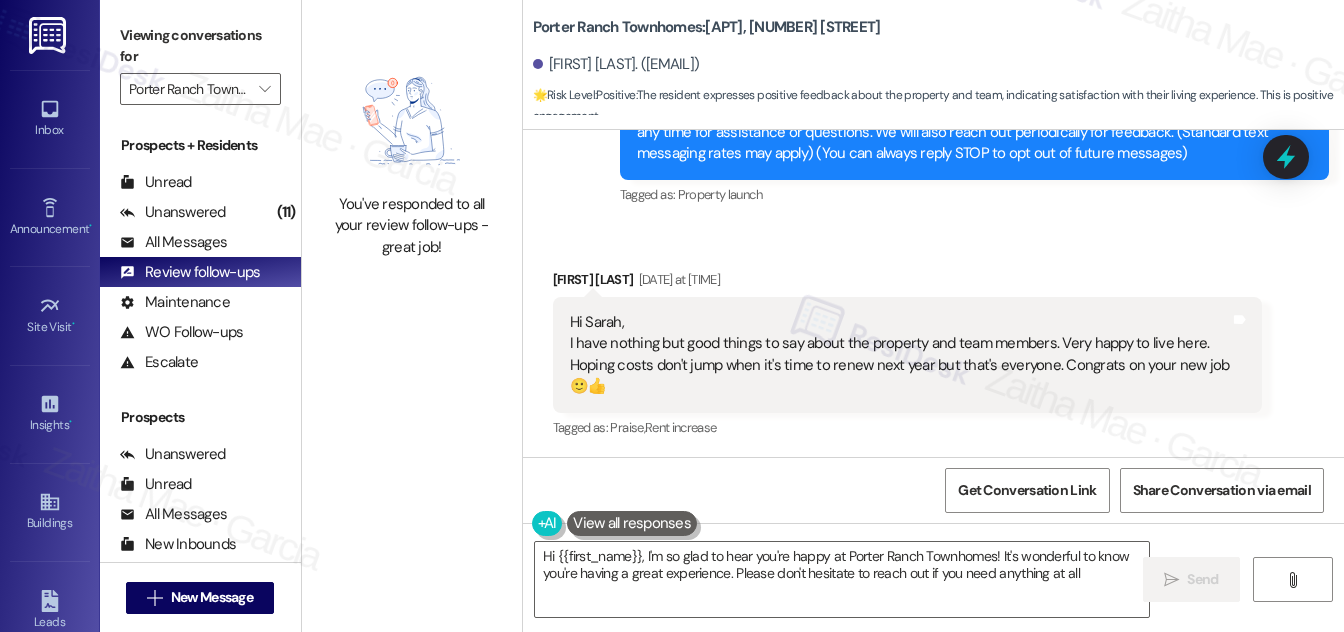 type on "Hi {{first_name}}, I'm so glad to hear you're happy at Porter Ranch Townhomes! It's wonderful to know you're having a great experience. Please don't hesitate to reach out if you need anything at all!" 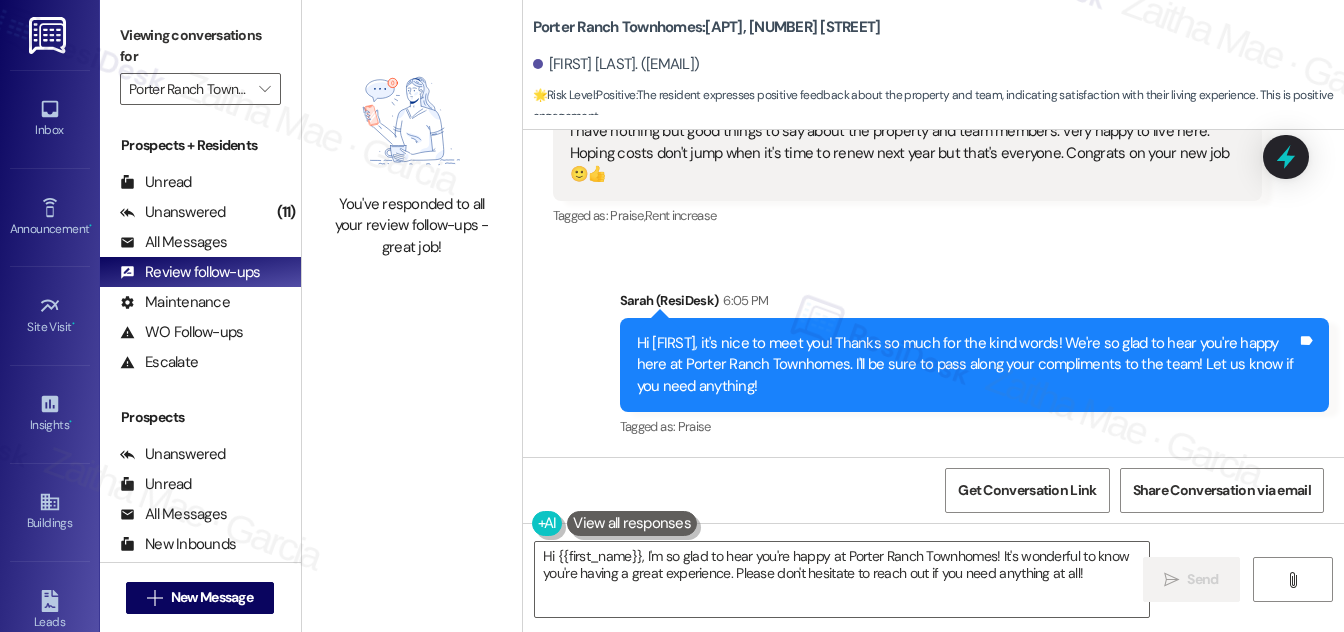 scroll, scrollTop: 485, scrollLeft: 0, axis: vertical 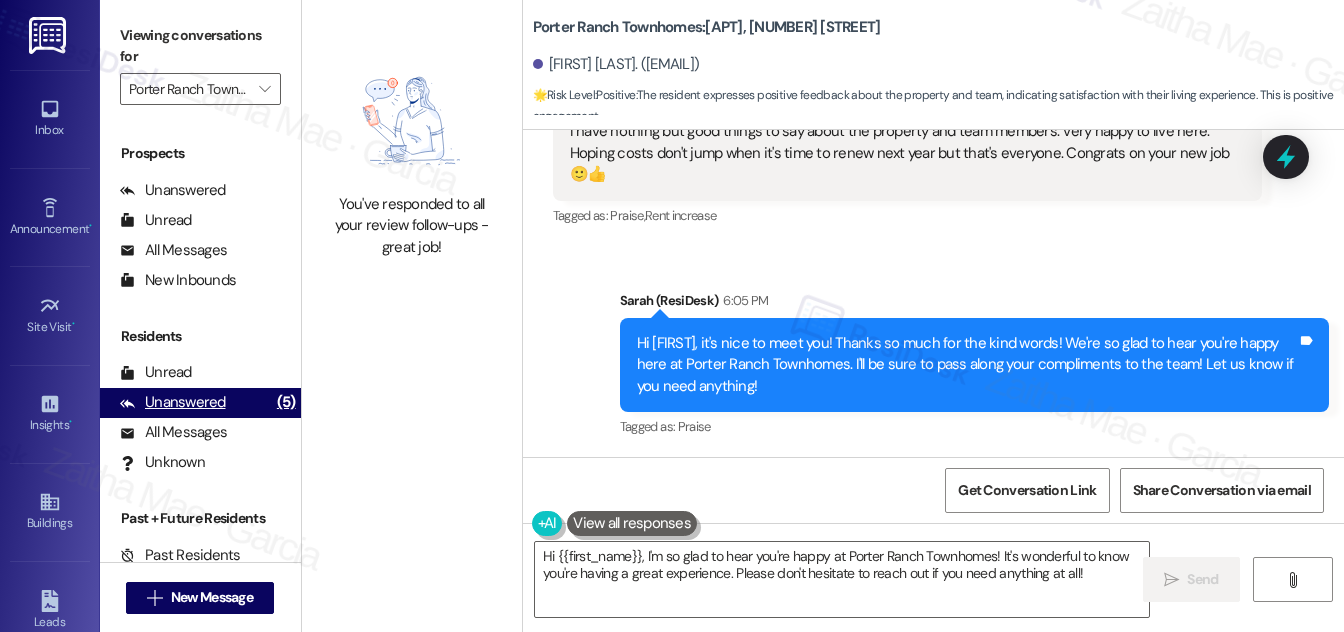click on "Unanswered" at bounding box center (173, 402) 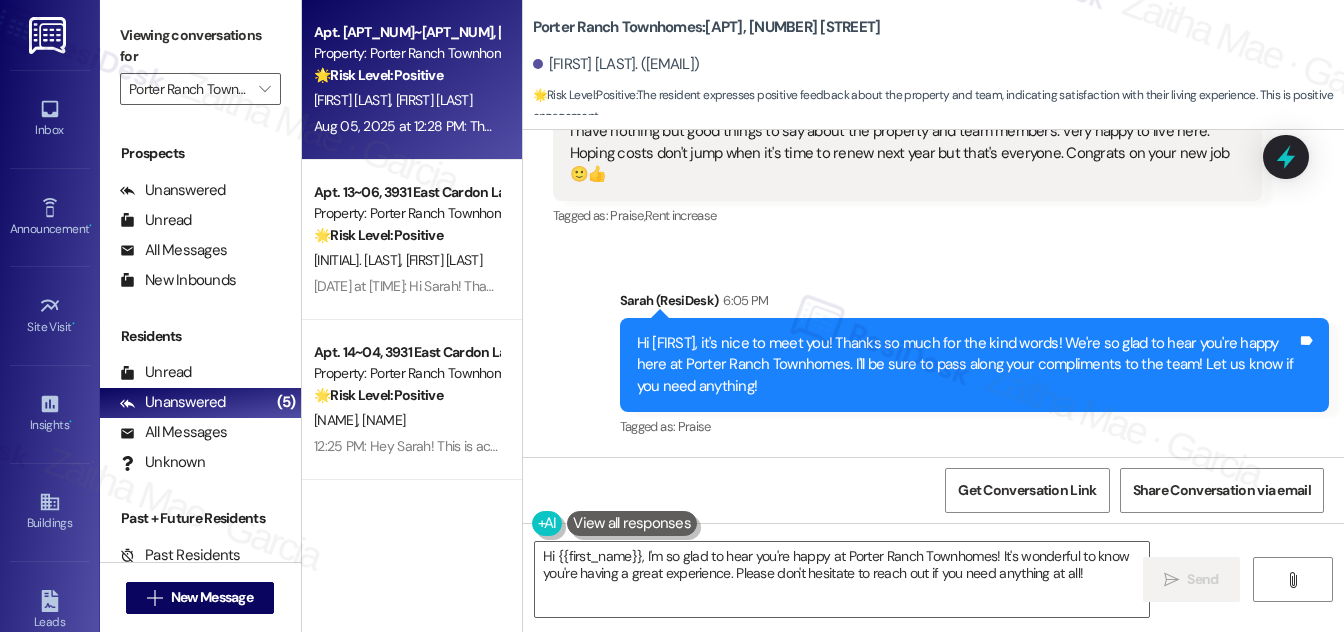 click on "J. Korous B. Korous" at bounding box center [406, 100] 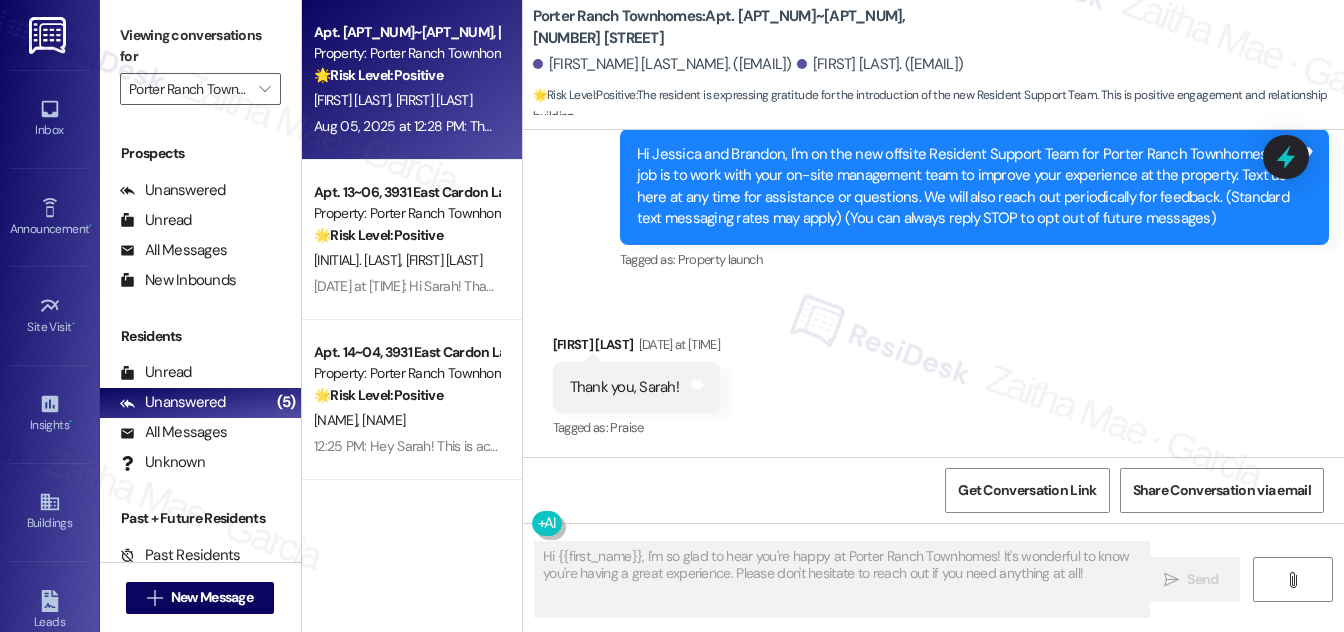 scroll, scrollTop: 209, scrollLeft: 0, axis: vertical 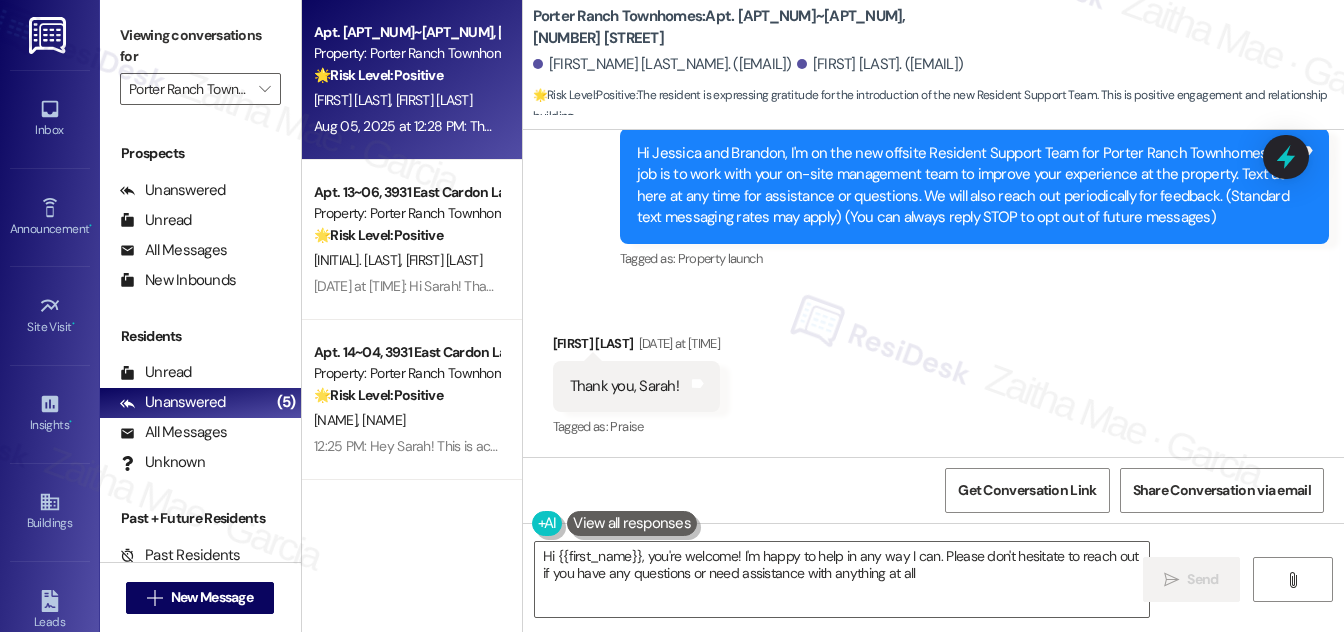 type on "Hi {{first_name}}, you're welcome! I'm happy to help in any way I can. Please don't hesitate to reach out if you have any questions or need assistance with anything at all!" 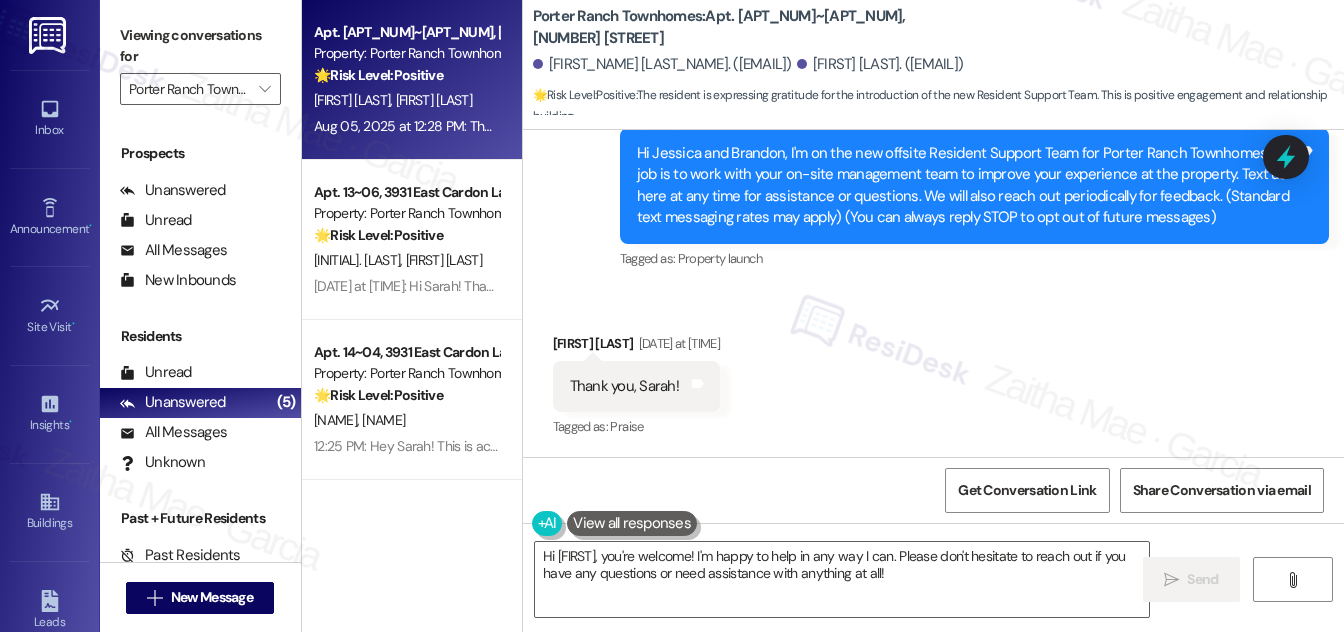 click on "Brandon Korous Aug 05, 2025 at 12:28 PM" at bounding box center (637, 347) 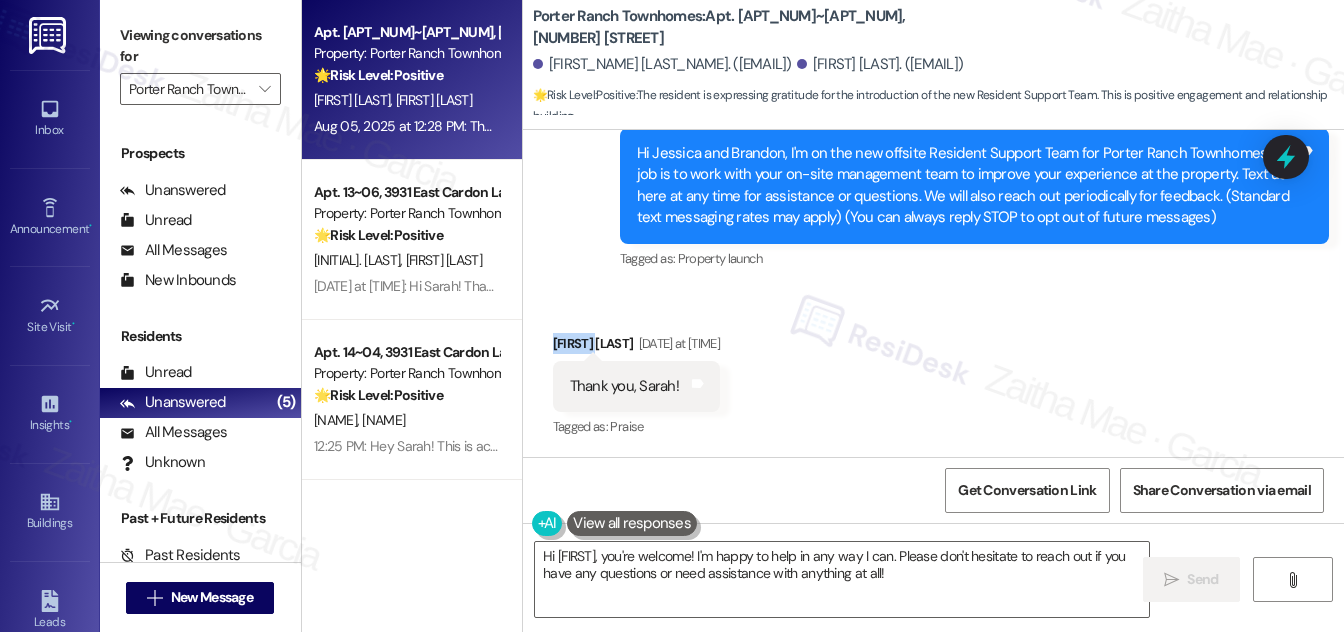 click on "Brandon Korous Aug 05, 2025 at 12:28 PM" at bounding box center (637, 347) 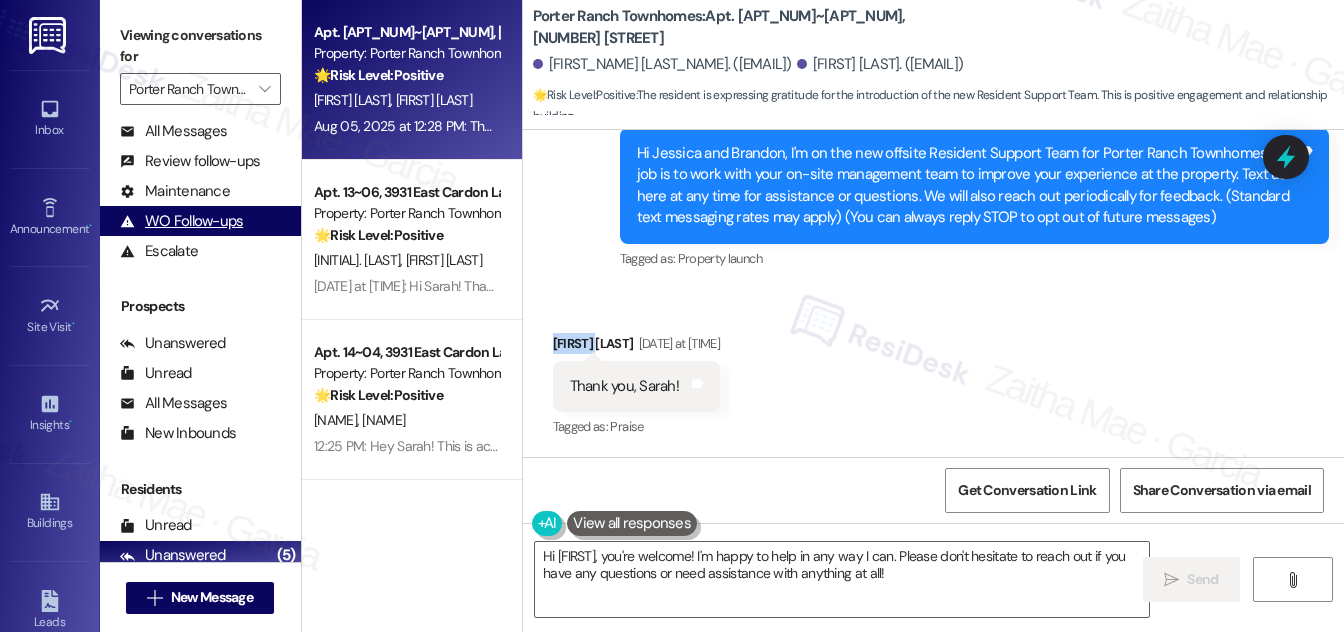 scroll, scrollTop: 0, scrollLeft: 0, axis: both 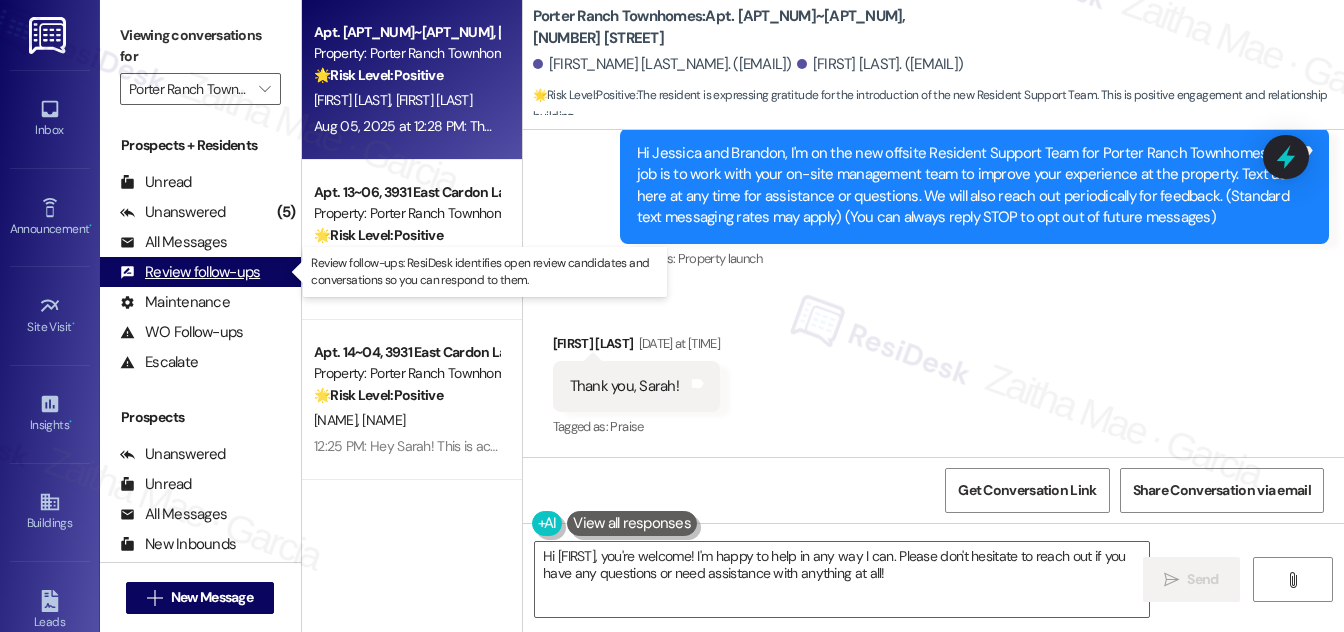 click on "Review follow-ups" at bounding box center [190, 272] 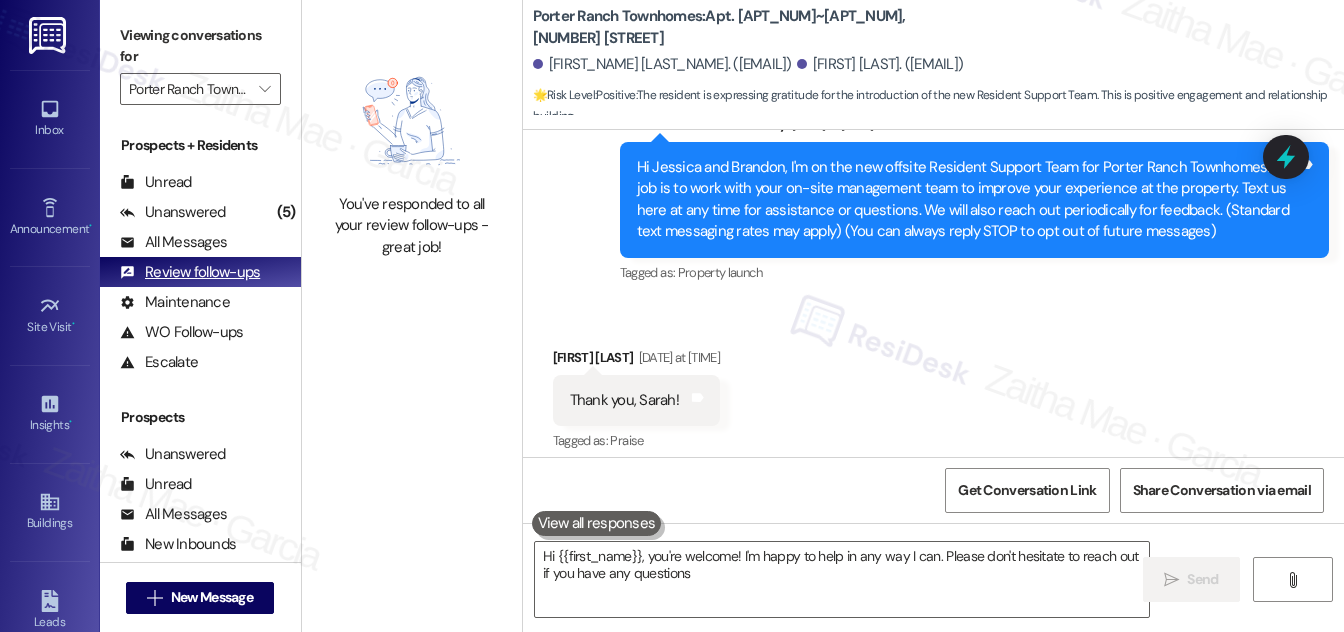 scroll, scrollTop: 208, scrollLeft: 0, axis: vertical 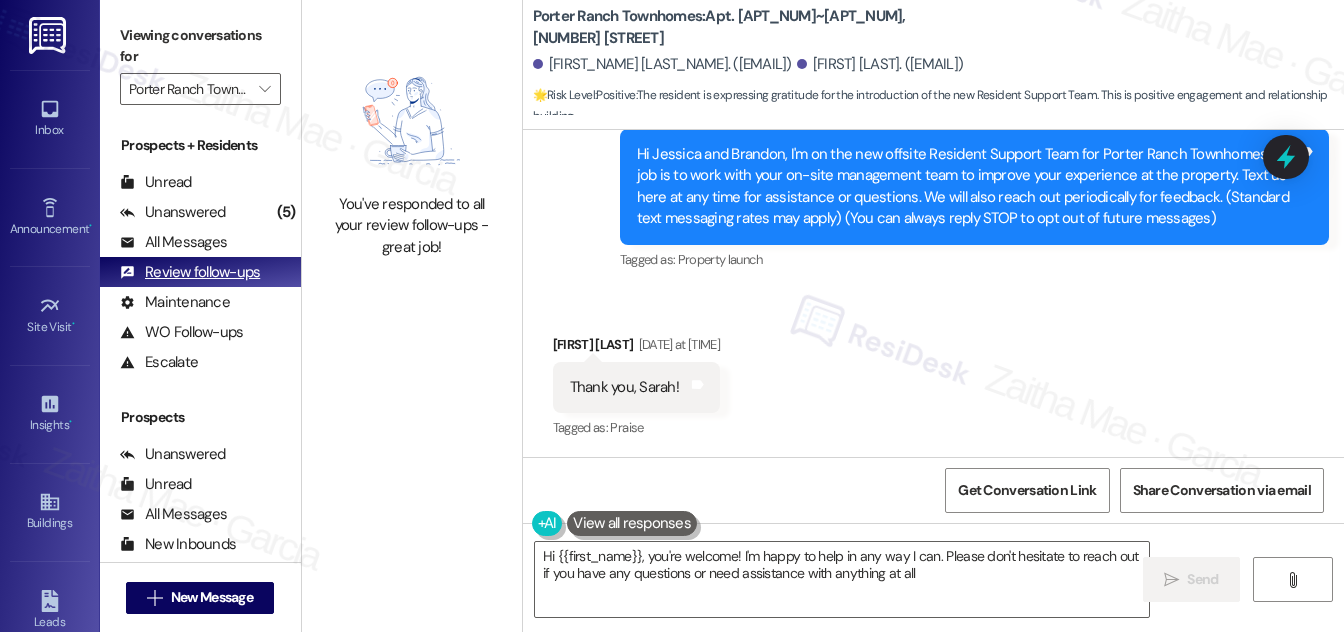 type on "Hi {{first_name}}, you're welcome! I'm happy to help in any way I can. Please don't hesitate to reach out if you have any questions or need assistance with anything at all!" 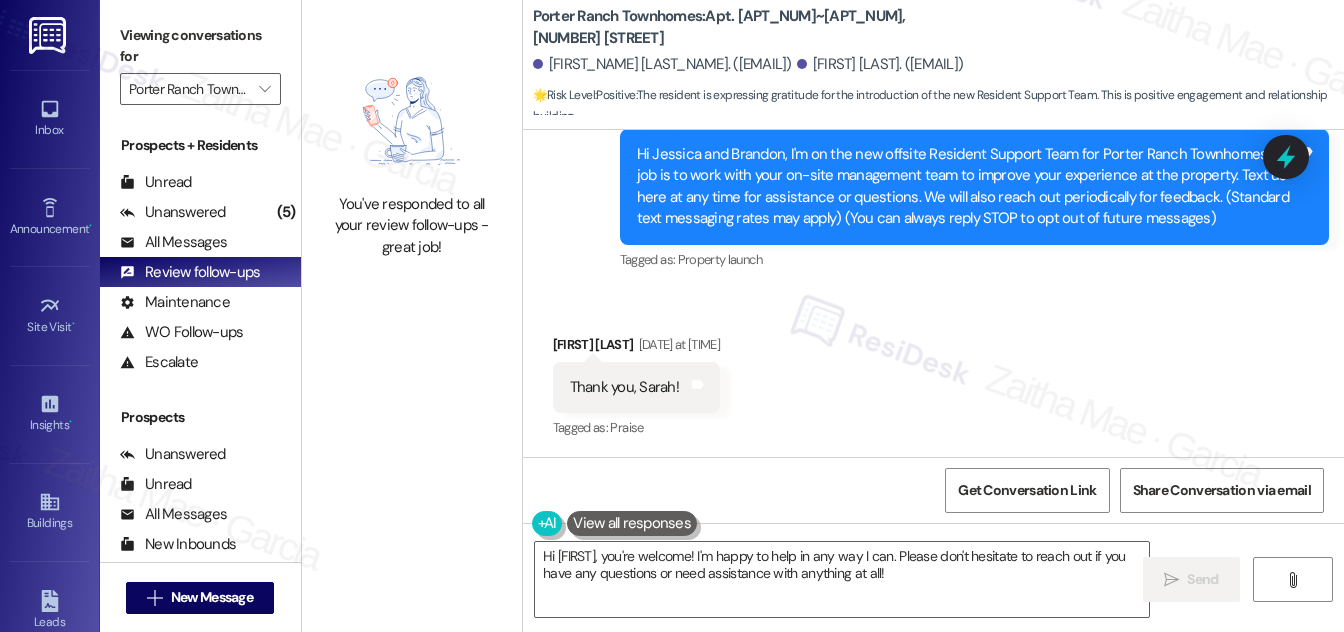 scroll, scrollTop: 209, scrollLeft: 0, axis: vertical 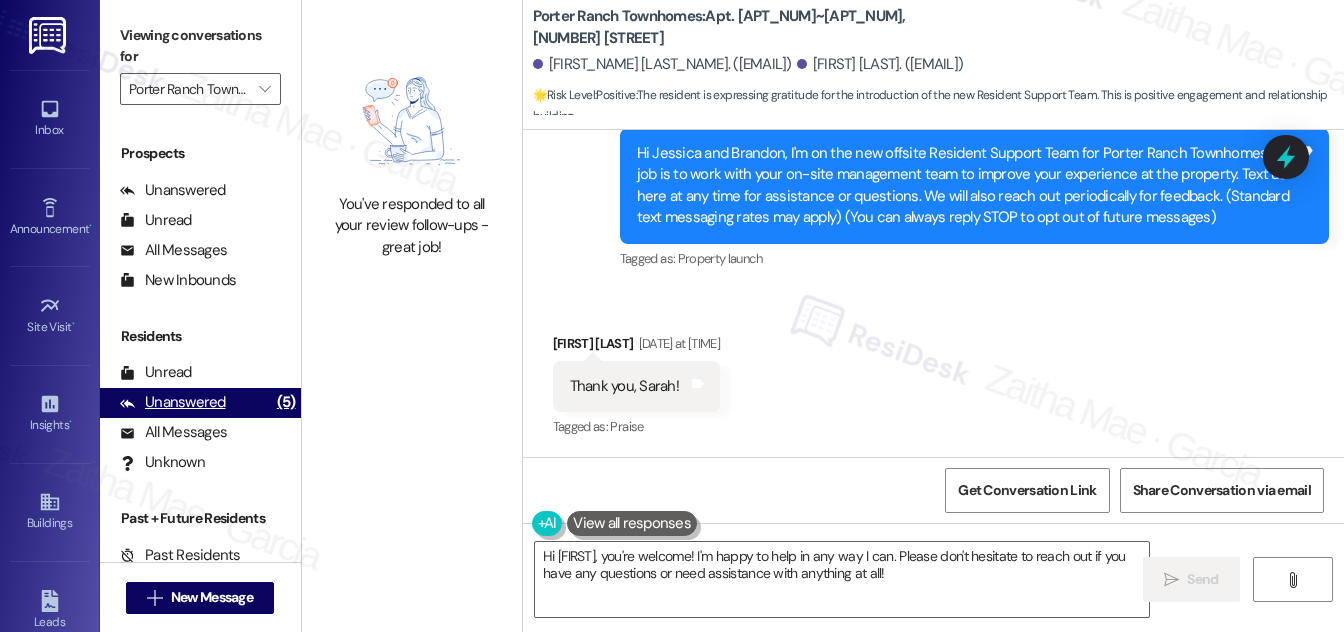 click on "Unanswered" at bounding box center (173, 402) 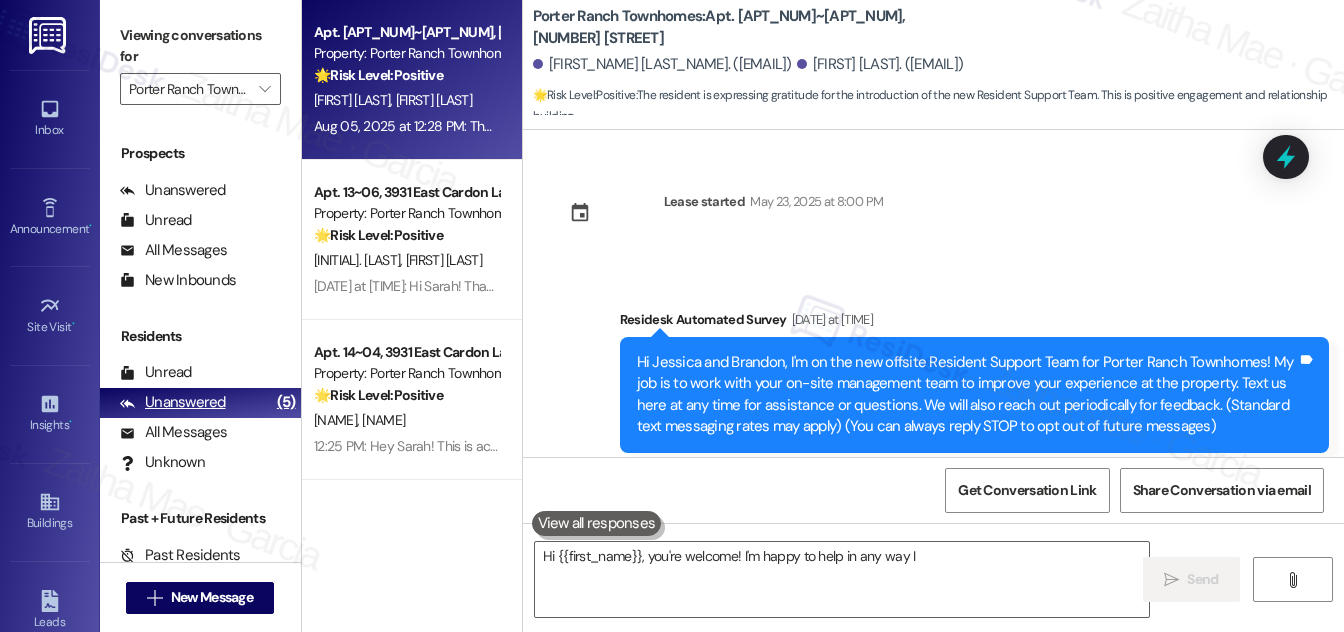 scroll, scrollTop: 208, scrollLeft: 0, axis: vertical 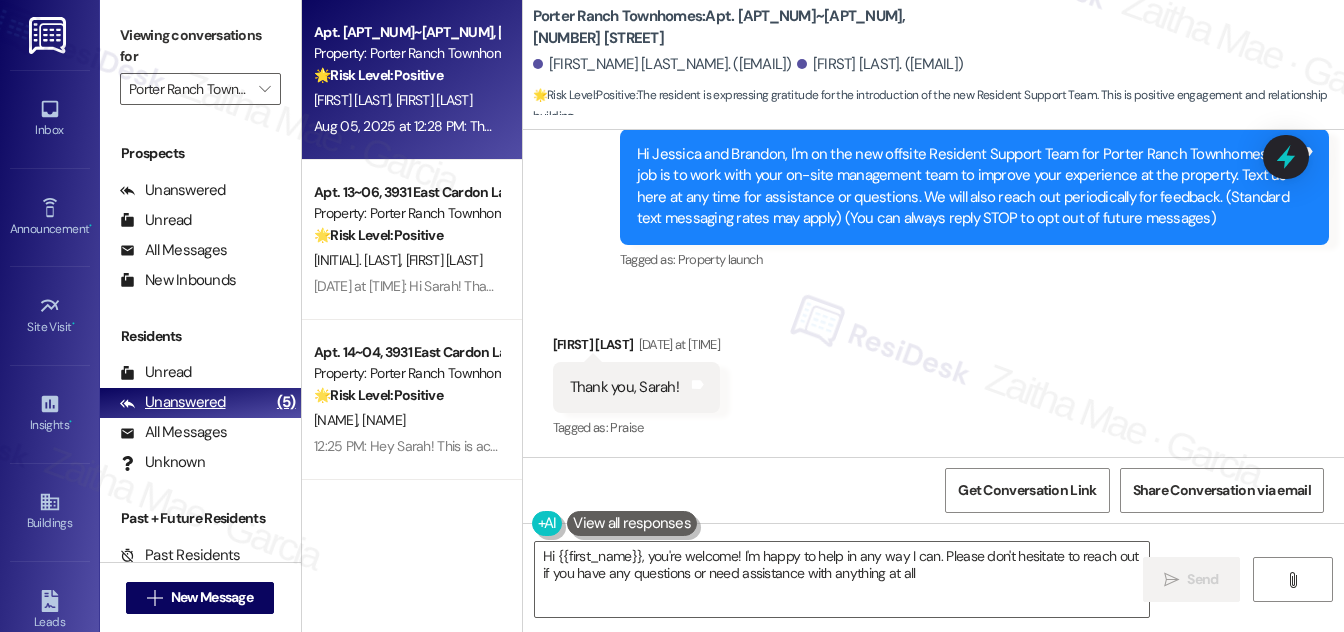 type on "Hi {{first_name}}, you're welcome! I'm happy to help in any way I can. Please don't hesitate to reach out if you have any questions or need assistance with anything at all!" 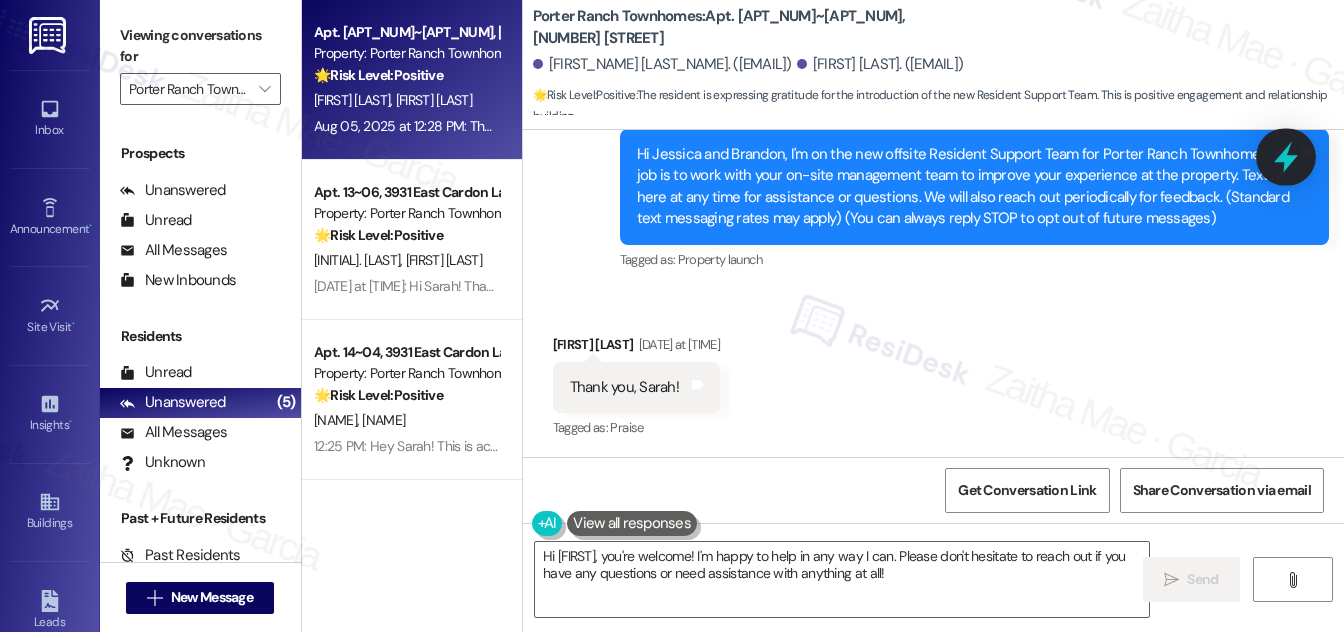 click 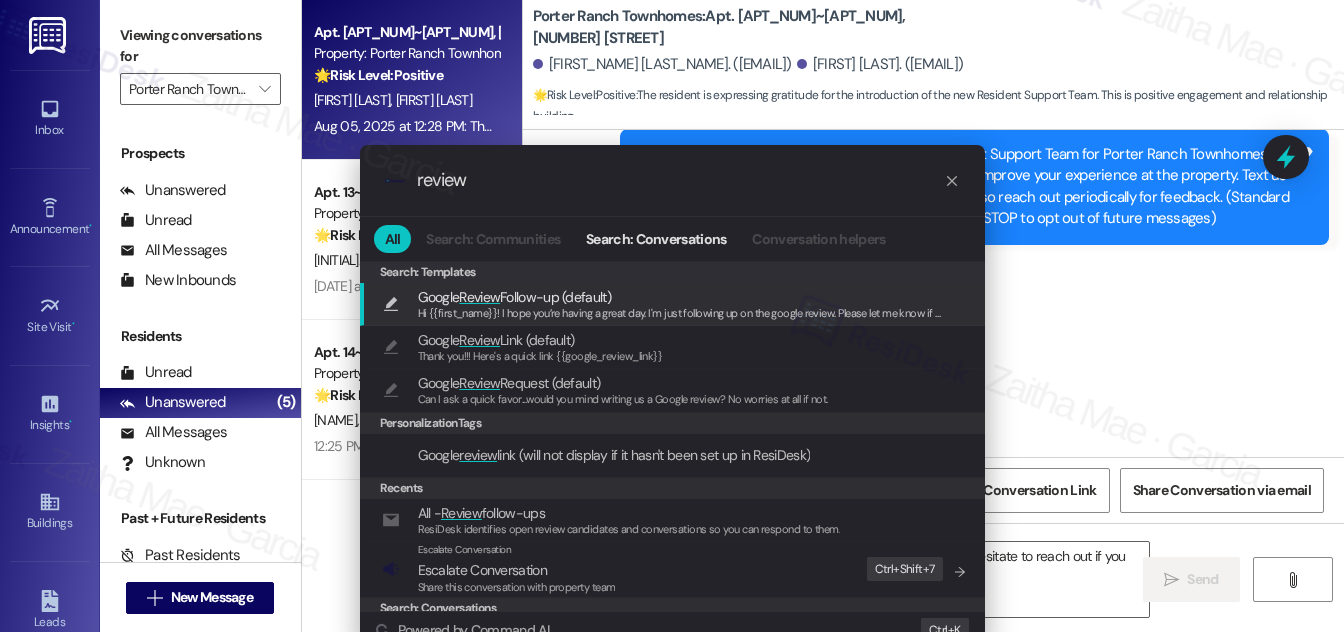 type on "review" 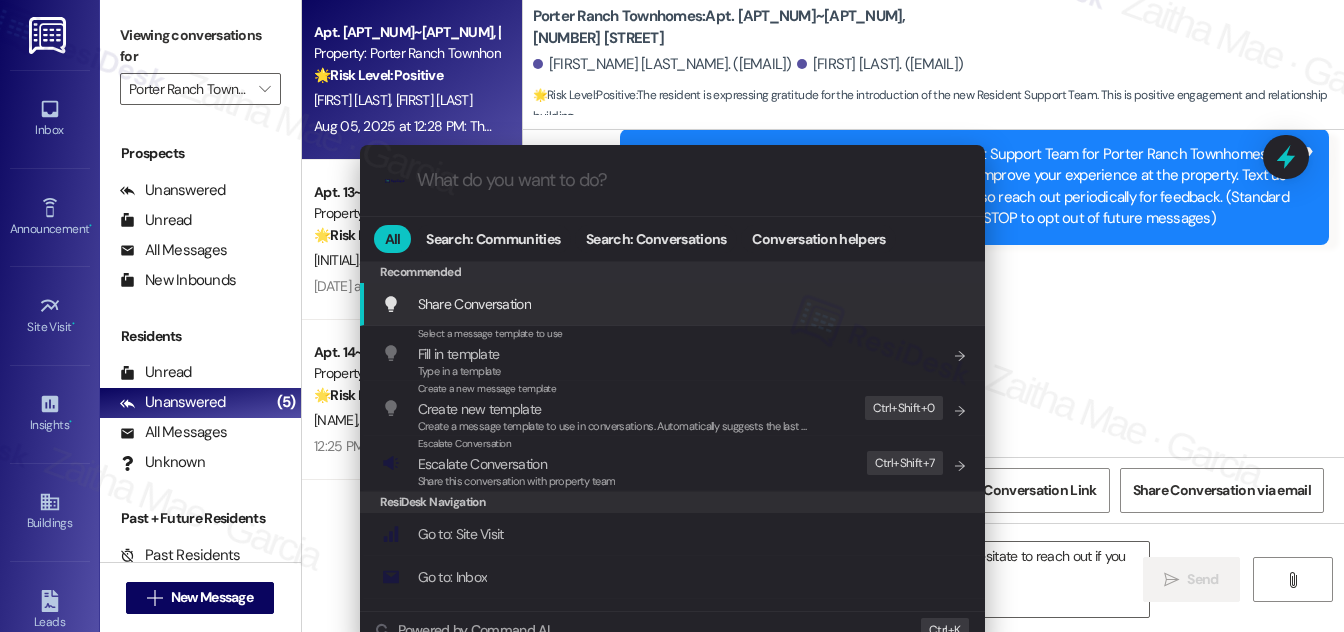 click on ".cls-1{fill:#0a055f;}.cls-2{fill:#0cc4c4;} resideskLogoBlueOrange All Search: Communities Search: Conversations Conversation helpers Recommended Recommended Share Conversation Add shortcut Select a message template to use Fill in template Type in a template Add shortcut Create a new message template Create new template Create a message template to use in conversations. Automatically suggests the last message you sent. Edit Ctrl+ Shift+ 0 Escalate Conversation Escalate Conversation Share this conversation with property team Edit Ctrl+ Shift+ 7 ResiDesk Navigation Go to: Site Visit Add shortcut Go to: Inbox Add shortcut Go to: Settings Add shortcut Go to: Message Templates Add shortcut Go to: Buildings Add shortcut Help Getting Started: What you can do with ResiDesk How to message a tenant
How to send an announcement
How to attach a file on messages and announcements
How to message a prospect
How to message an inbound prospect
How to send an internal message
How to use the ResiDesk Outlook Add-in Settings" at bounding box center [672, 316] 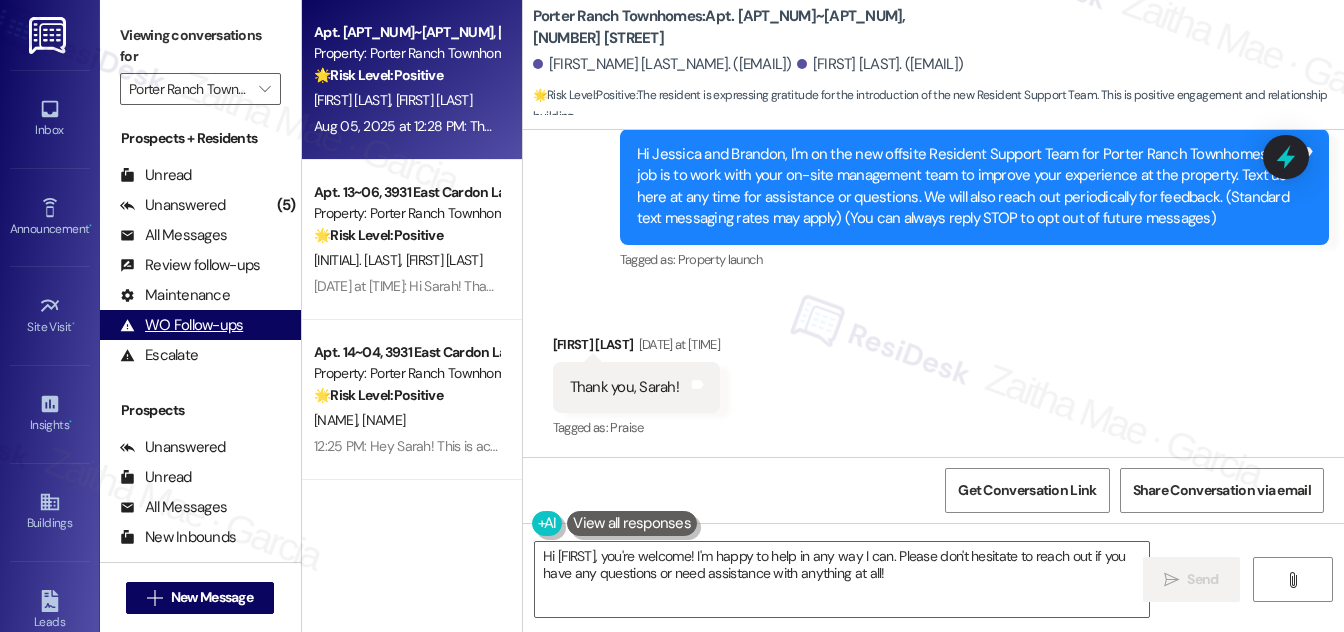 scroll, scrollTop: 0, scrollLeft: 0, axis: both 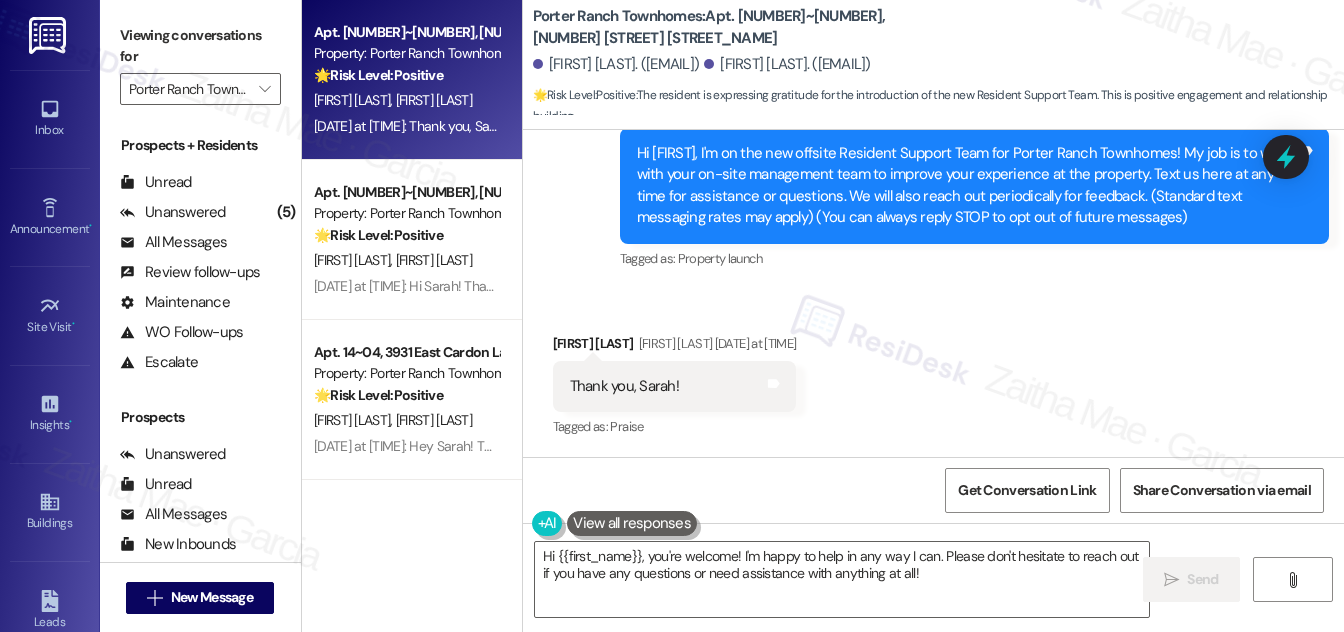 click on "[FIRST] [LAST] [DATE] at [TIME]" at bounding box center [675, 347] 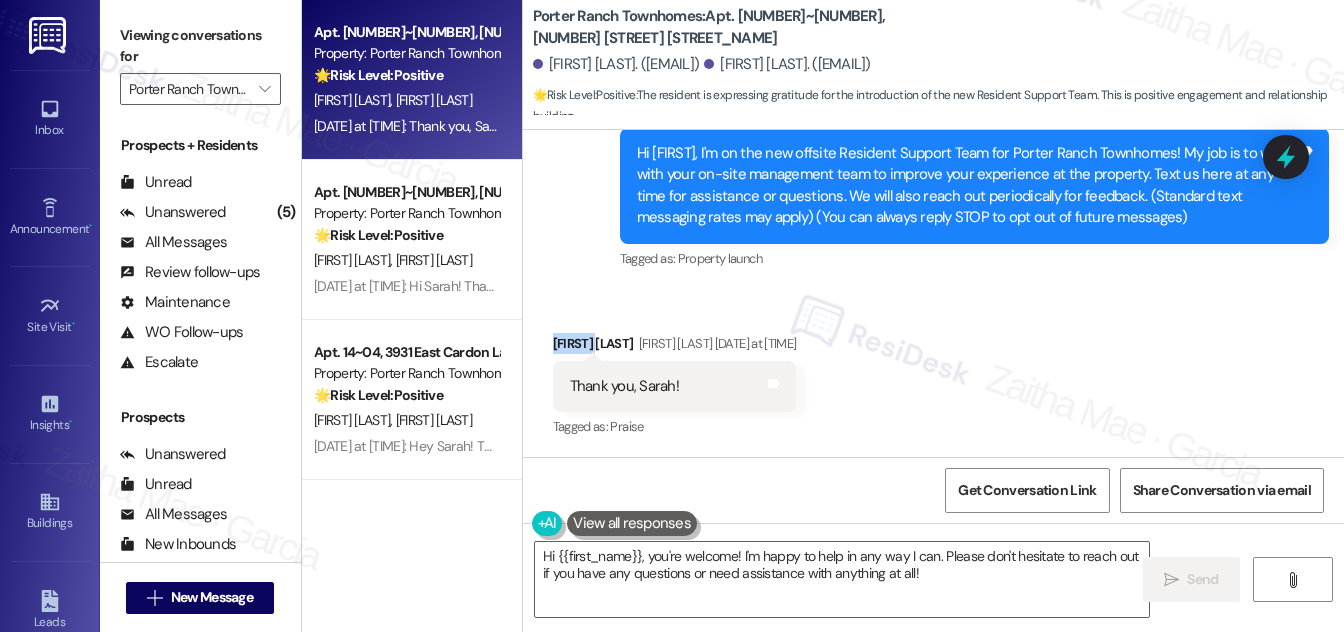 click on "[FIRST] [LAST] [DATE] at [TIME]" at bounding box center [675, 347] 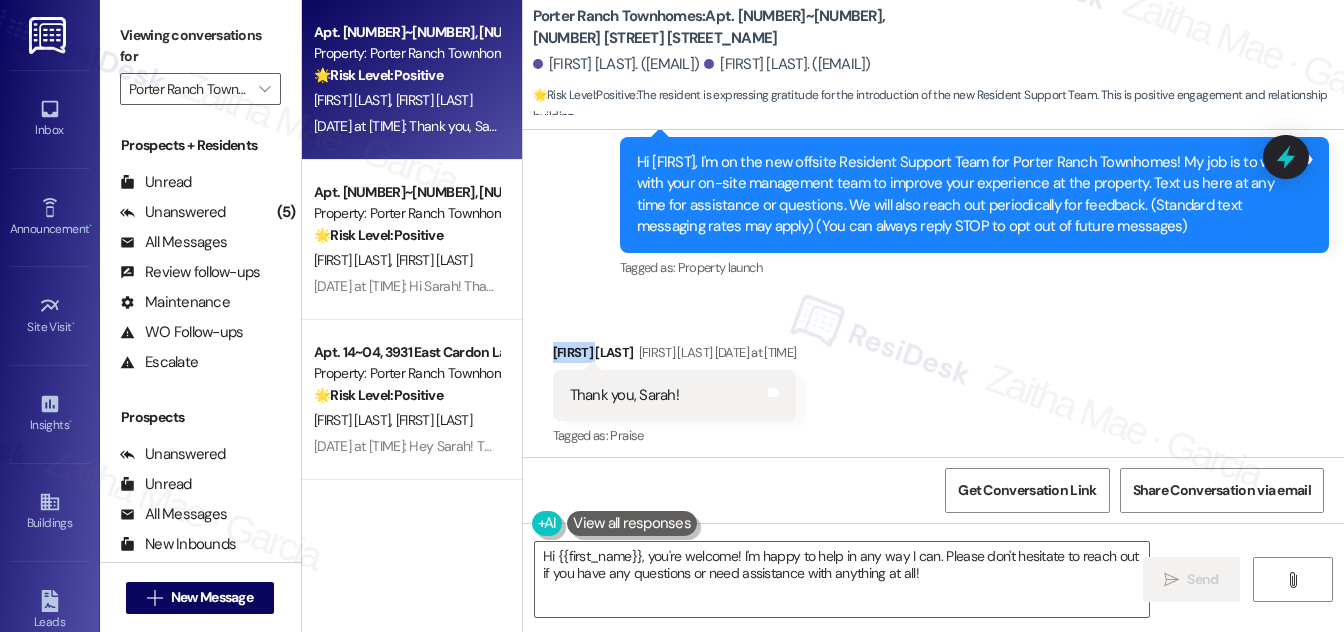 scroll, scrollTop: 209, scrollLeft: 0, axis: vertical 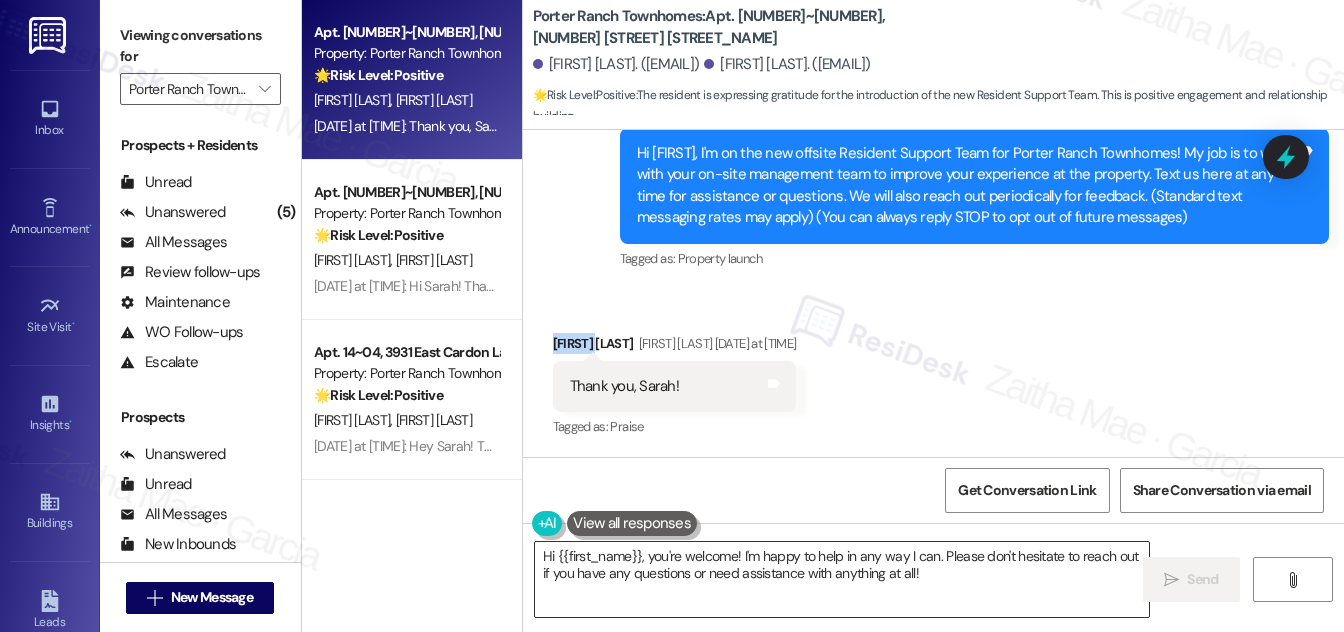 click on "Hi {{first_name}}, you're welcome! I'm happy to help in any way I can. Please don't hesitate to reach out if you have any questions or need assistance with anything at all!" at bounding box center [842, 579] 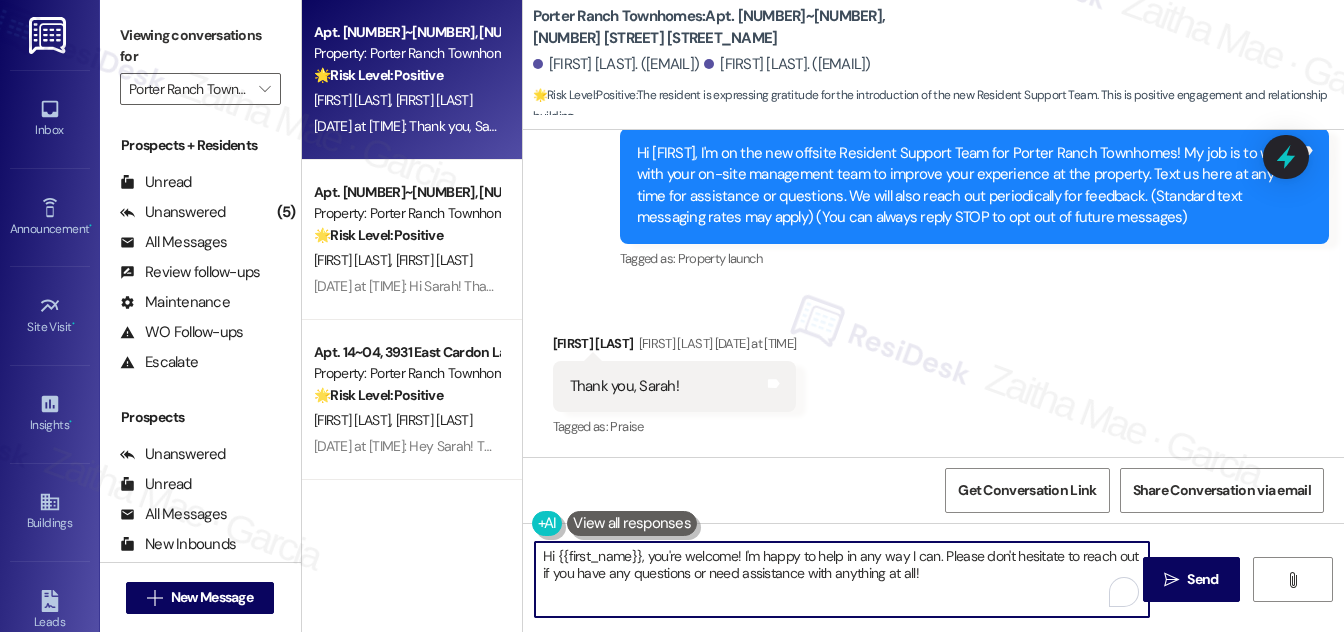 click on "Hi {{first_name}}, you're welcome! I'm happy to help in any way I can. Please don't hesitate to reach out if you have any questions or need assistance with anything at all!" at bounding box center [842, 579] 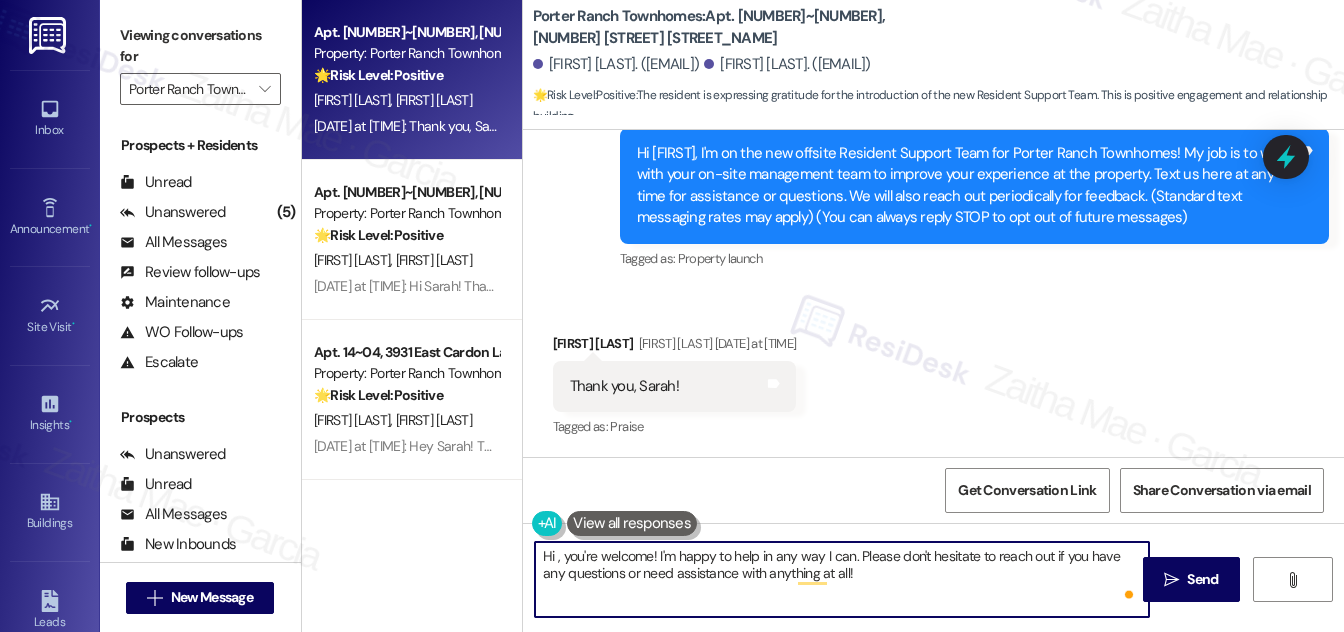 paste on "[FIRST]" 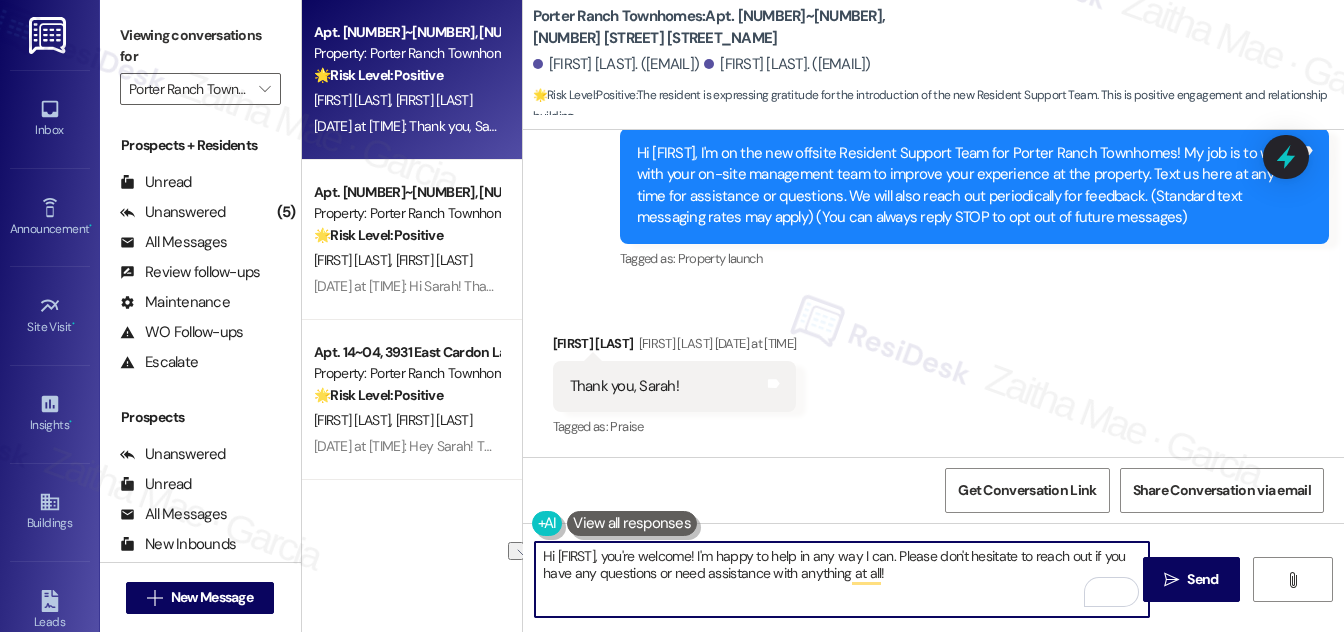 drag, startPoint x: 617, startPoint y: 552, endPoint x: 536, endPoint y: 556, distance: 81.09871 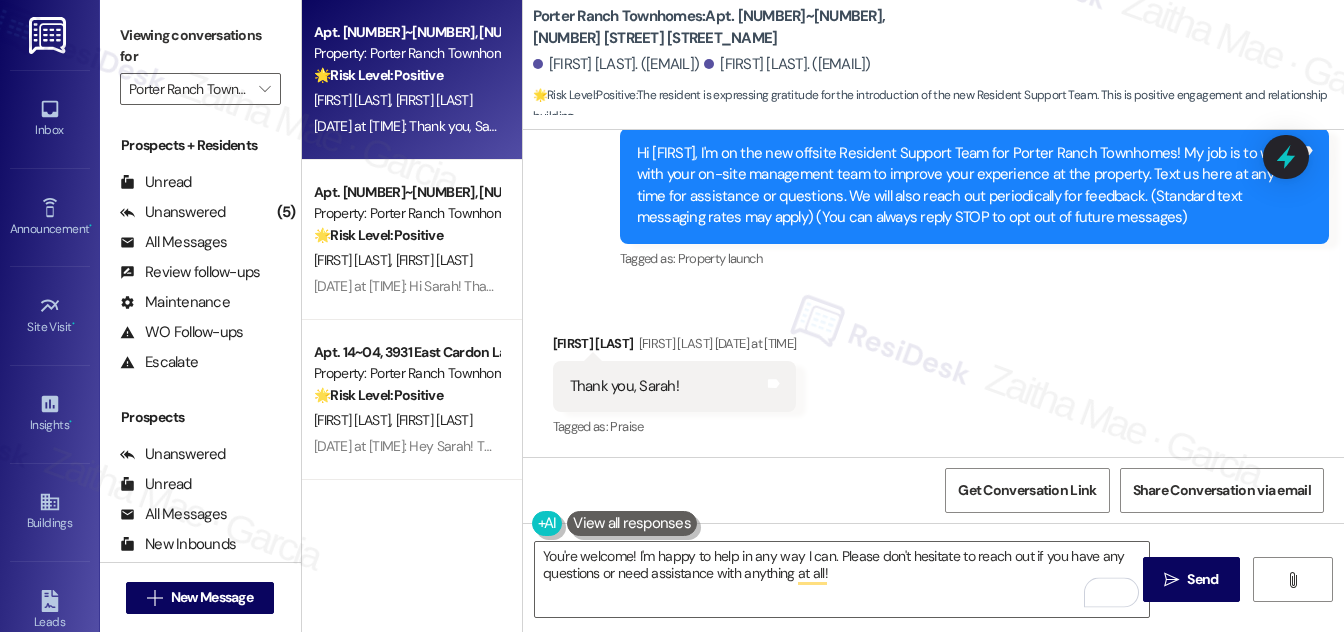 click on "[FIRST] [LAST] [DATE] at [TIME]" at bounding box center [675, 347] 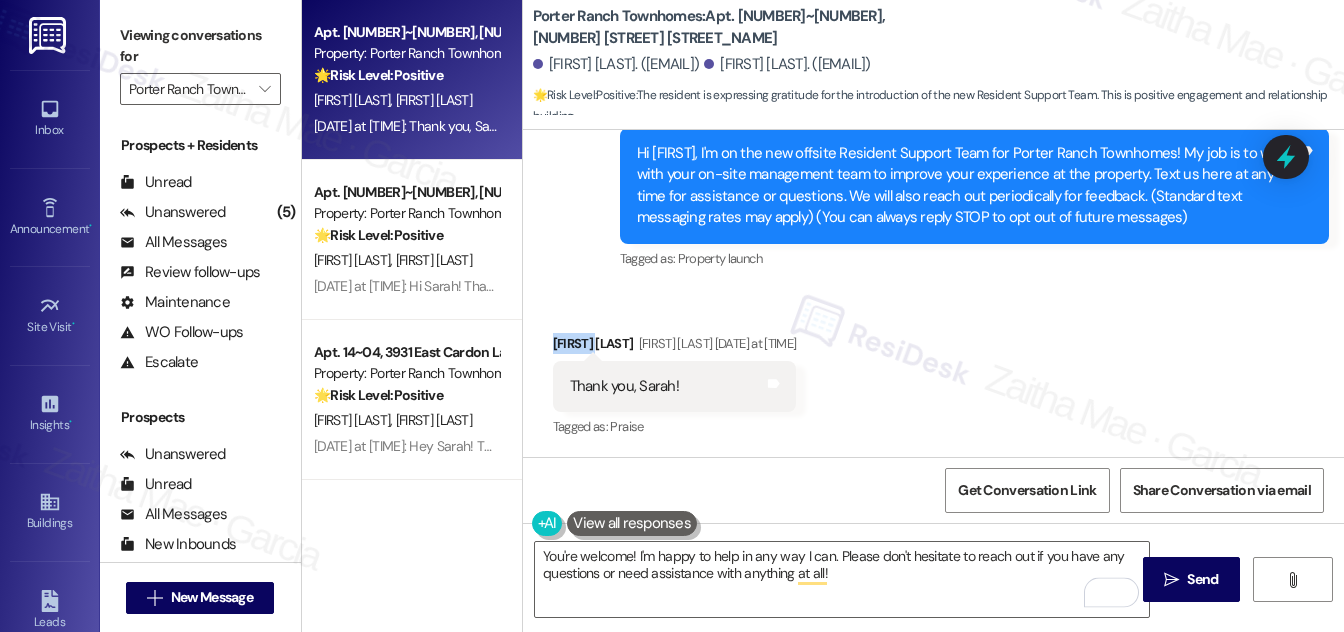 click on "[FIRST] [LAST] [DATE] at [TIME]" at bounding box center [675, 347] 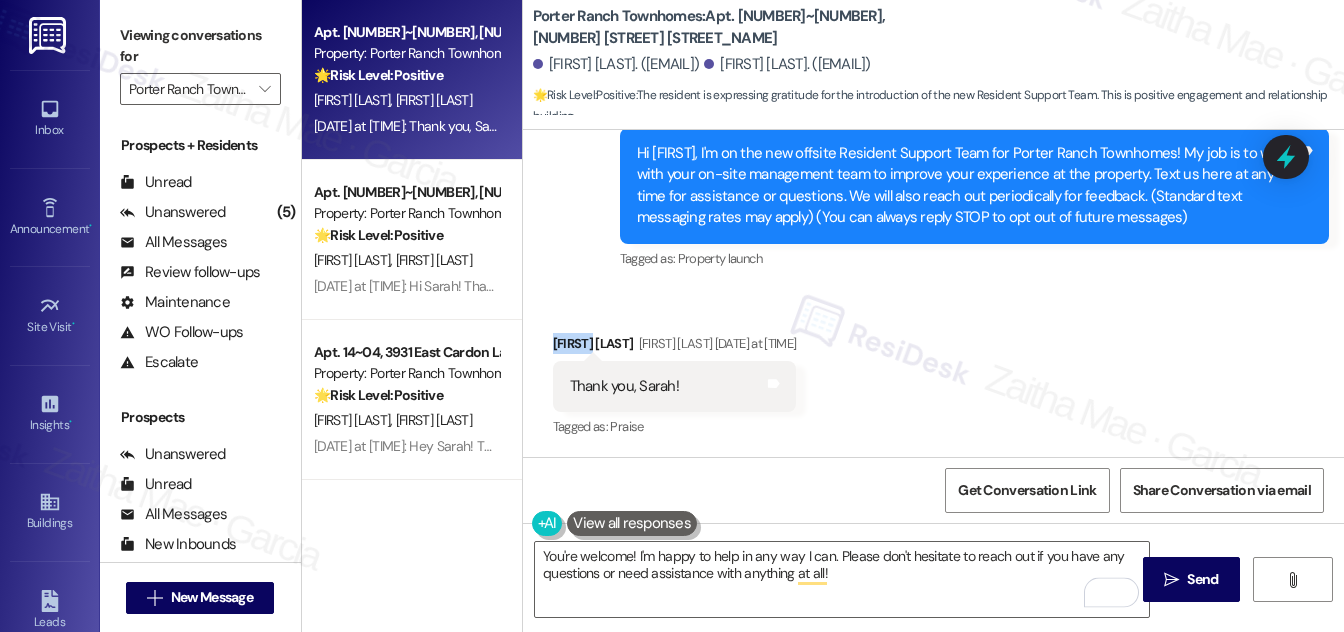 copy on "[FIRST]" 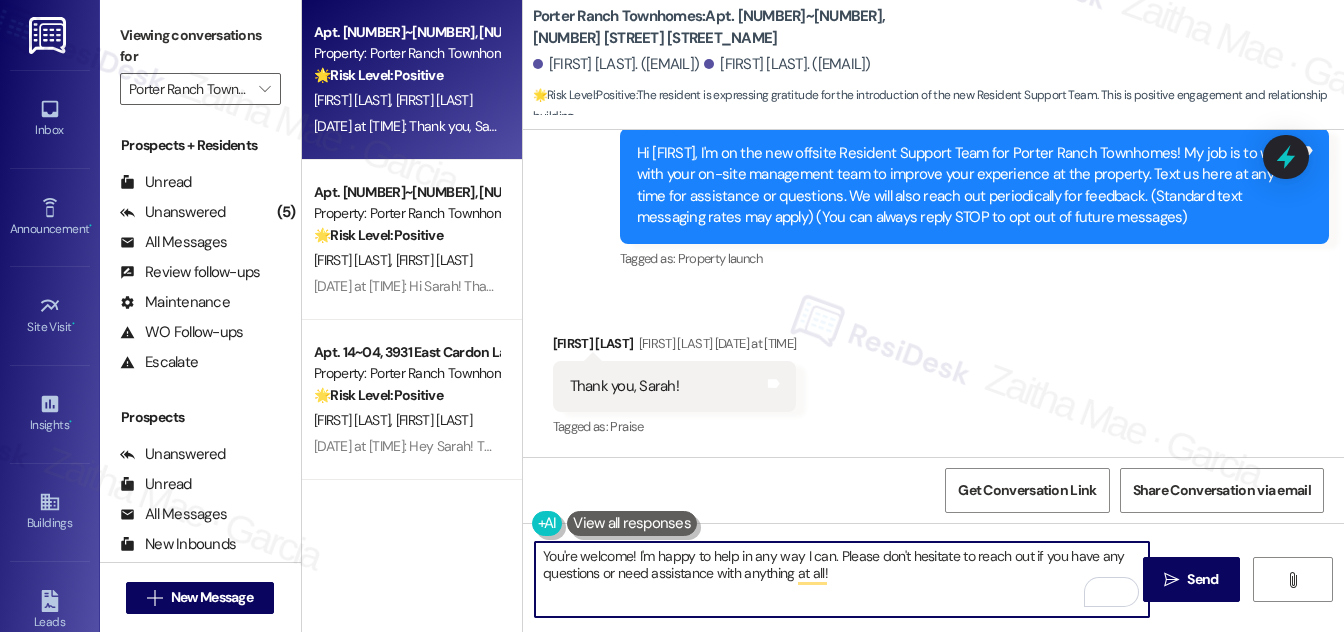 click on "You're welcome! I'm happy to help in any way I can. Please don't hesitate to reach out if you have any questions or need assistance with anything at all!" at bounding box center (842, 579) 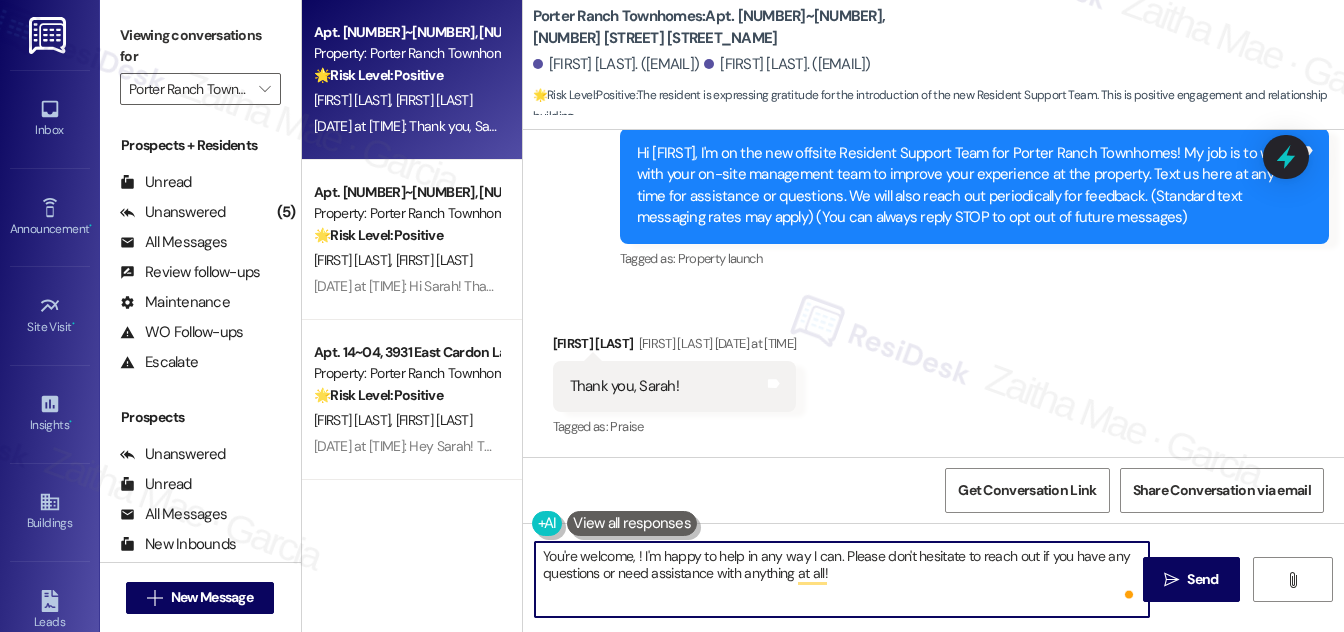 paste on "[FIRST]" 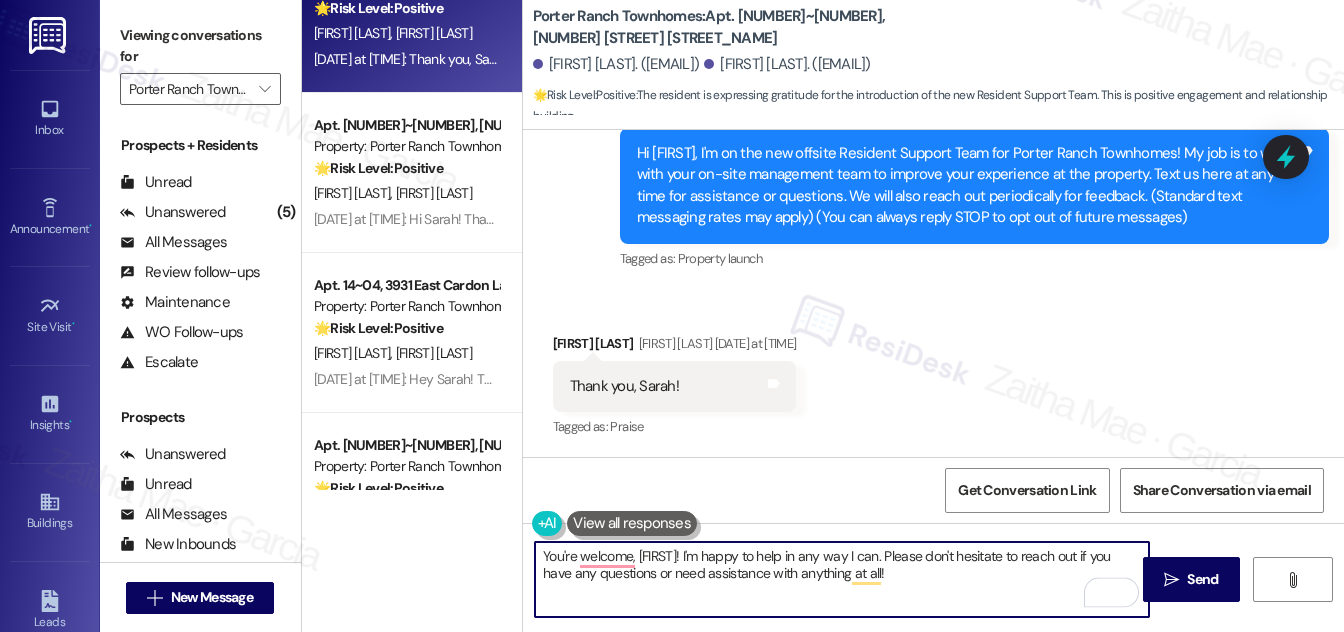scroll, scrollTop: 0, scrollLeft: 0, axis: both 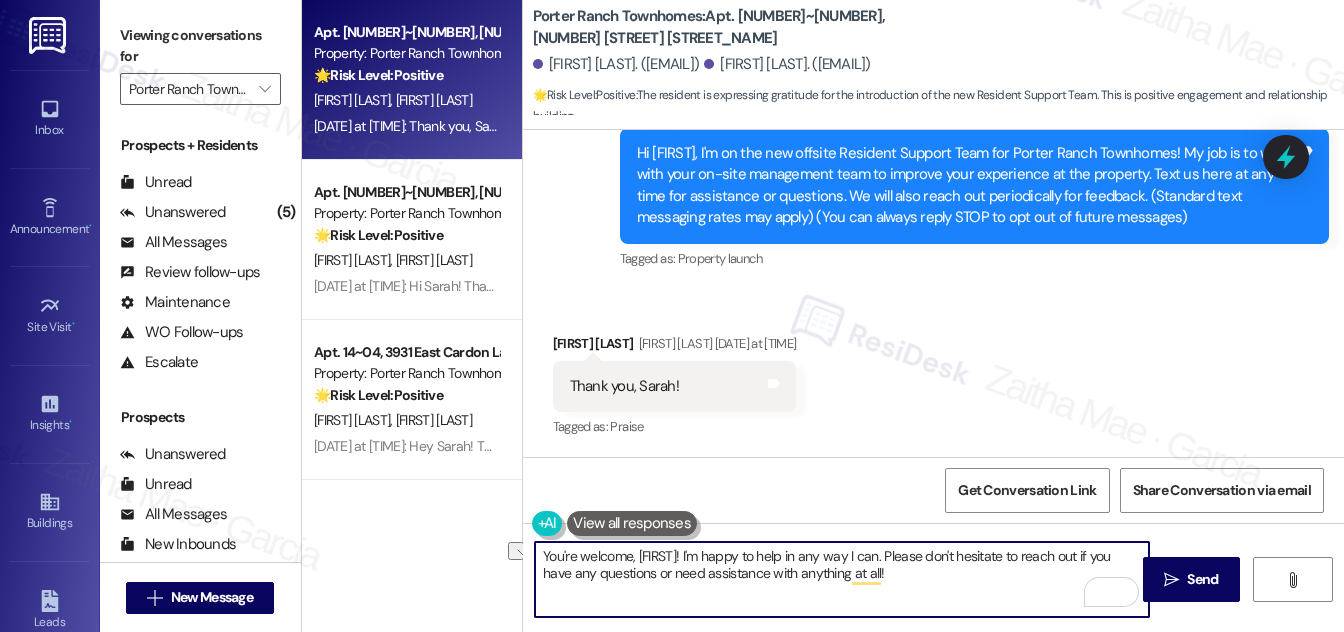 drag, startPoint x: 692, startPoint y: 552, endPoint x: 883, endPoint y: 551, distance: 191.00262 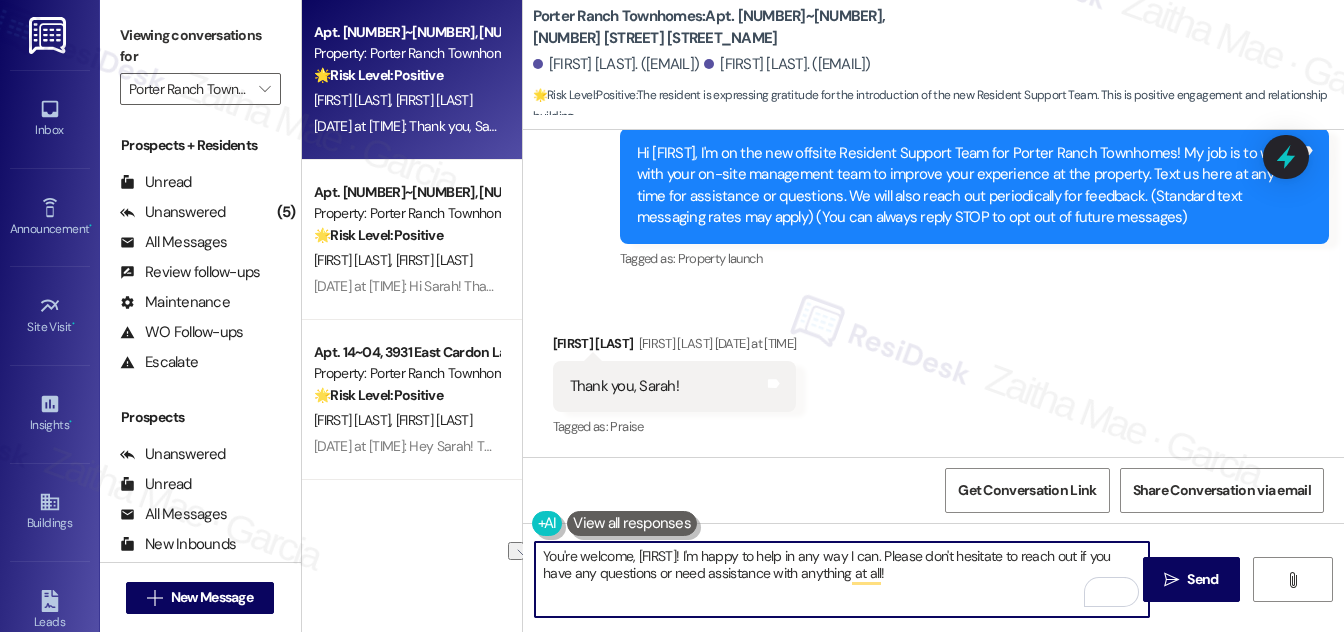 click on "You're welcome, [FIRST]! I'm happy to help in any way I can. Please don't hesitate to reach out if you have any questions or need assistance with anything at all!" at bounding box center [842, 579] 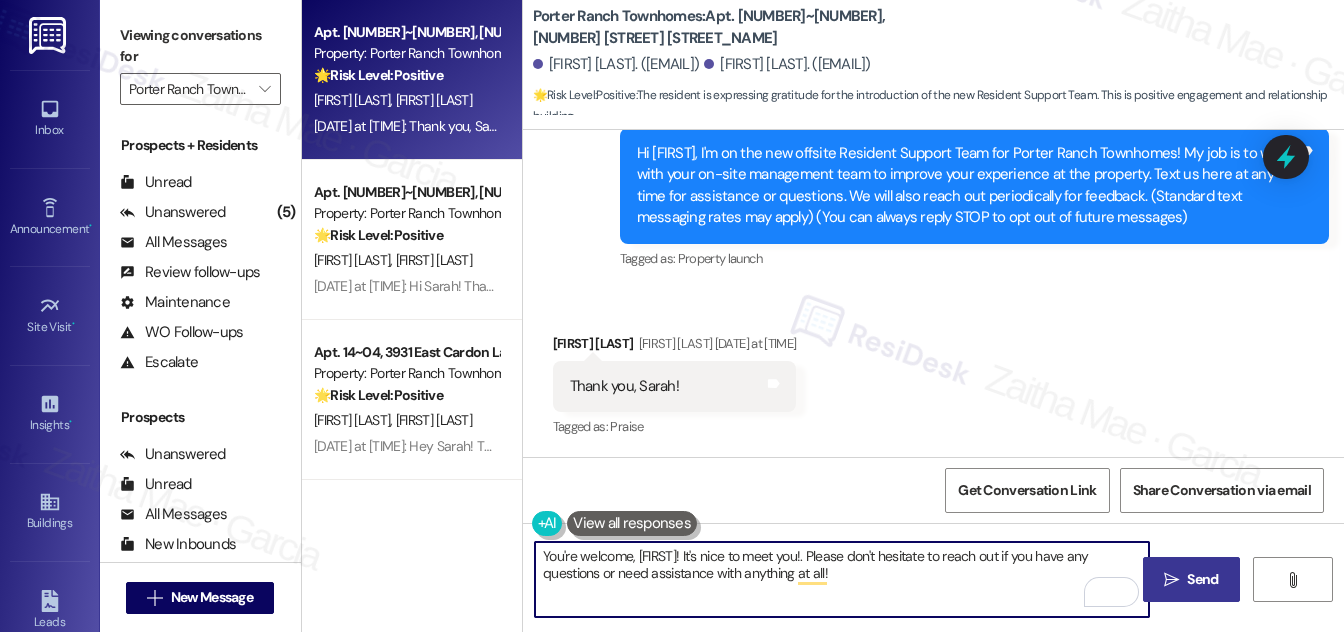 type on "You're welcome, [FIRST]! It's nice to meet you!. Please don't hesitate to reach out if you have any questions or need assistance with anything at all!" 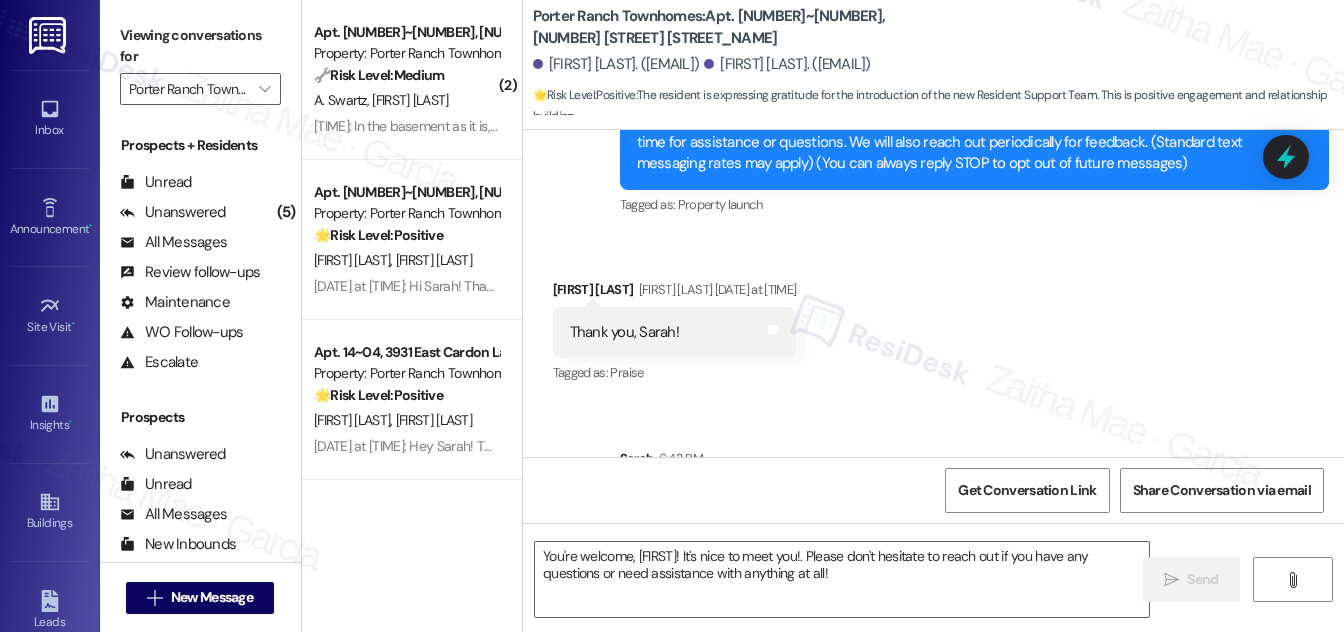 scroll, scrollTop: 370, scrollLeft: 0, axis: vertical 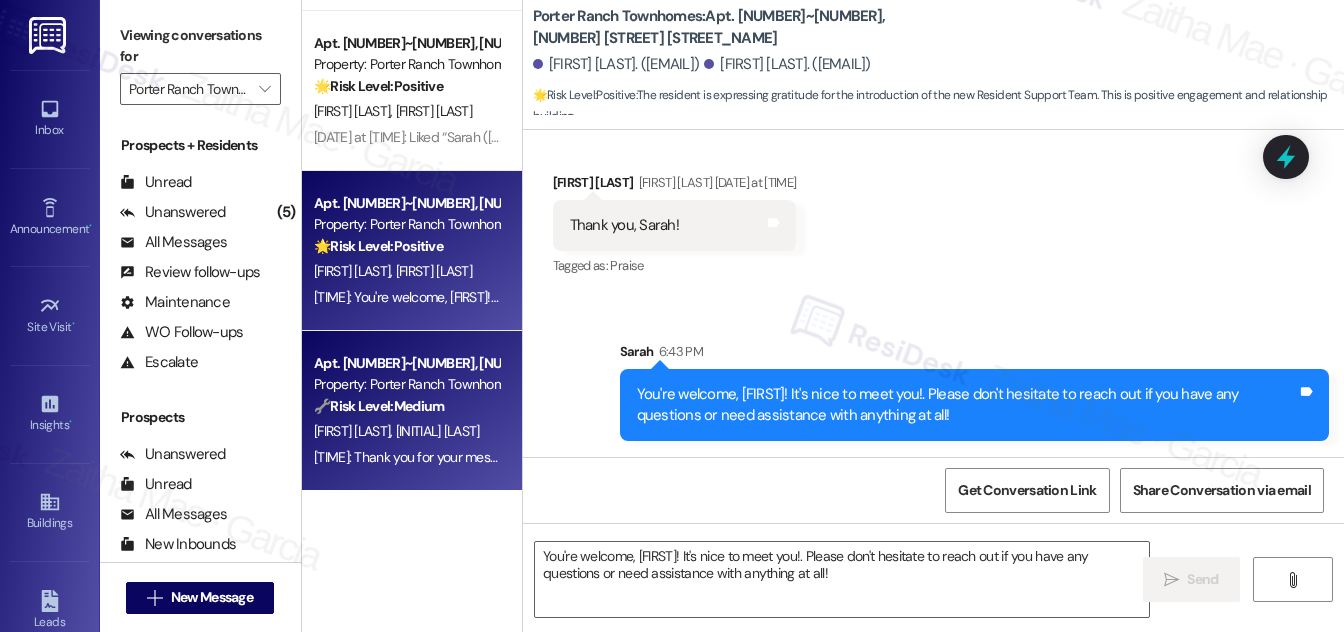 click on "L. Scow C. Scow" at bounding box center [406, 431] 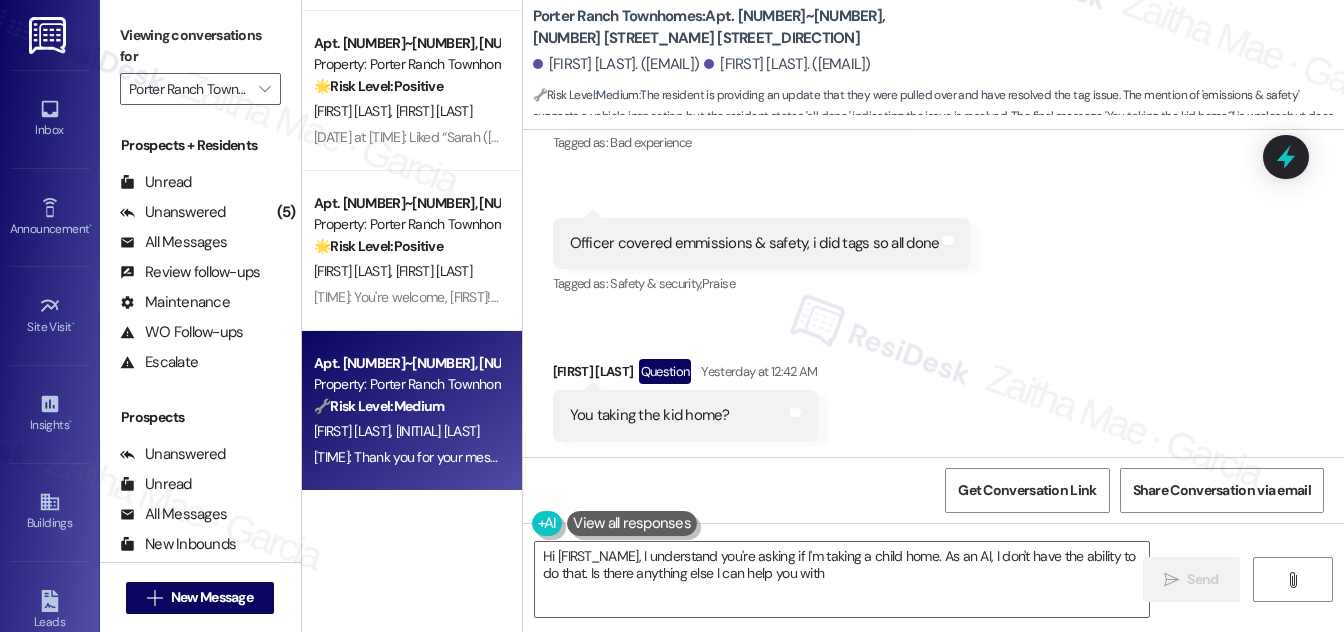 type on "Hi {{first_name}}, I understand you're asking if I'm taking a child home. As an AI, I don't have the ability to do that. Is there anything else I can help you with?" 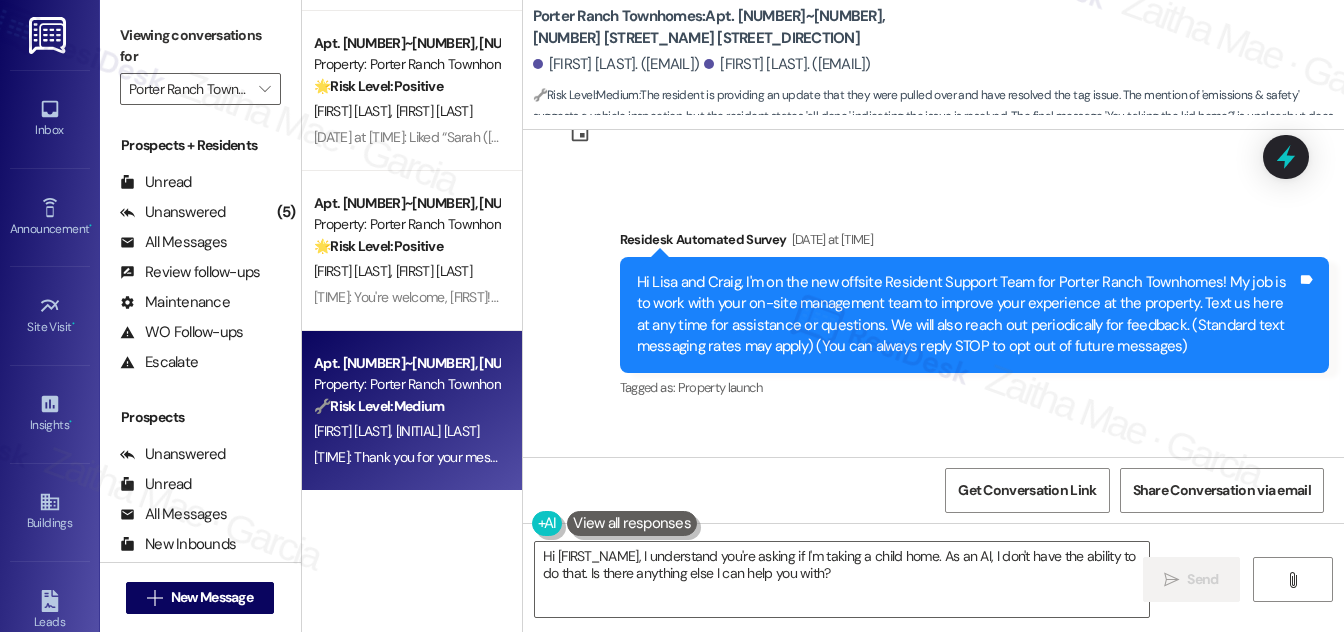 scroll, scrollTop: 38, scrollLeft: 0, axis: vertical 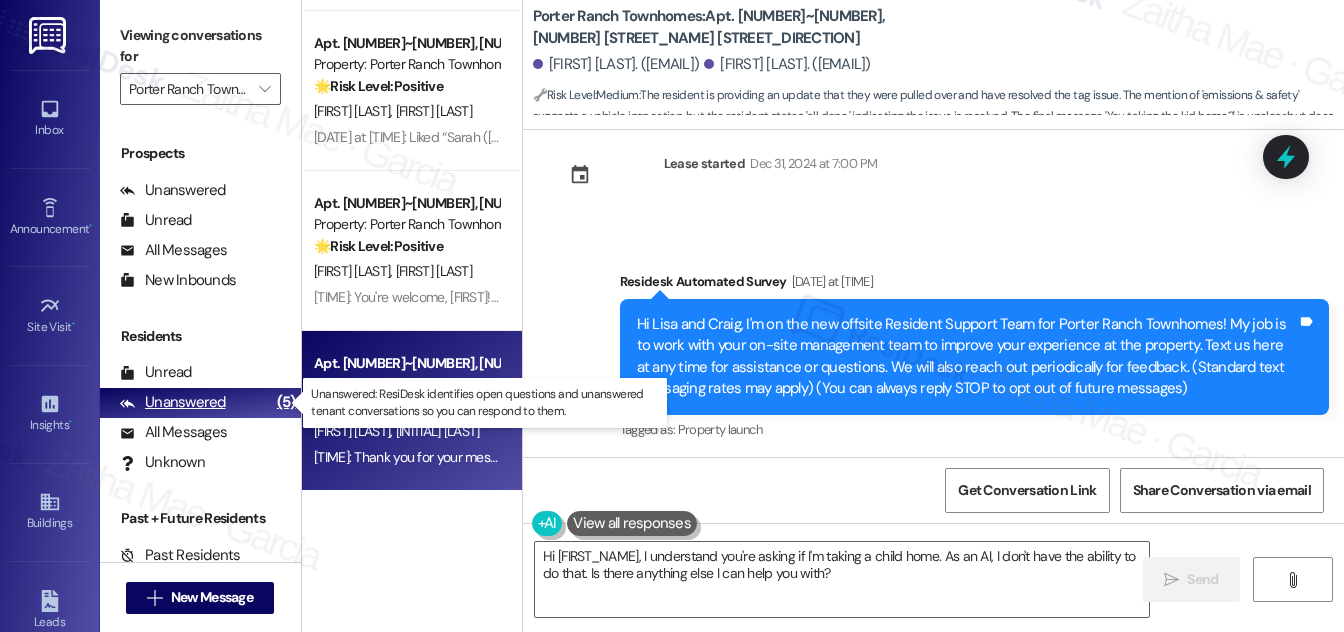 click on "Unanswered" at bounding box center [173, 402] 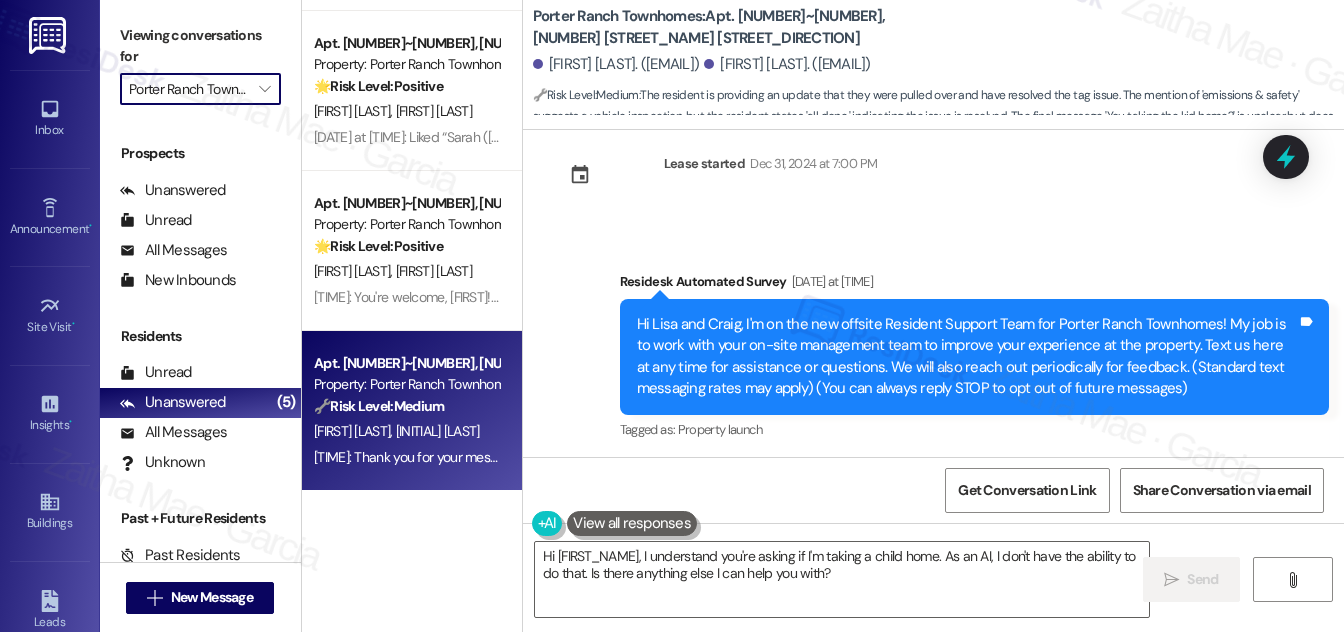 click on "Porter Ranch Townhomes" at bounding box center [189, 89] 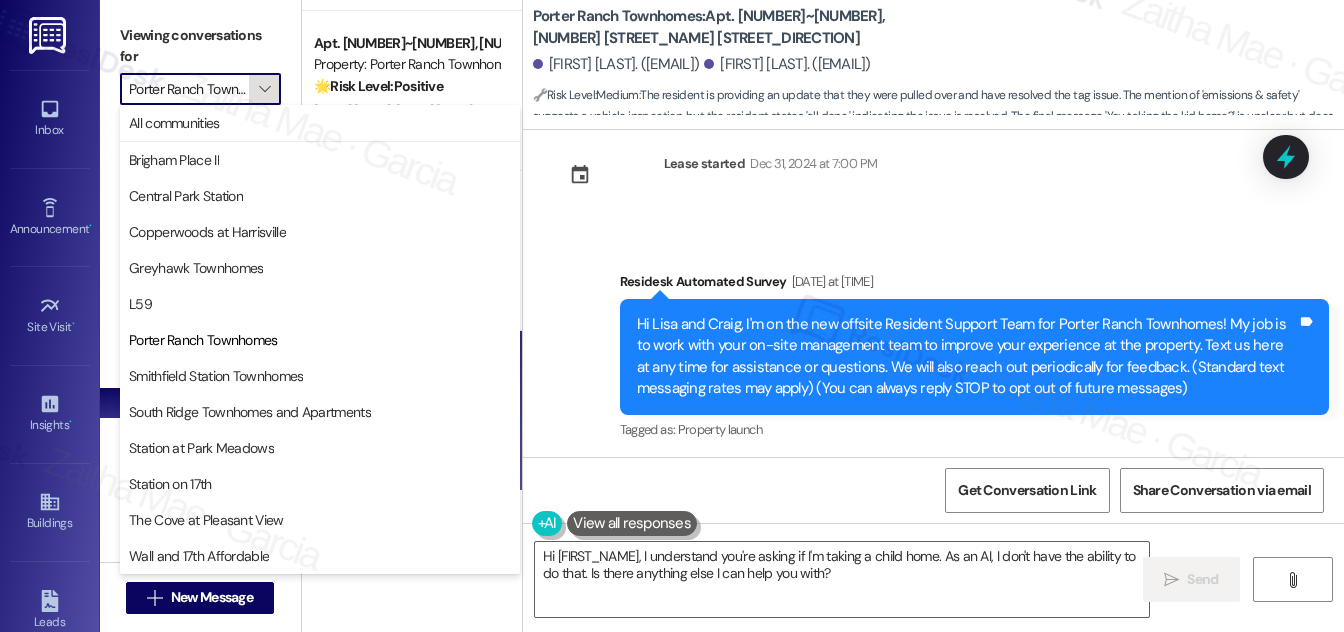 click on "" at bounding box center [264, 89] 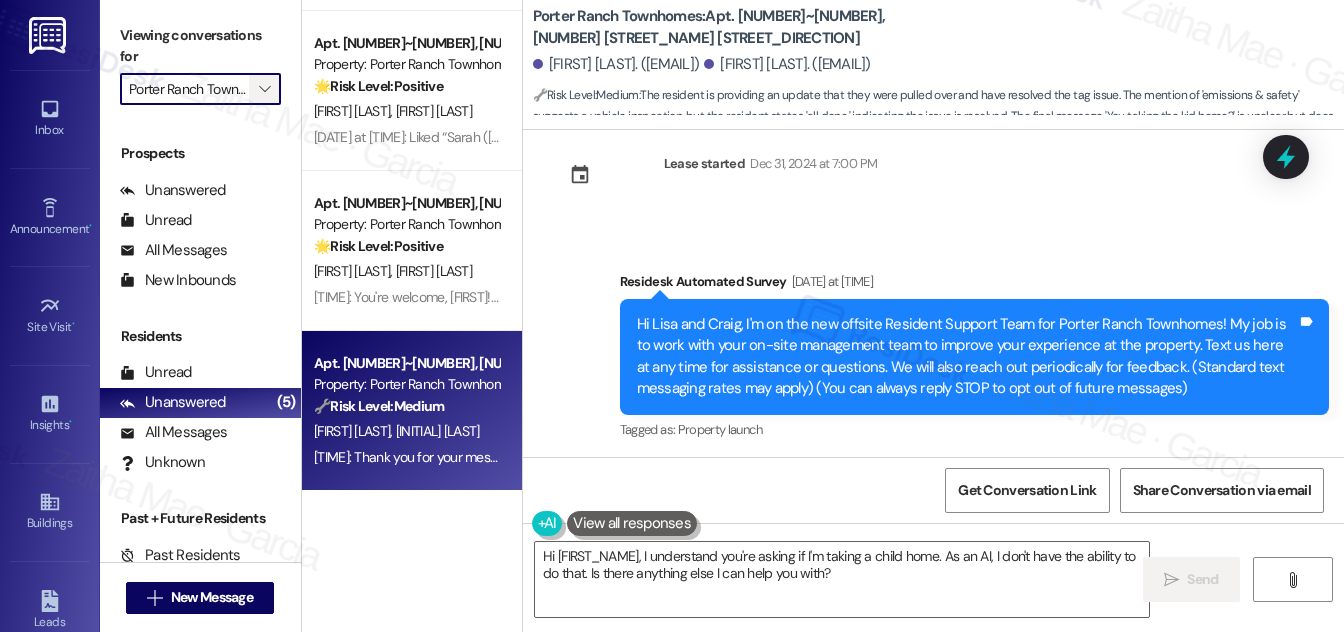 click on "" at bounding box center [264, 89] 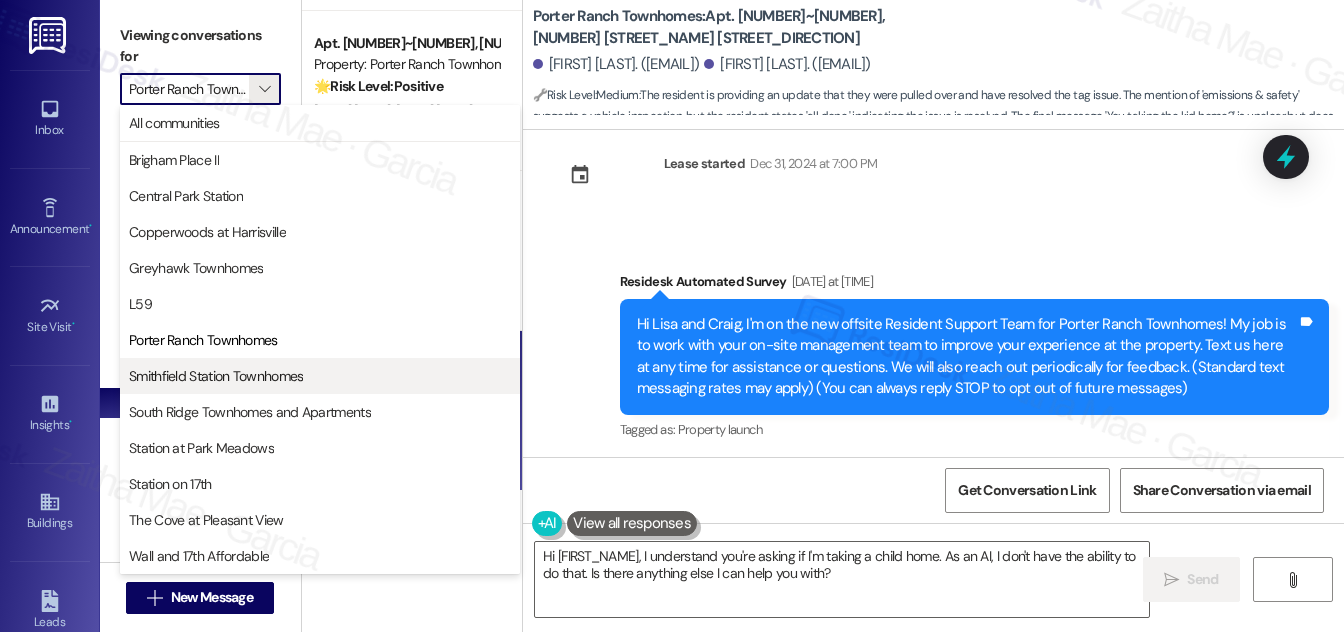 click on "Smithfield Station Townhomes" at bounding box center [216, 376] 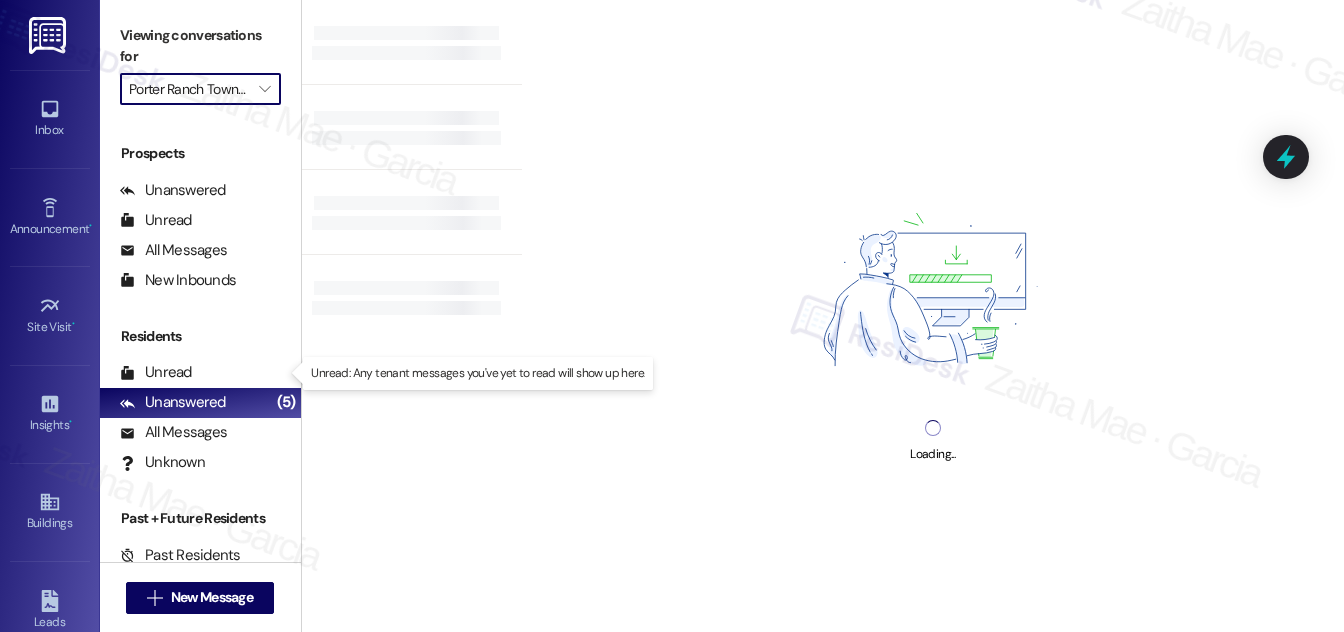 type on "Smithfield Station Townhomes" 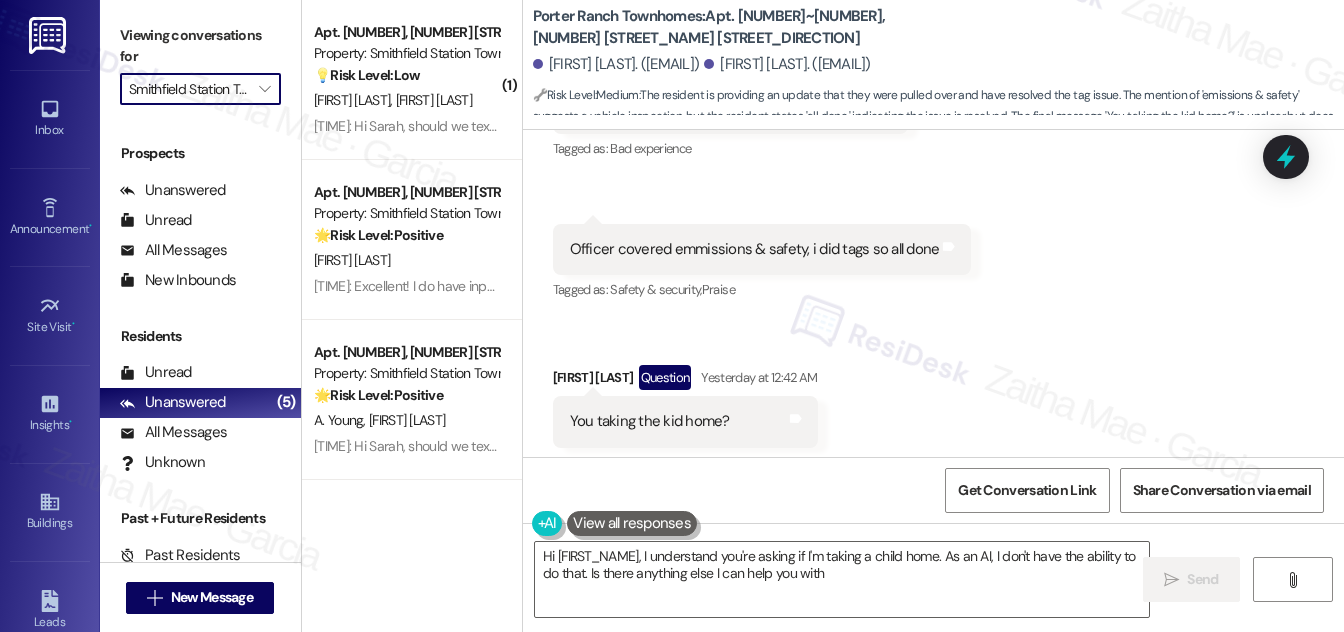 scroll, scrollTop: 493, scrollLeft: 0, axis: vertical 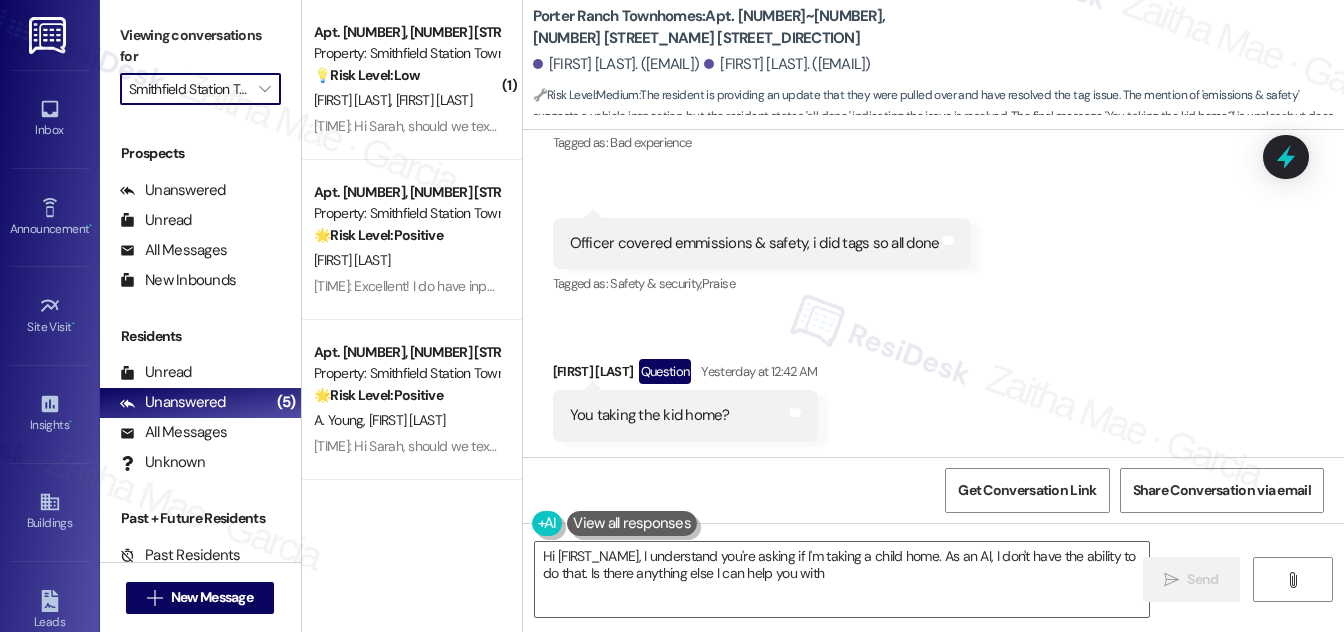 type on "Hi {{first_name}}, I understand you're asking if I'm taking a child home. As an AI, I don't have the ability to do that. Is there anything else I can help you with?" 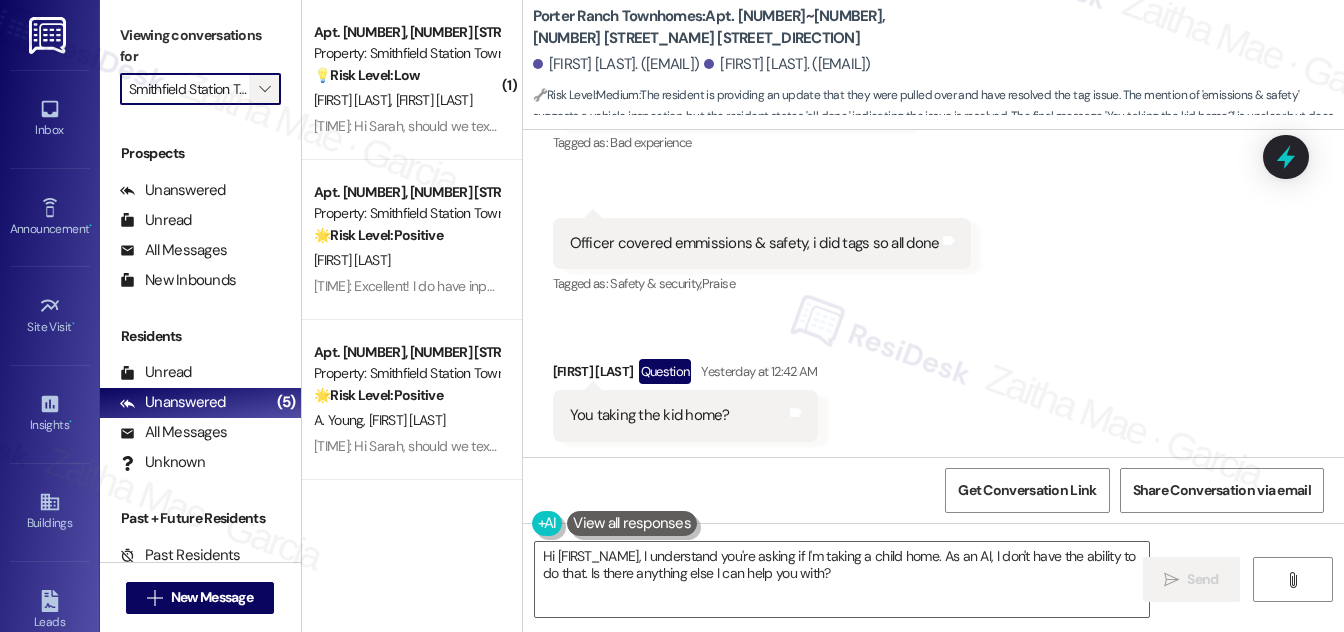 click on "" at bounding box center (264, 89) 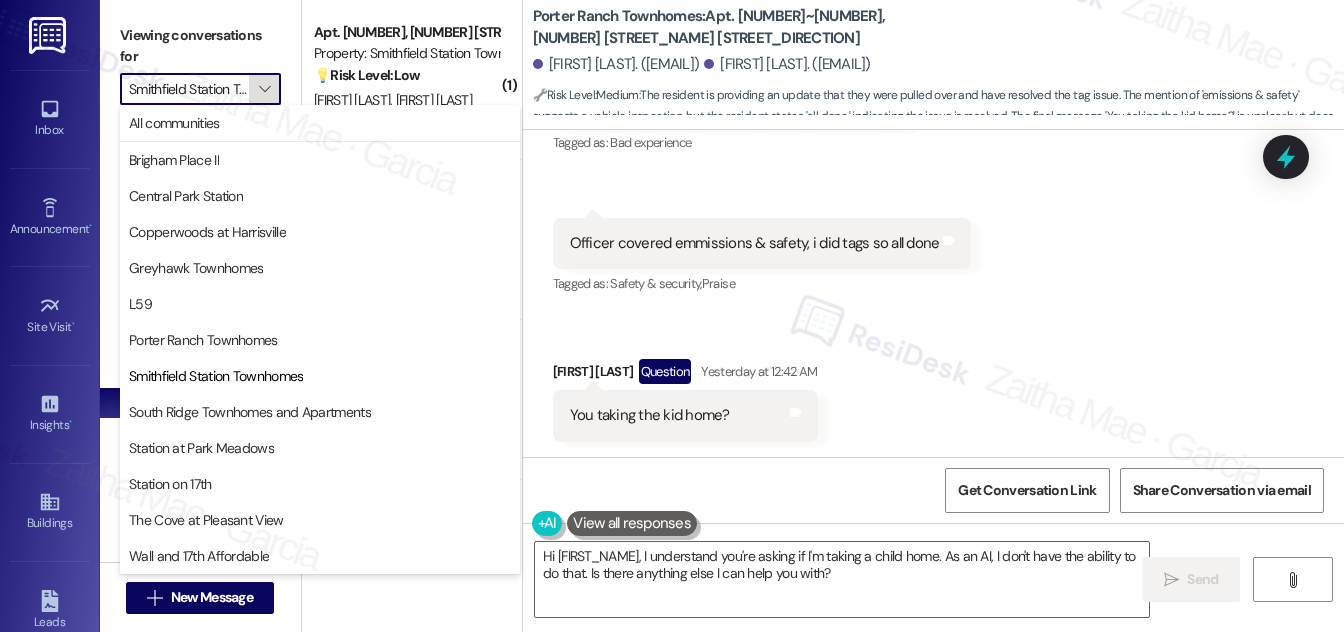 scroll, scrollTop: 0, scrollLeft: 58, axis: horizontal 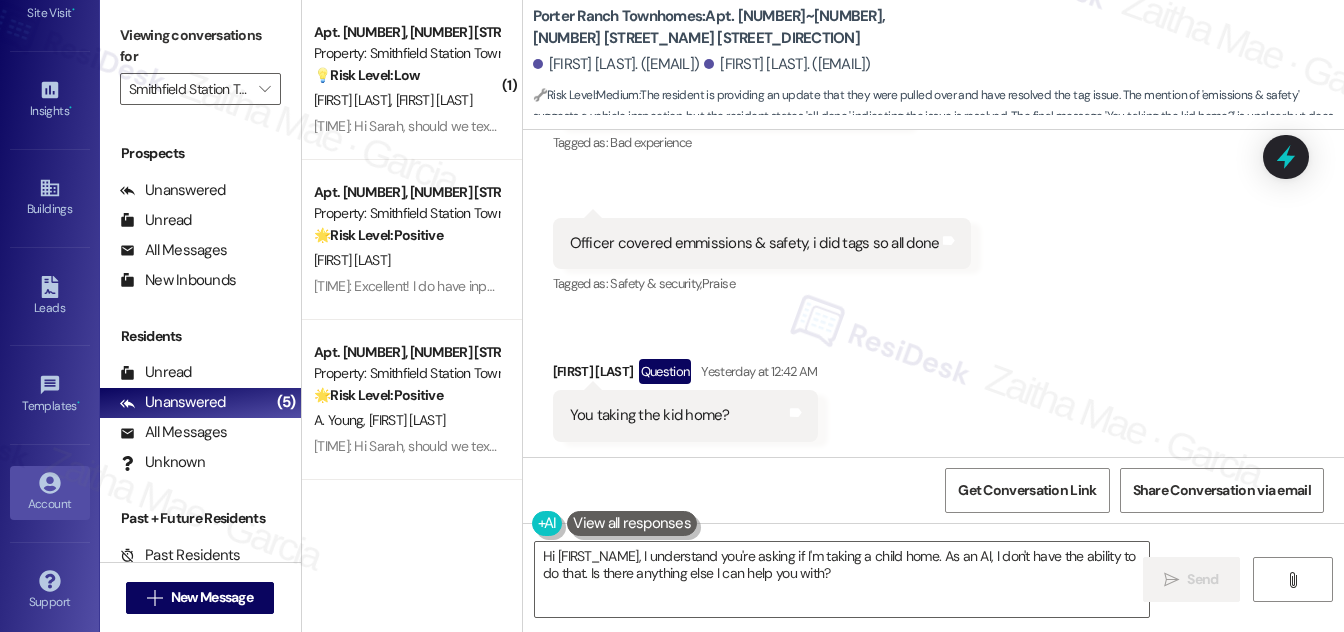 click on "Account" at bounding box center [50, 504] 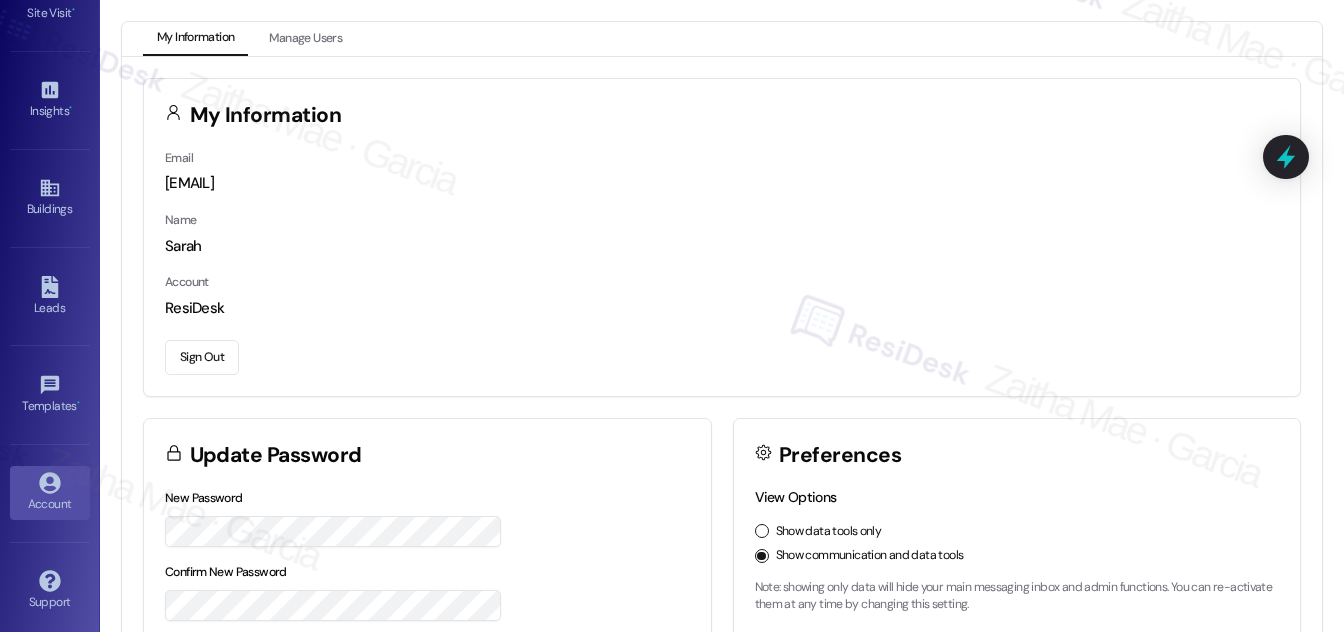 click on "Sign Out" at bounding box center (202, 357) 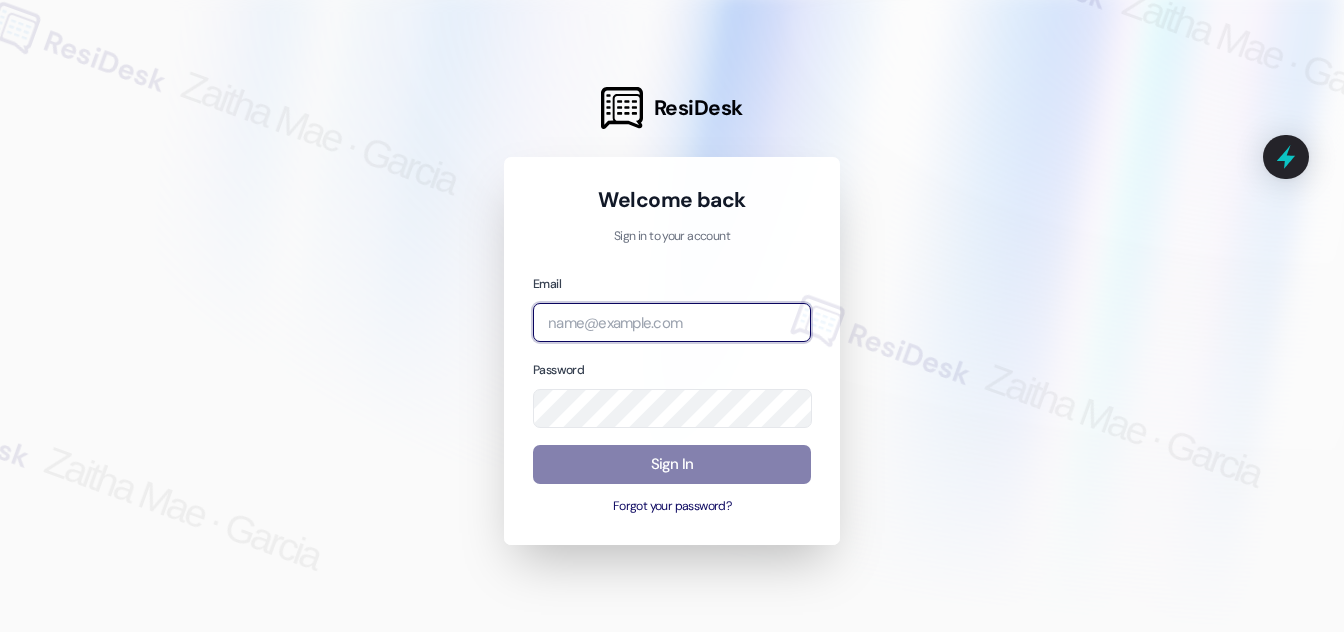 click at bounding box center (672, 322) 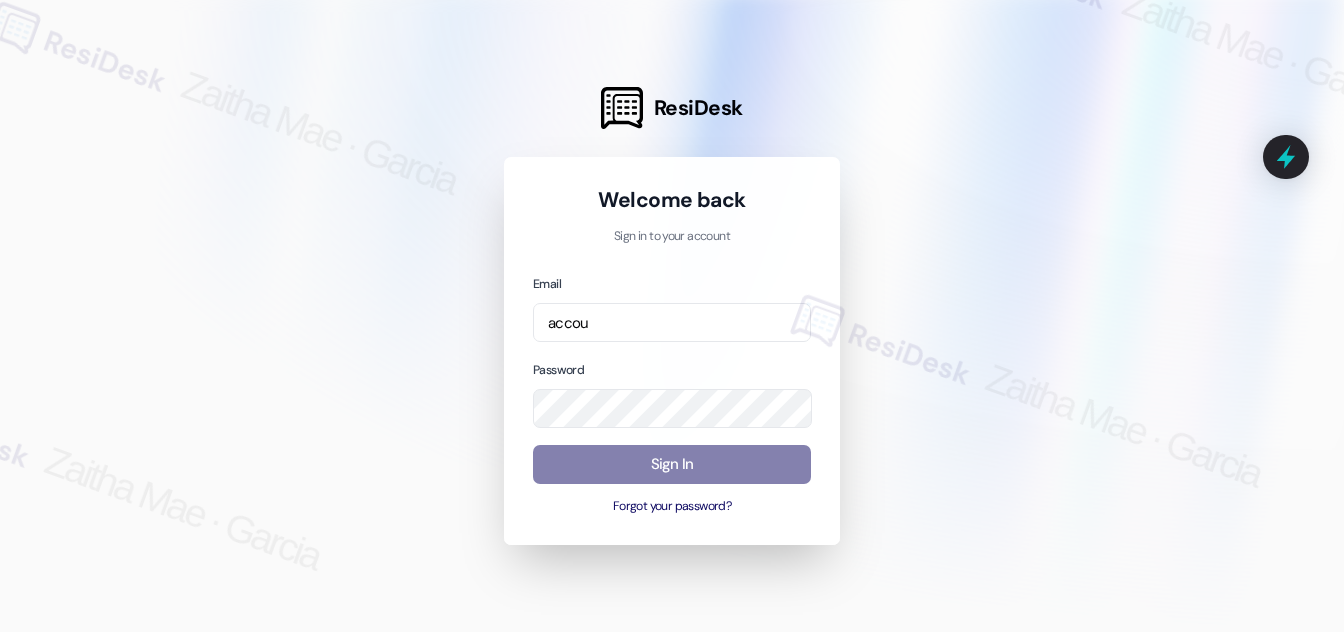 click at bounding box center [672, 316] 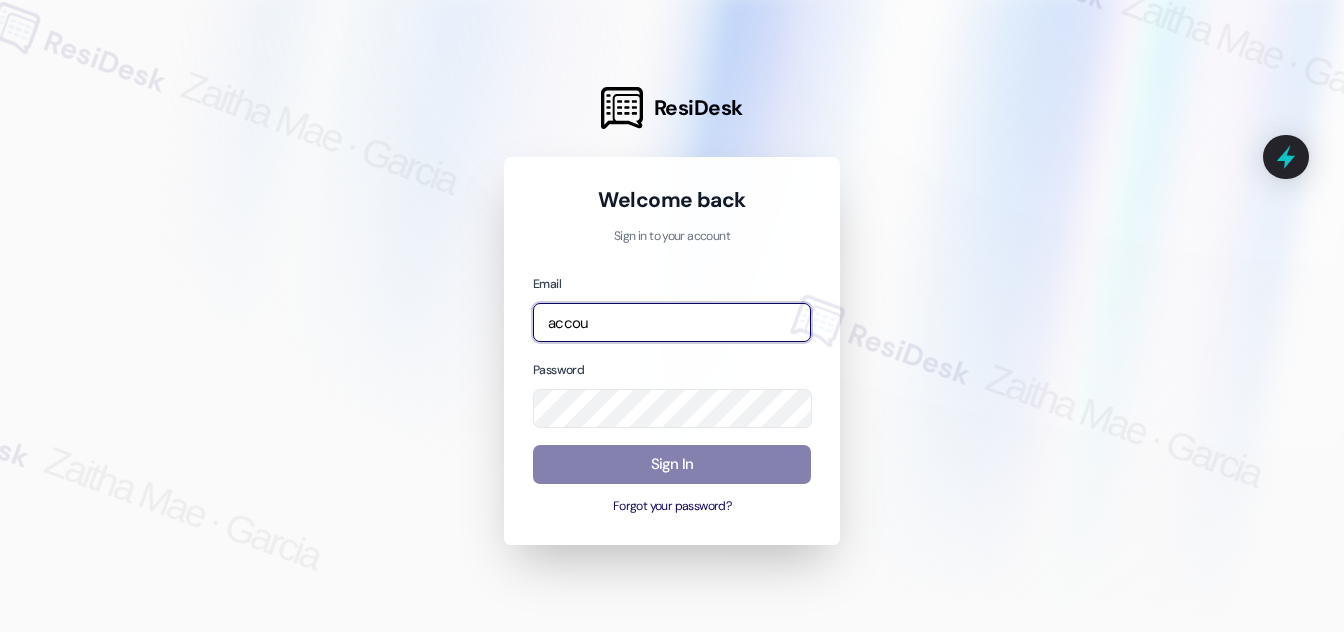 click on "accou" at bounding box center (672, 322) 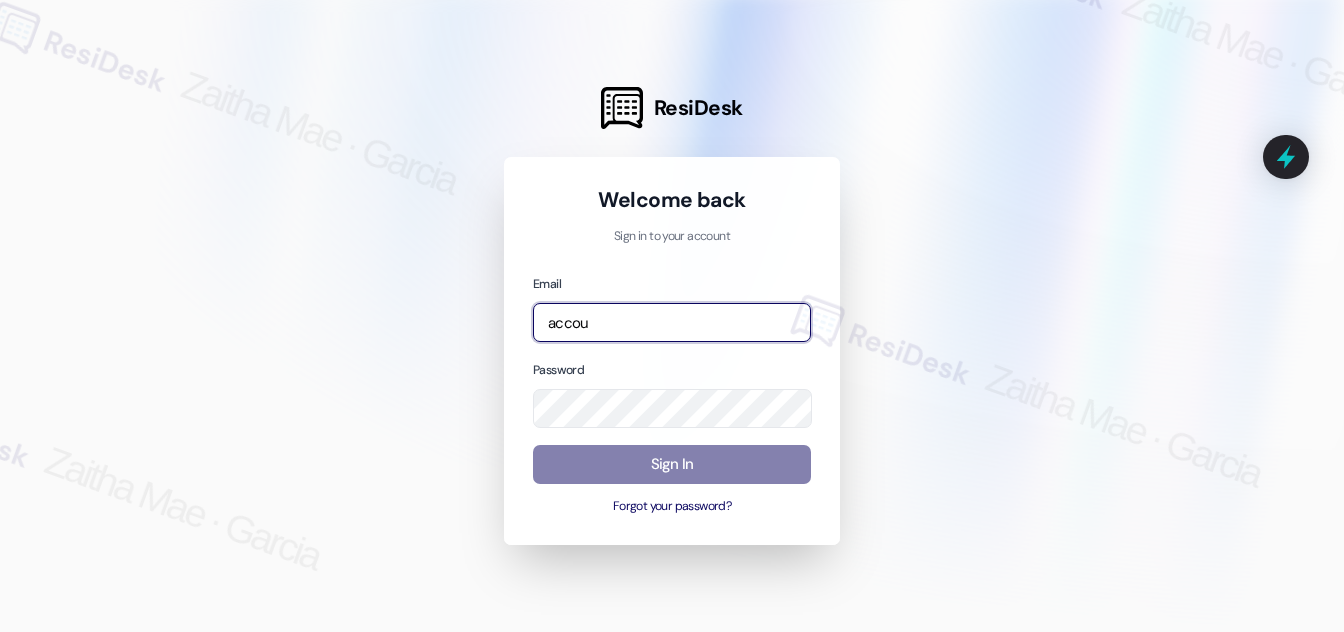 click at bounding box center (0, 632) 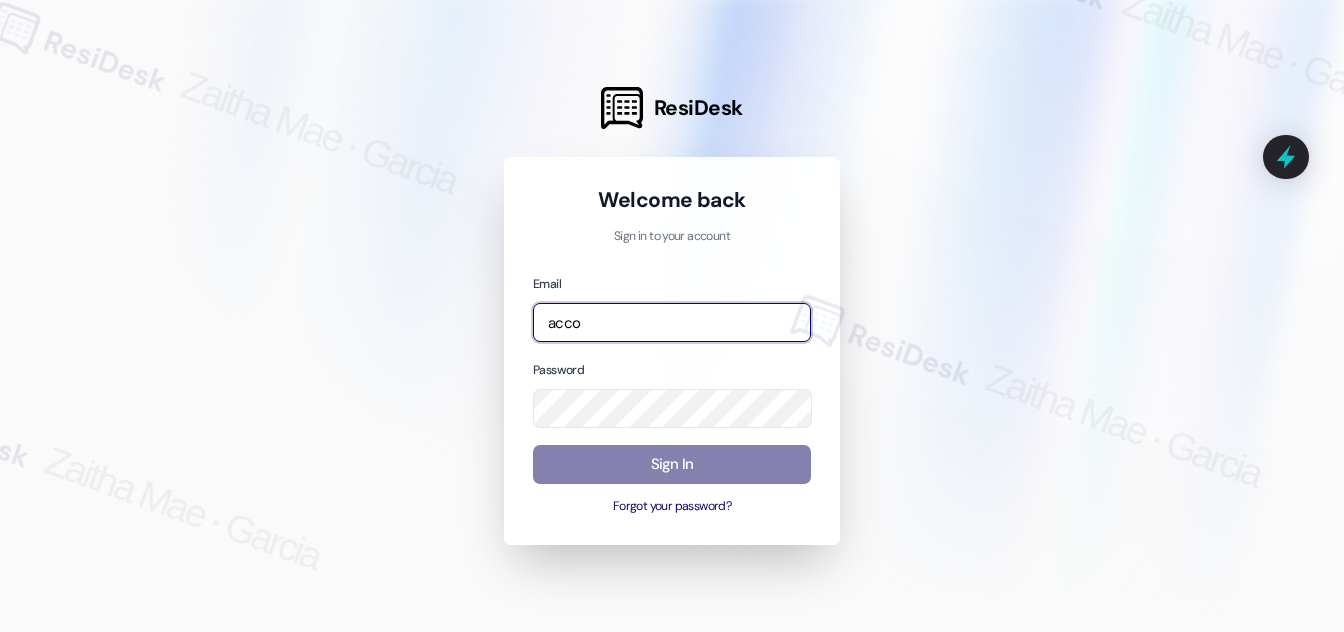 click at bounding box center (0, 632) 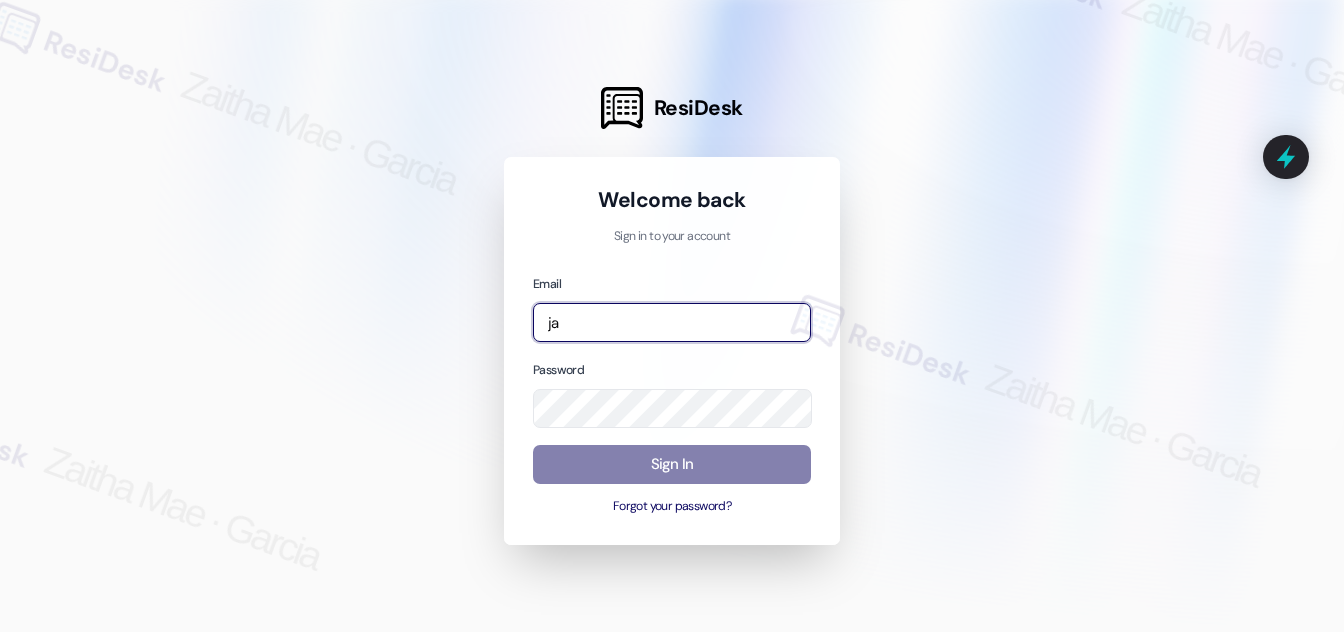 type on "j" 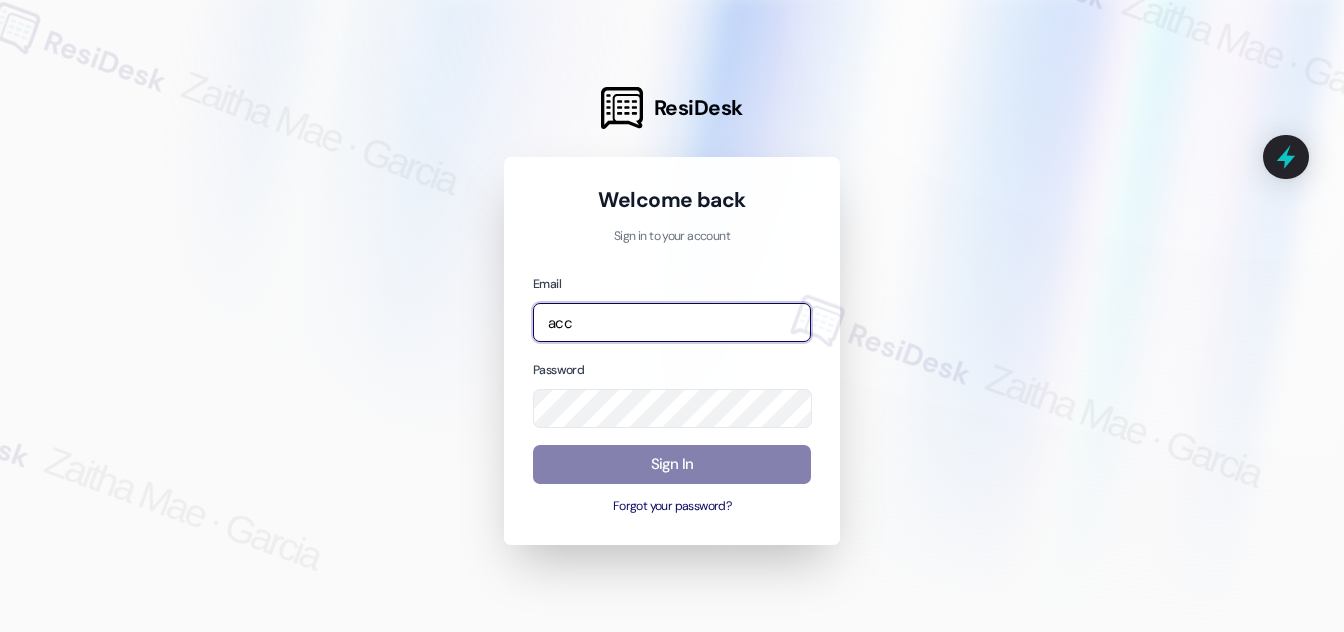 click at bounding box center (0, 632) 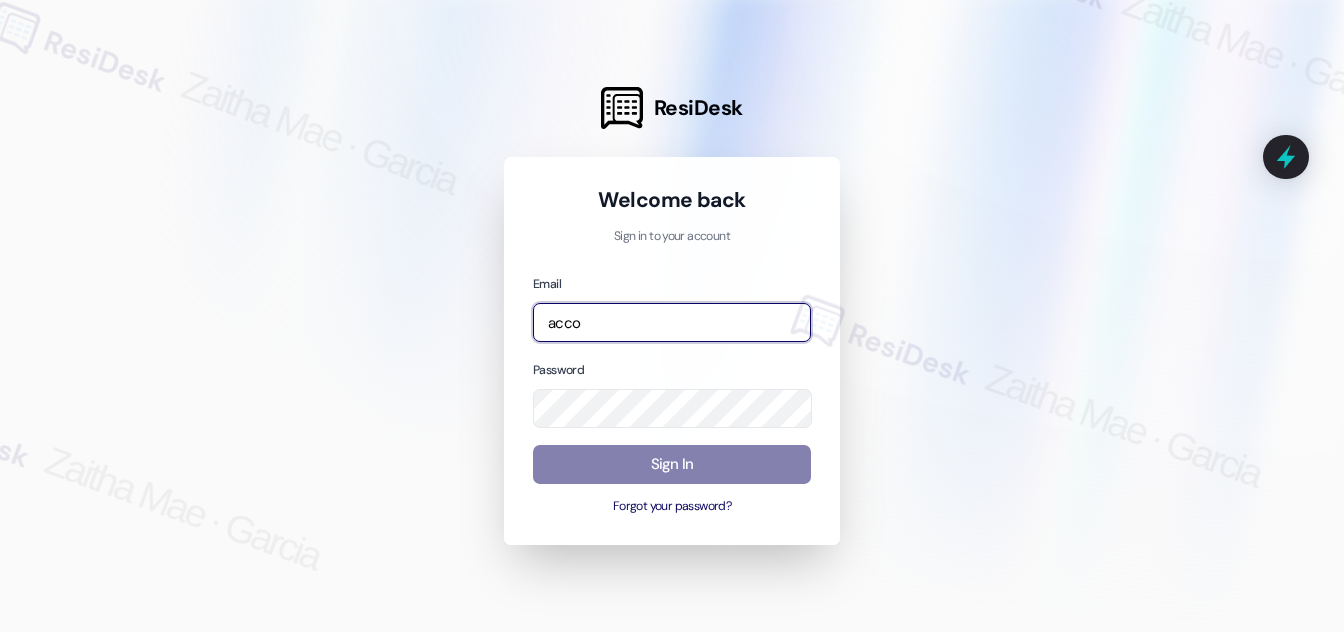 type on "accou" 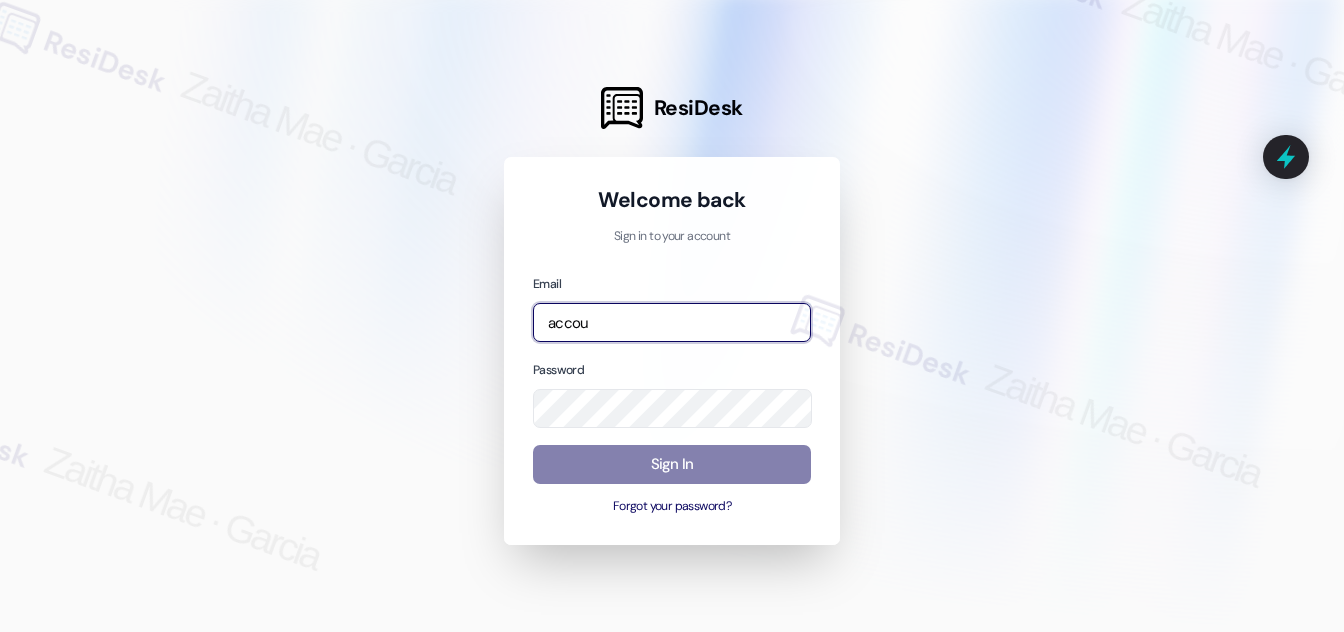 drag, startPoint x: 626, startPoint y: 317, endPoint x: 490, endPoint y: 324, distance: 136.18002 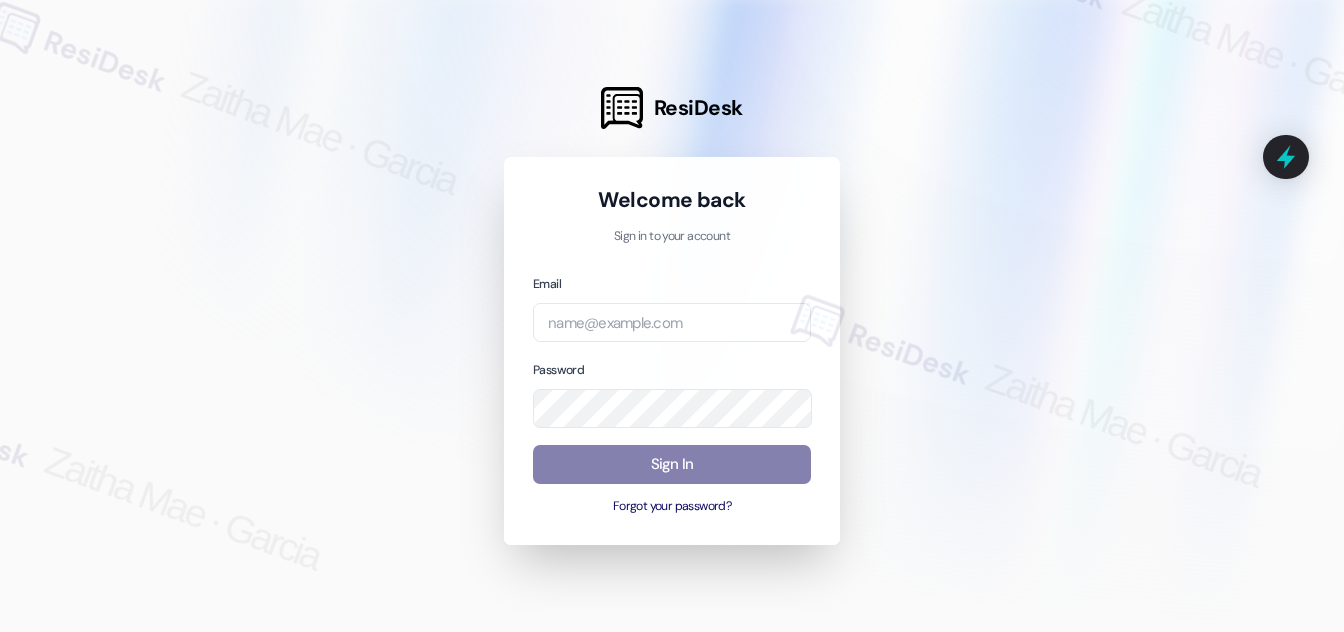 click at bounding box center (672, 316) 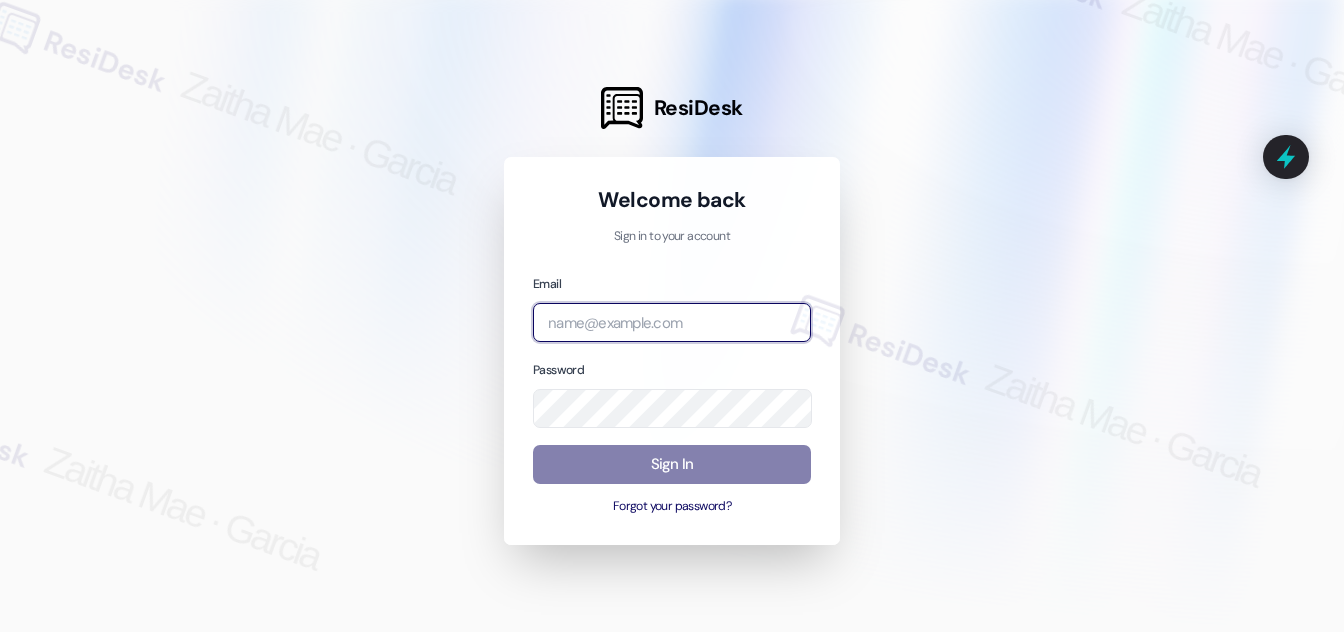 click at bounding box center [672, 322] 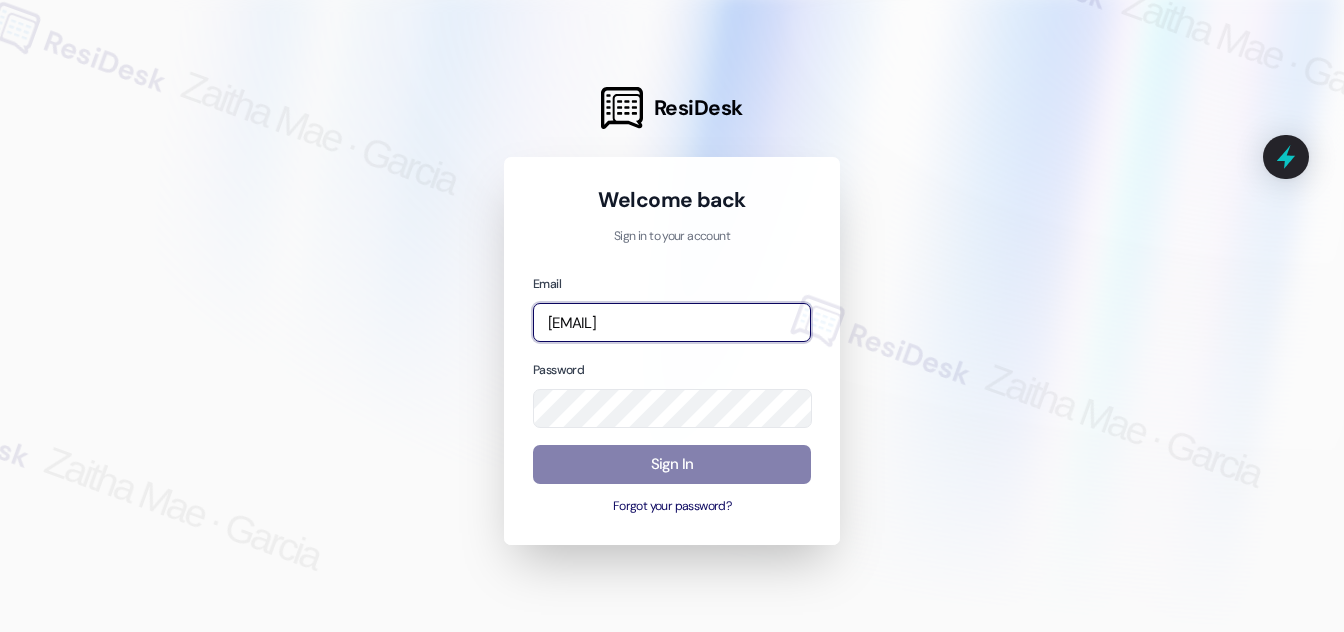 type on "automated-surveys-apartment_management_pros-zaitha.mae.garcia@apartment_management_pros.com" 